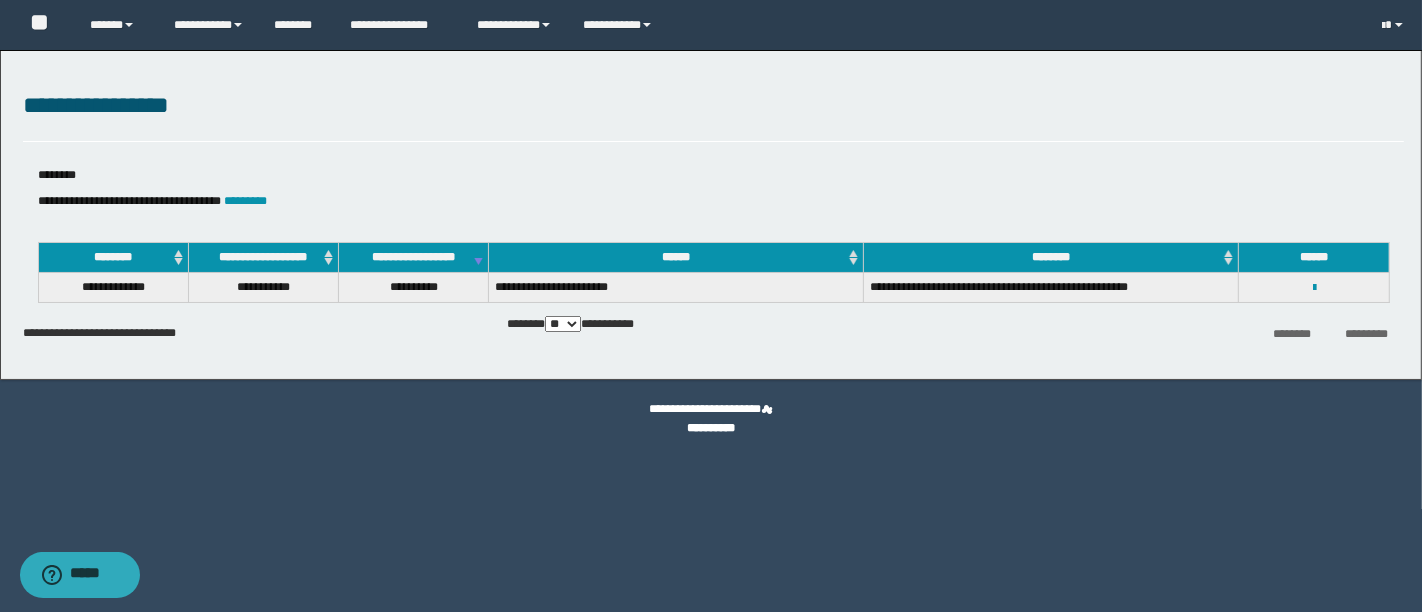 scroll, scrollTop: 0, scrollLeft: 0, axis: both 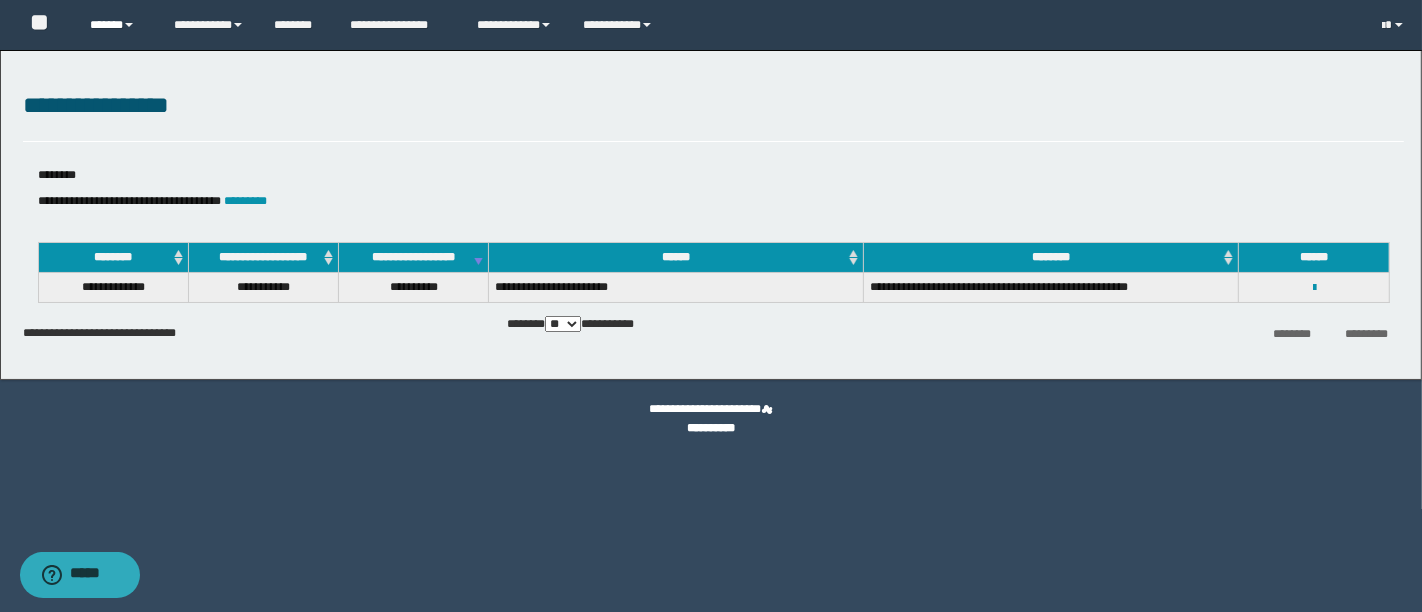 click on "******" at bounding box center (117, 25) 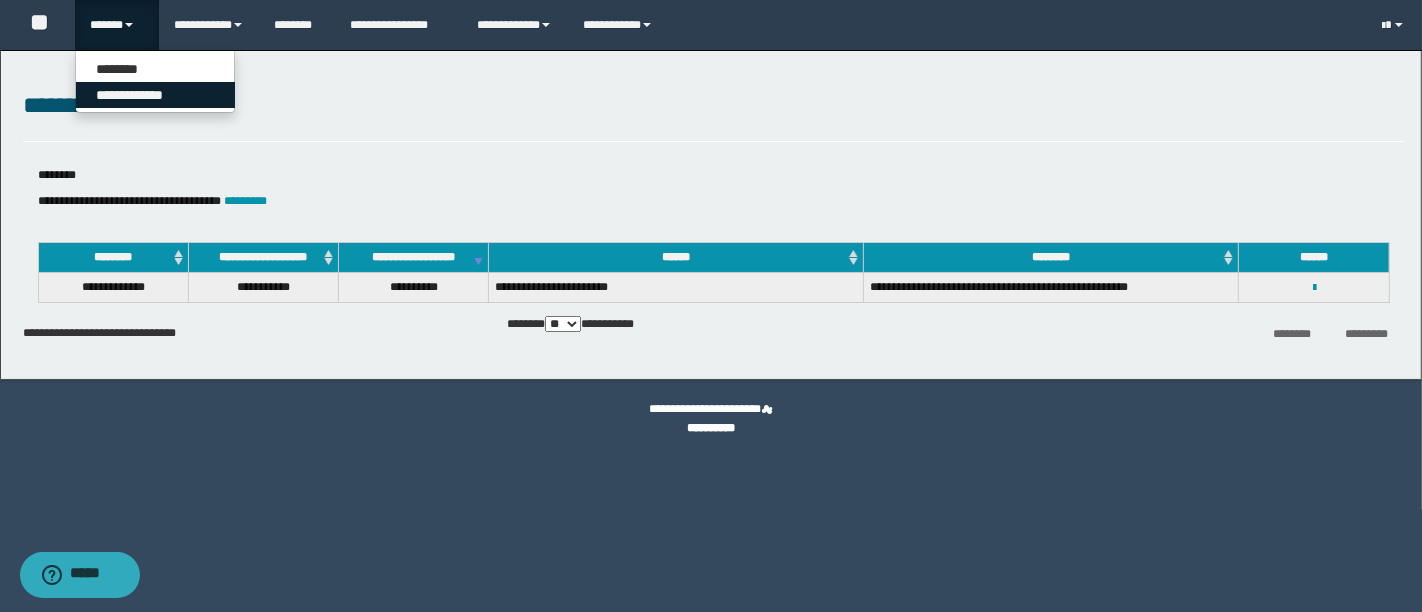 click on "**********" at bounding box center (155, 95) 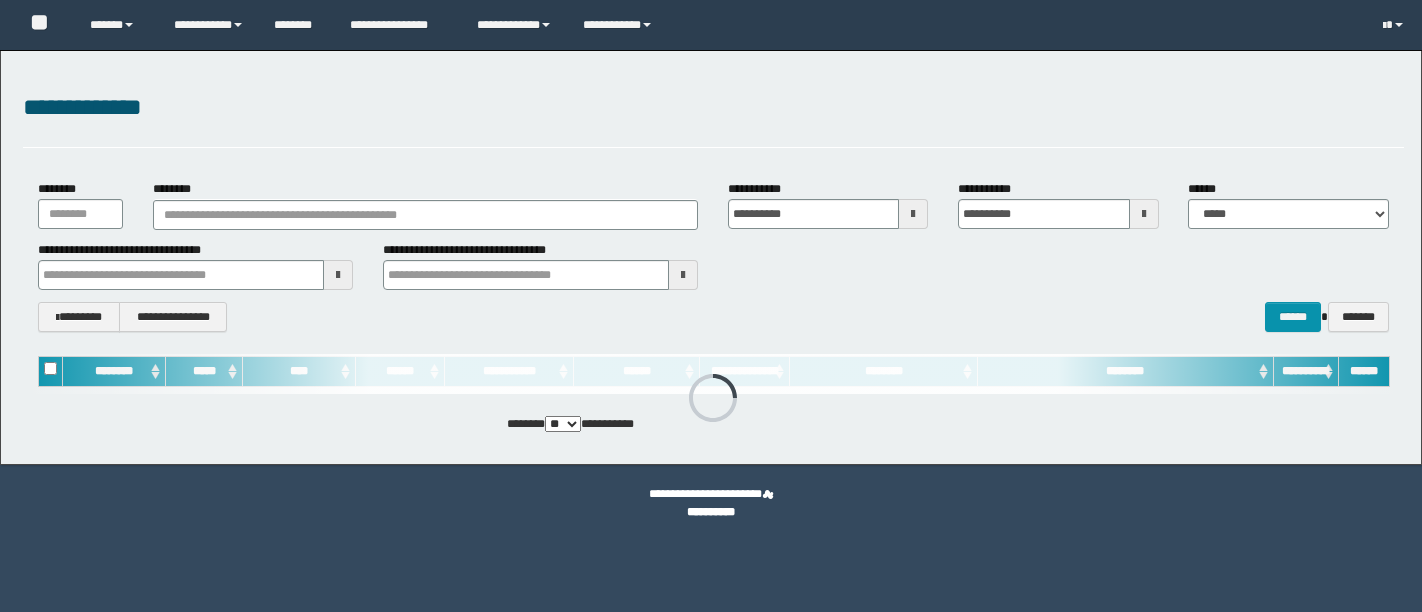 scroll, scrollTop: 0, scrollLeft: 0, axis: both 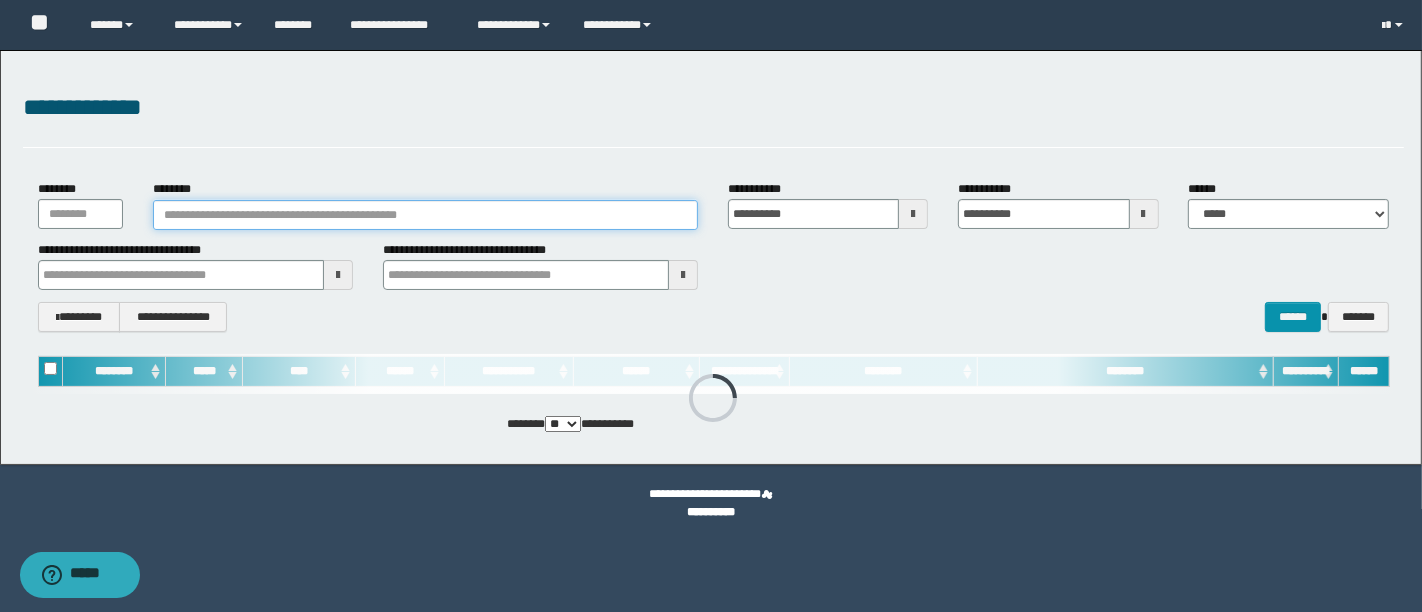 click on "********" at bounding box center [425, 215] 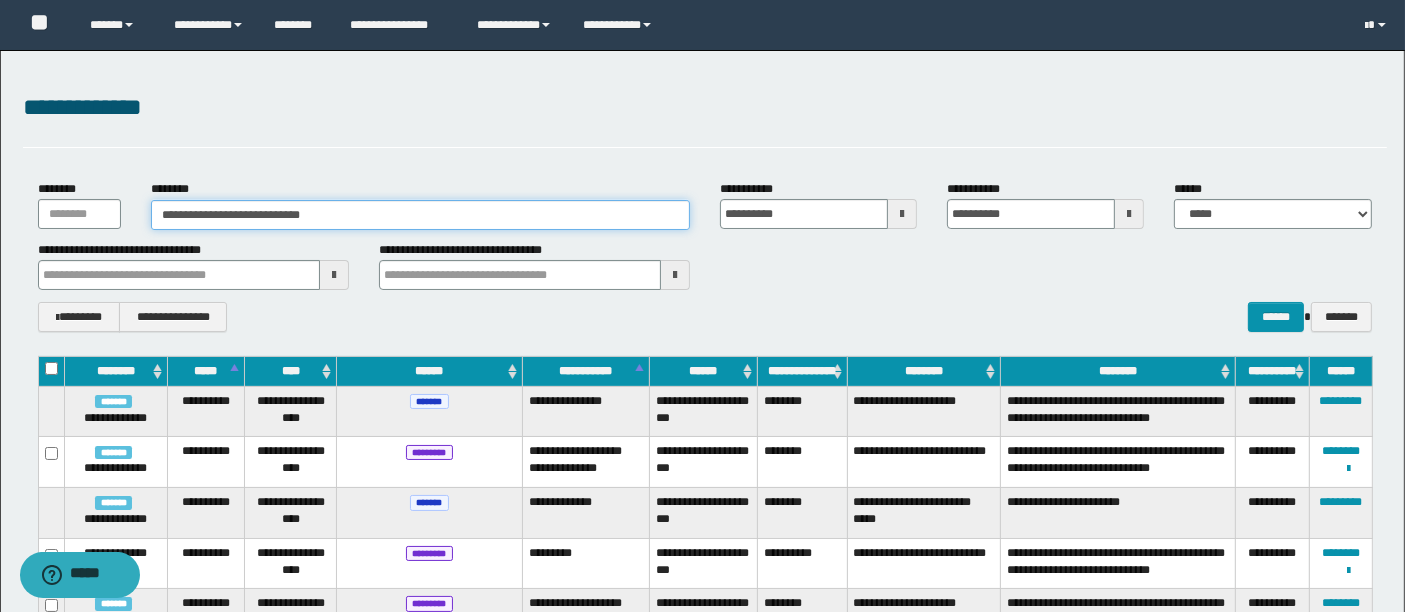 type on "**********" 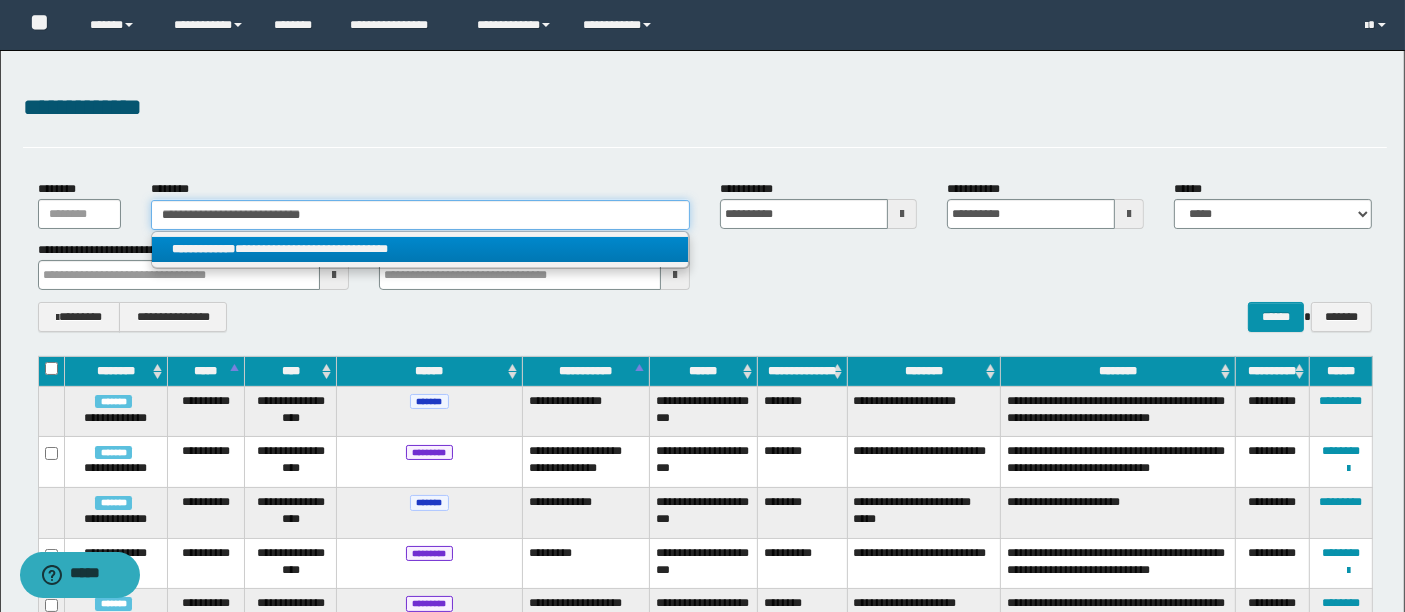 type on "**********" 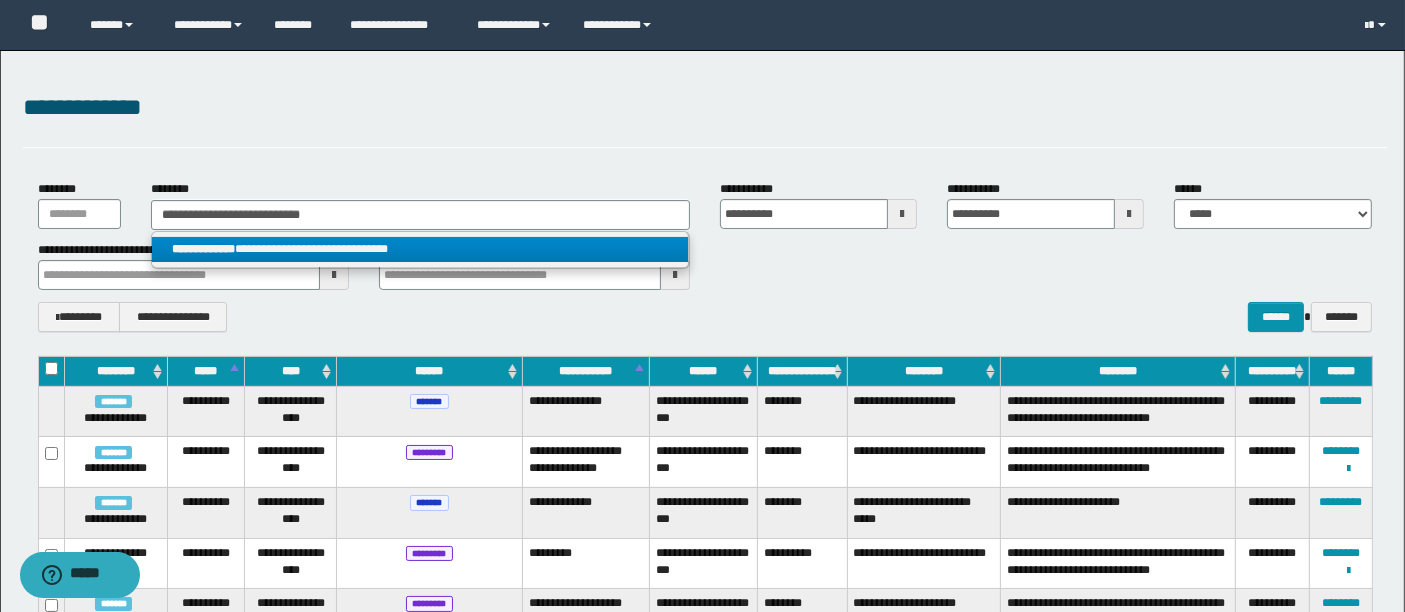click on "**********" at bounding box center (420, 249) 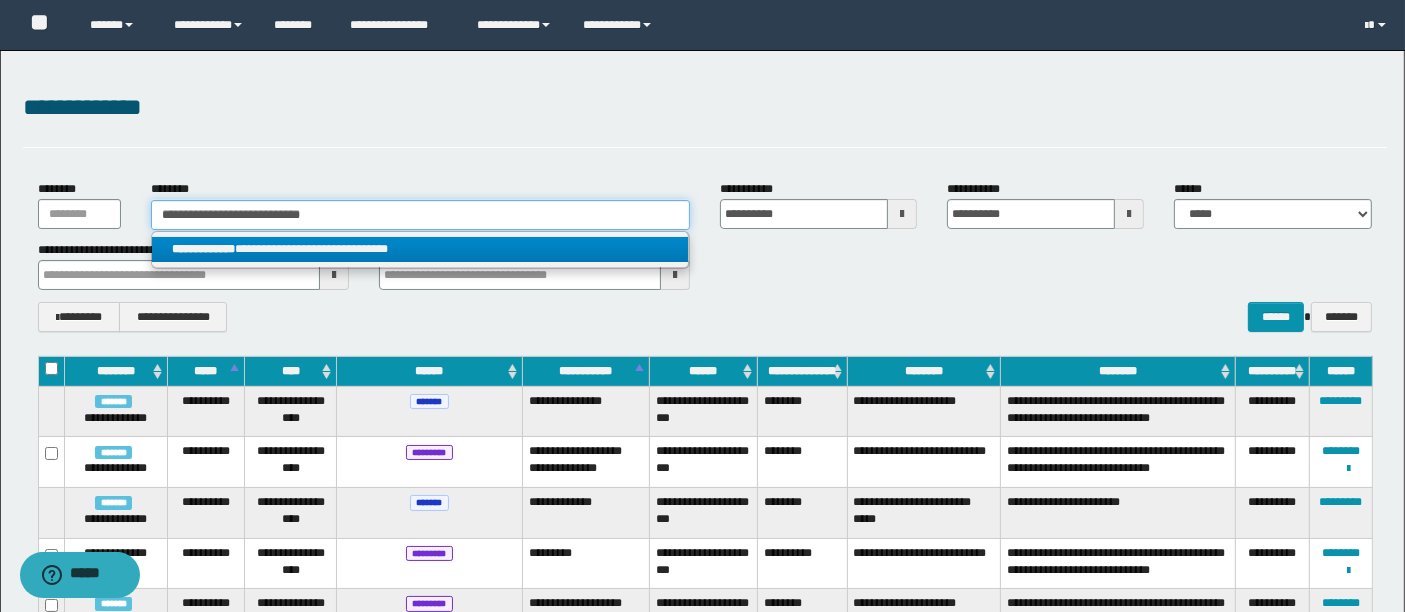 type 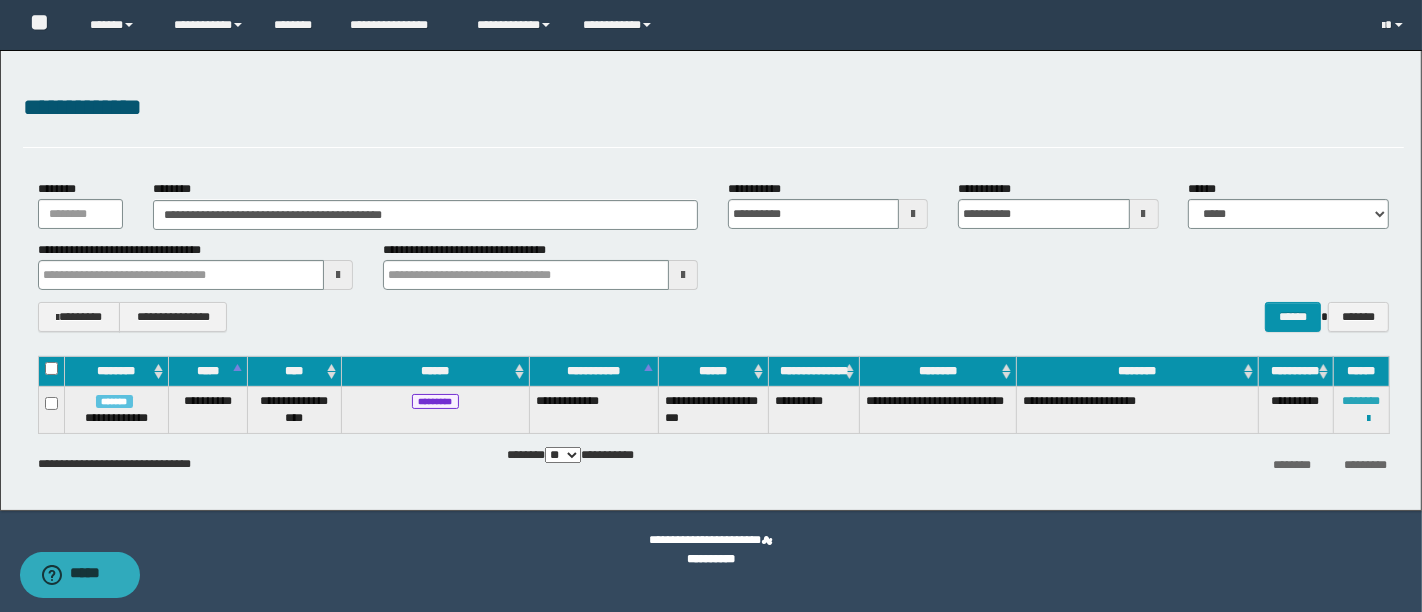 click on "********" at bounding box center (1361, 401) 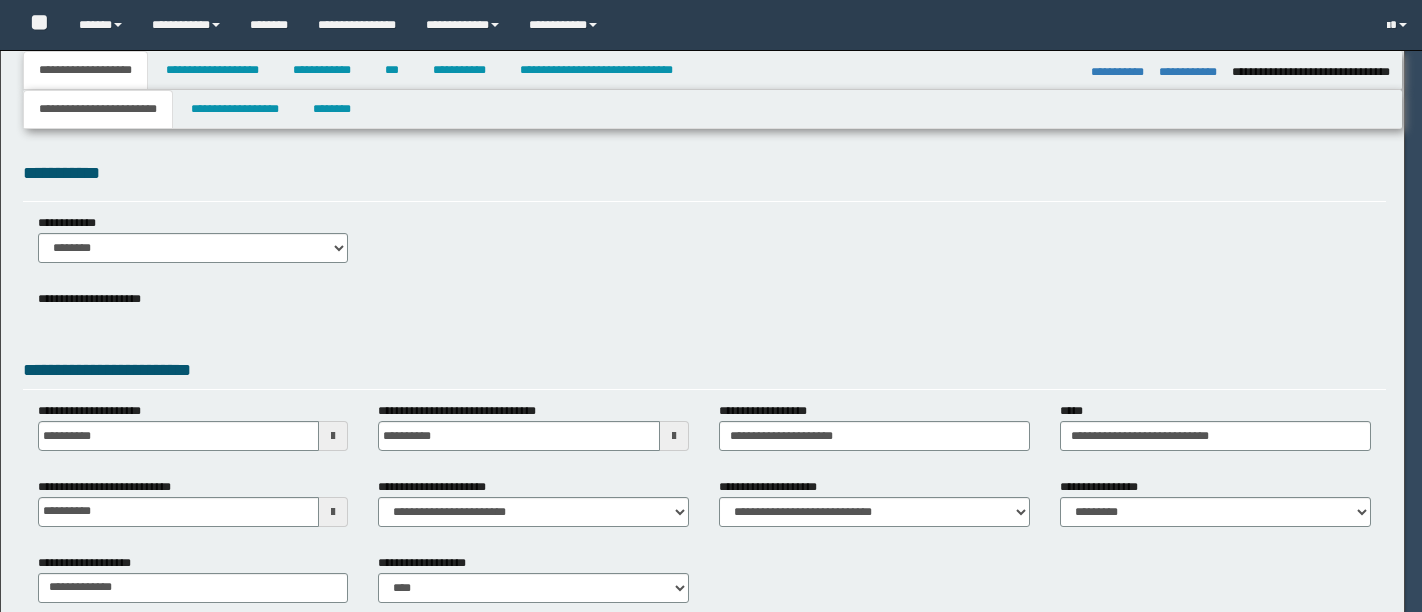 select on "*" 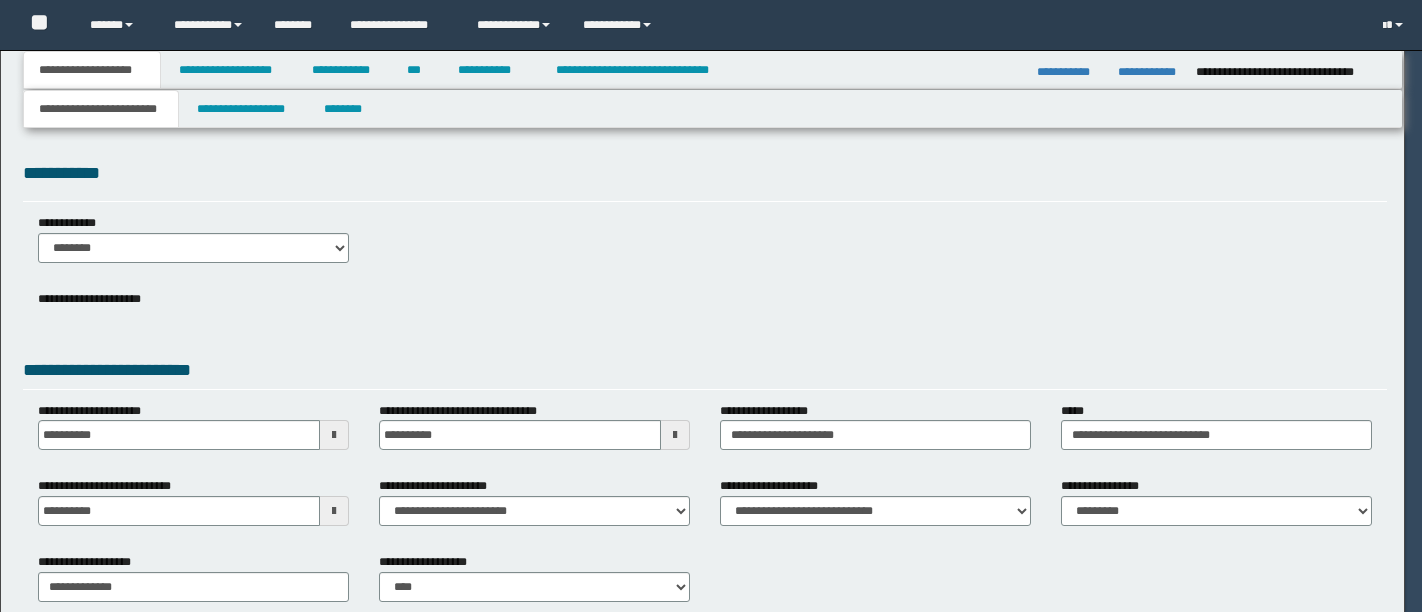 scroll, scrollTop: 0, scrollLeft: 0, axis: both 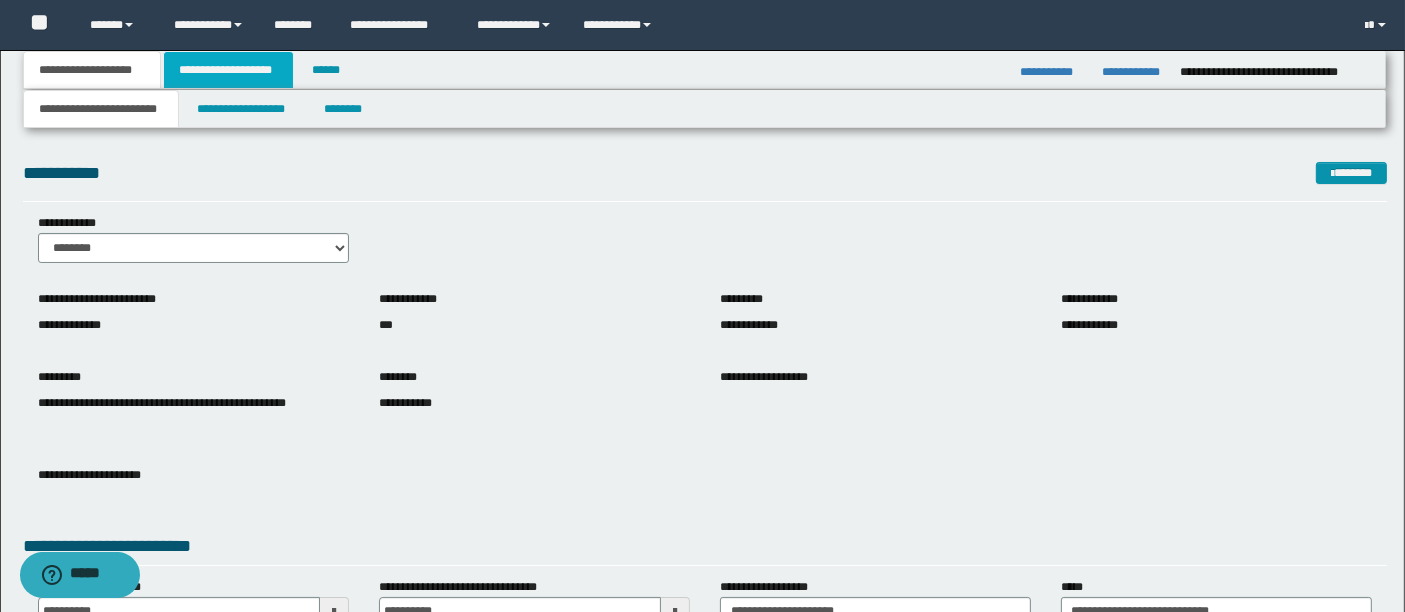 click on "**********" at bounding box center (228, 70) 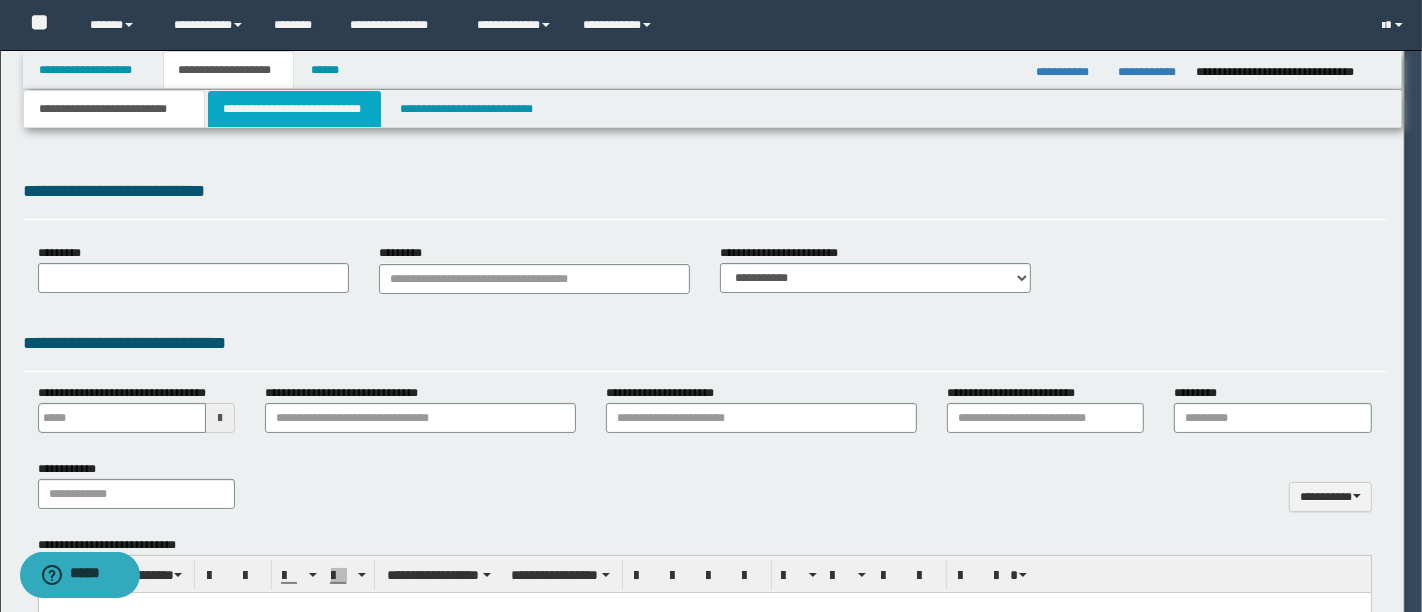 type 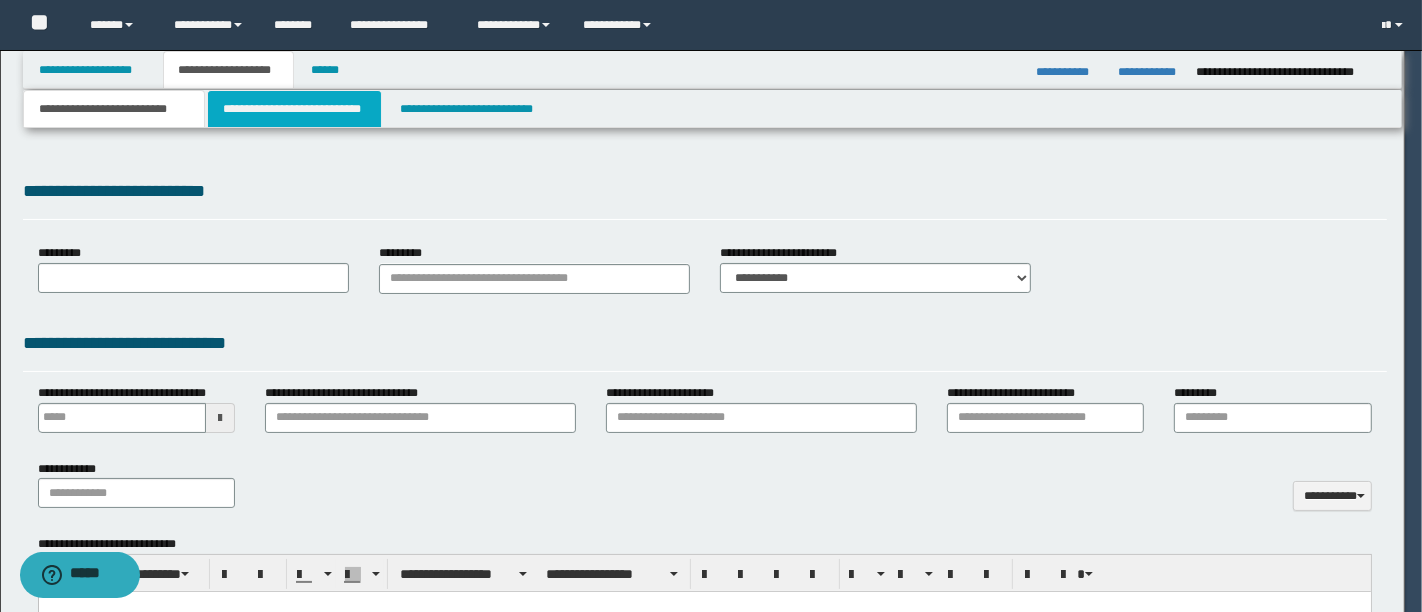 scroll, scrollTop: 0, scrollLeft: 0, axis: both 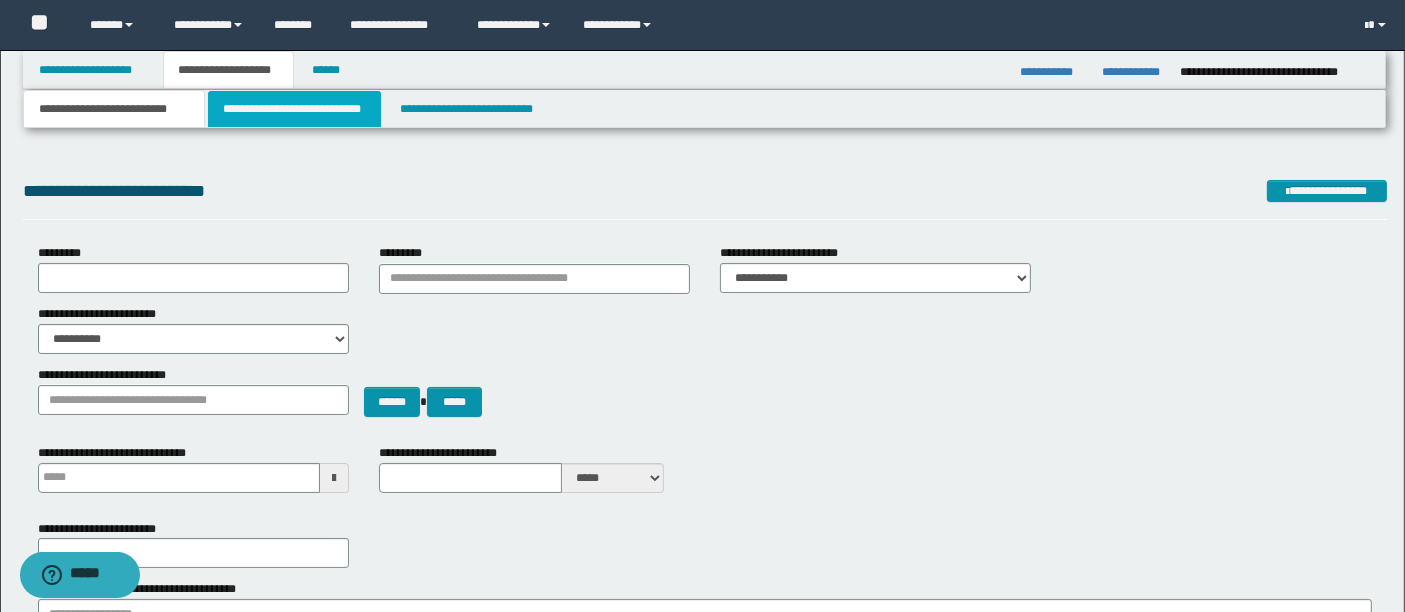 click on "**********" at bounding box center (294, 109) 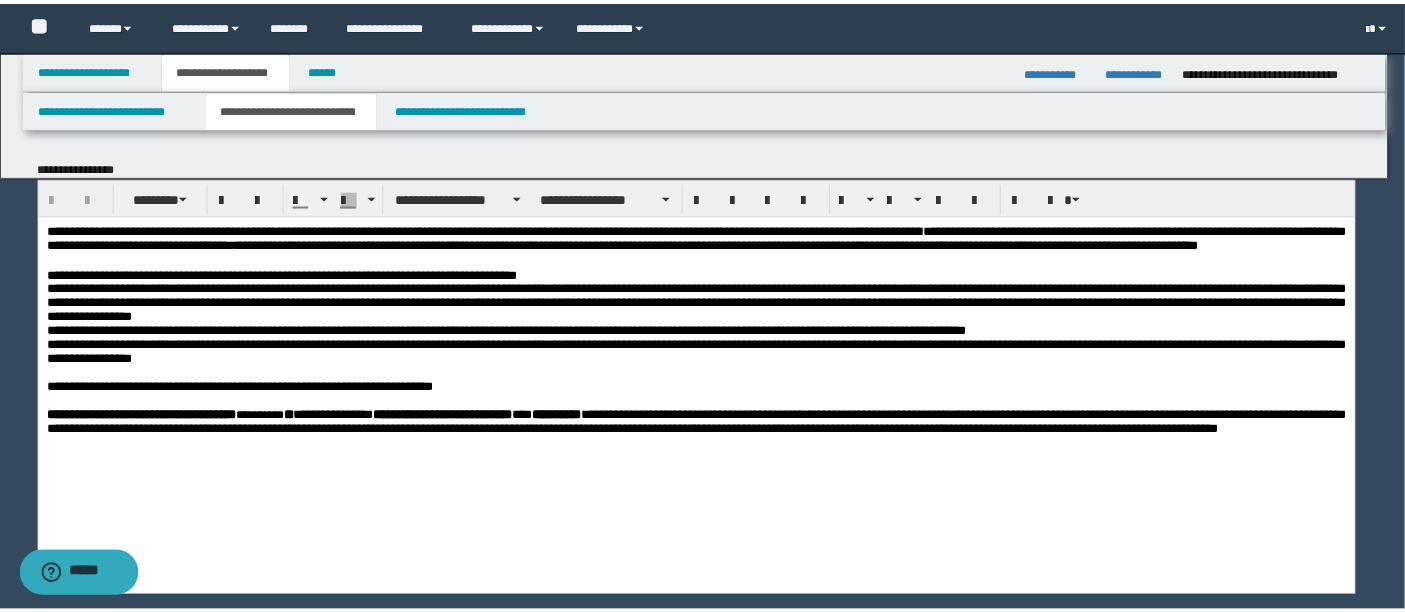 scroll, scrollTop: 0, scrollLeft: 0, axis: both 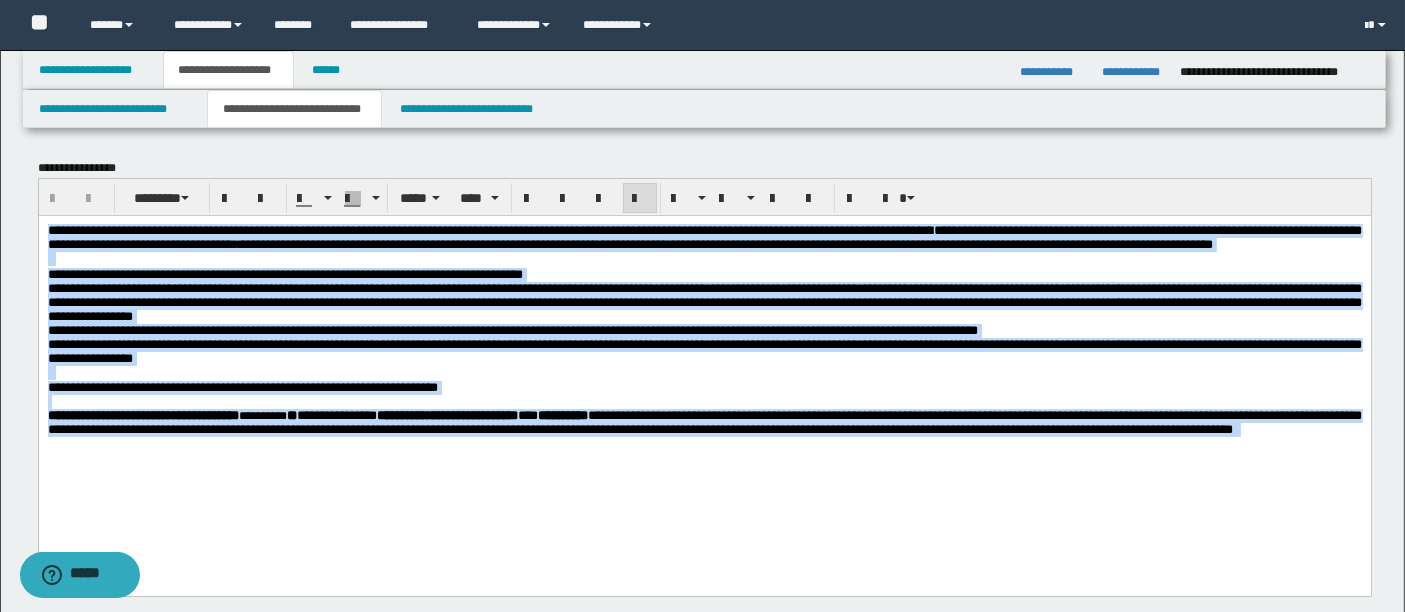 drag, startPoint x: 563, startPoint y: 479, endPoint x: 45, endPoint y: 229, distance: 575.17303 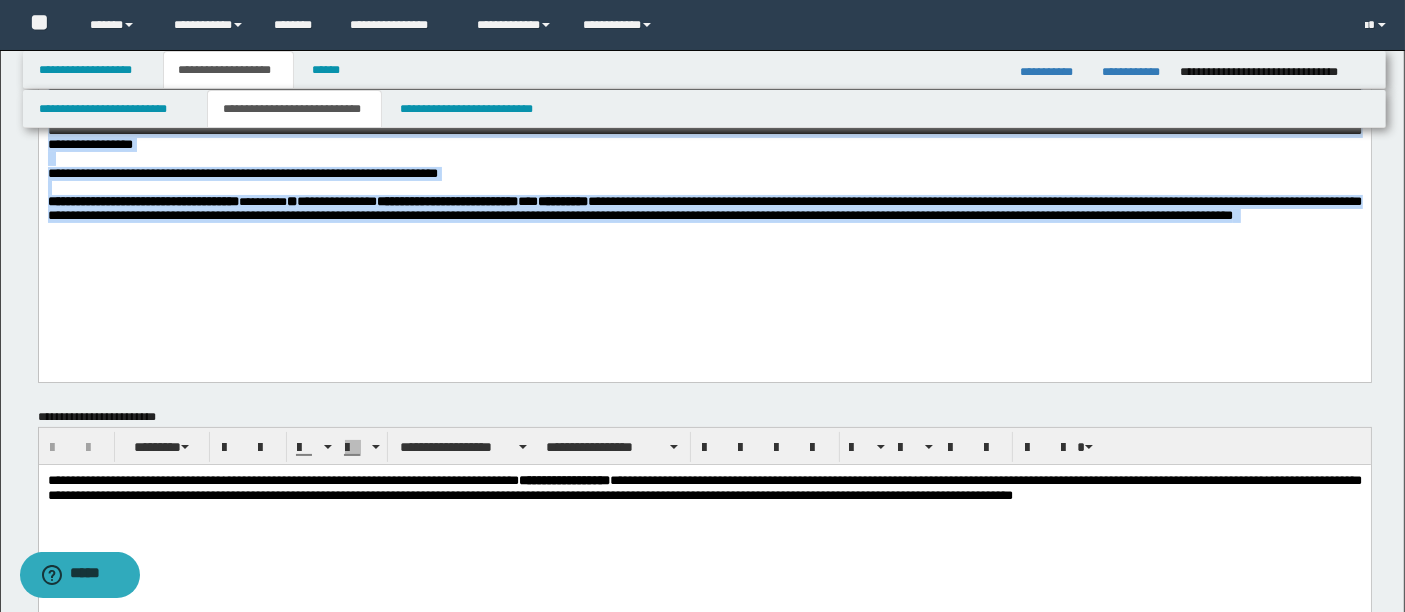 scroll, scrollTop: 255, scrollLeft: 0, axis: vertical 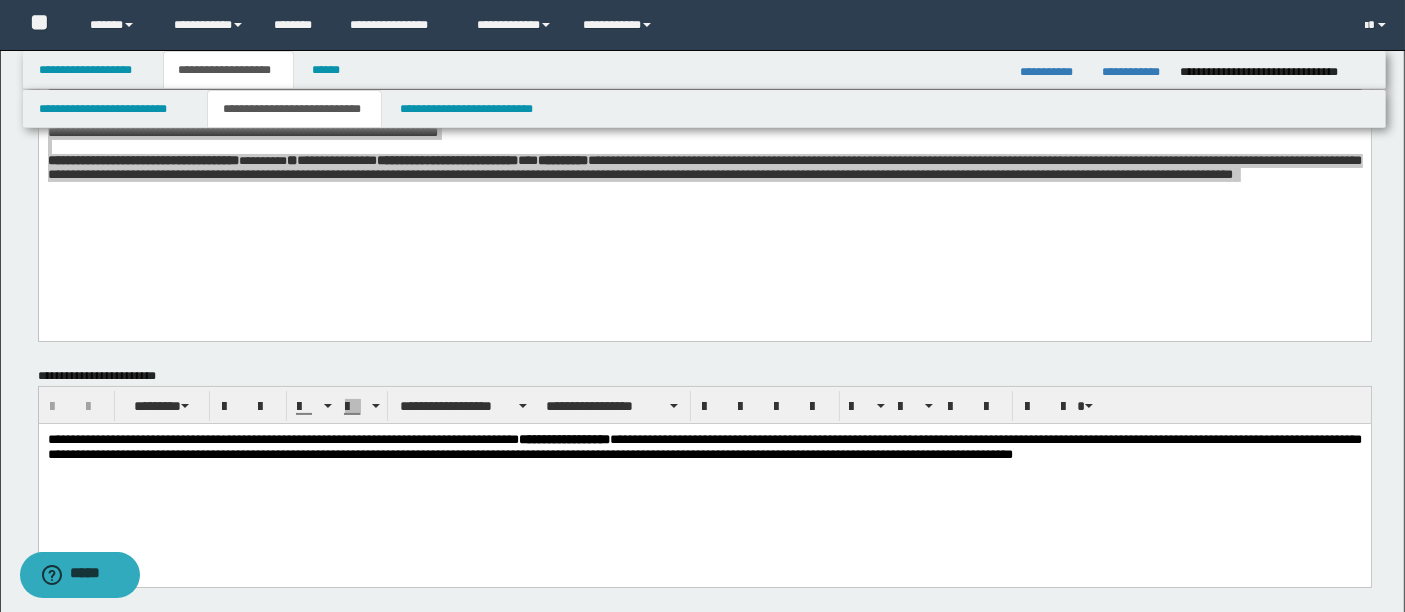 click on "**********" at bounding box center [282, 439] 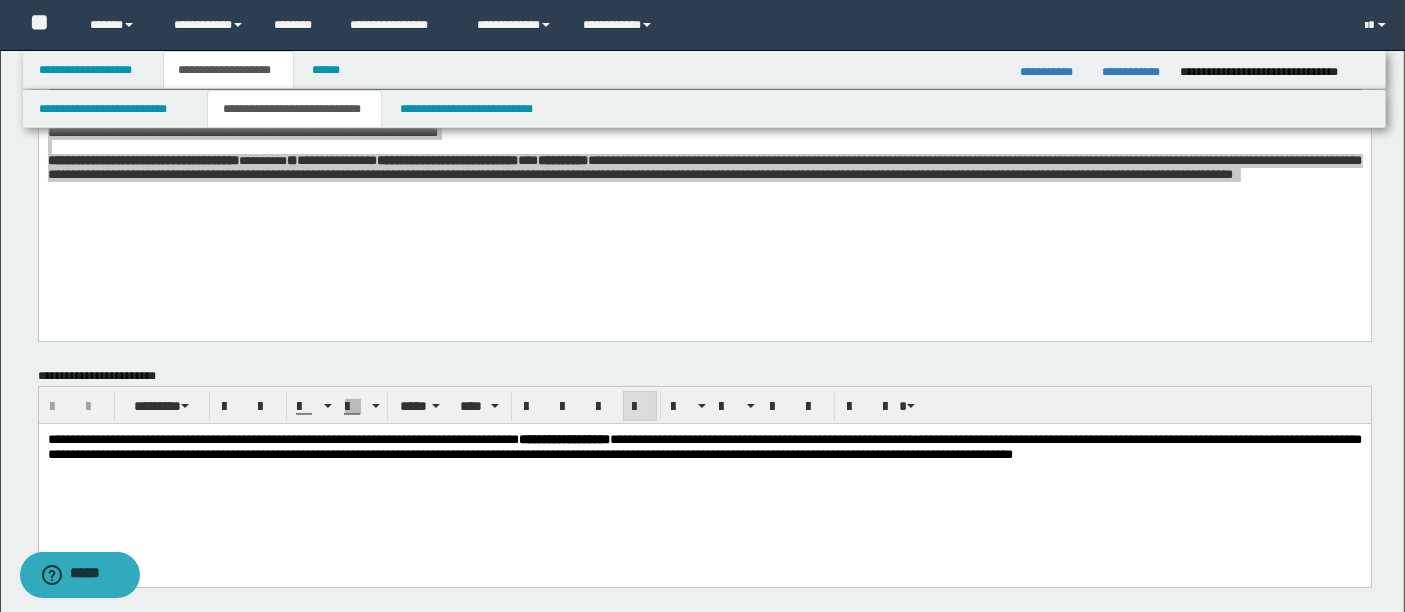 paste 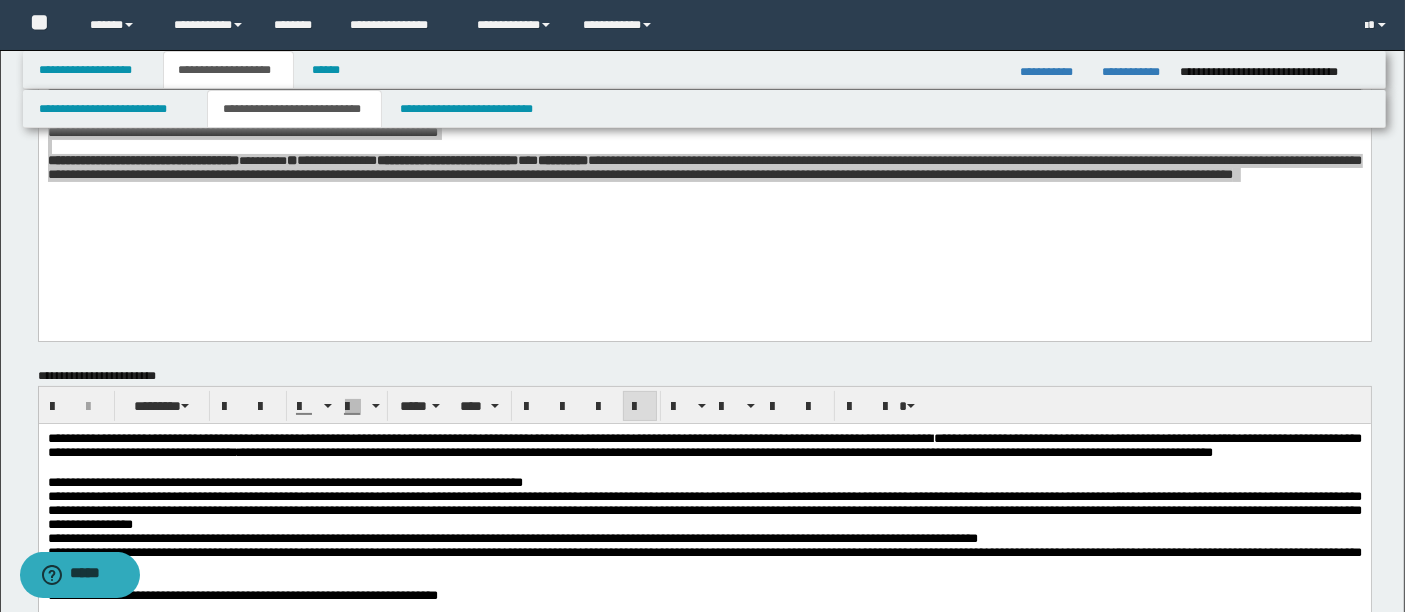 click on "**********" at bounding box center [485, 438] 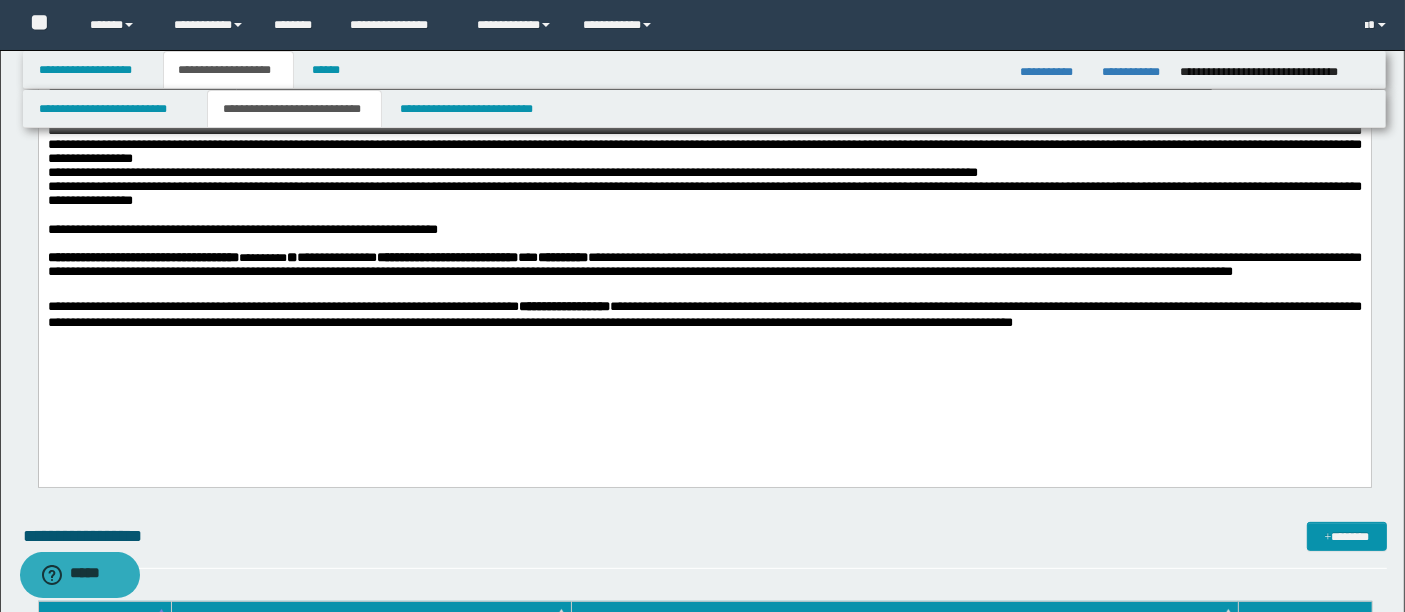 scroll, scrollTop: 624, scrollLeft: 0, axis: vertical 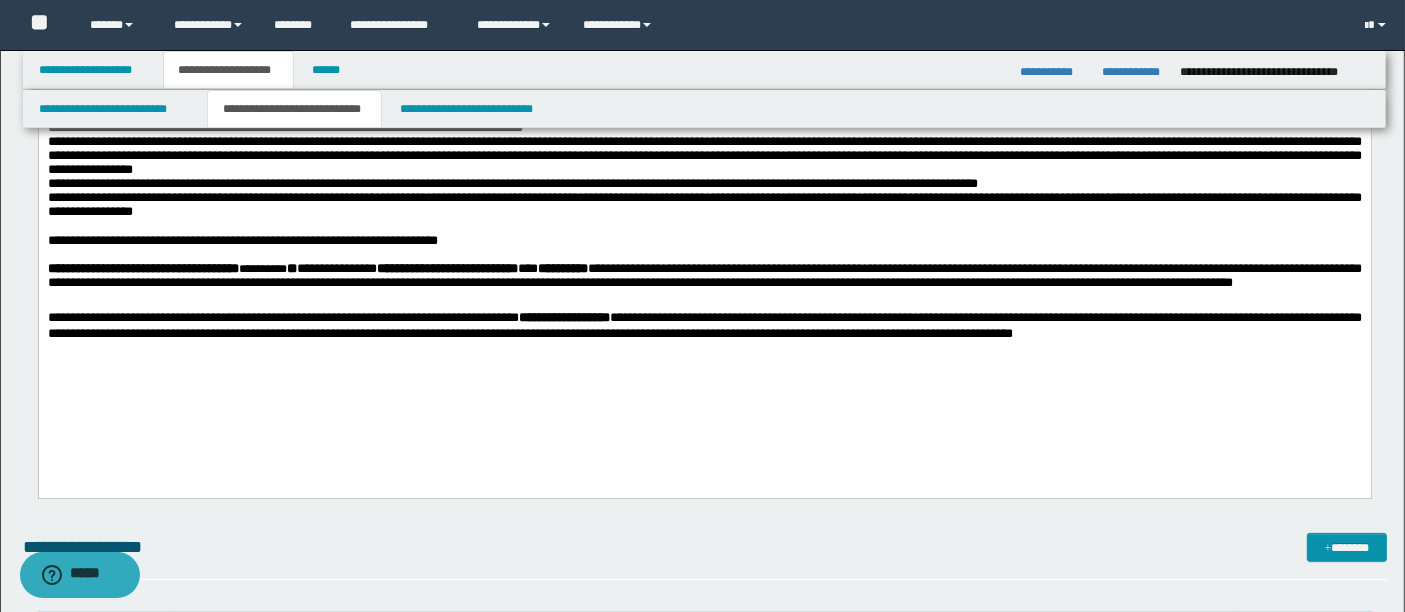 click on "**********" at bounding box center [704, 227] 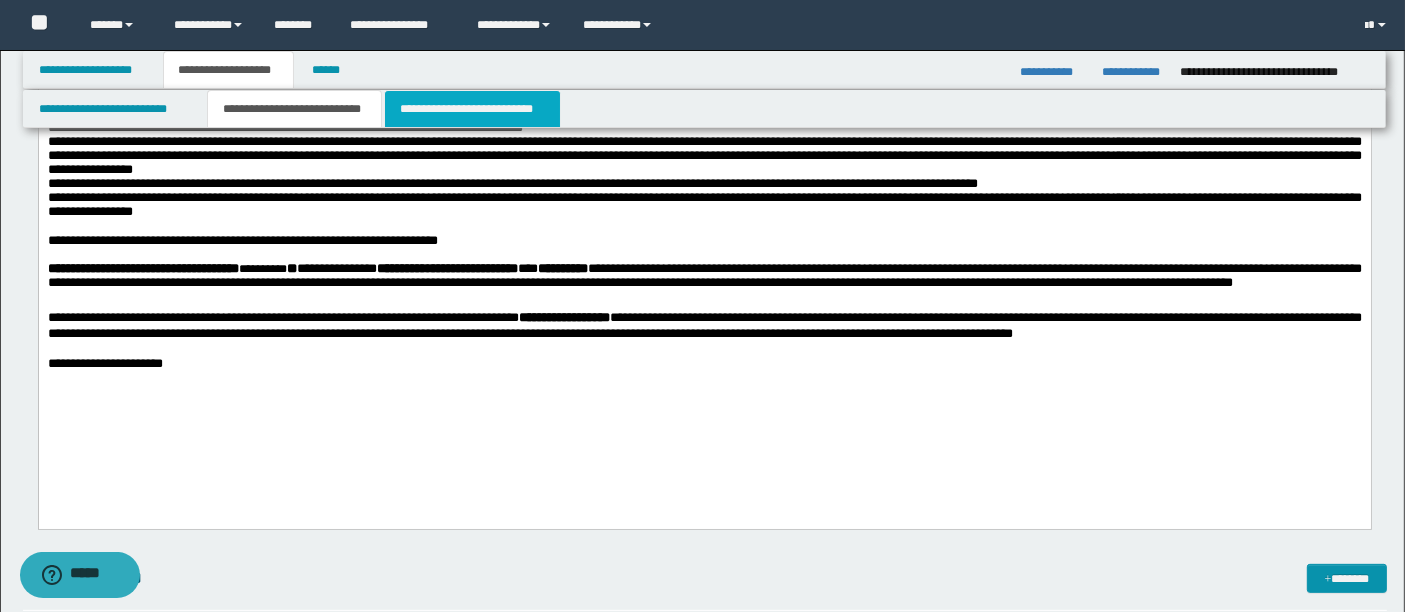 click on "**********" at bounding box center (472, 109) 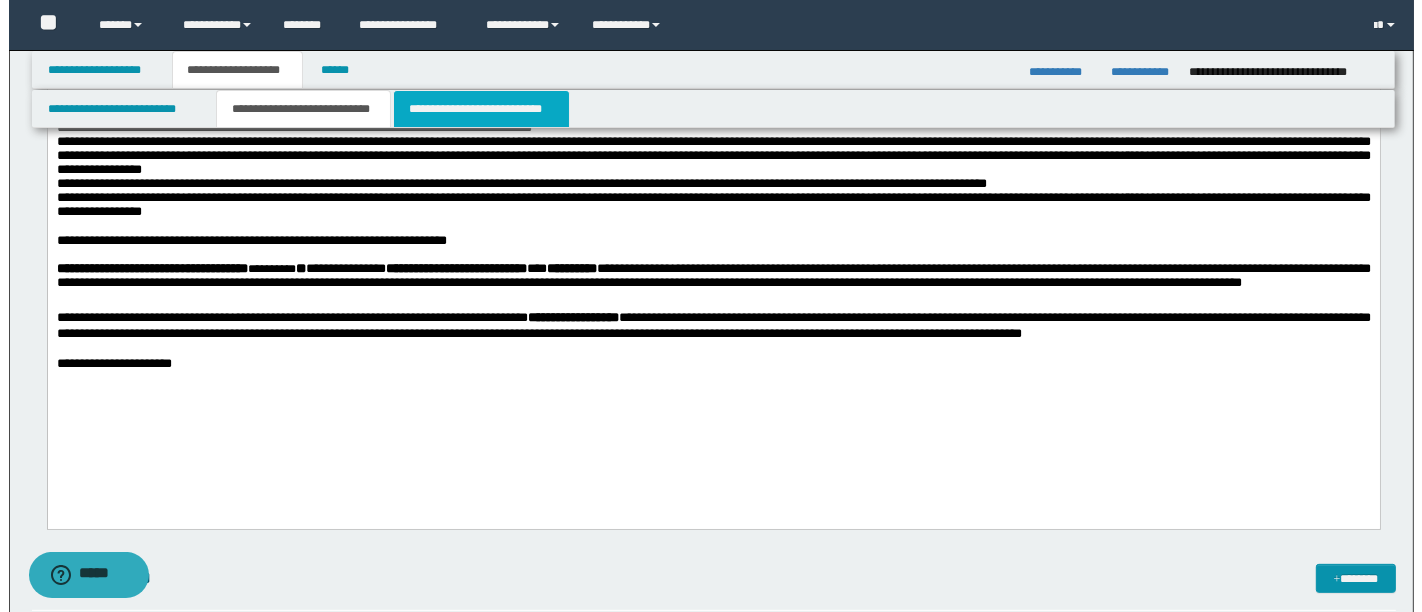 scroll, scrollTop: 0, scrollLeft: 0, axis: both 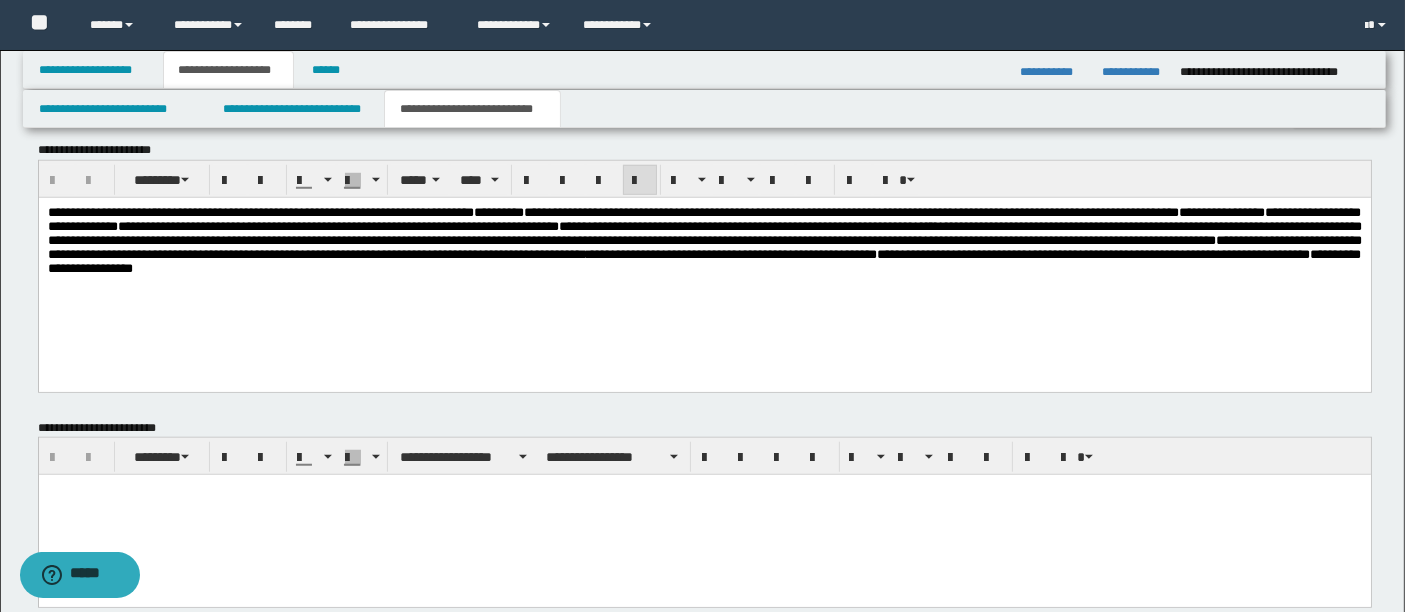 click on "**********" at bounding box center [704, 225] 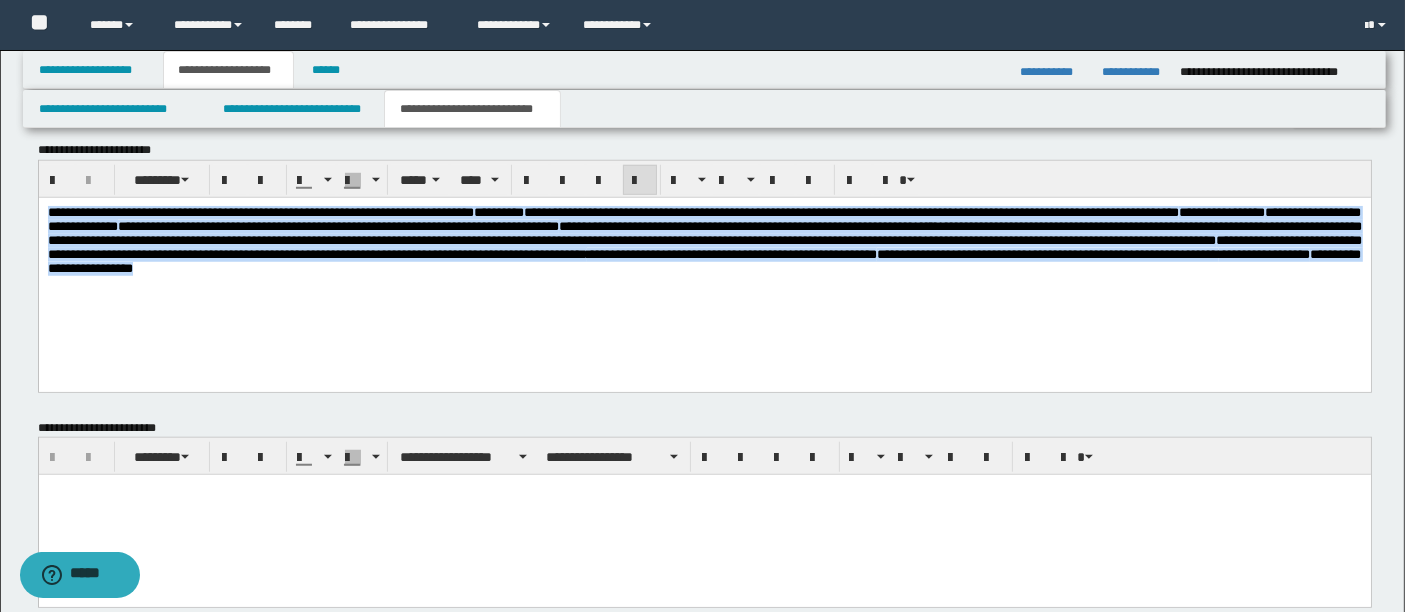drag, startPoint x: 49, startPoint y: 213, endPoint x: 1224, endPoint y: 289, distance: 1177.4553 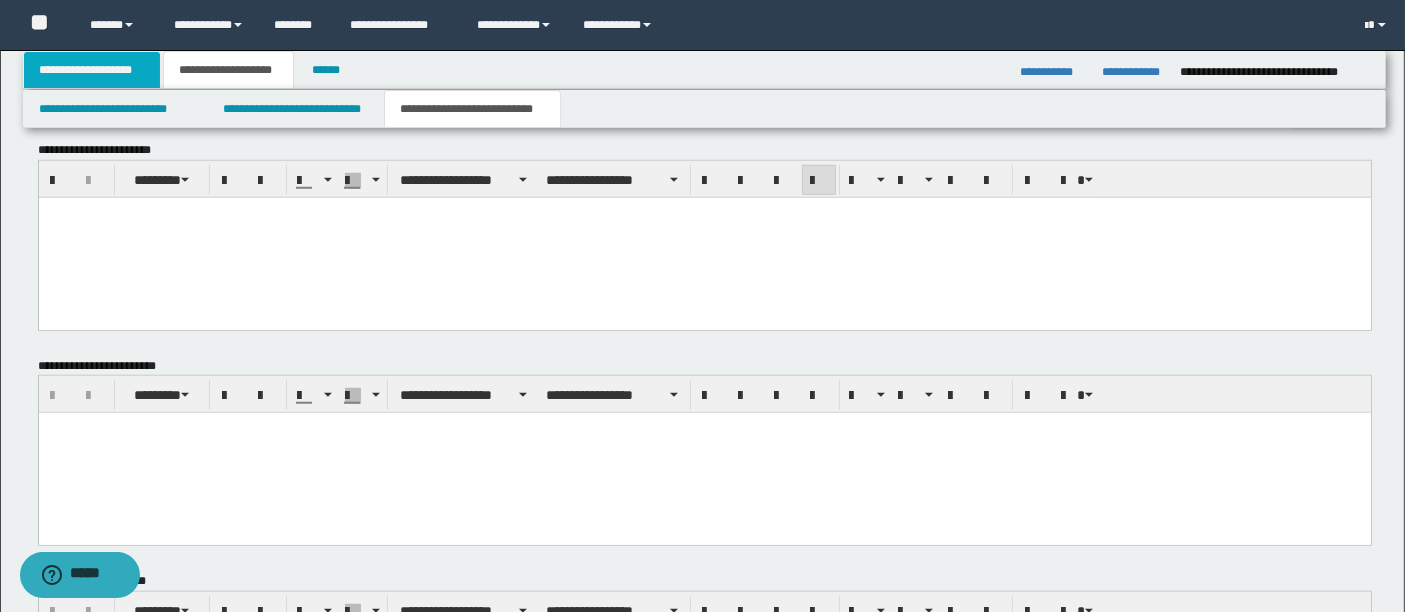 click on "**********" at bounding box center [92, 70] 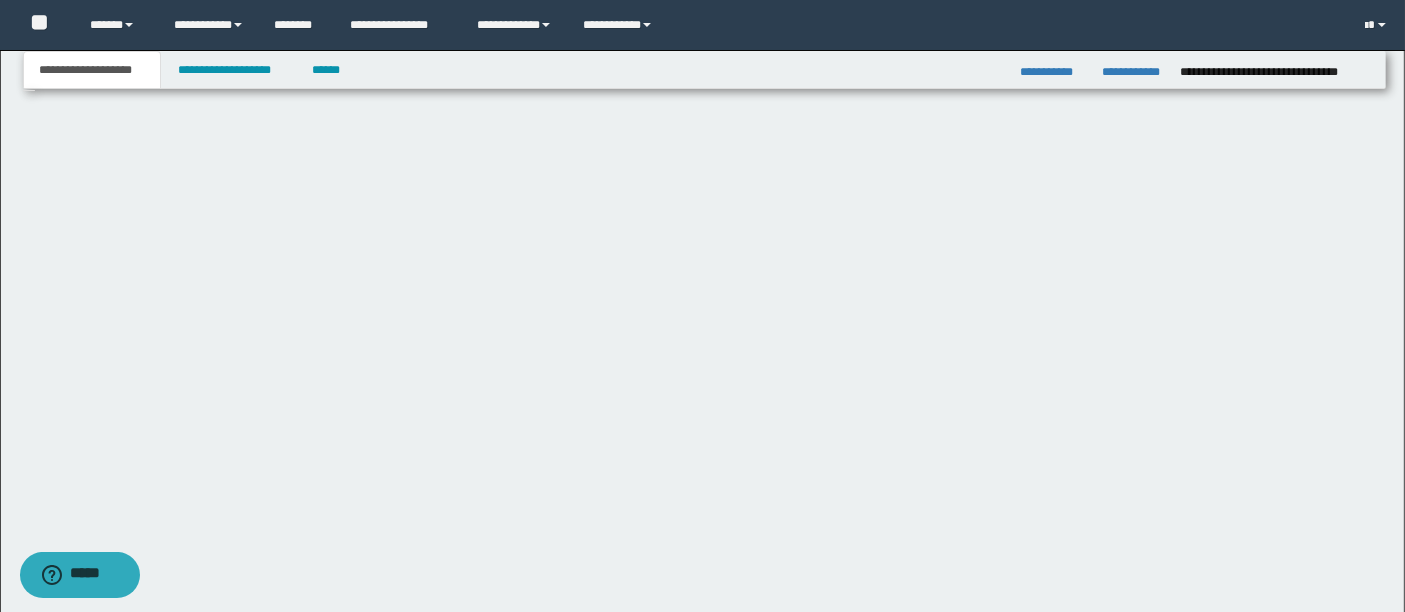 scroll, scrollTop: 288, scrollLeft: 0, axis: vertical 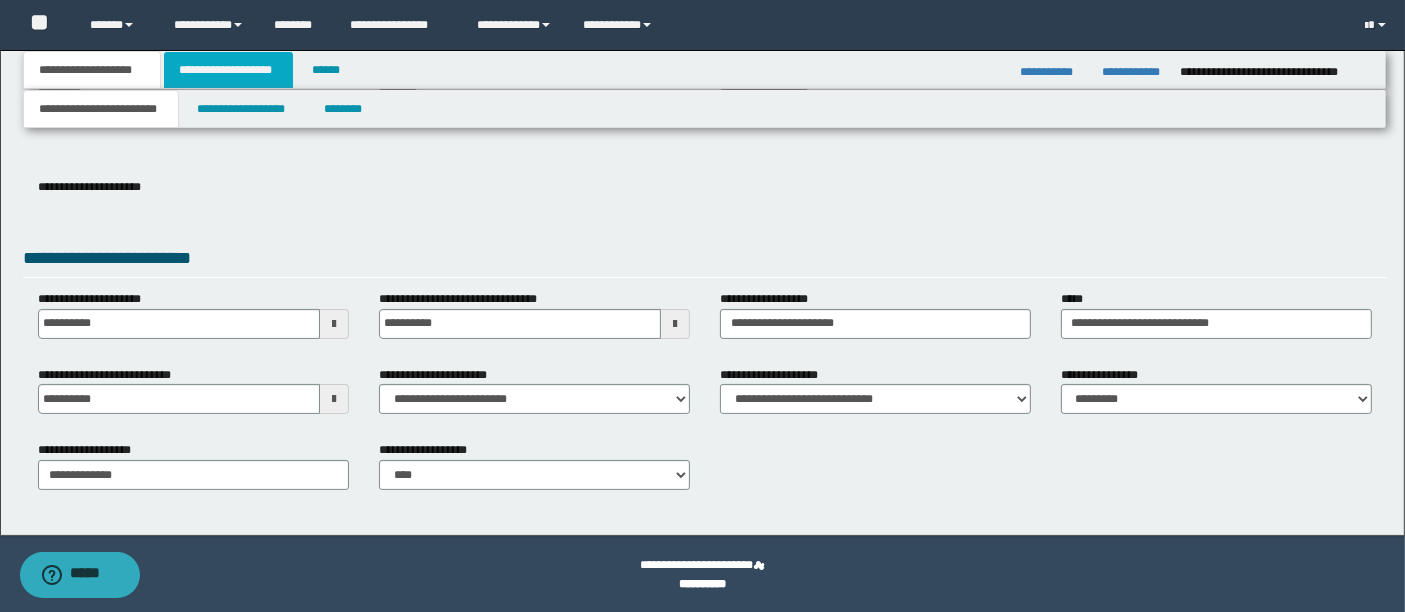 click on "**********" at bounding box center (228, 70) 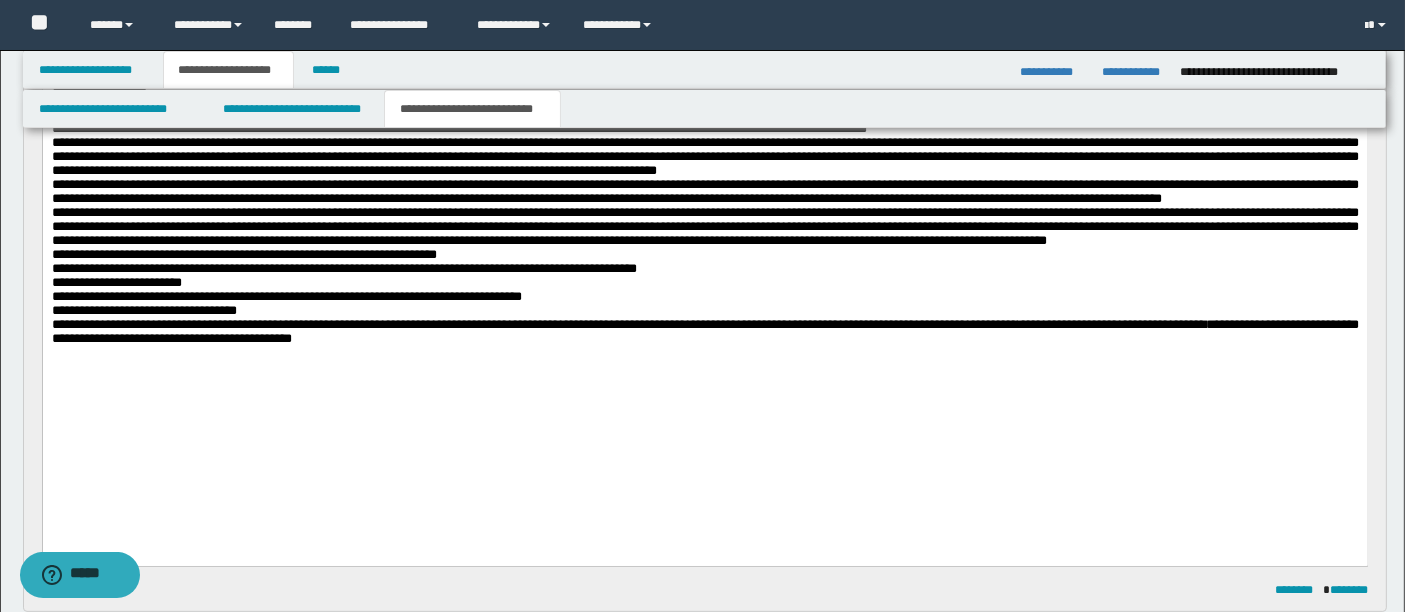 scroll, scrollTop: 466, scrollLeft: 0, axis: vertical 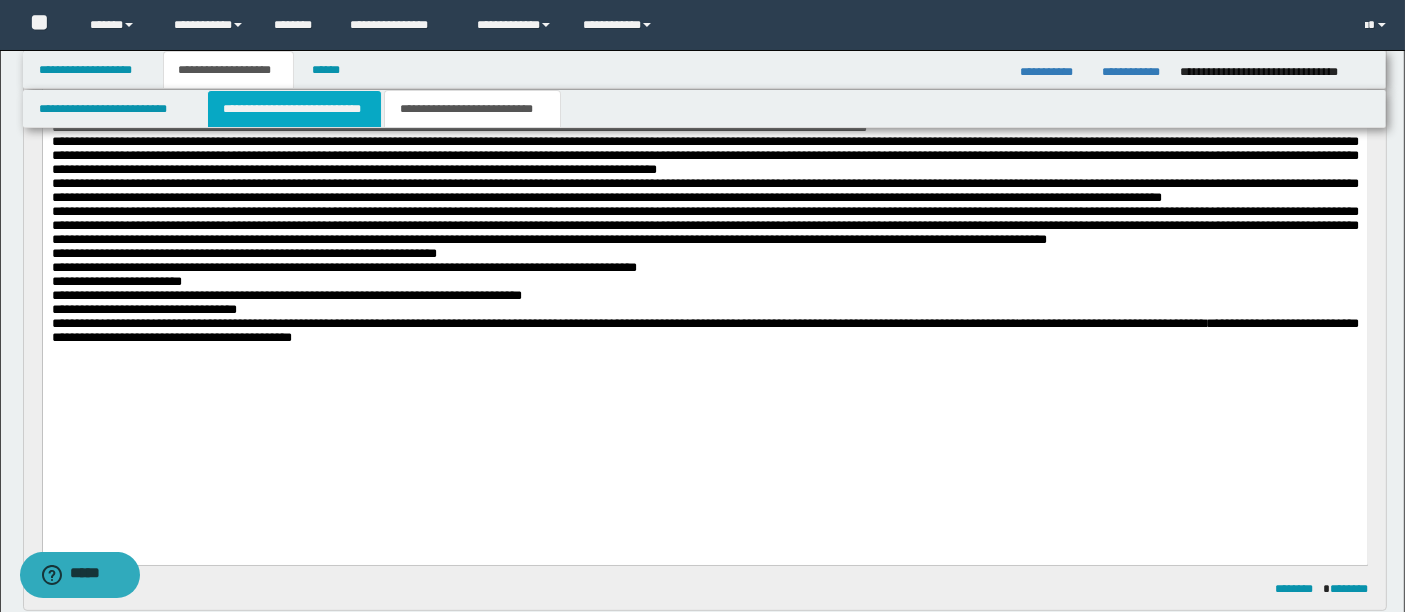 click on "**********" at bounding box center [294, 109] 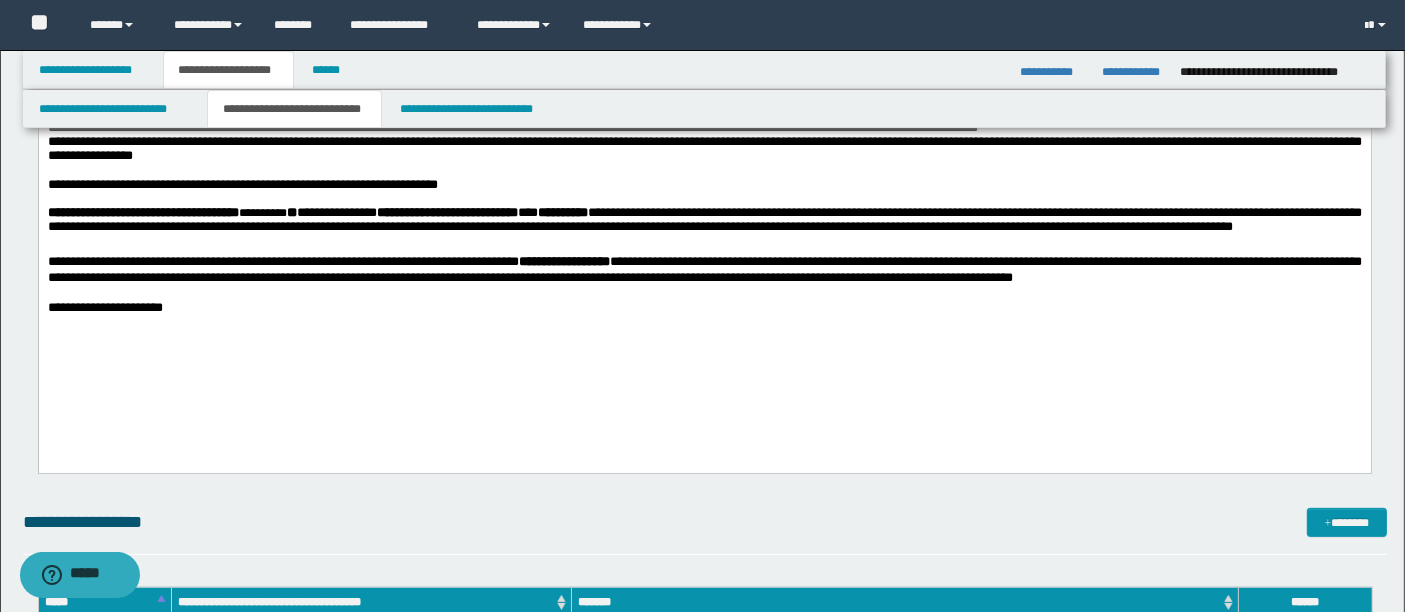 scroll, scrollTop: 697, scrollLeft: 0, axis: vertical 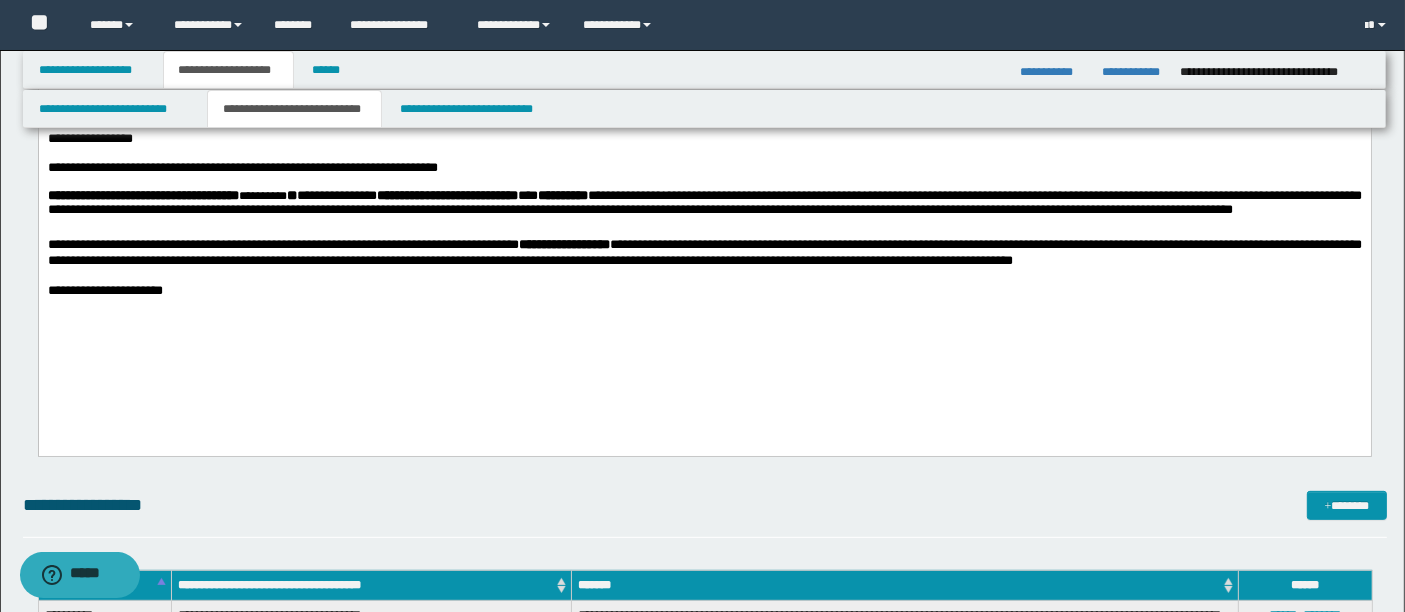click on "**********" at bounding box center (704, 170) 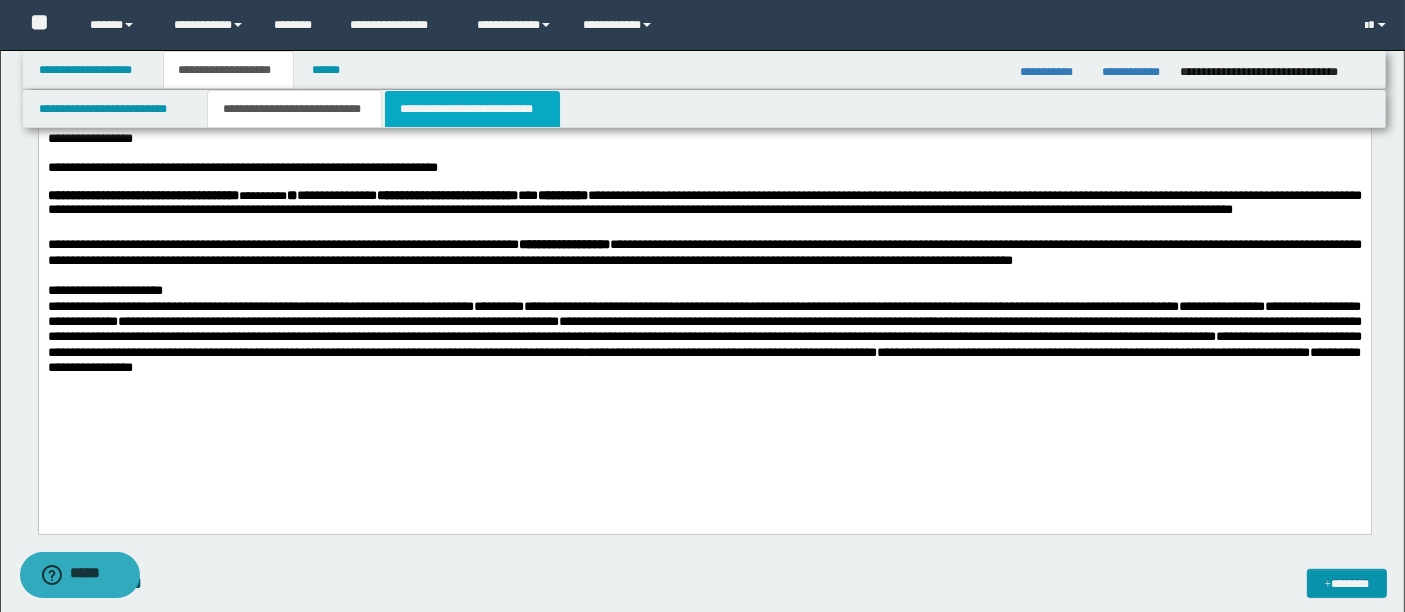 click on "**********" at bounding box center [472, 109] 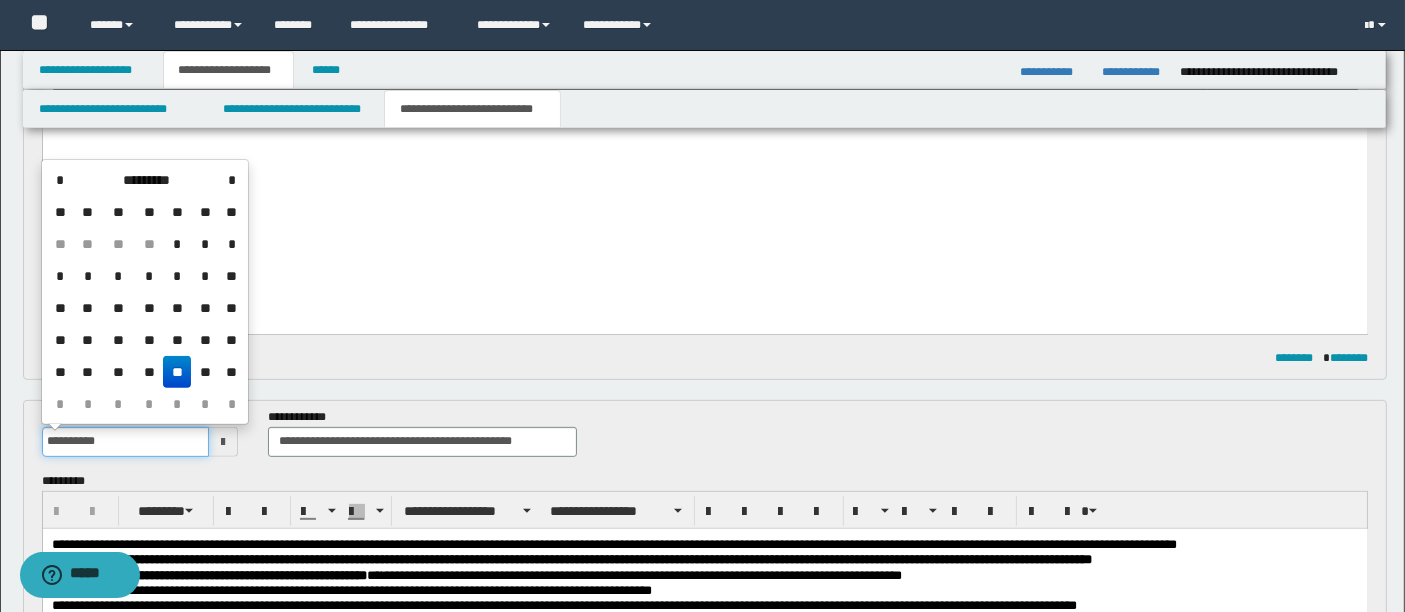 drag, startPoint x: 114, startPoint y: 447, endPoint x: 0, endPoint y: 459, distance: 114.62984 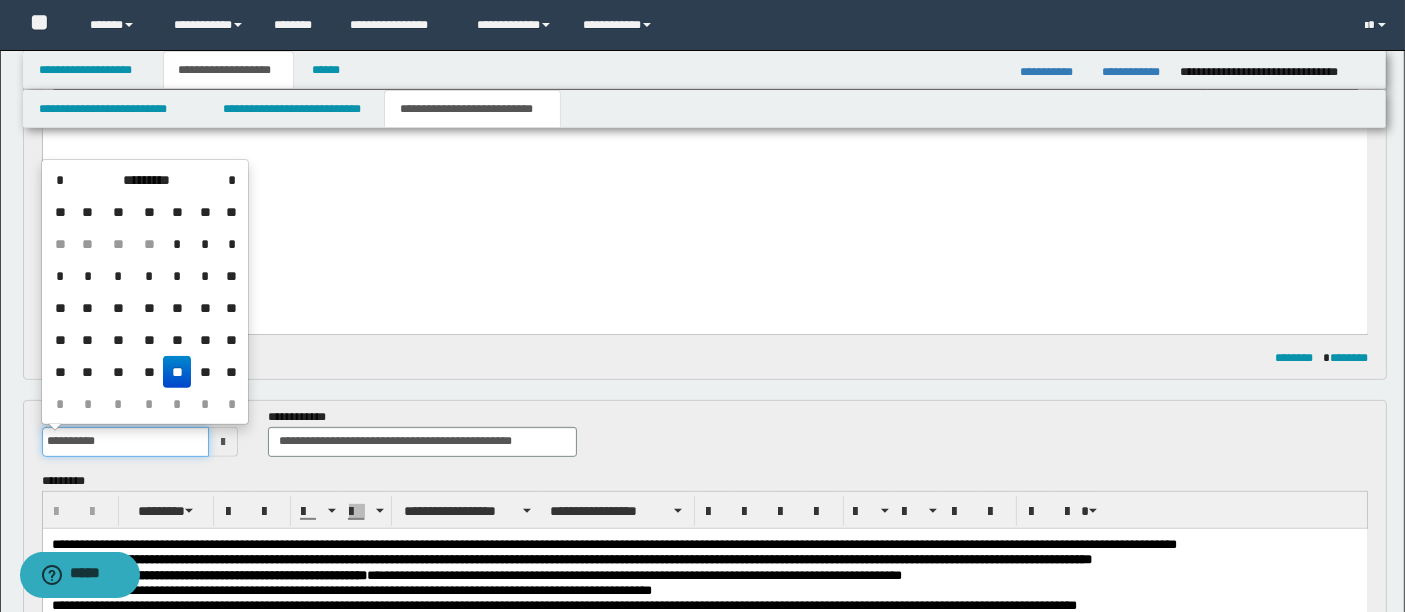click on "**********" at bounding box center (702, 508) 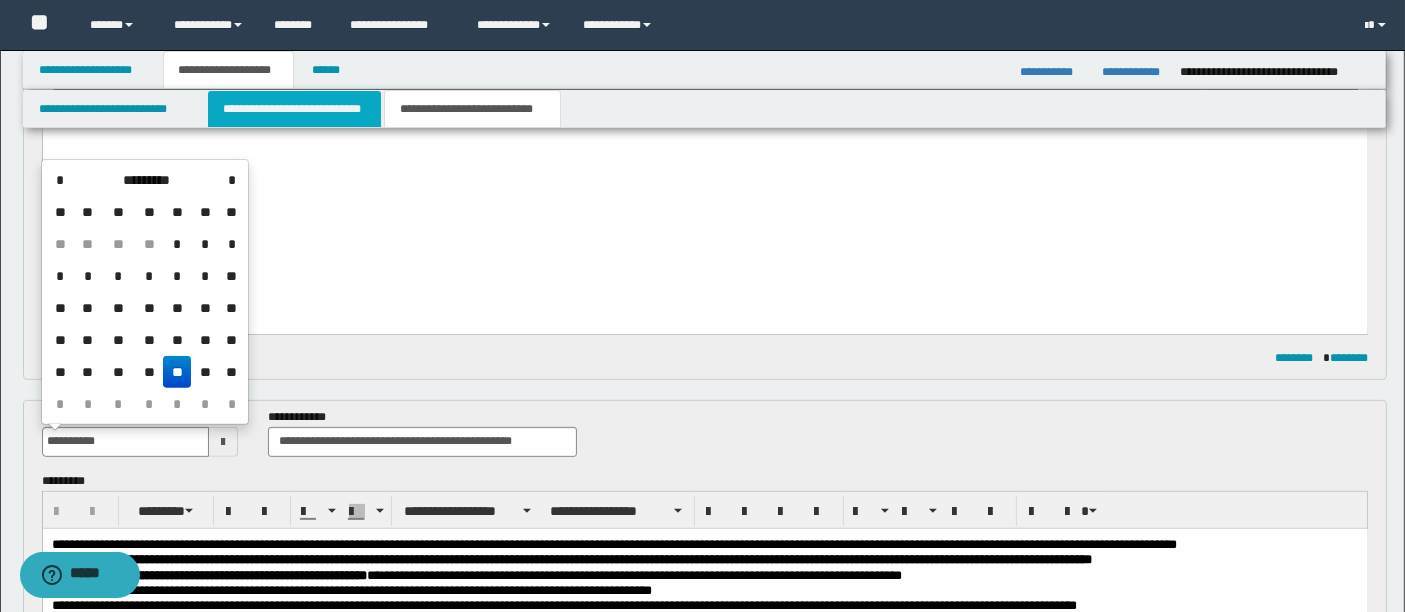 type on "**********" 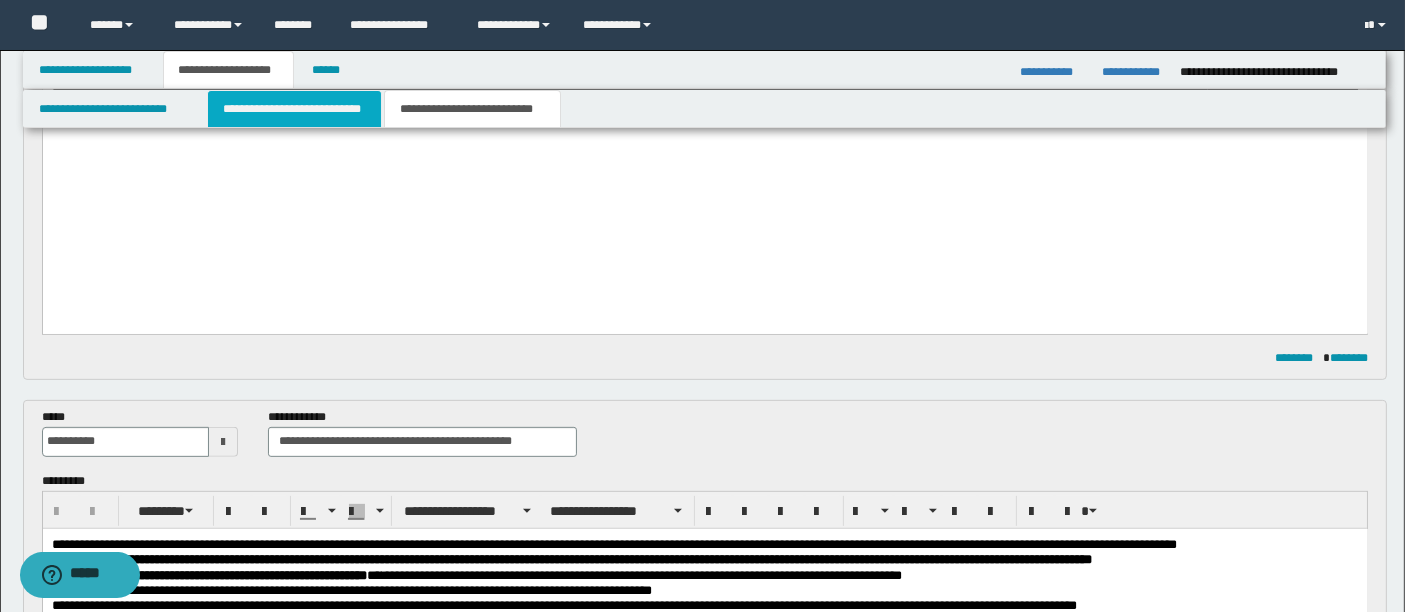 click on "**********" at bounding box center [294, 109] 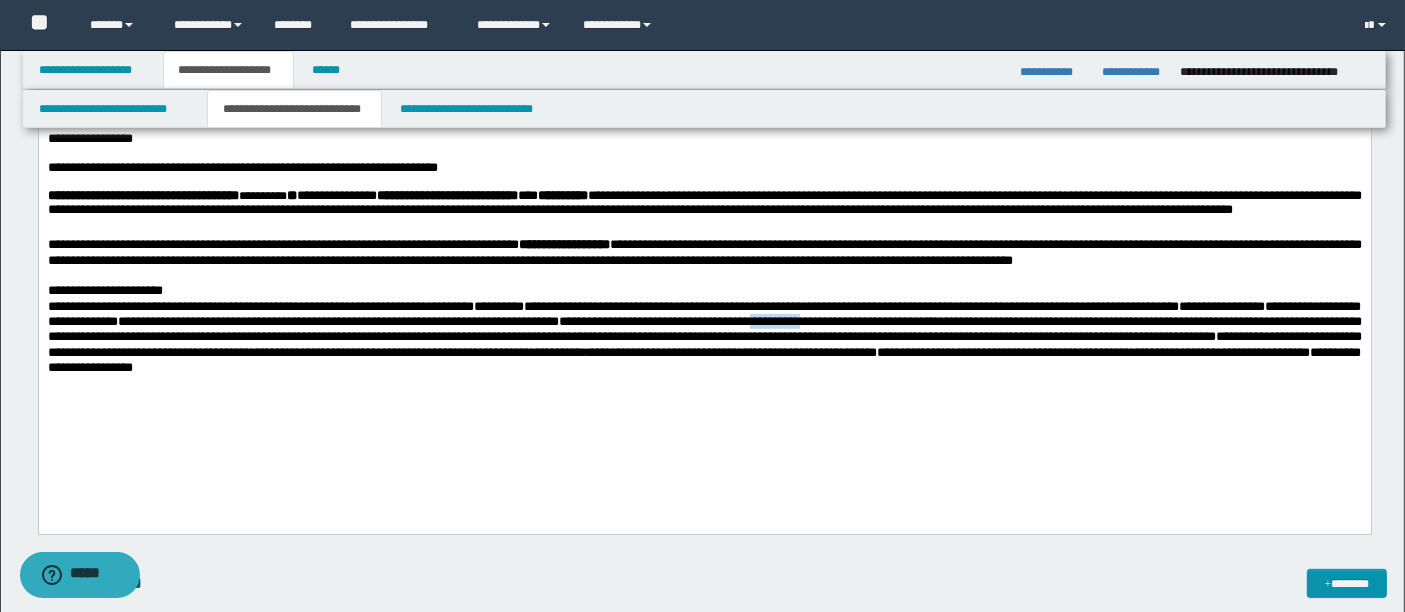drag, startPoint x: 1248, startPoint y: 375, endPoint x: 1172, endPoint y: 371, distance: 76.105194 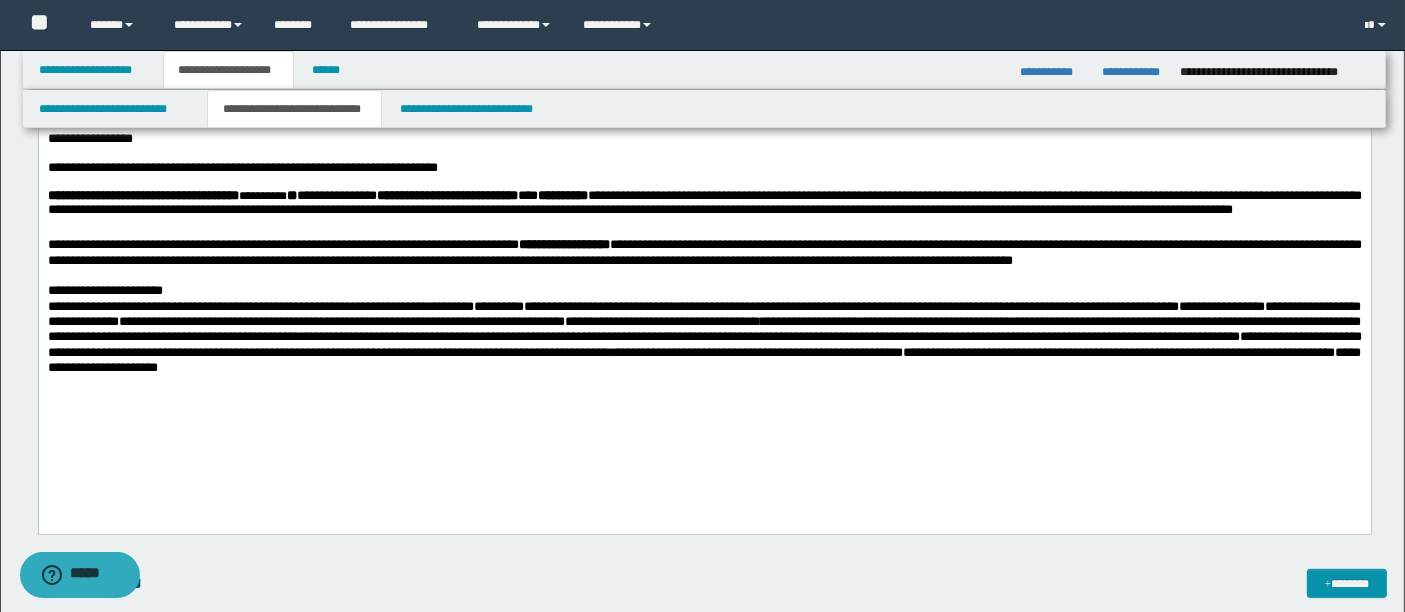 click on "**********" at bounding box center (704, 253) 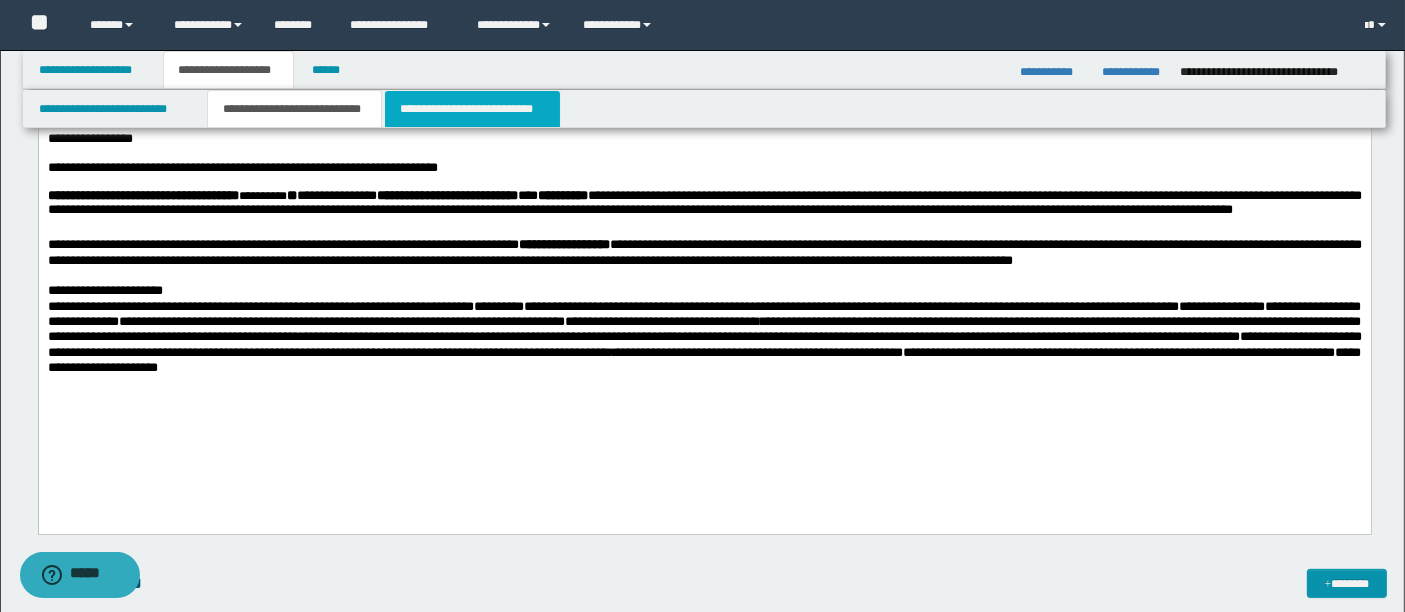 click on "**********" at bounding box center [472, 109] 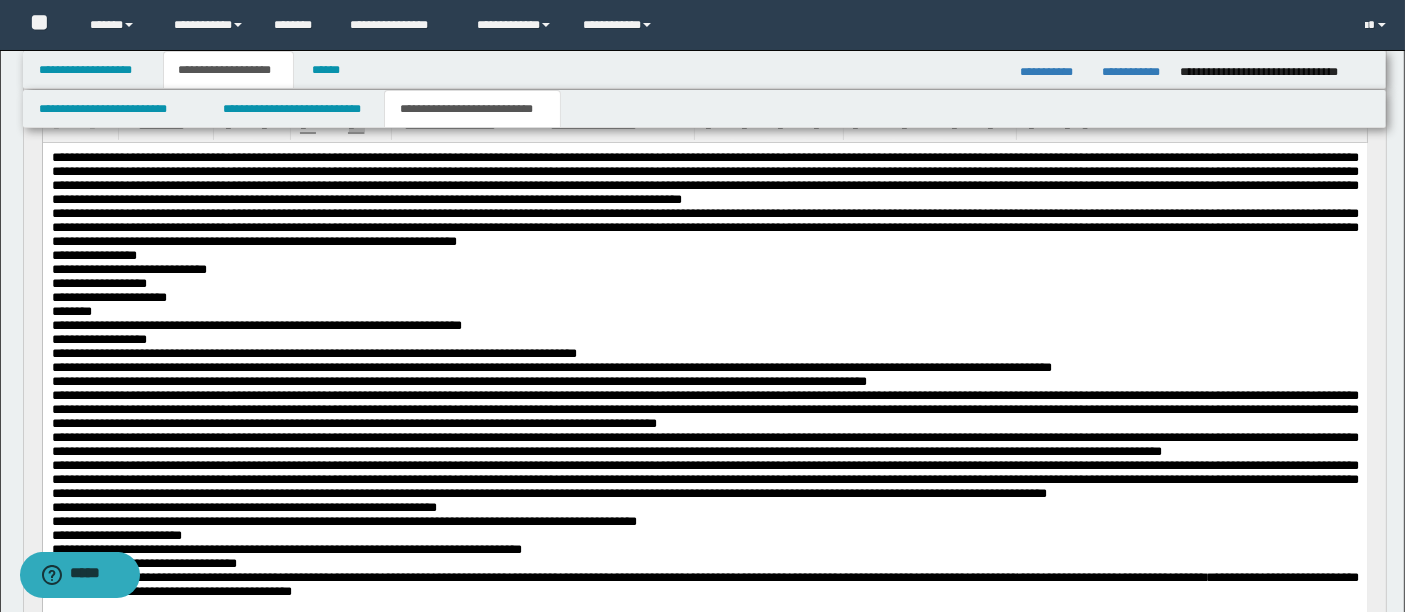scroll, scrollTop: 215, scrollLeft: 0, axis: vertical 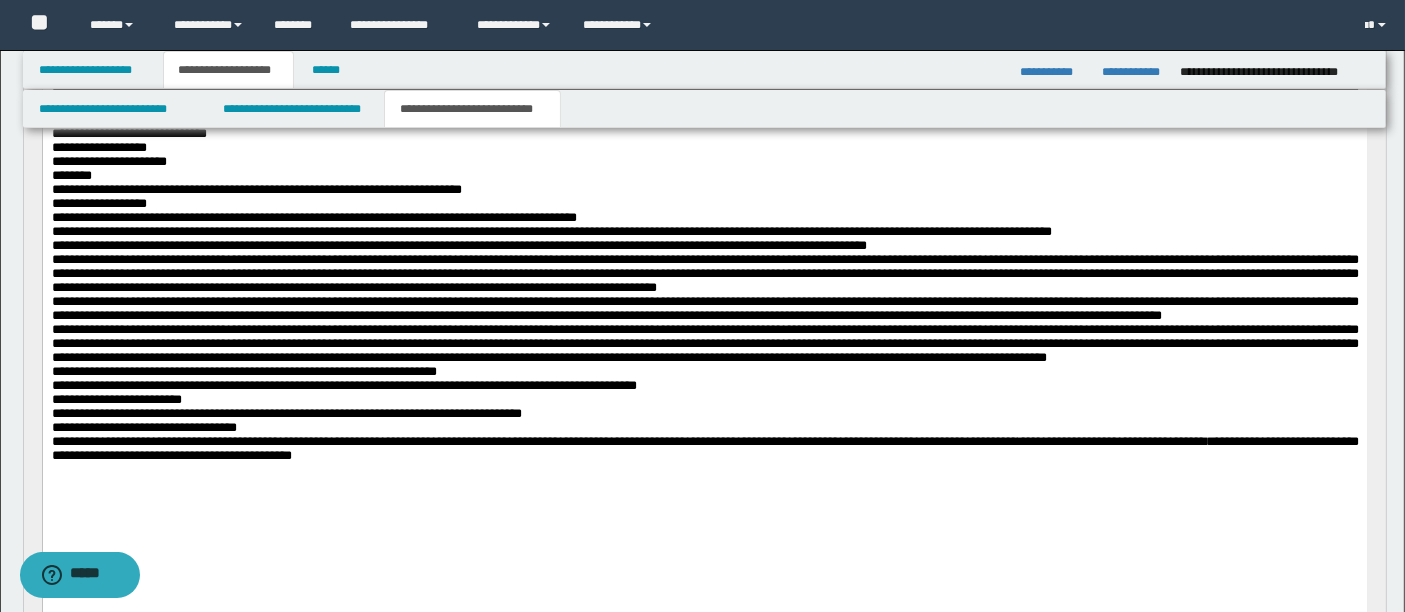 click on "**********" at bounding box center [704, 342] 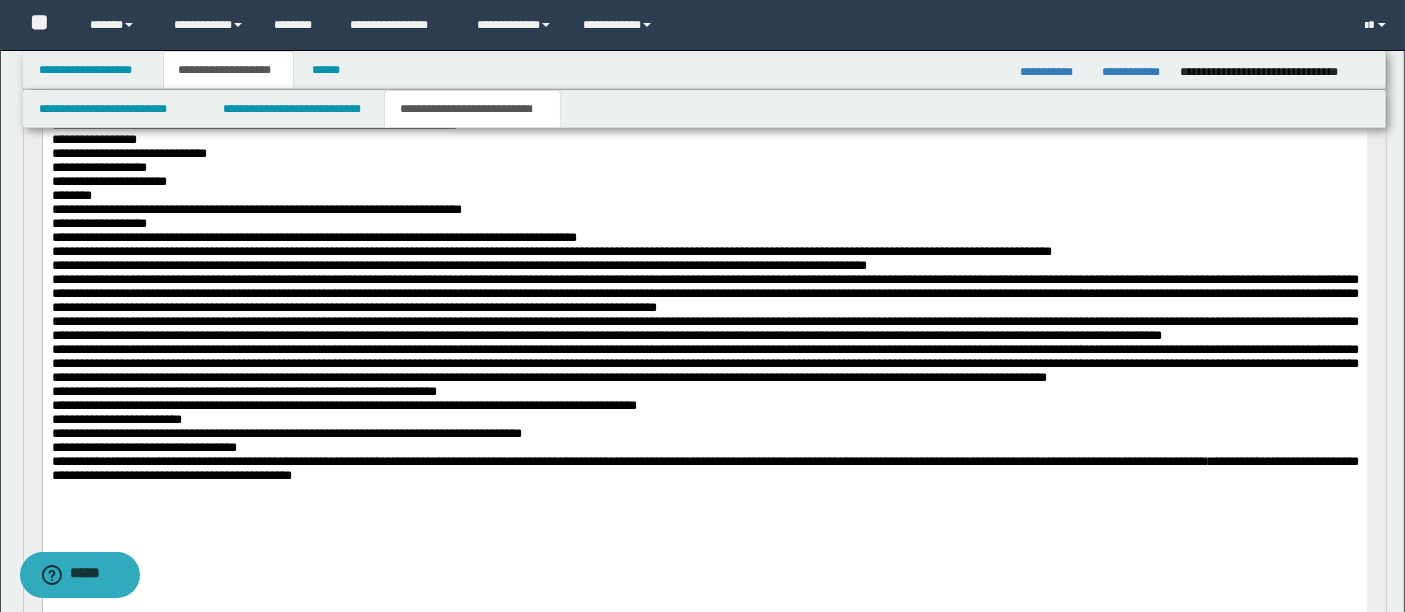 scroll, scrollTop: 326, scrollLeft: 0, axis: vertical 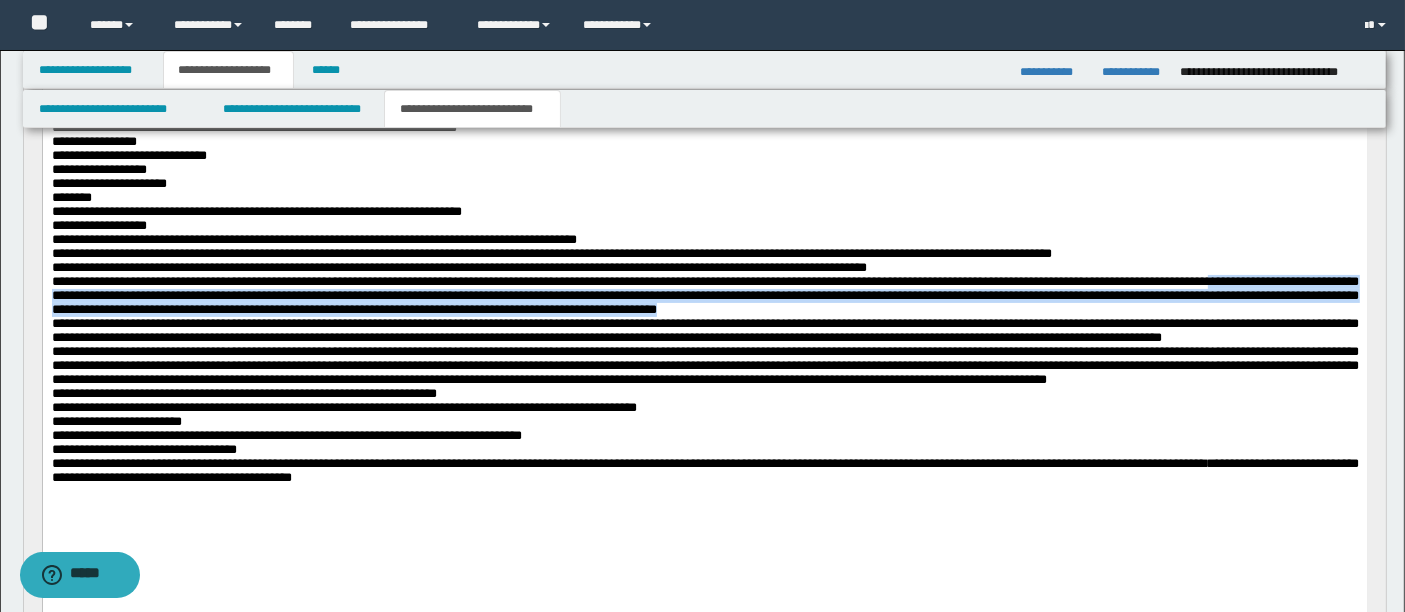 drag, startPoint x: 289, startPoint y: 341, endPoint x: 826, endPoint y: 371, distance: 537.83734 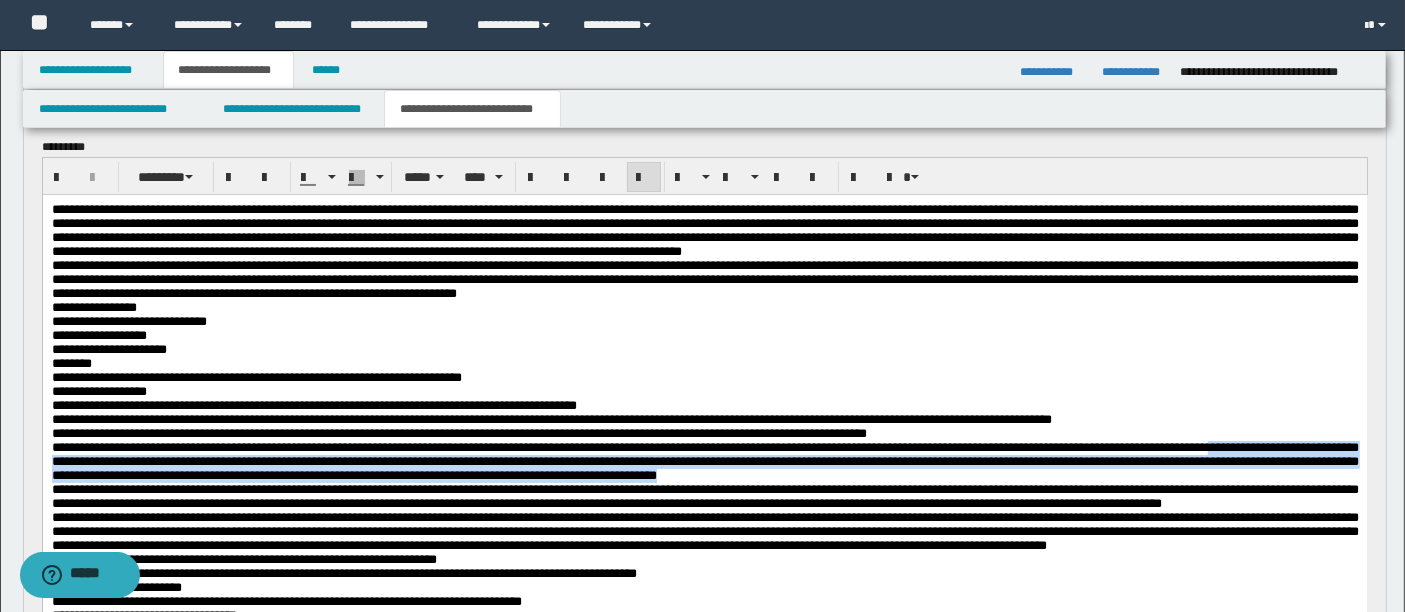 scroll, scrollTop: 161, scrollLeft: 0, axis: vertical 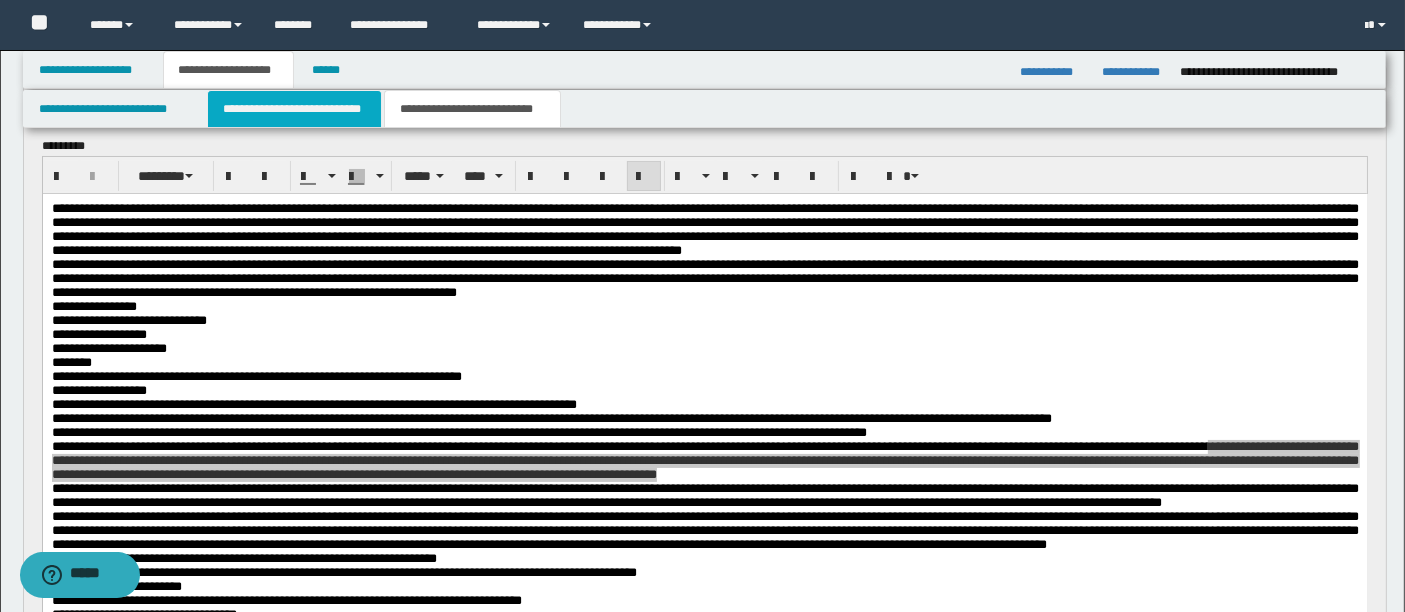 click on "**********" at bounding box center [294, 109] 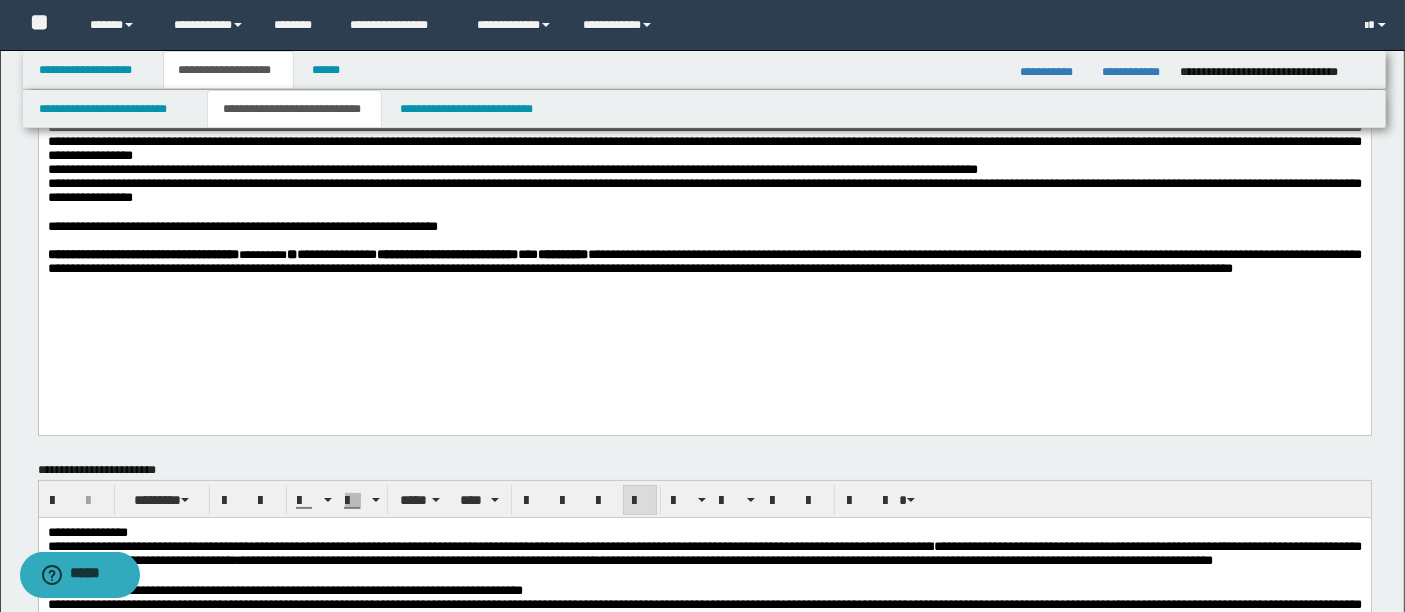 click on "**********" at bounding box center [704, 203] 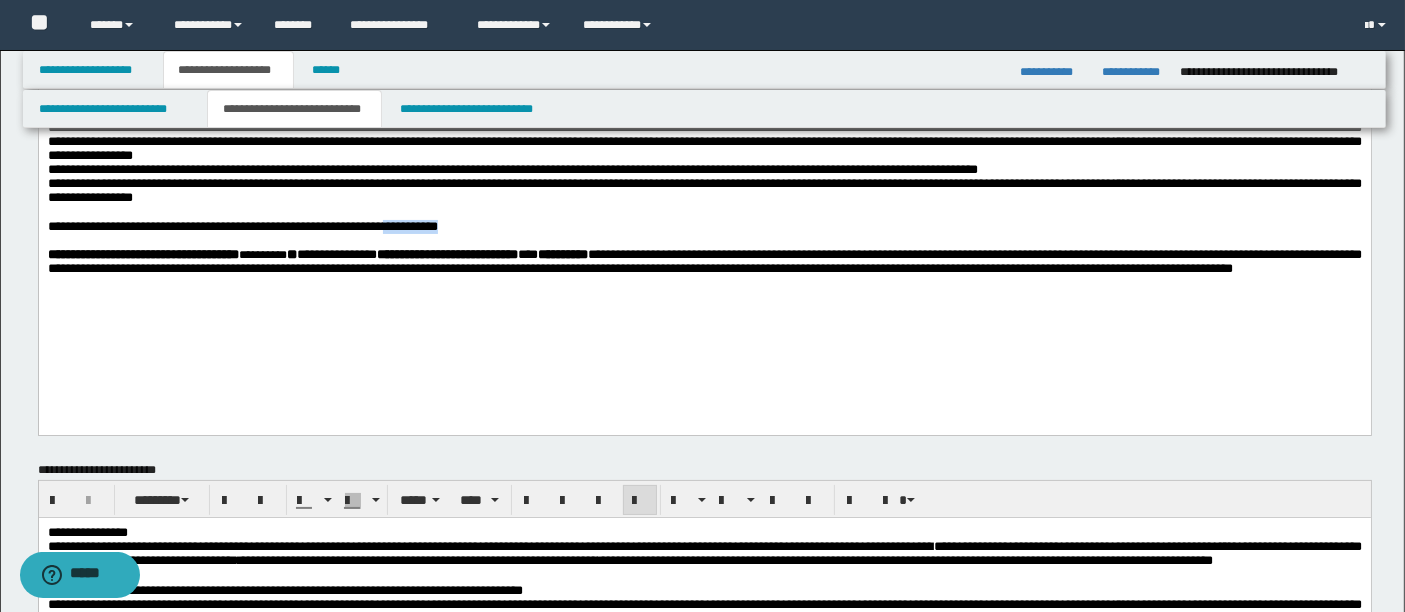 drag, startPoint x: 439, startPoint y: 256, endPoint x: 506, endPoint y: 256, distance: 67 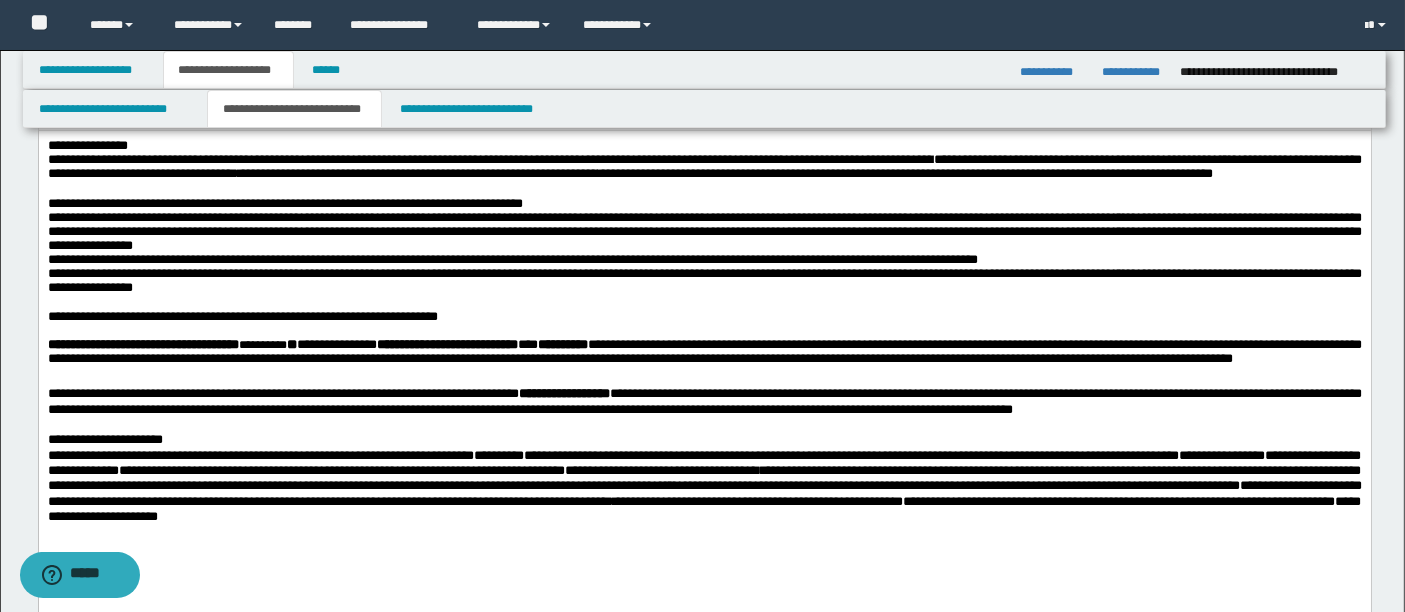 scroll, scrollTop: 548, scrollLeft: 0, axis: vertical 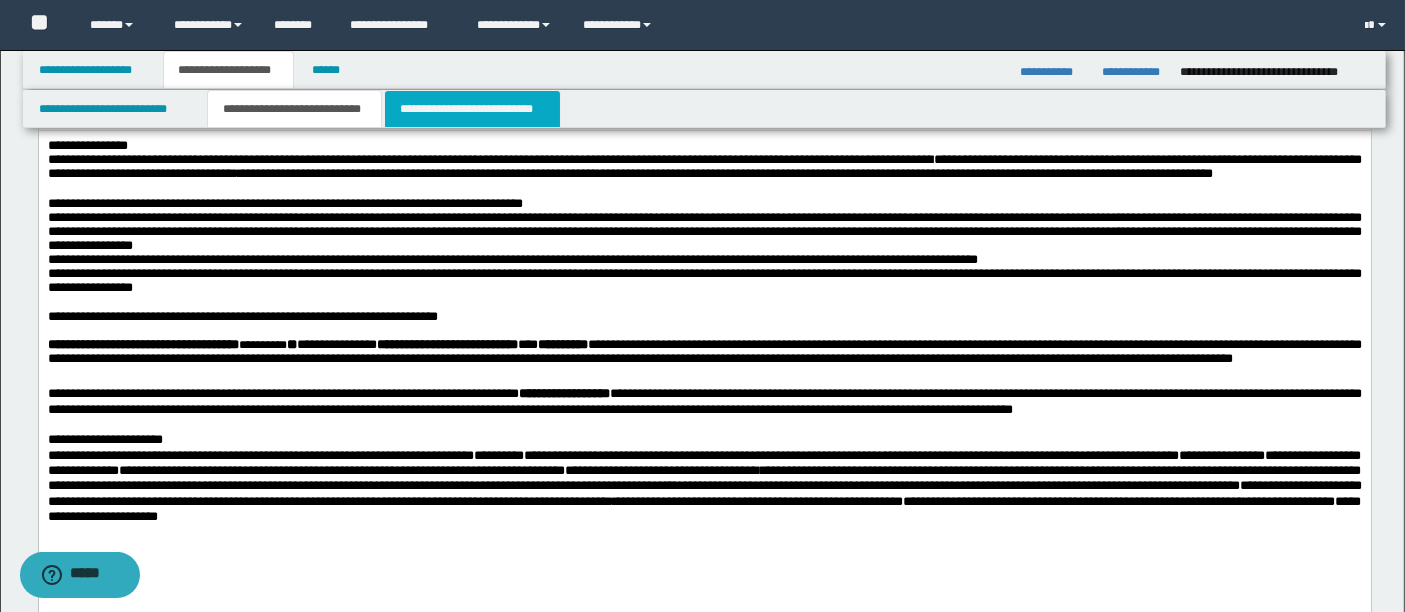 click on "**********" at bounding box center (472, 109) 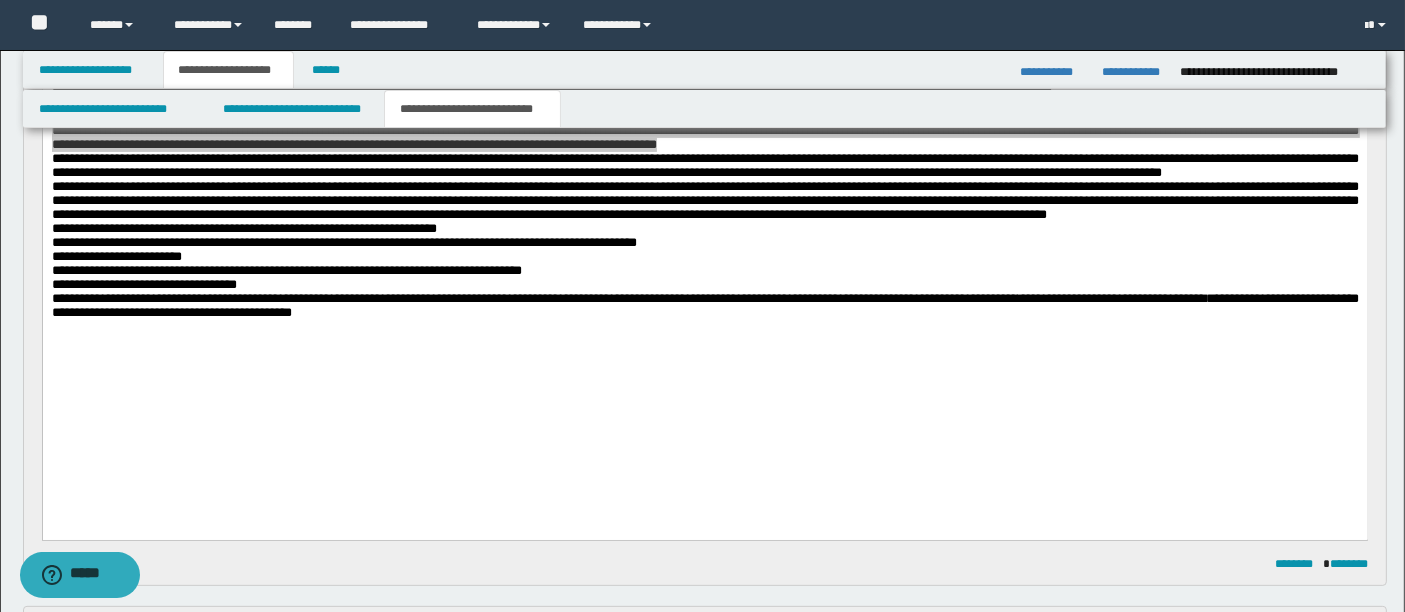 scroll, scrollTop: 484, scrollLeft: 0, axis: vertical 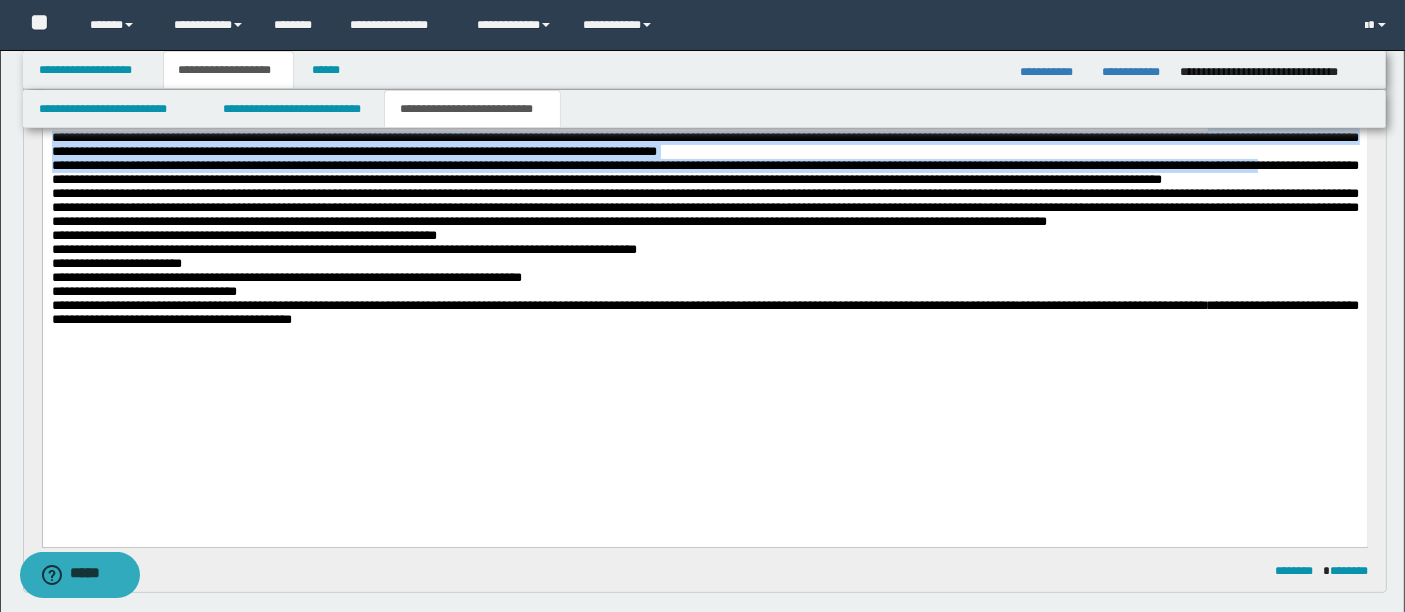 drag, startPoint x: 53, startPoint y: 230, endPoint x: 245, endPoint y: 241, distance: 192.31485 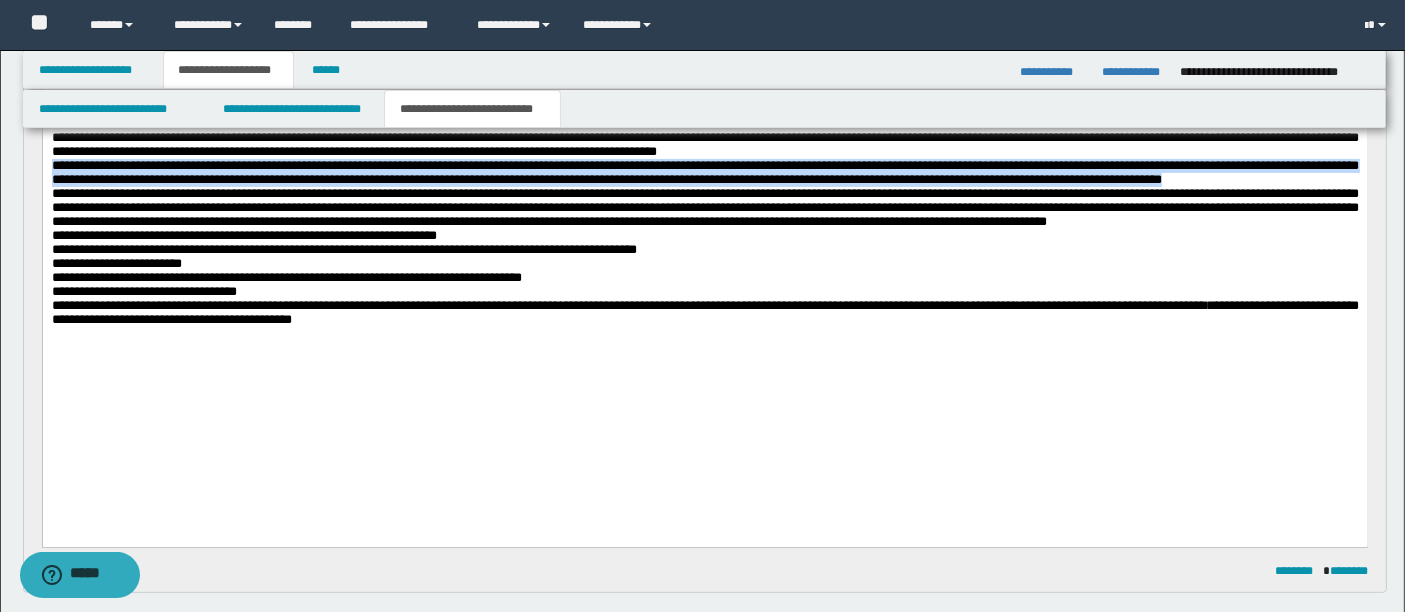 drag, startPoint x: 53, startPoint y: 229, endPoint x: 423, endPoint y: 262, distance: 371.46872 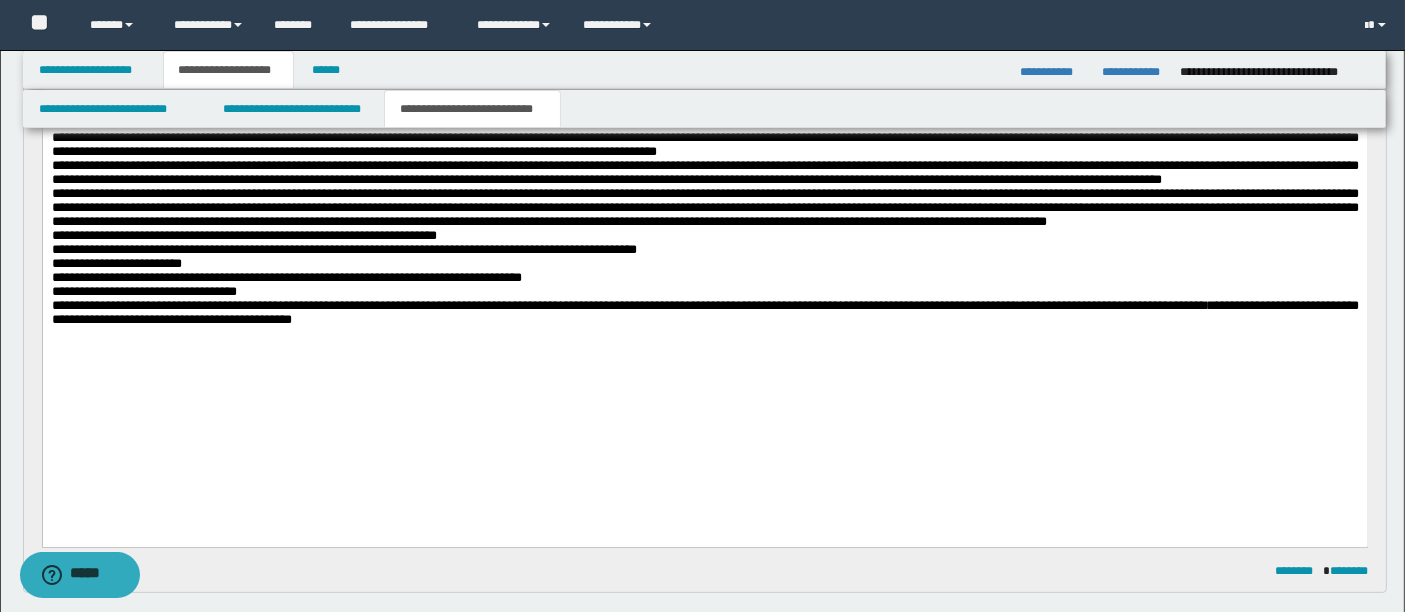 drag, startPoint x: 1162, startPoint y: 241, endPoint x: 1027, endPoint y: 274, distance: 138.97482 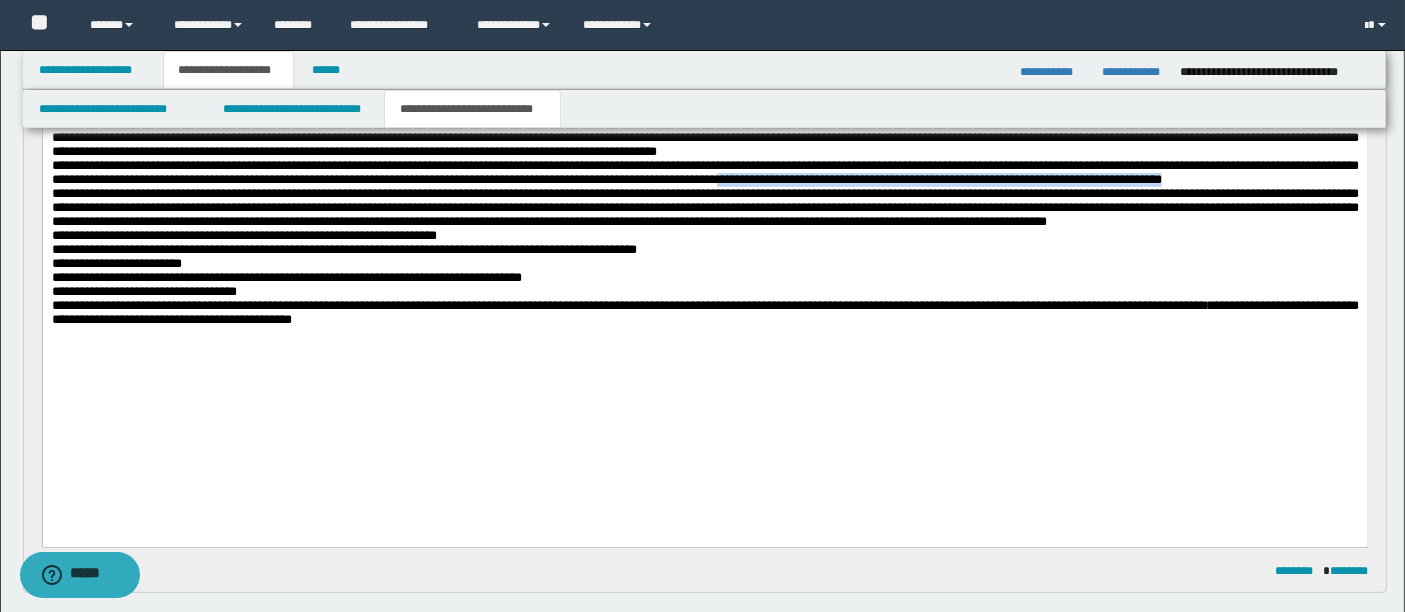 drag, startPoint x: 1162, startPoint y: 249, endPoint x: 433, endPoint y: 264, distance: 729.1543 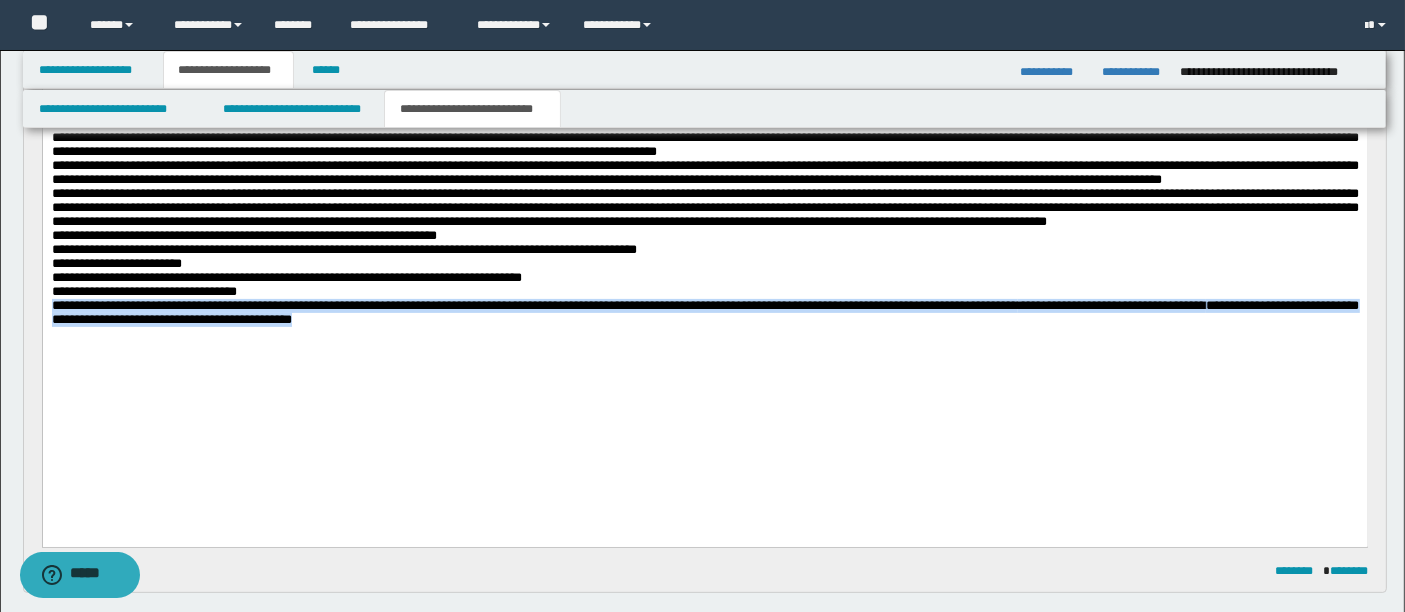 drag, startPoint x: 53, startPoint y: 415, endPoint x: 607, endPoint y: 442, distance: 554.65753 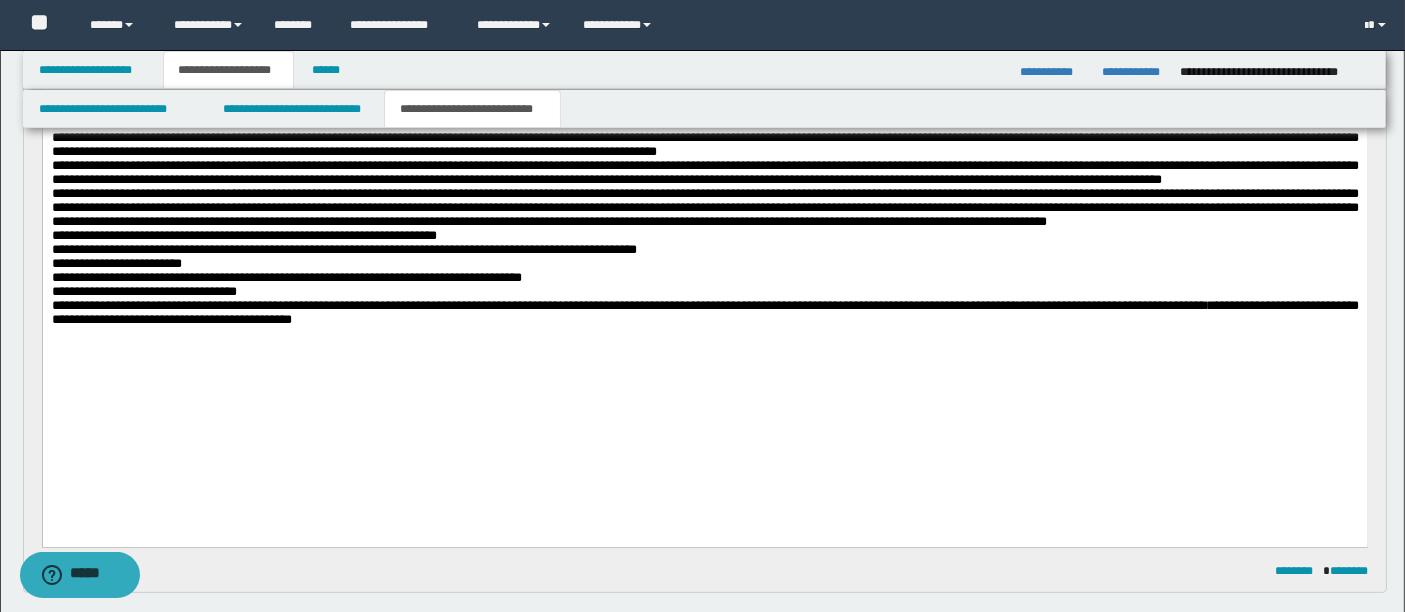 click on "**********" at bounding box center [704, 236] 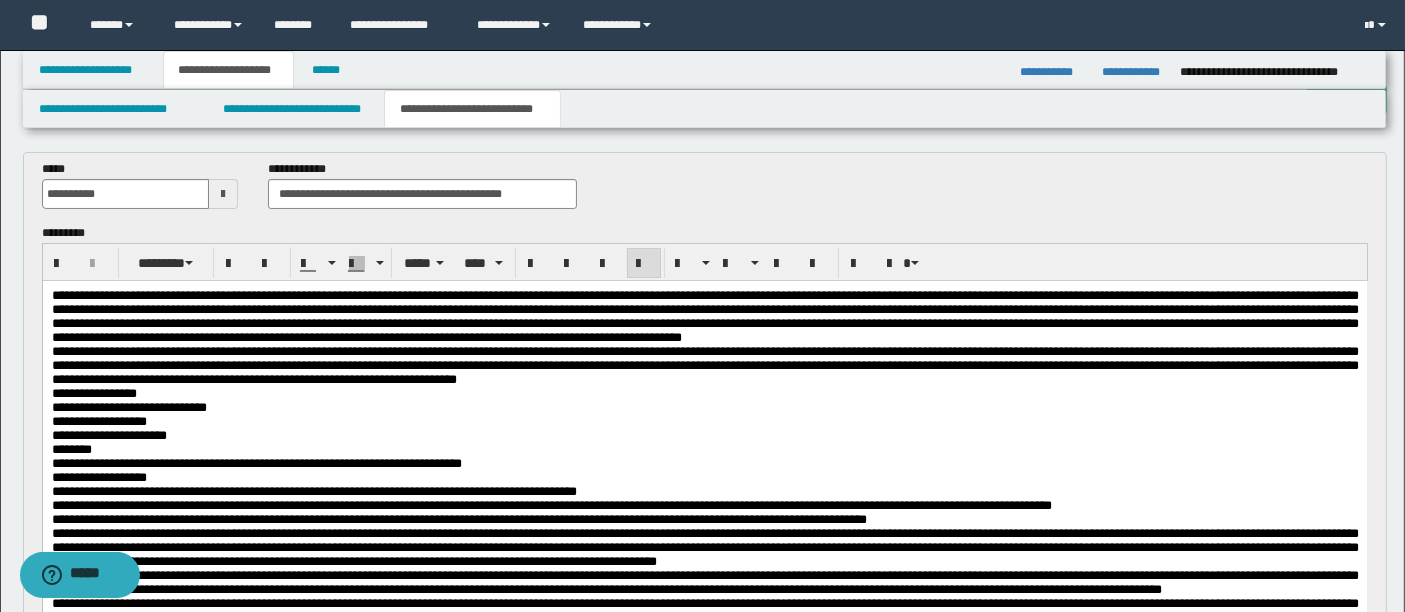 scroll, scrollTop: 0, scrollLeft: 0, axis: both 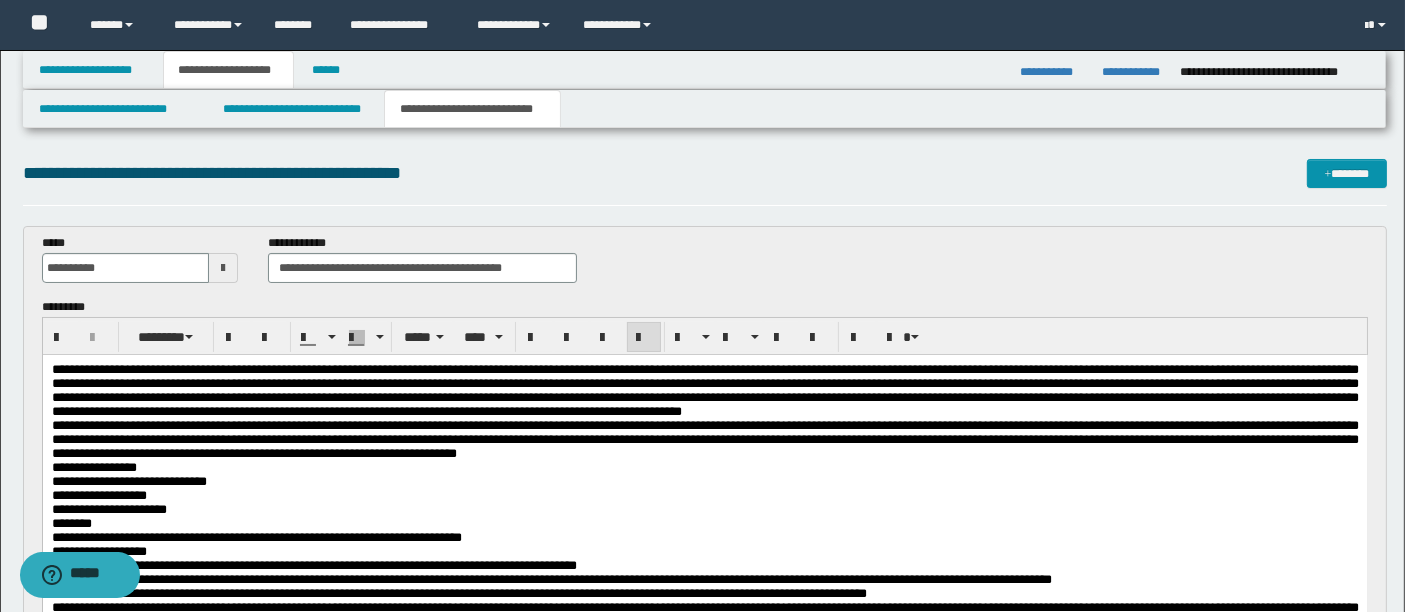 click on "**********" at bounding box center [472, 109] 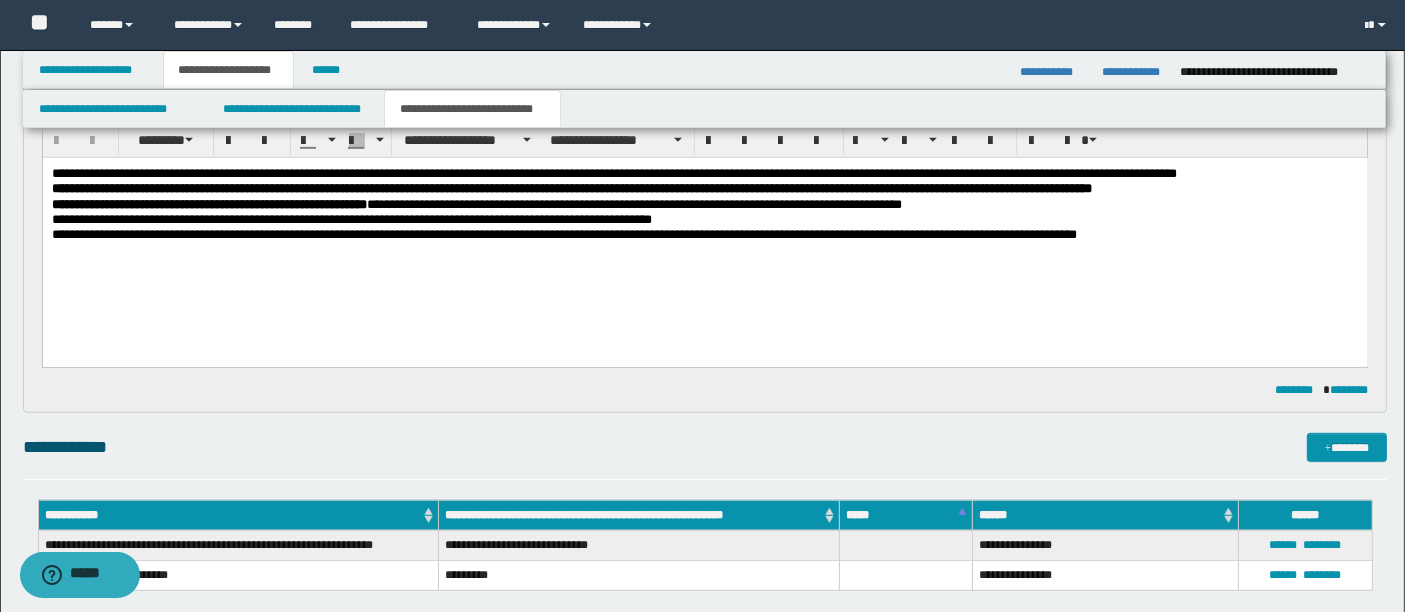 scroll, scrollTop: 1025, scrollLeft: 0, axis: vertical 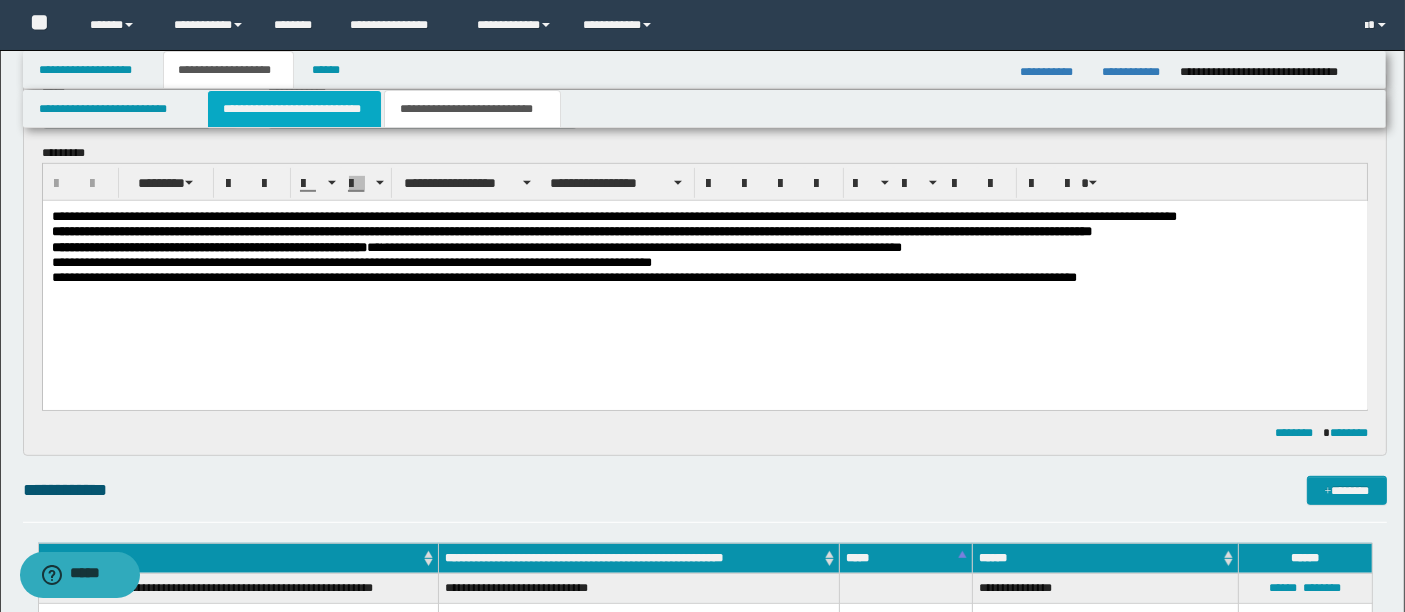 click on "**********" at bounding box center (294, 109) 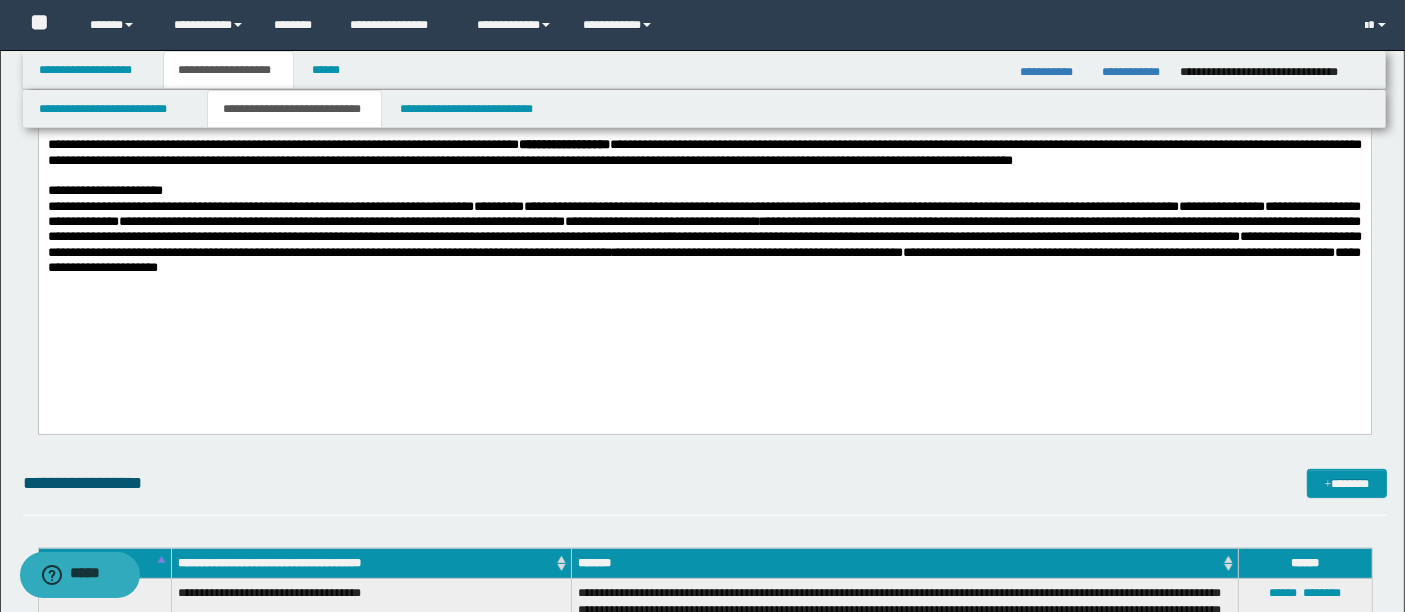 scroll, scrollTop: 795, scrollLeft: 0, axis: vertical 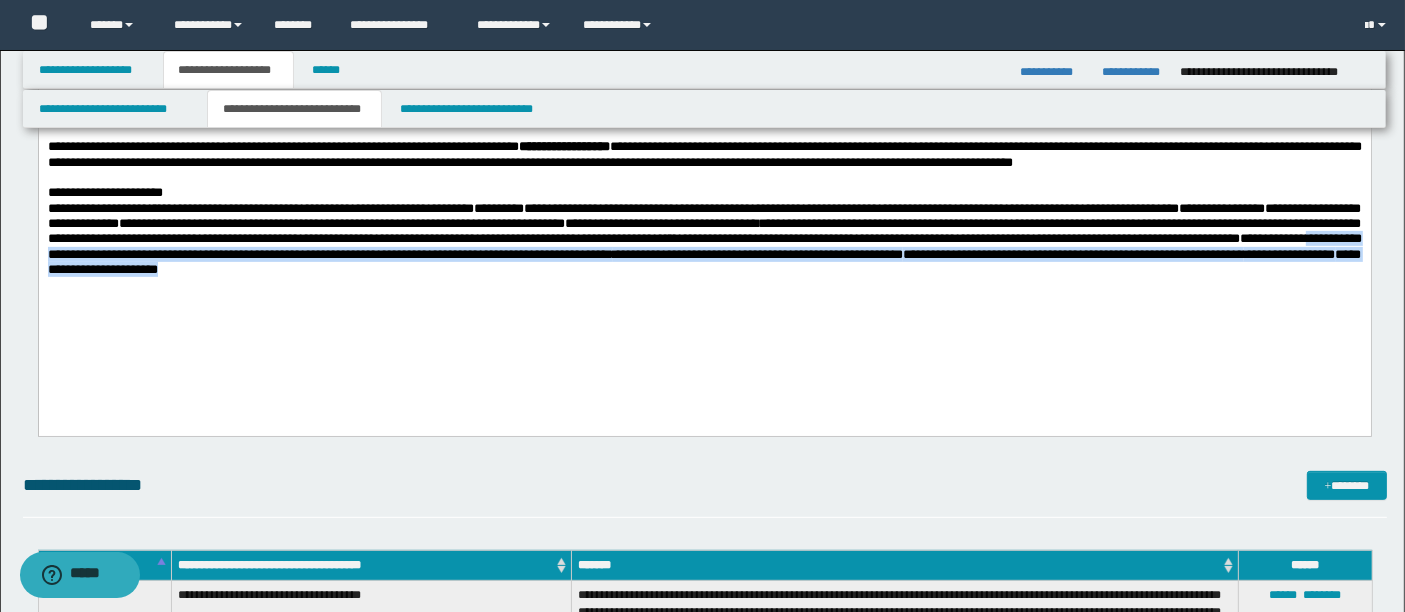 drag, startPoint x: 768, startPoint y: 304, endPoint x: 1207, endPoint y: 331, distance: 439.8295 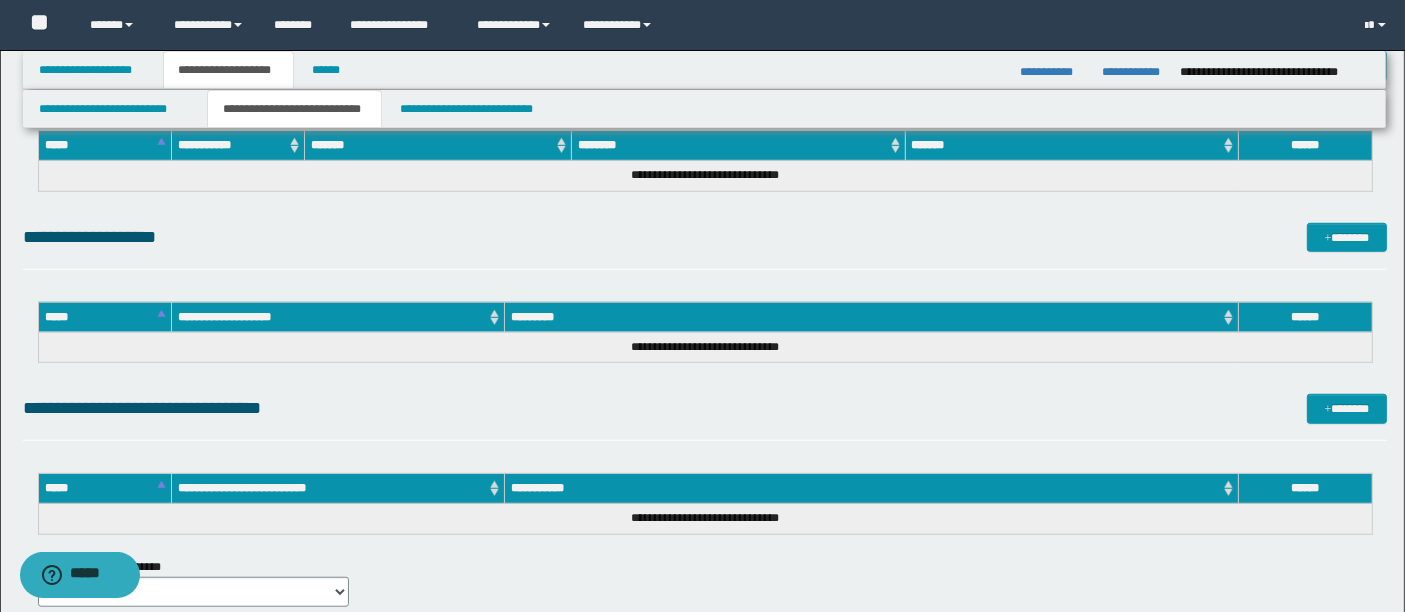 scroll, scrollTop: 1494, scrollLeft: 0, axis: vertical 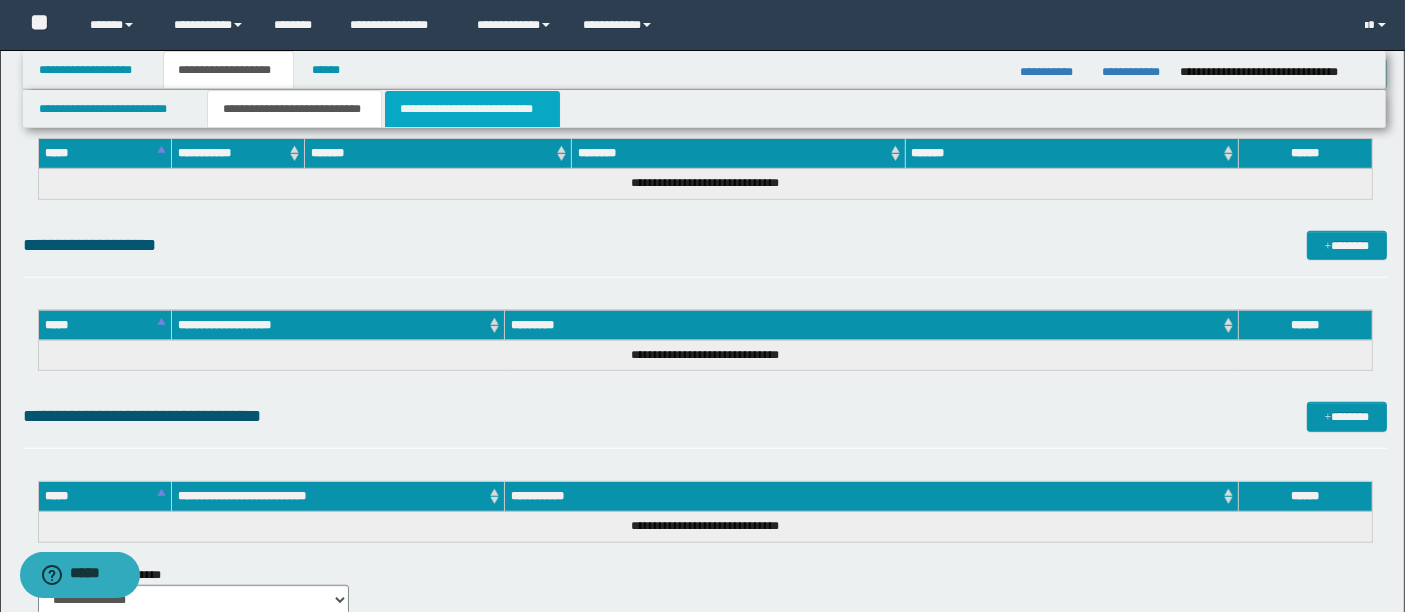 click on "**********" at bounding box center [472, 109] 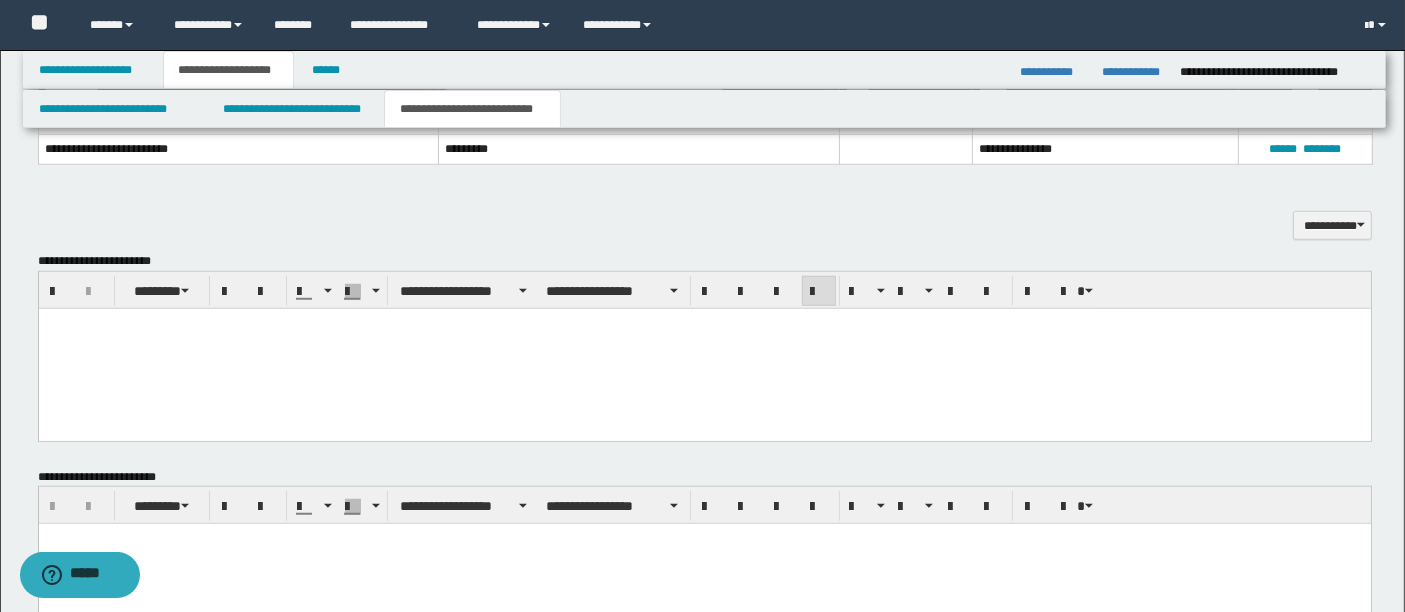 click at bounding box center (704, 564) 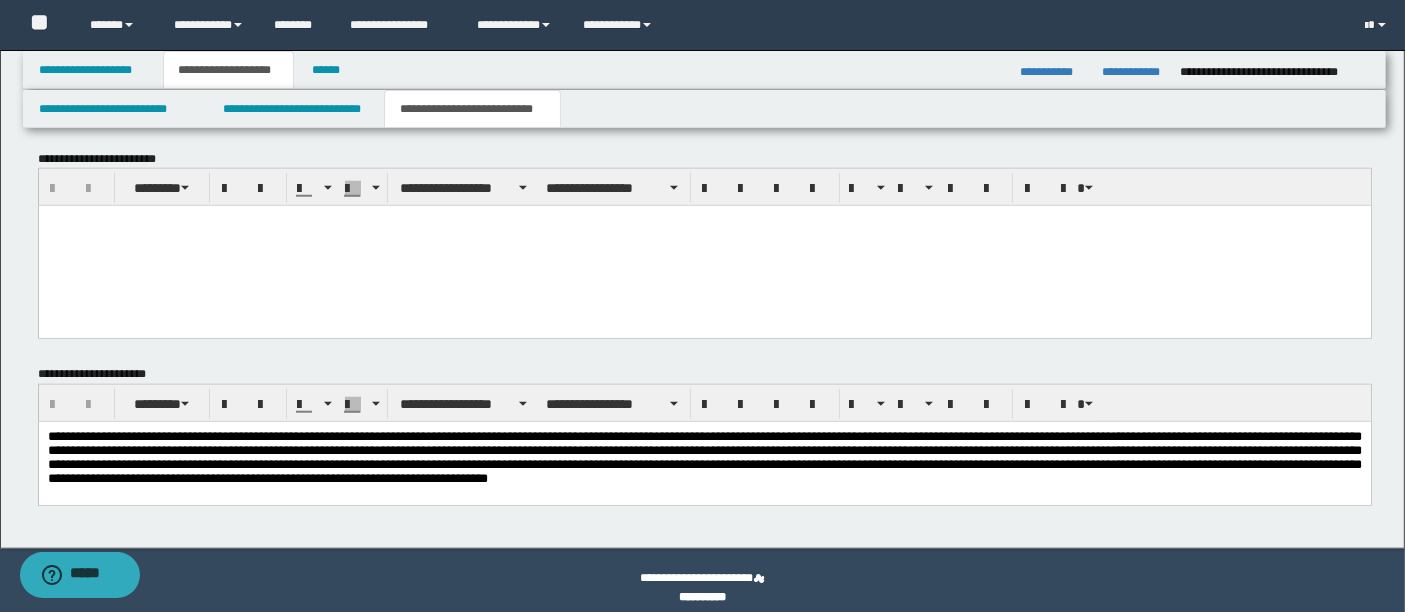 scroll, scrollTop: 1825, scrollLeft: 0, axis: vertical 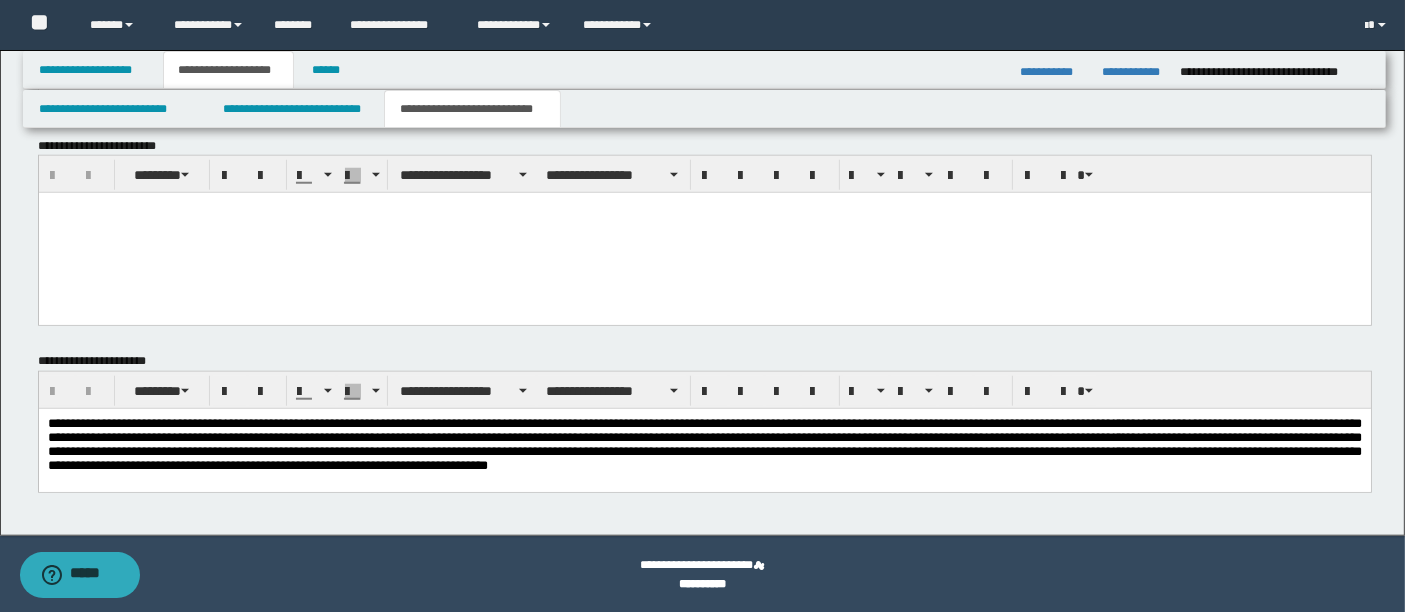click on "**********" at bounding box center [704, 443] 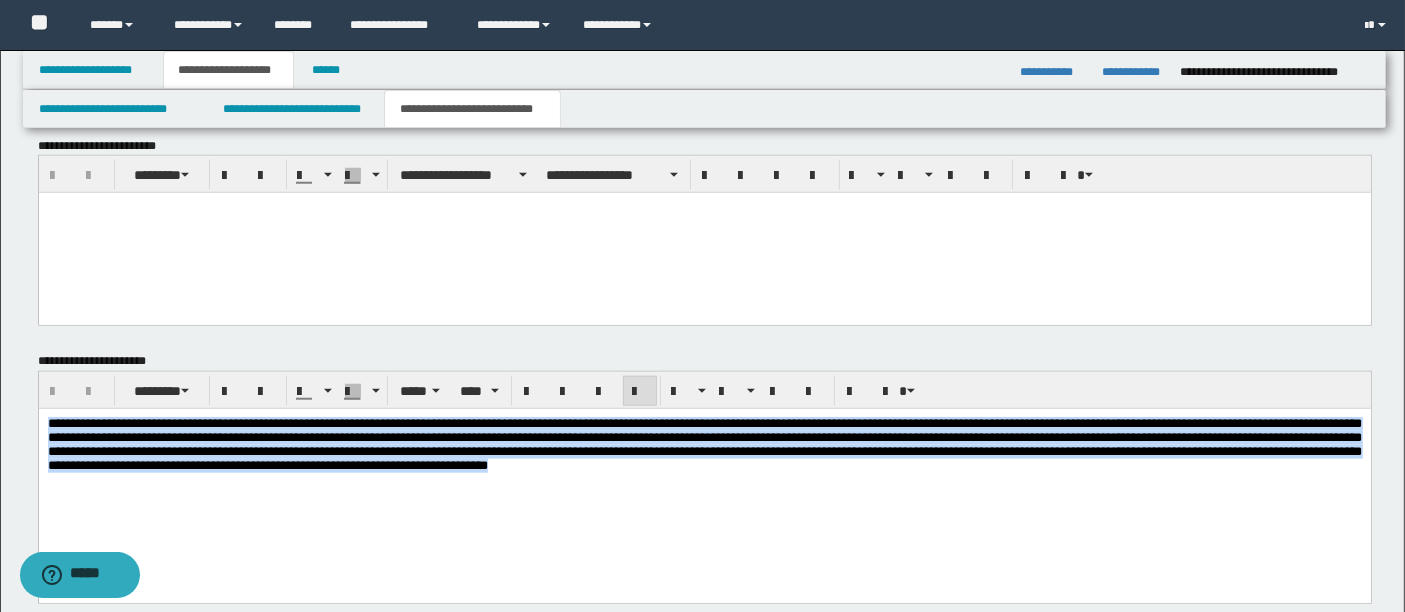 drag, startPoint x: 46, startPoint y: 422, endPoint x: 131, endPoint y: 510, distance: 122.34786 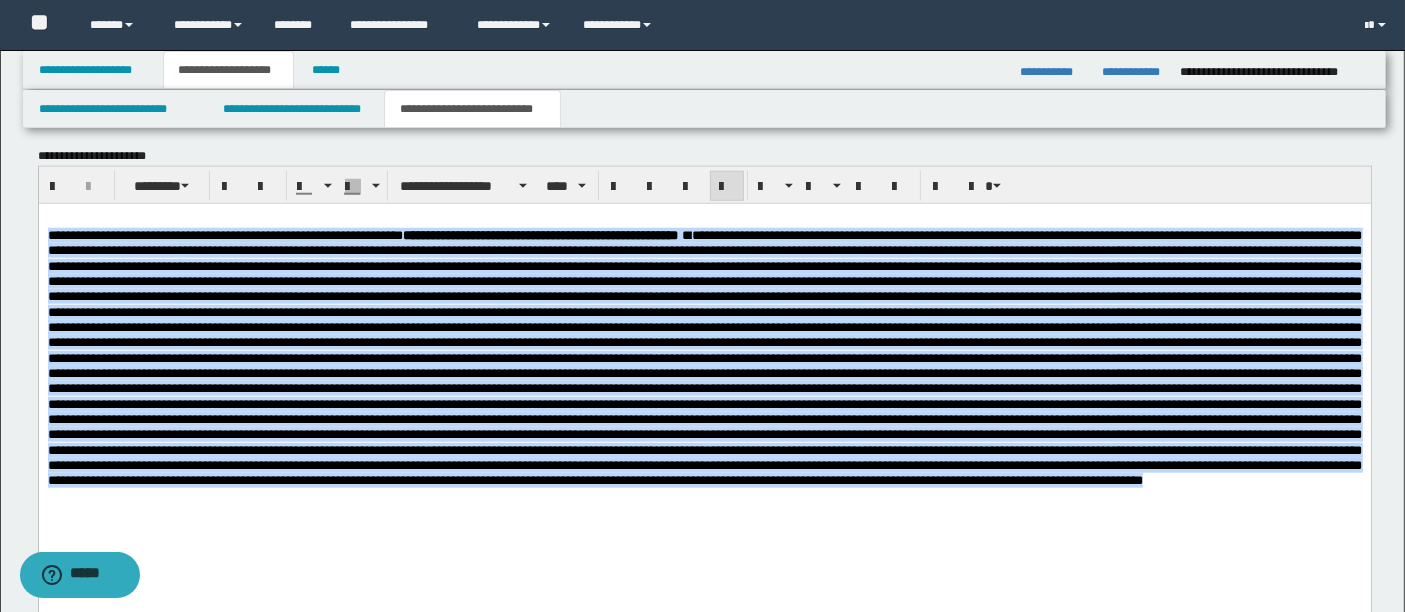 scroll, scrollTop: 2171, scrollLeft: 0, axis: vertical 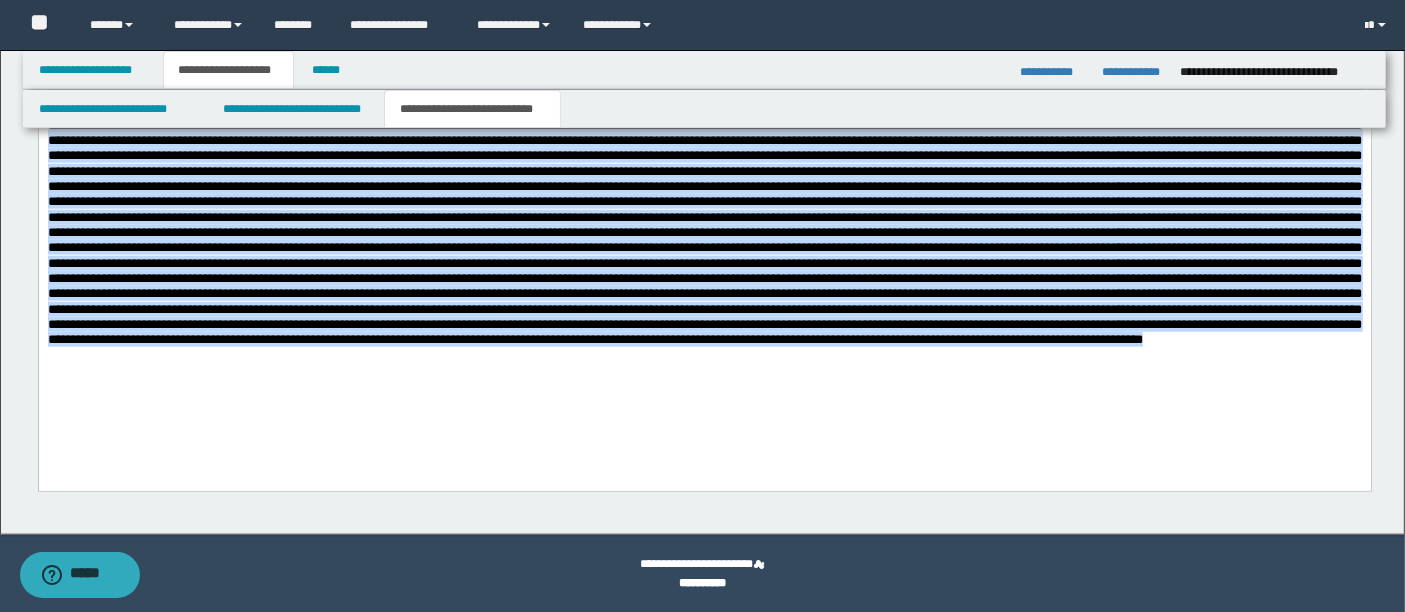 drag, startPoint x: 49, startPoint y: 93, endPoint x: 218, endPoint y: 404, distance: 353.95197 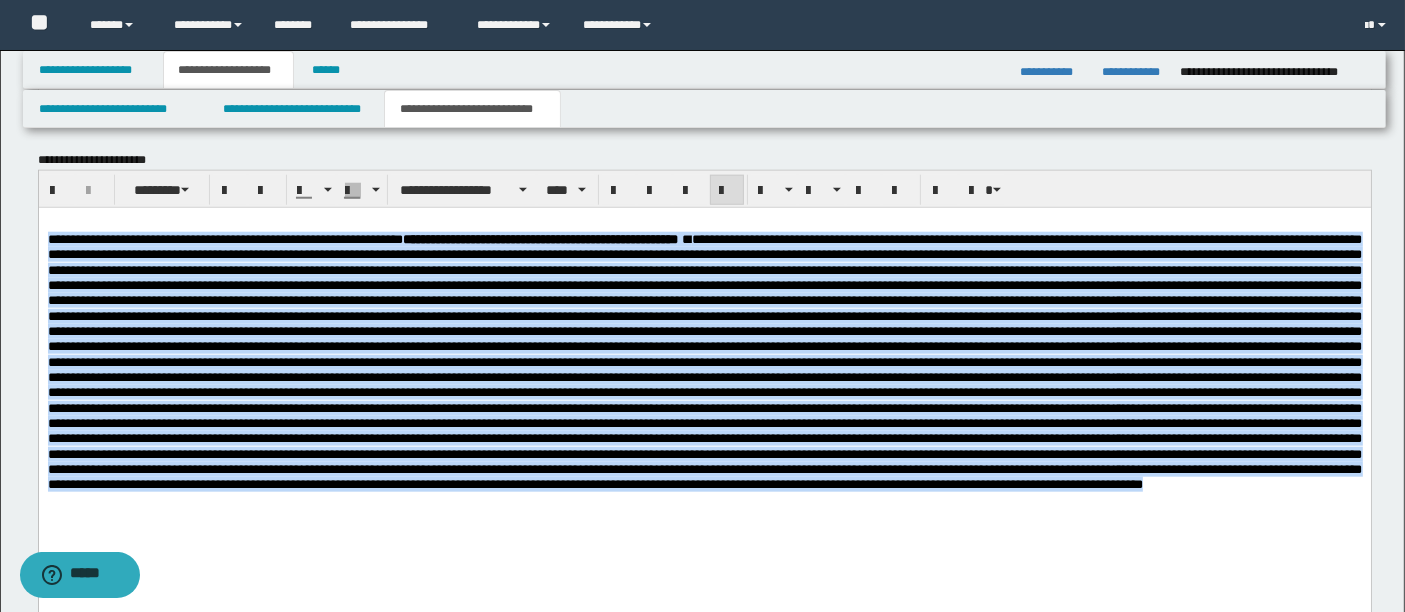 scroll, scrollTop: 2001, scrollLeft: 0, axis: vertical 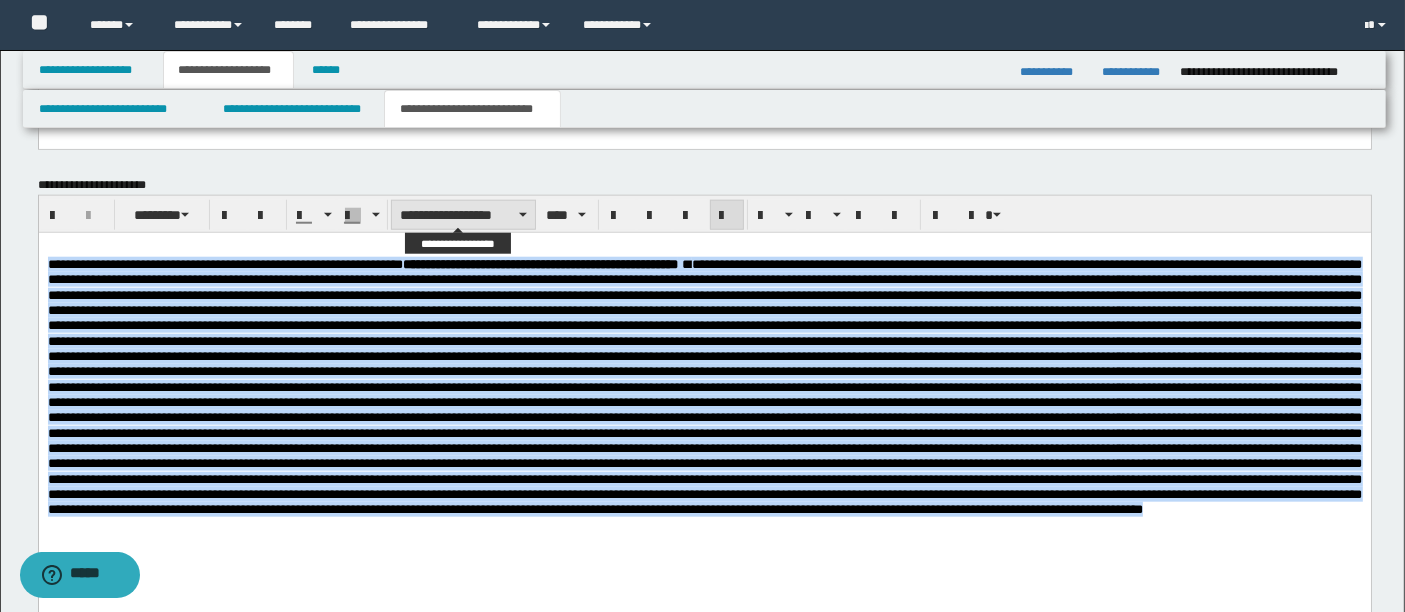 click on "**********" at bounding box center [463, 215] 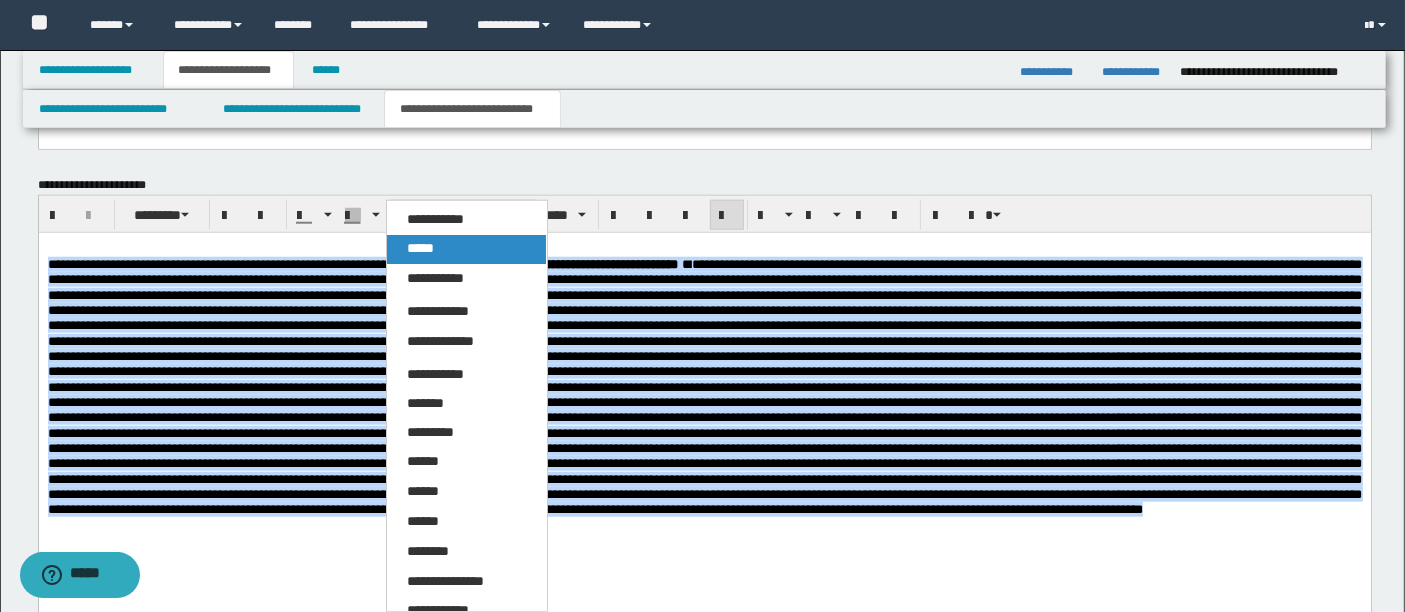 click on "*****" at bounding box center [420, 248] 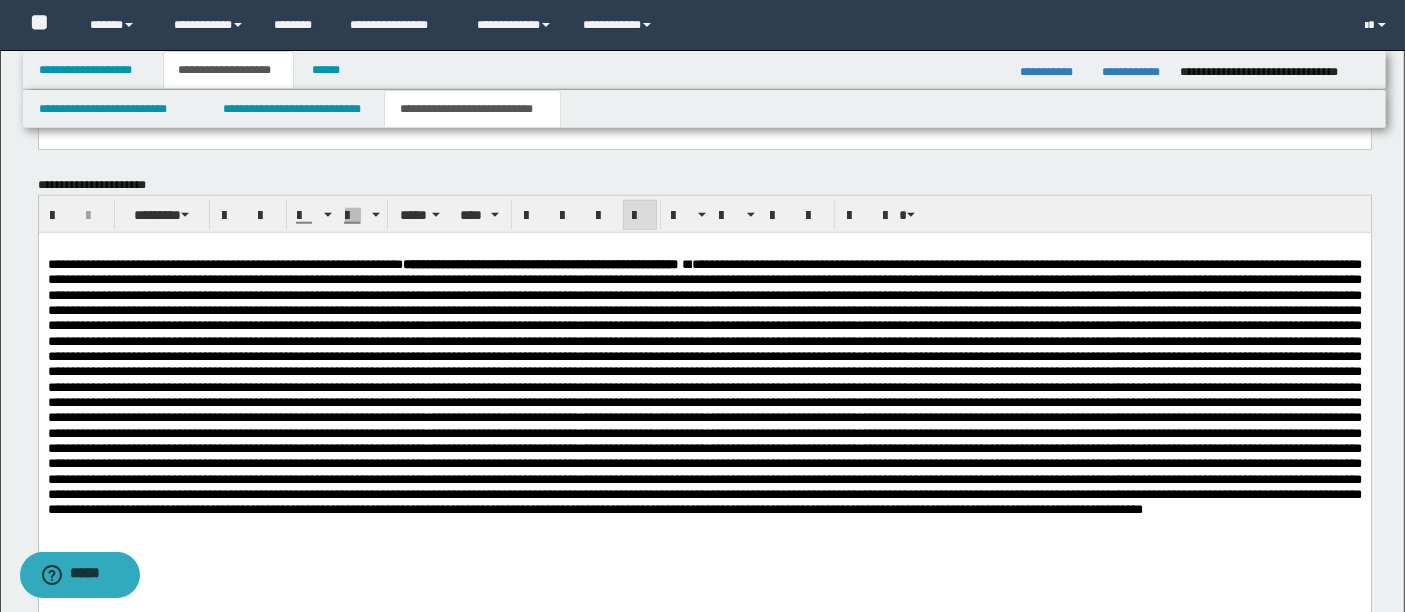 click at bounding box center (704, 386) 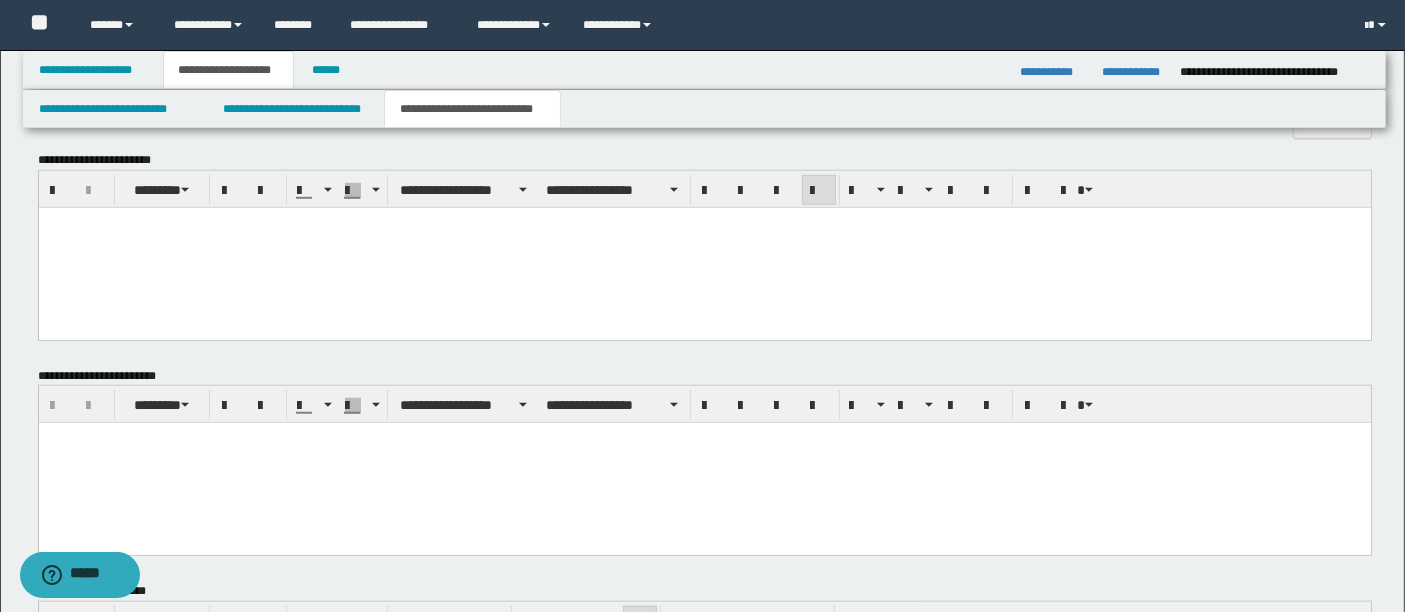 scroll, scrollTop: 1592, scrollLeft: 0, axis: vertical 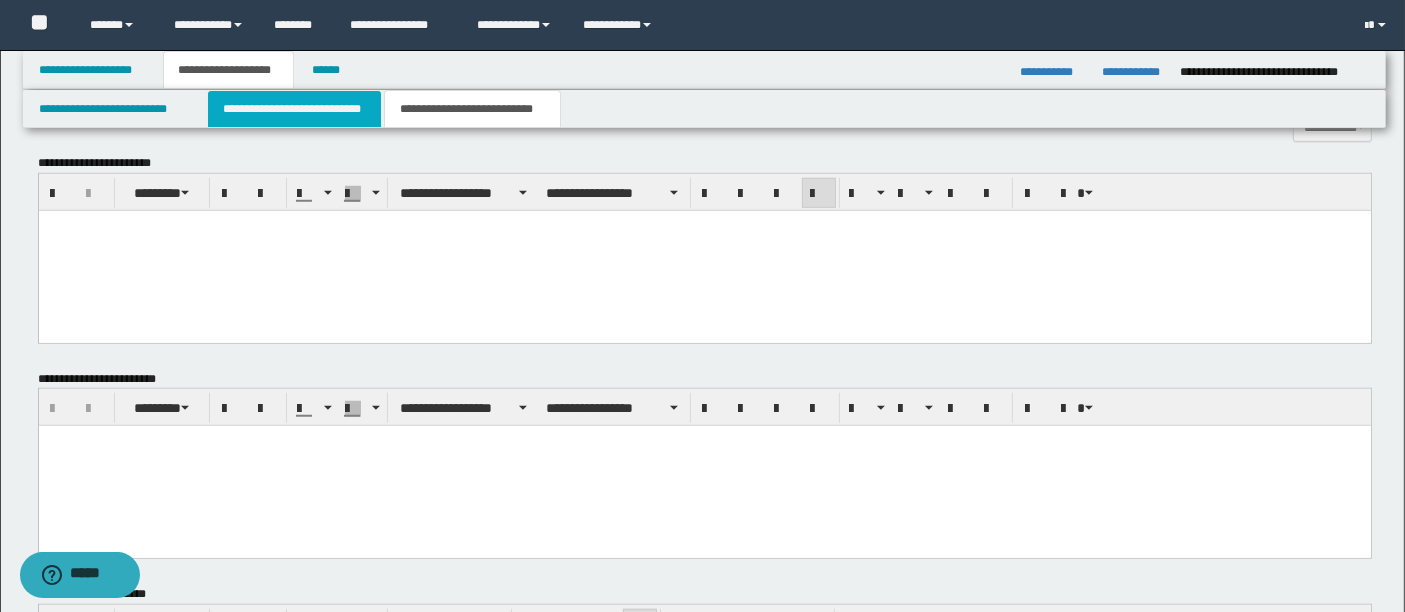 click on "**********" at bounding box center (294, 109) 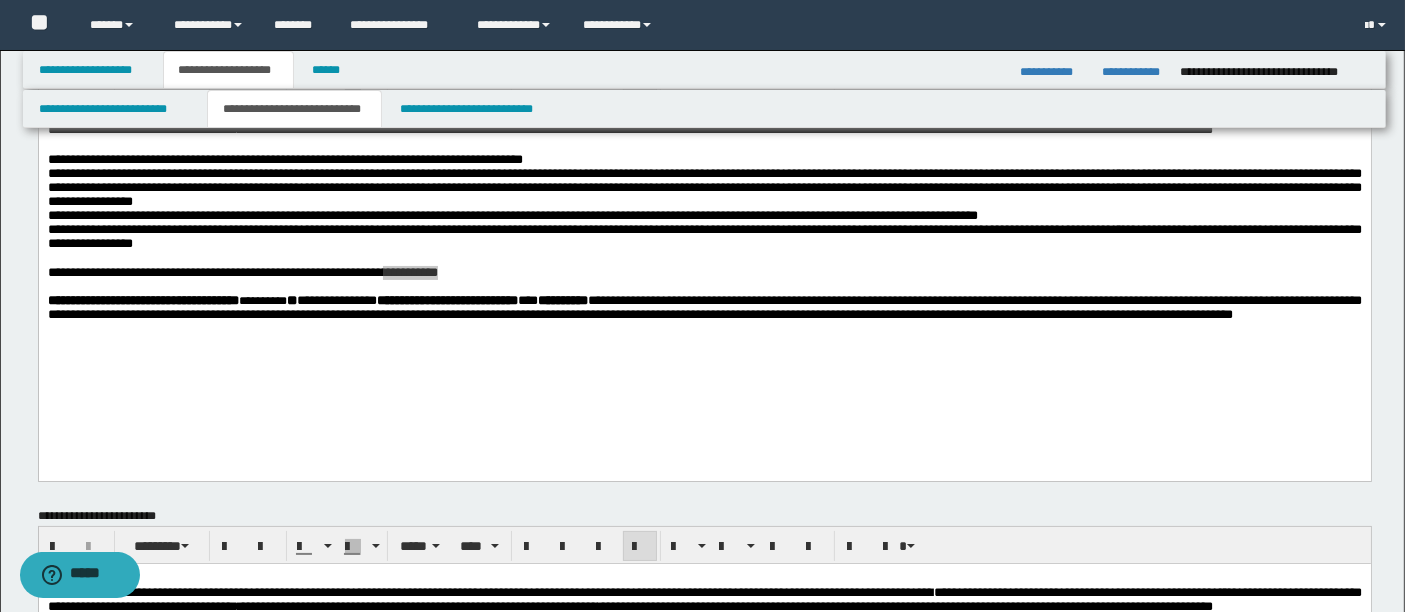 scroll, scrollTop: 114, scrollLeft: 0, axis: vertical 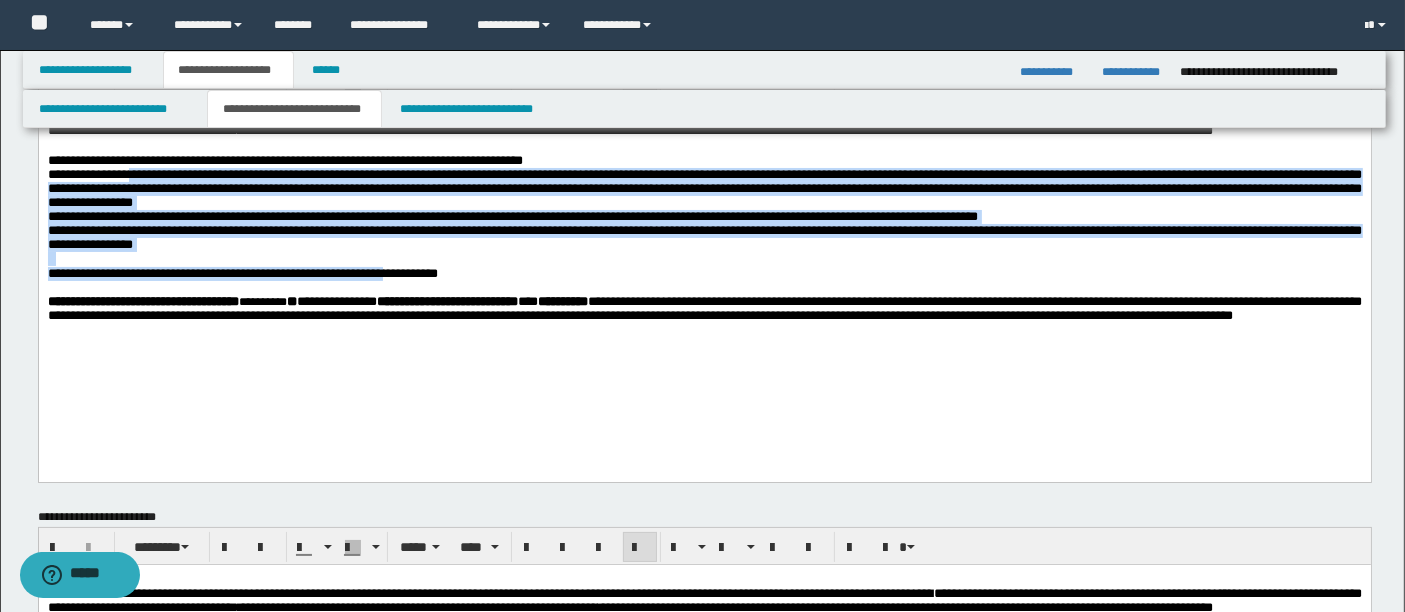 drag, startPoint x: 566, startPoint y: 372, endPoint x: 165, endPoint y: 197, distance: 437.52258 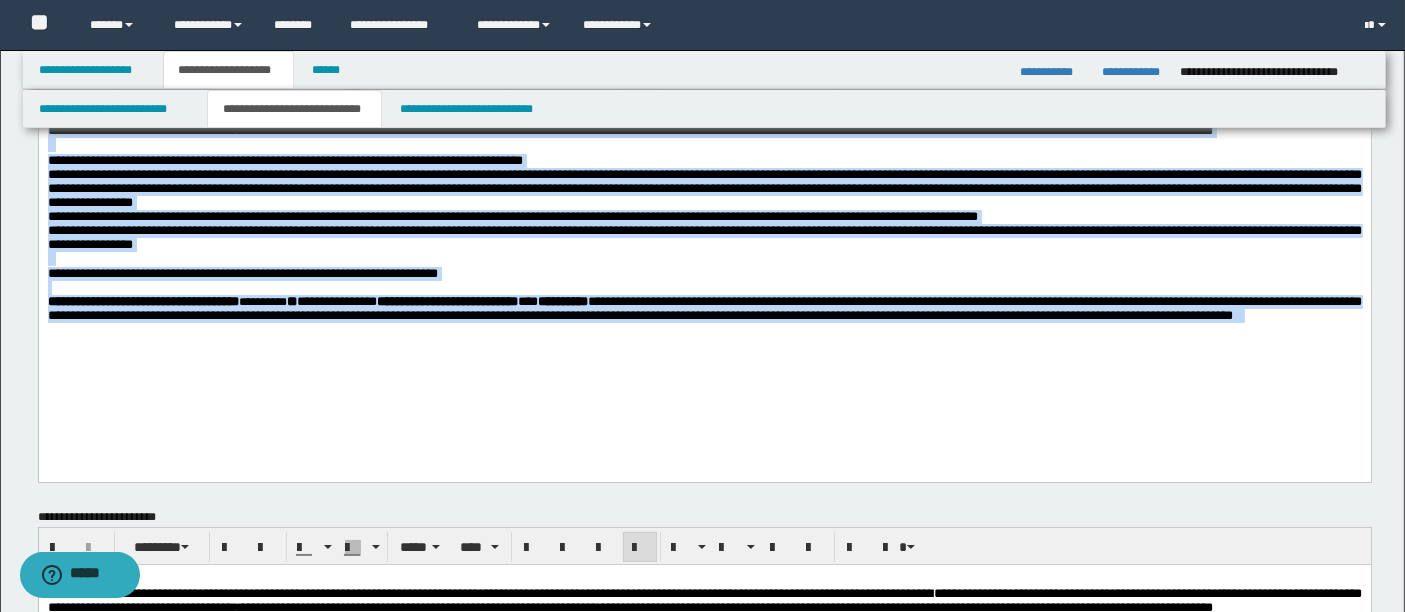 drag, startPoint x: 575, startPoint y: 369, endPoint x: 100, endPoint y: 170, distance: 515.001 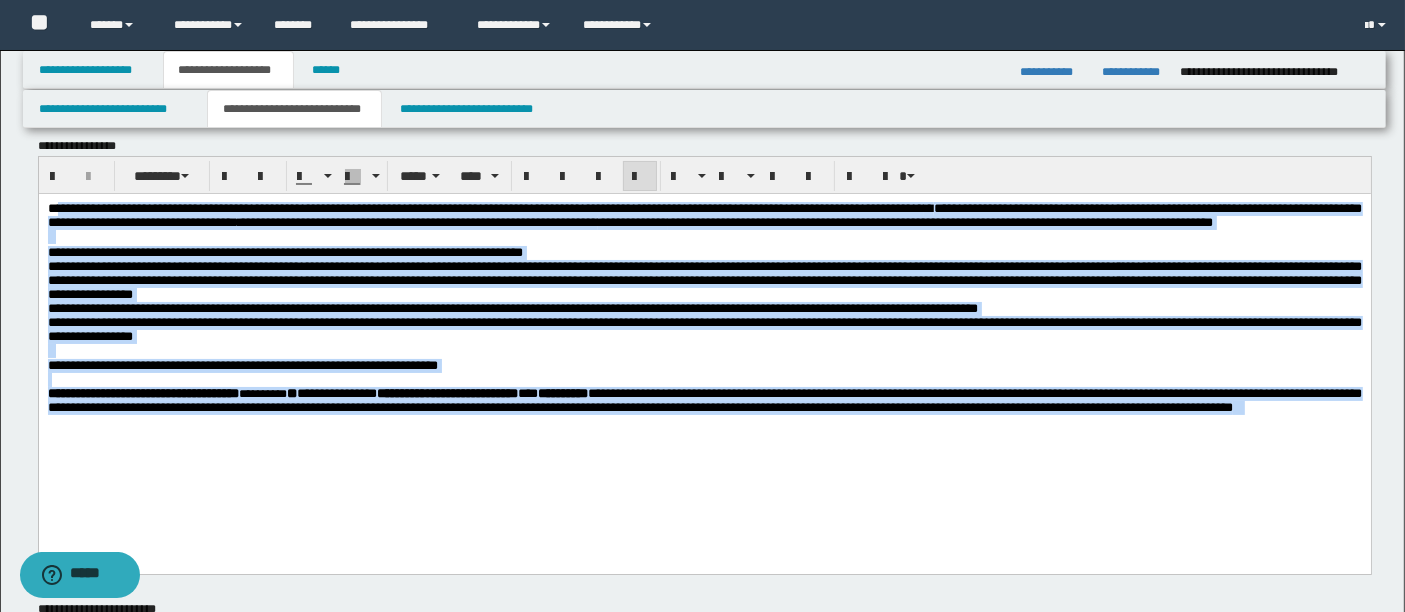 scroll, scrollTop: 0, scrollLeft: 0, axis: both 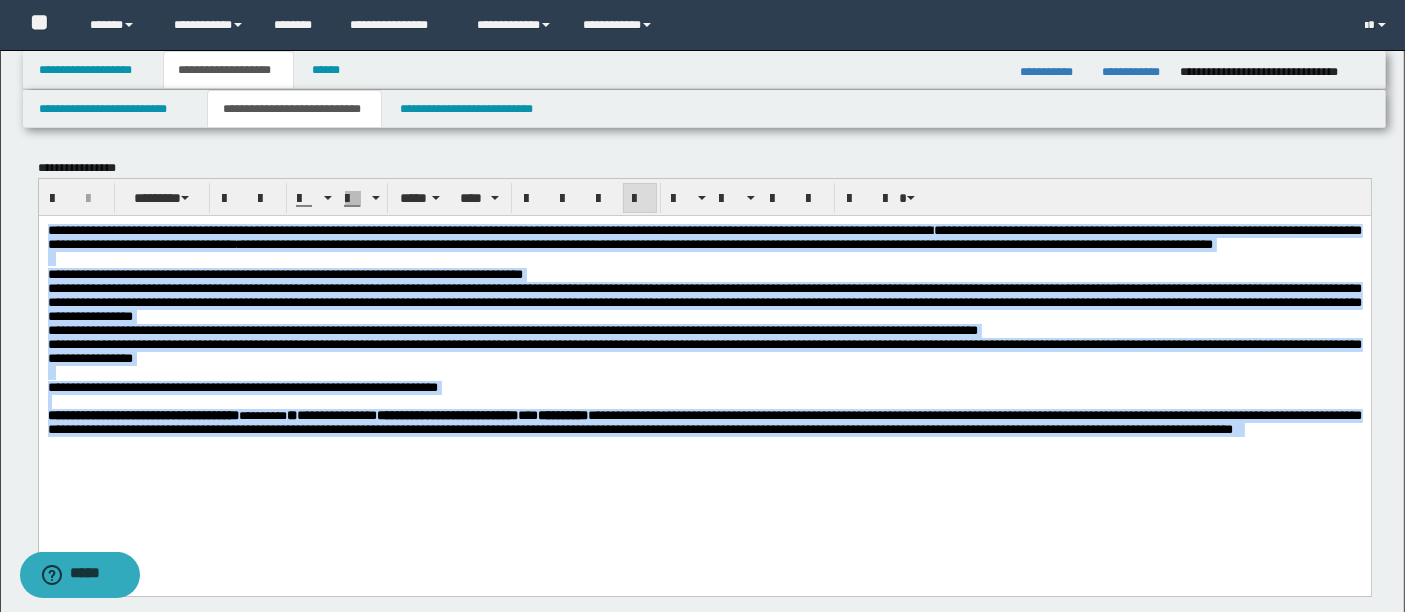 drag, startPoint x: 49, startPoint y: 230, endPoint x: 582, endPoint y: 500, distance: 597.48553 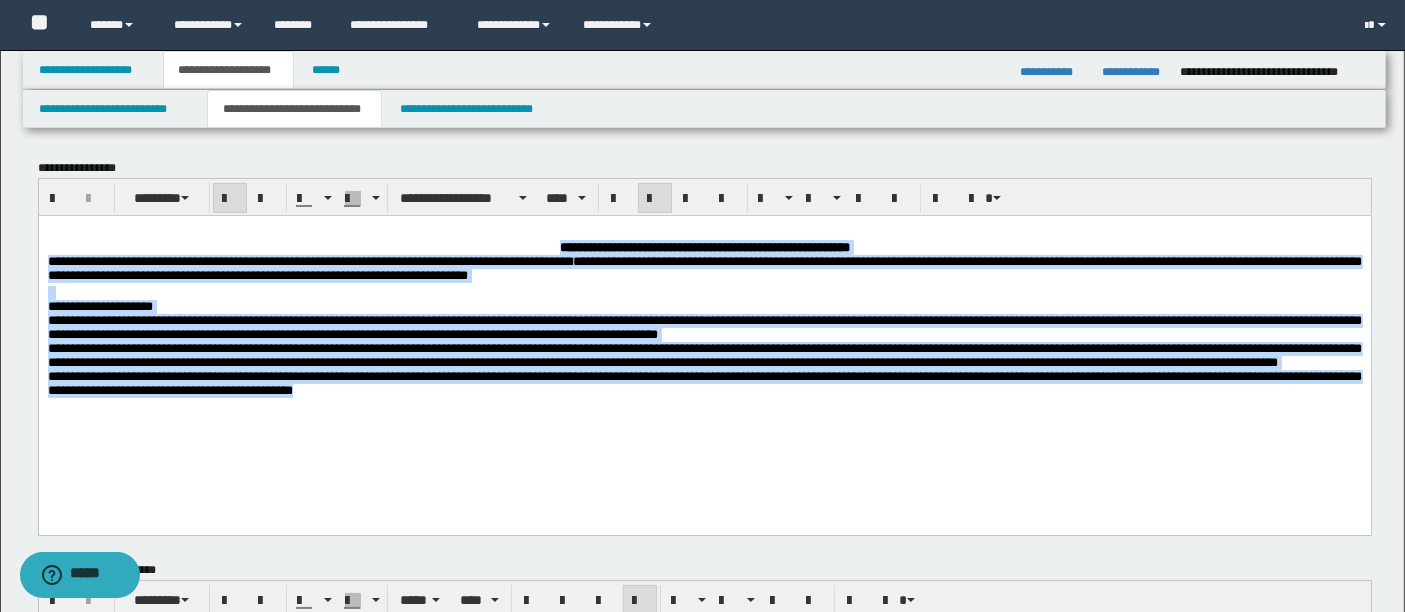 drag, startPoint x: 472, startPoint y: 248, endPoint x: 596, endPoint y: 433, distance: 222.71281 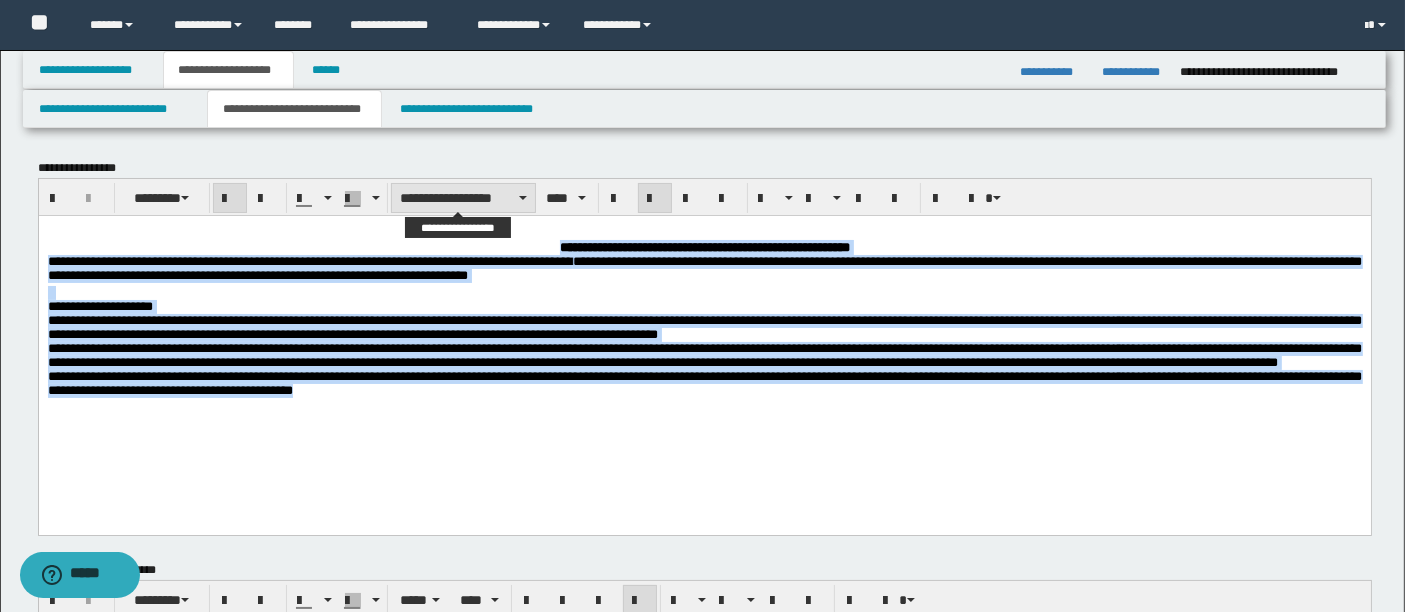 click on "**********" at bounding box center (463, 198) 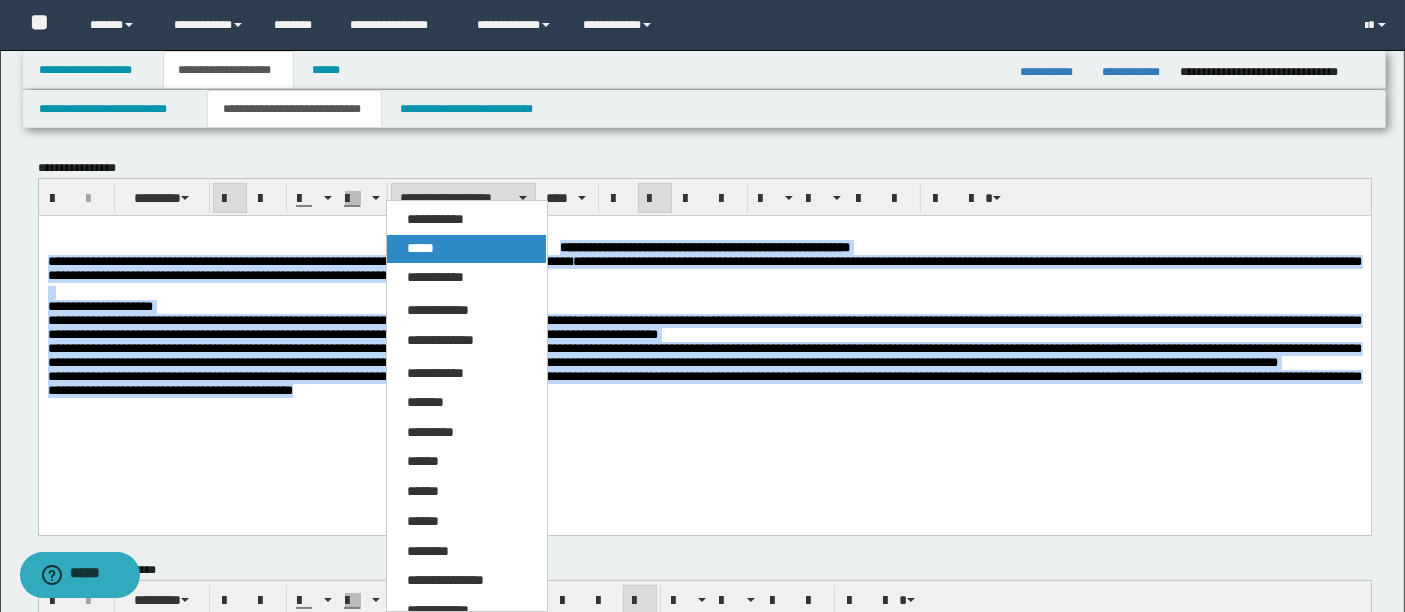 click on "*****" at bounding box center [466, 249] 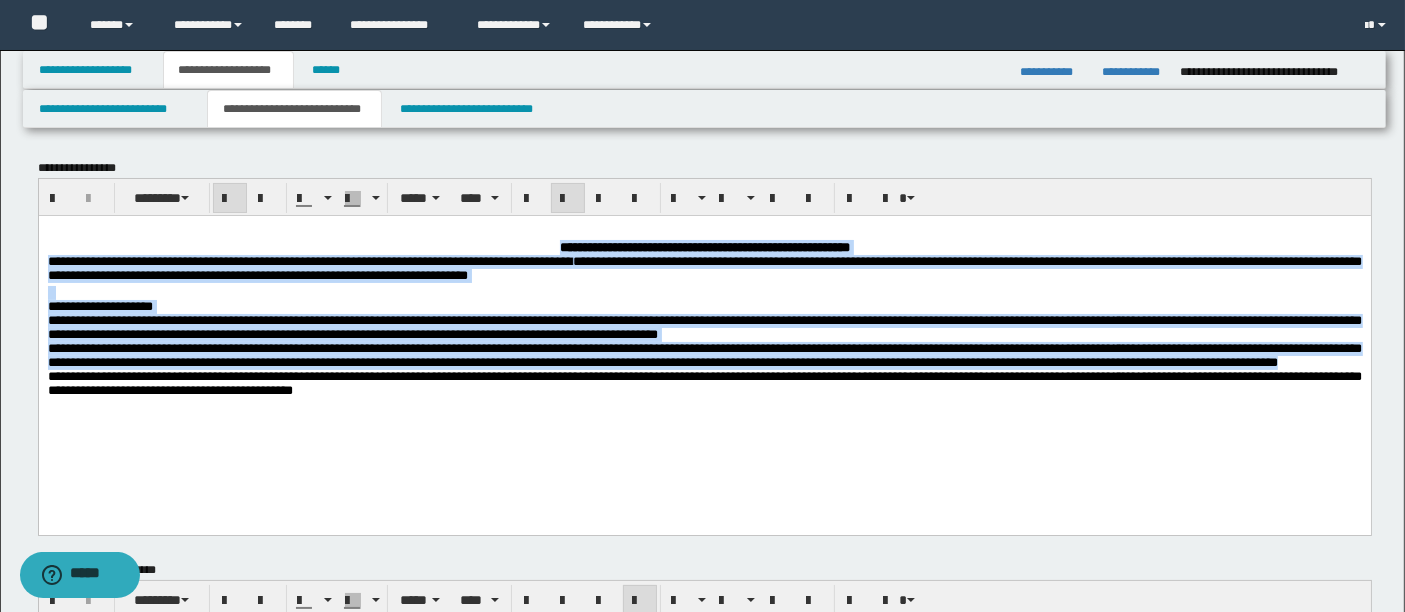 click at bounding box center [704, 292] 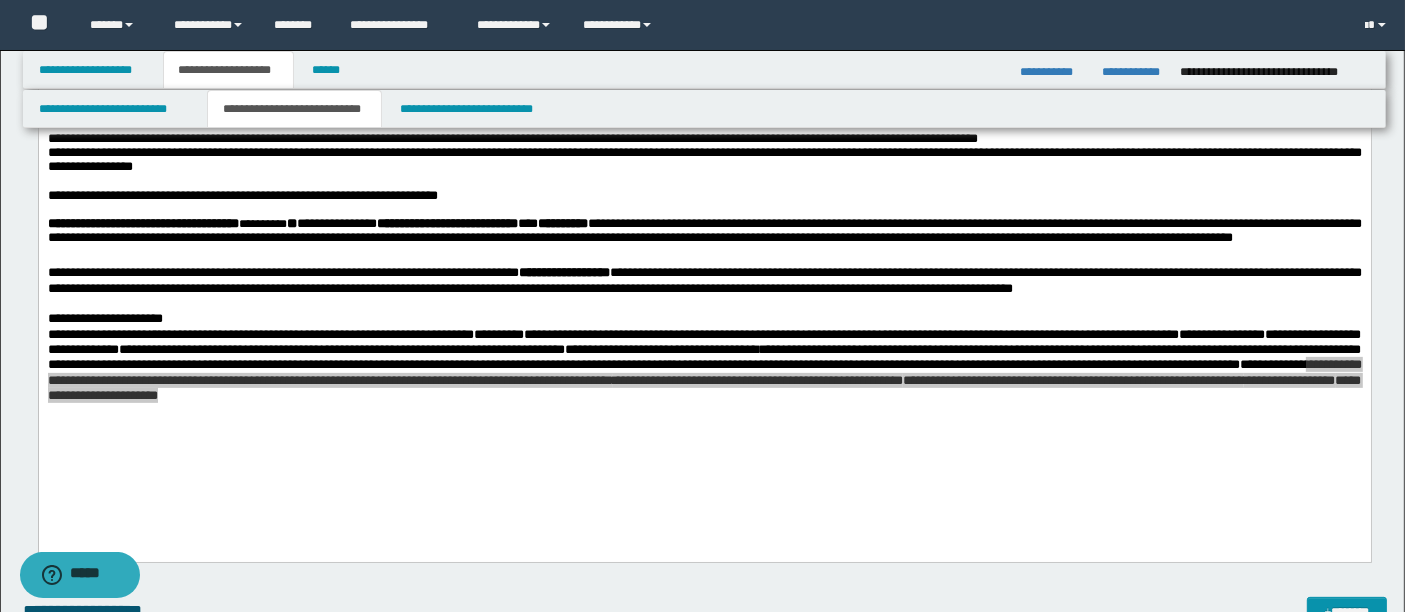 scroll, scrollTop: 615, scrollLeft: 0, axis: vertical 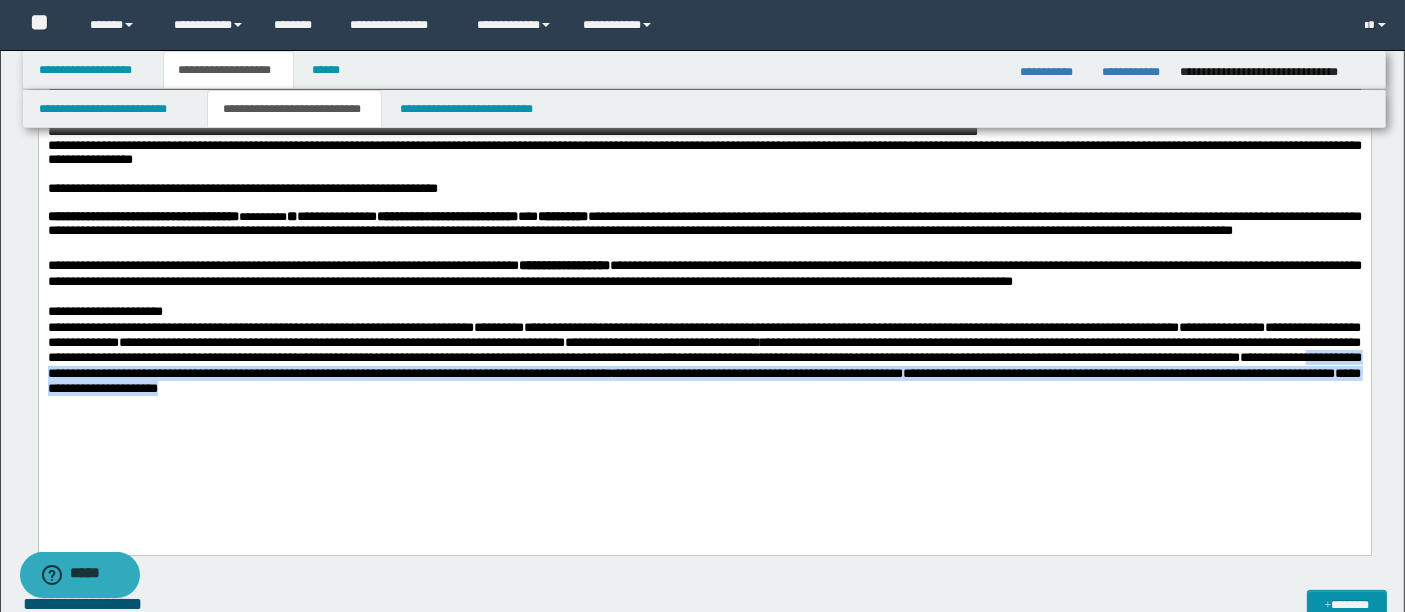 click on "**********" at bounding box center [703, 381] 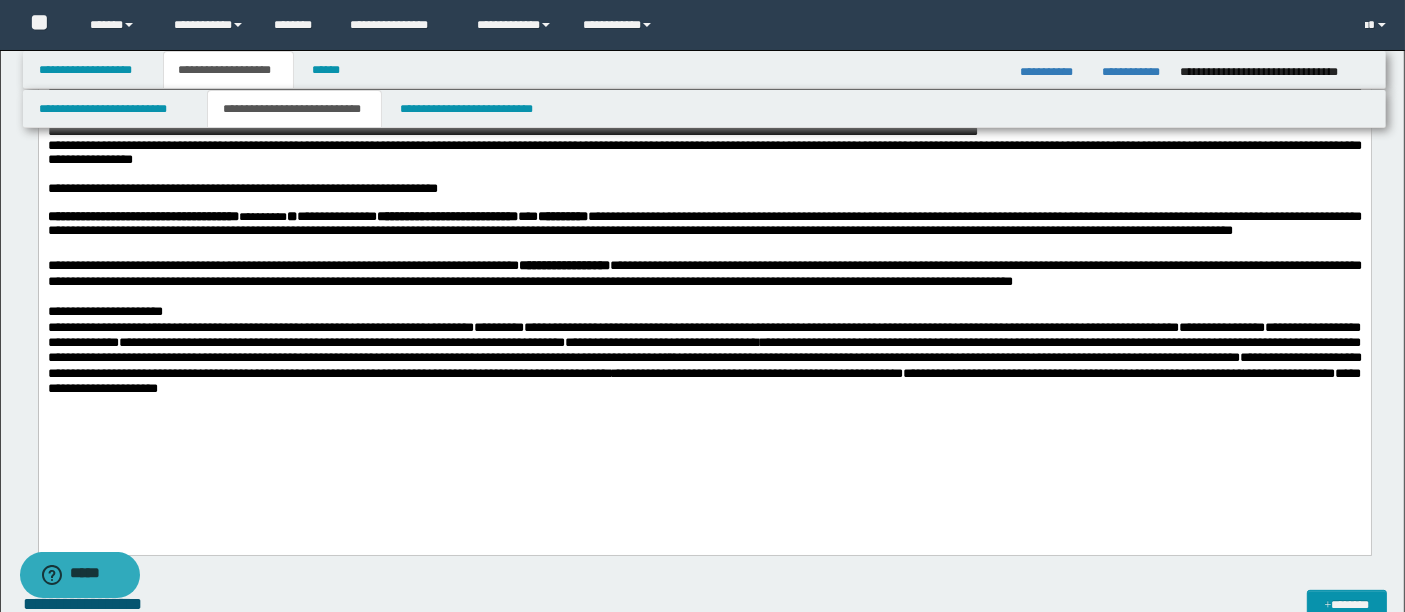 click on "**********" at bounding box center [704, 228] 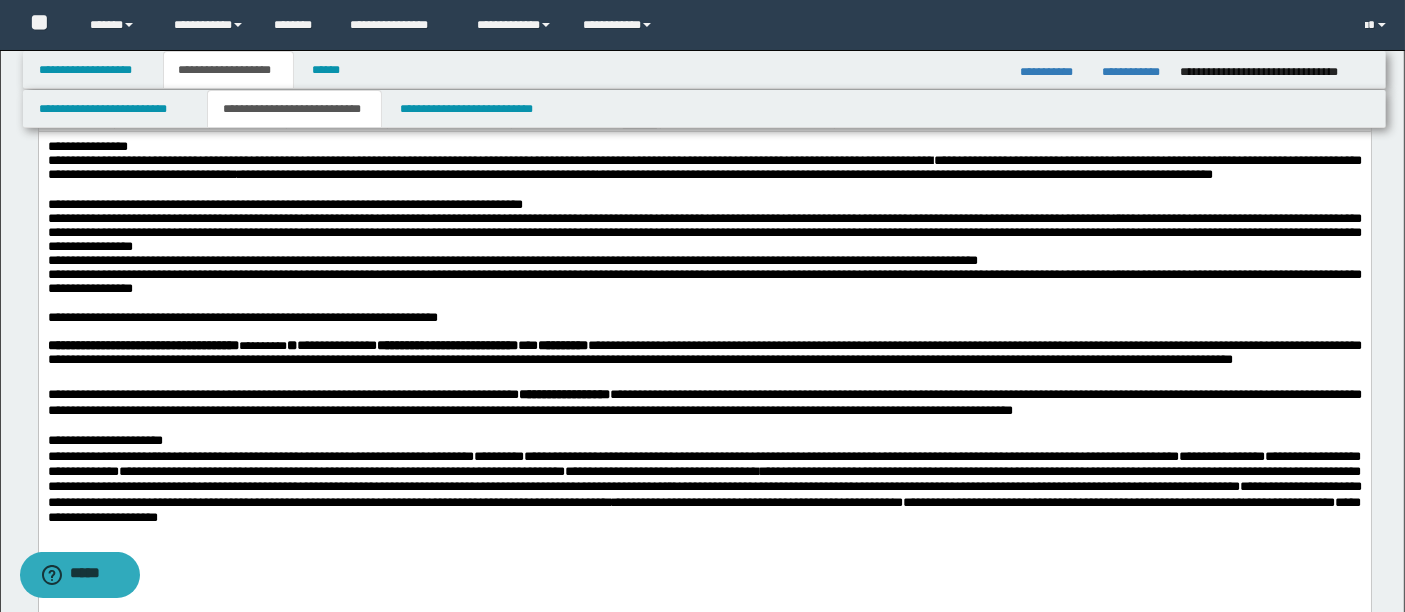 scroll, scrollTop: 426, scrollLeft: 0, axis: vertical 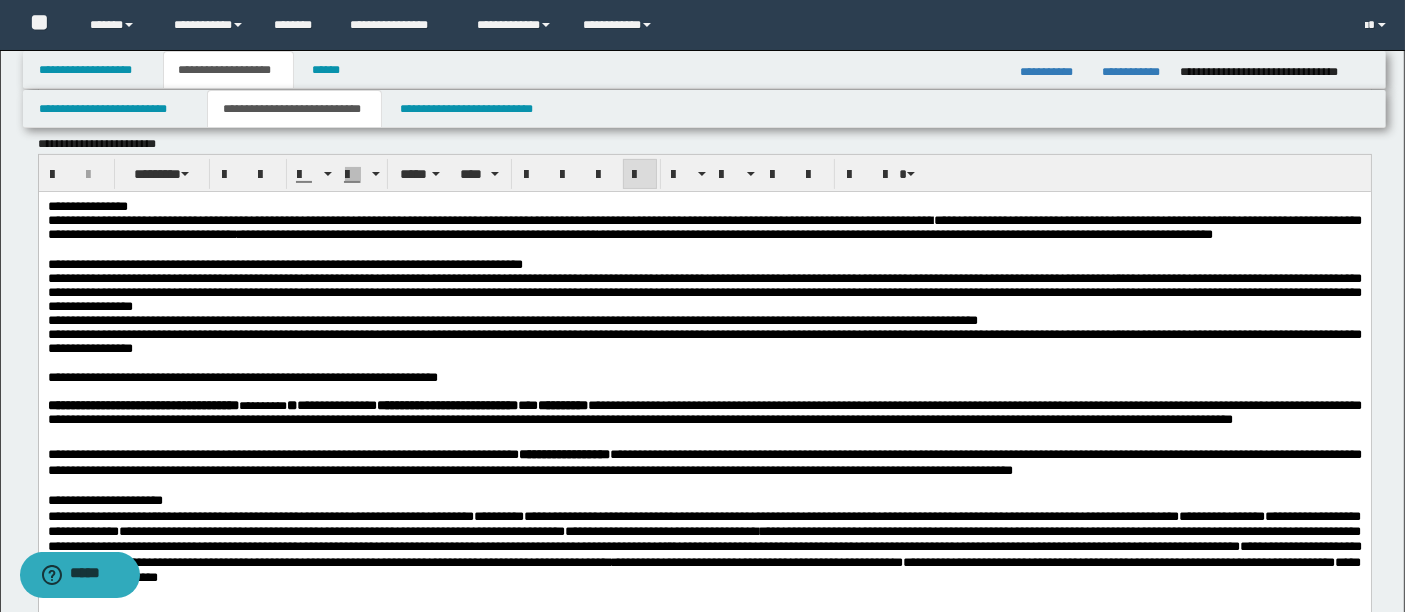 click on "**********" at bounding box center (282, 454) 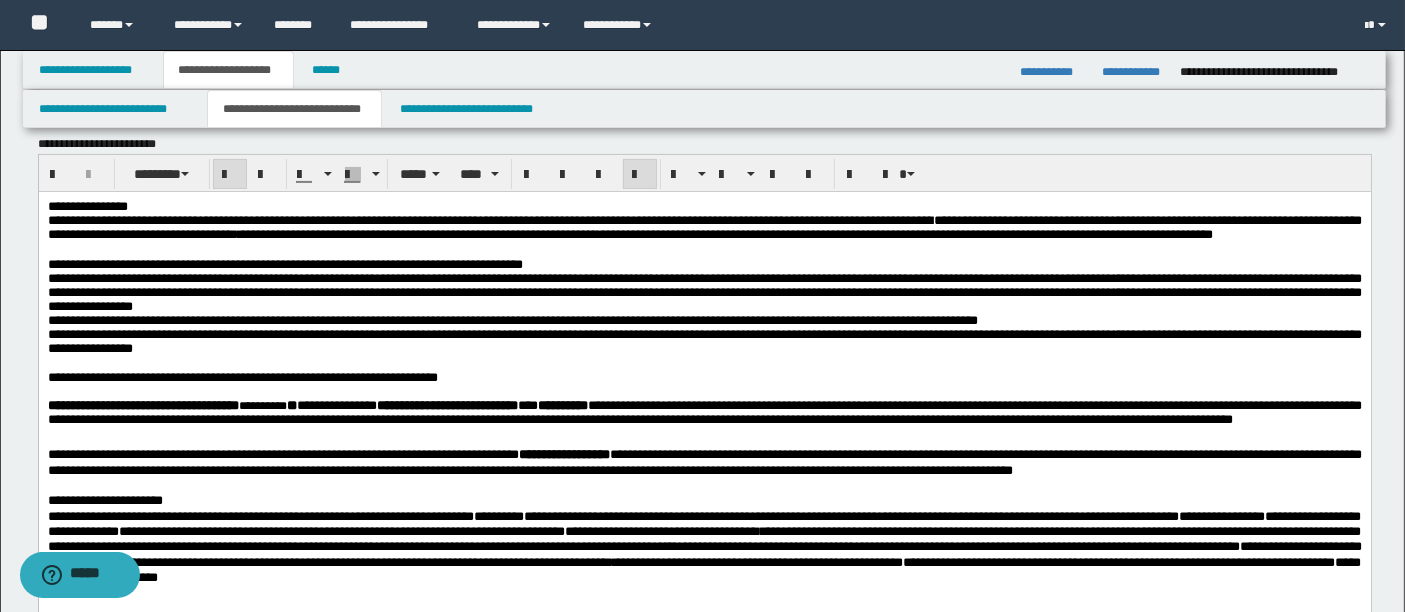 click on "**********" at bounding box center (446, 405) 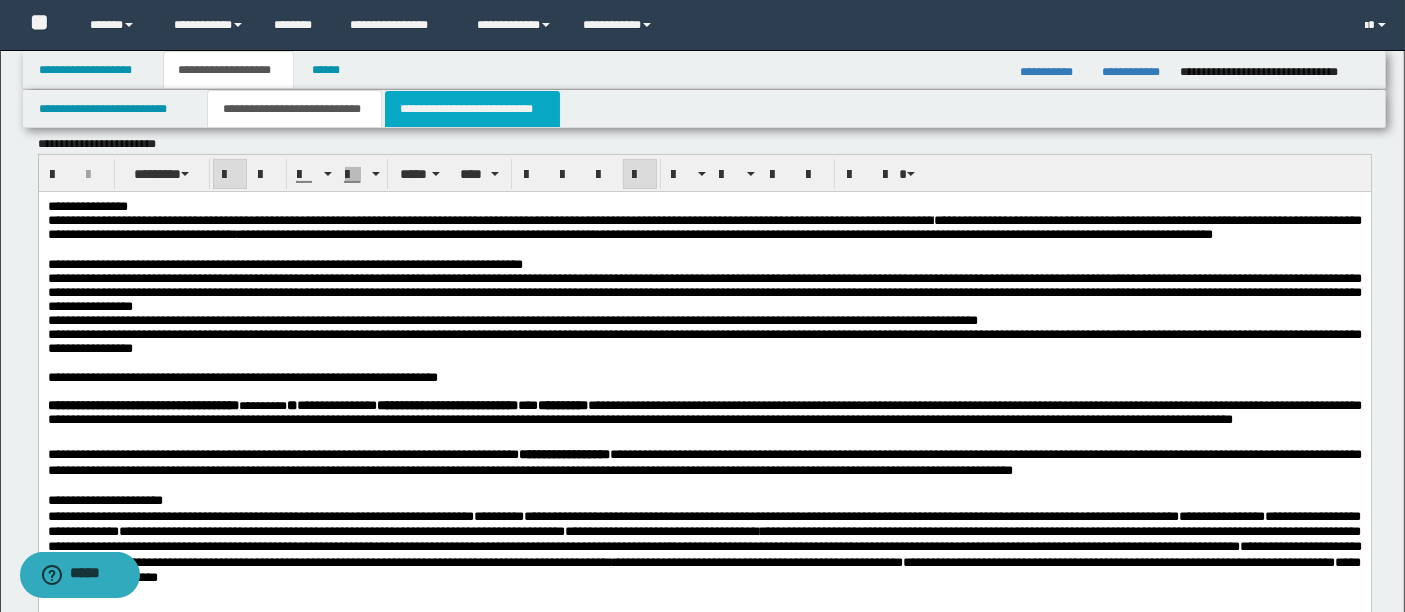 click on "**********" at bounding box center [472, 109] 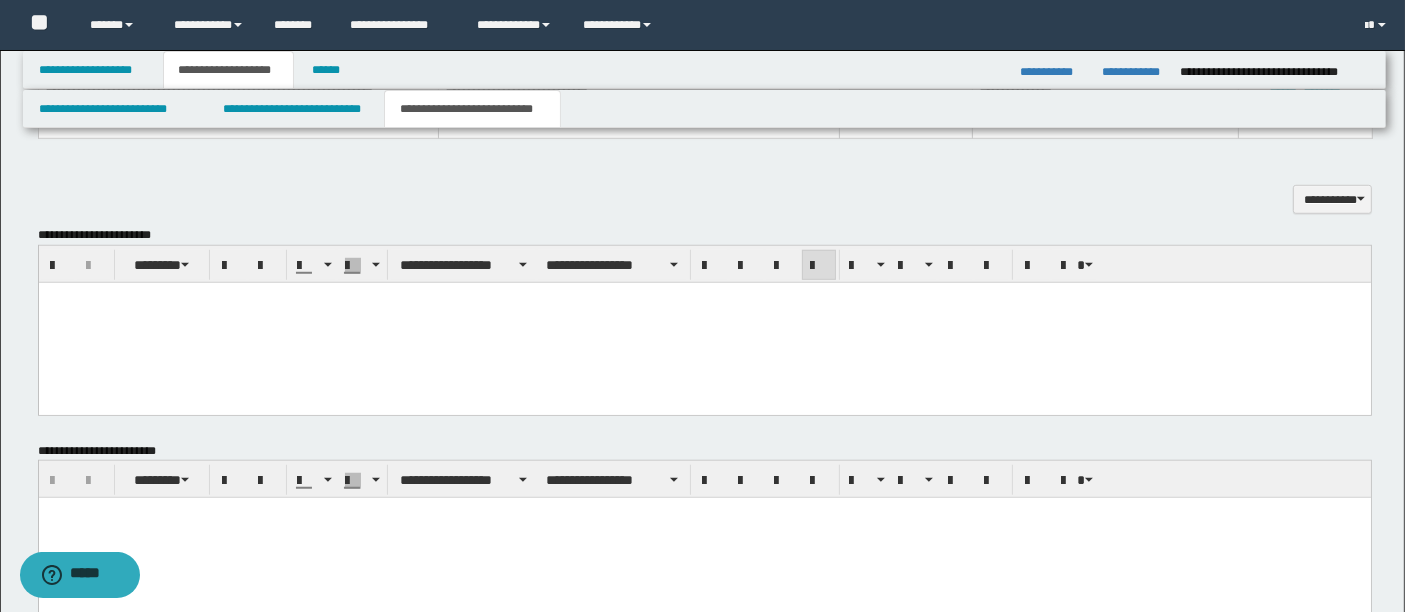 scroll, scrollTop: 1521, scrollLeft: 0, axis: vertical 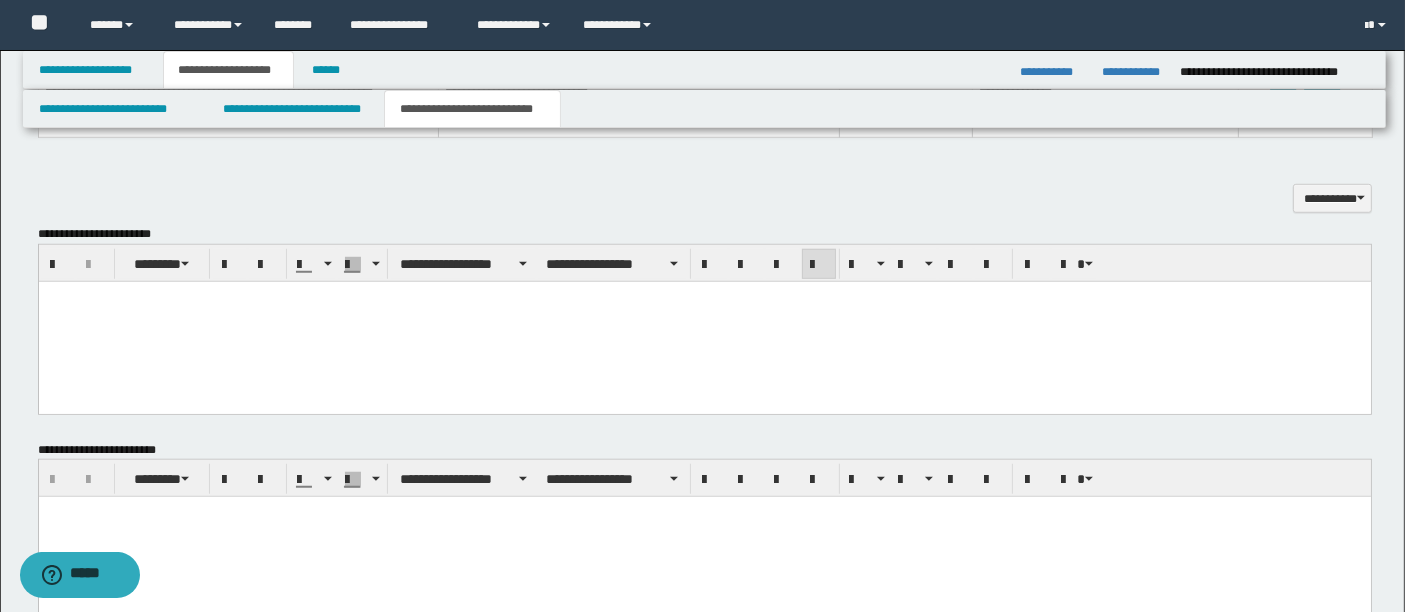 click at bounding box center [704, 321] 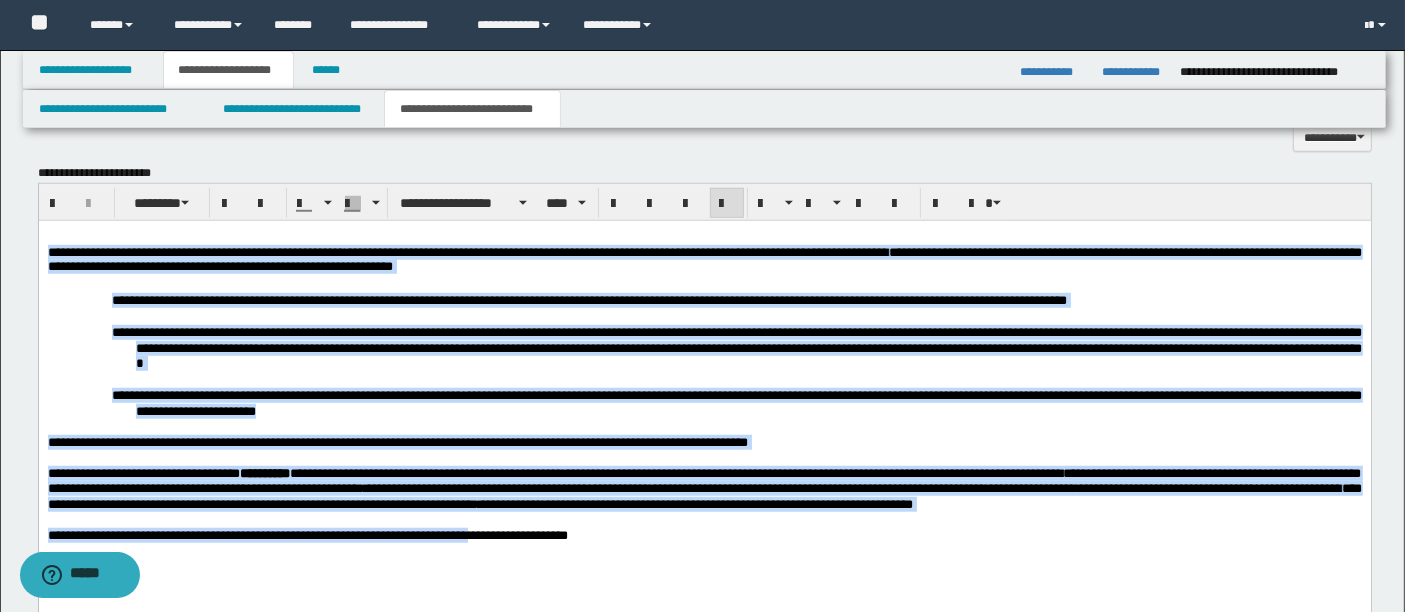 scroll, scrollTop: 1588, scrollLeft: 0, axis: vertical 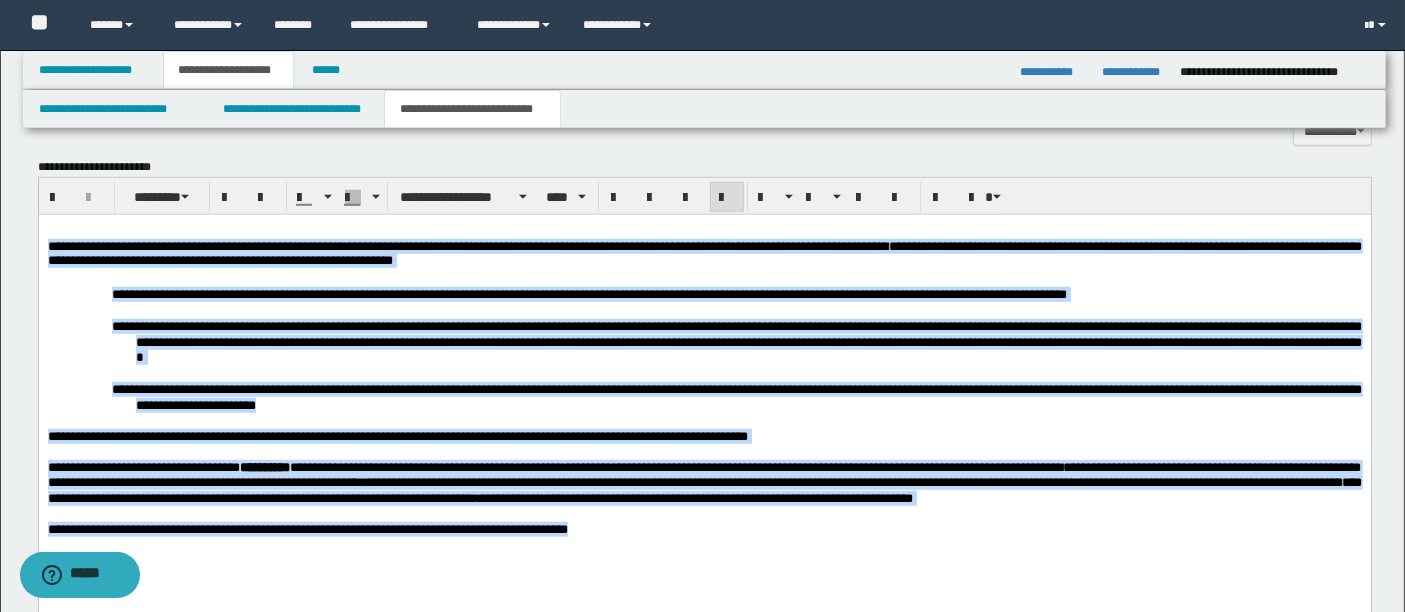 drag, startPoint x: 48, startPoint y: 240, endPoint x: 667, endPoint y: 541, distance: 688.3037 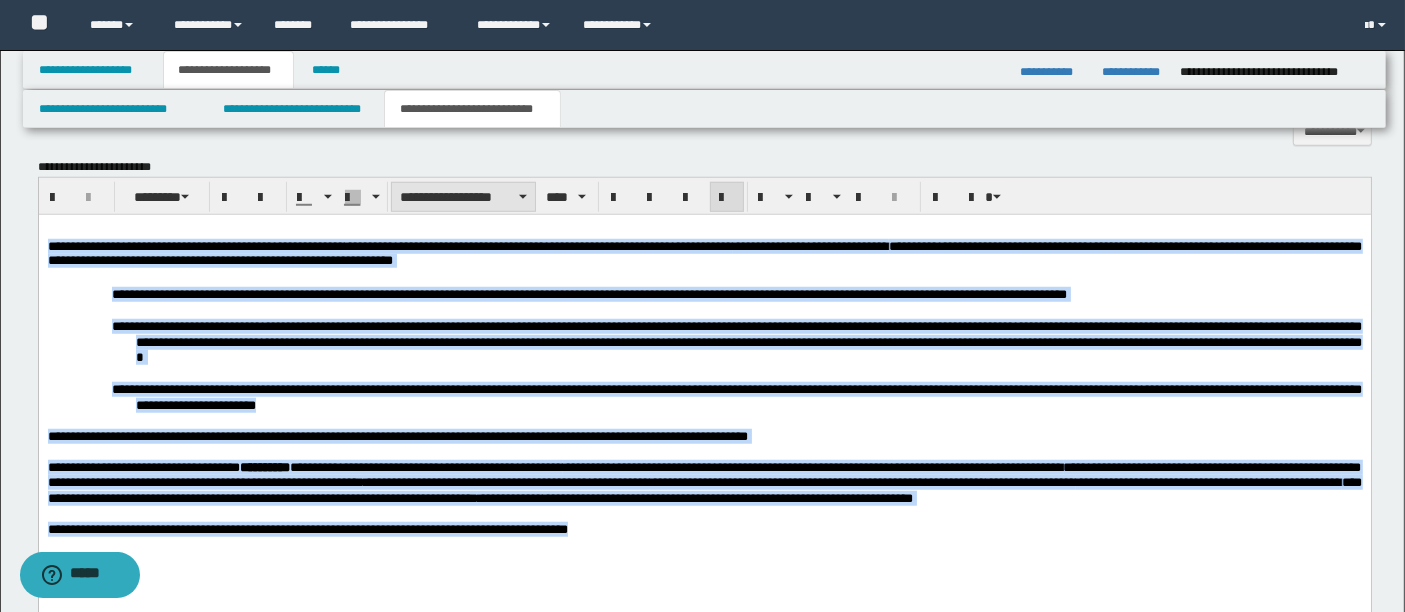 click on "**********" at bounding box center [463, 197] 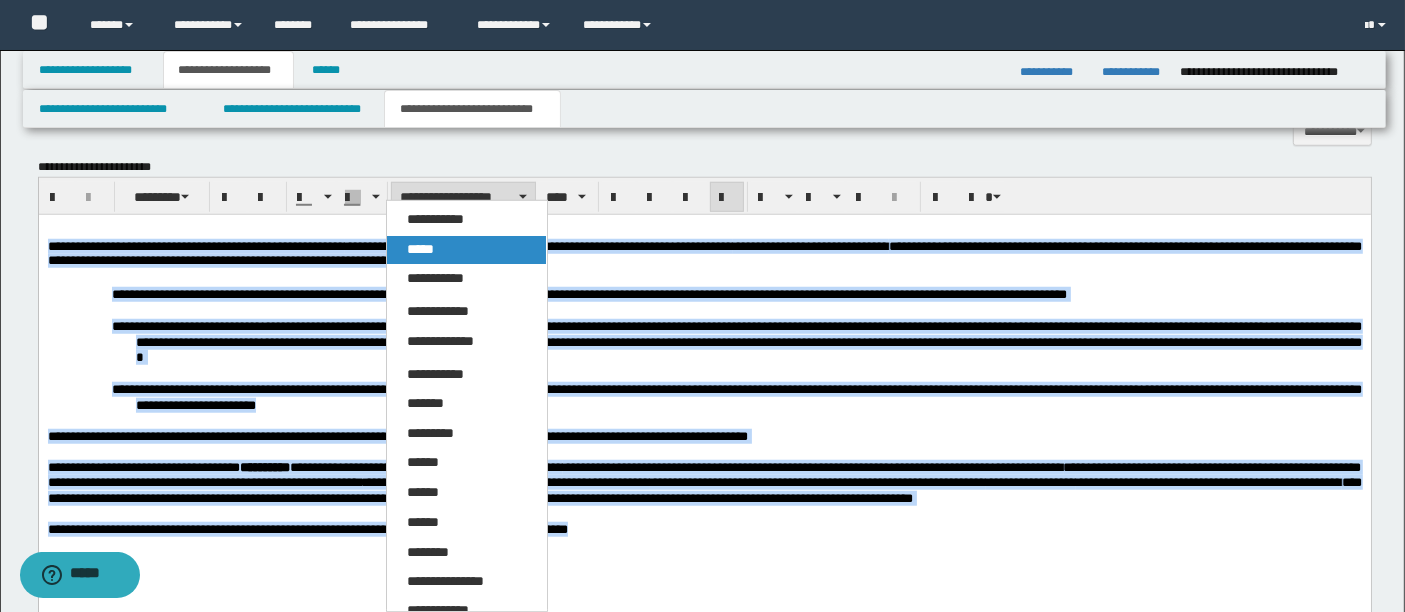 click on "*****" at bounding box center [466, 250] 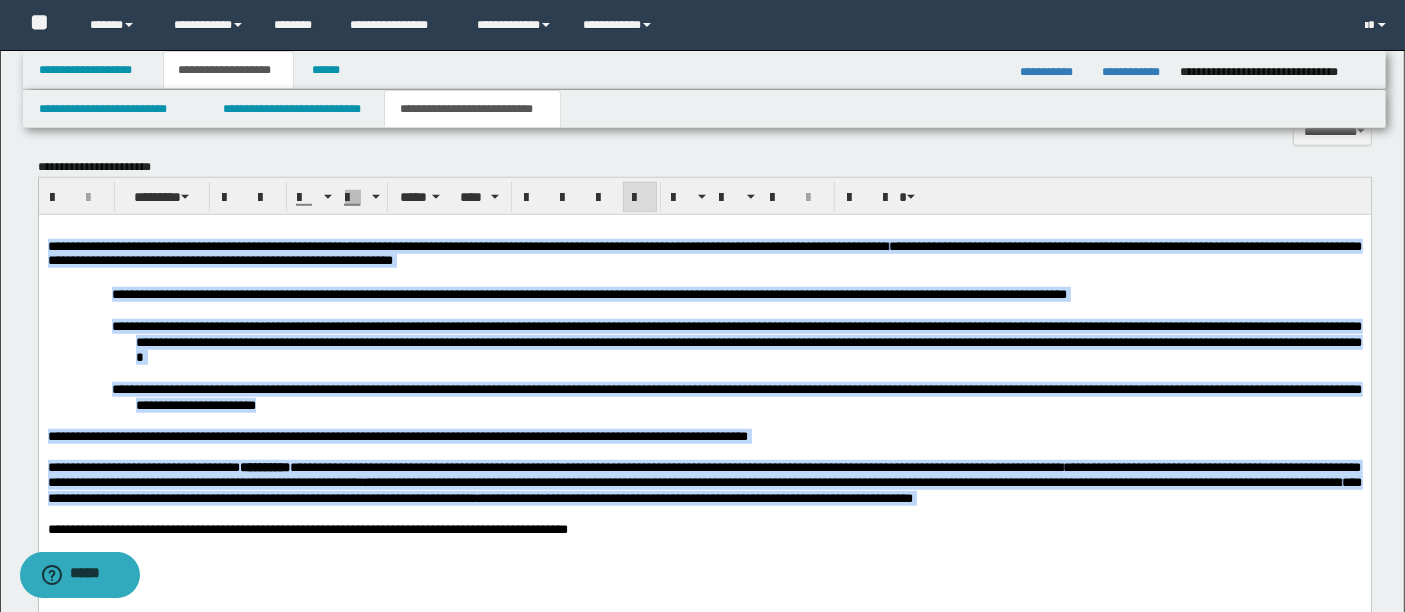 click on "**********" at bounding box center [704, 348] 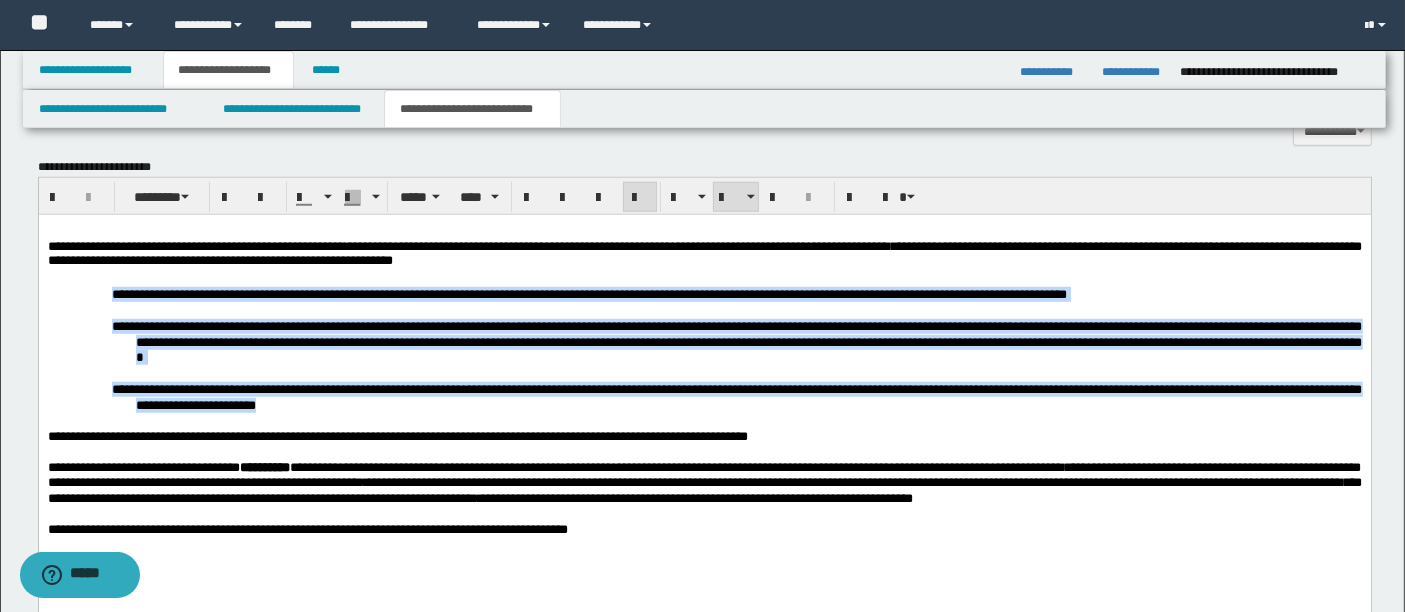 drag, startPoint x: 105, startPoint y: 293, endPoint x: 519, endPoint y: 401, distance: 427.8551 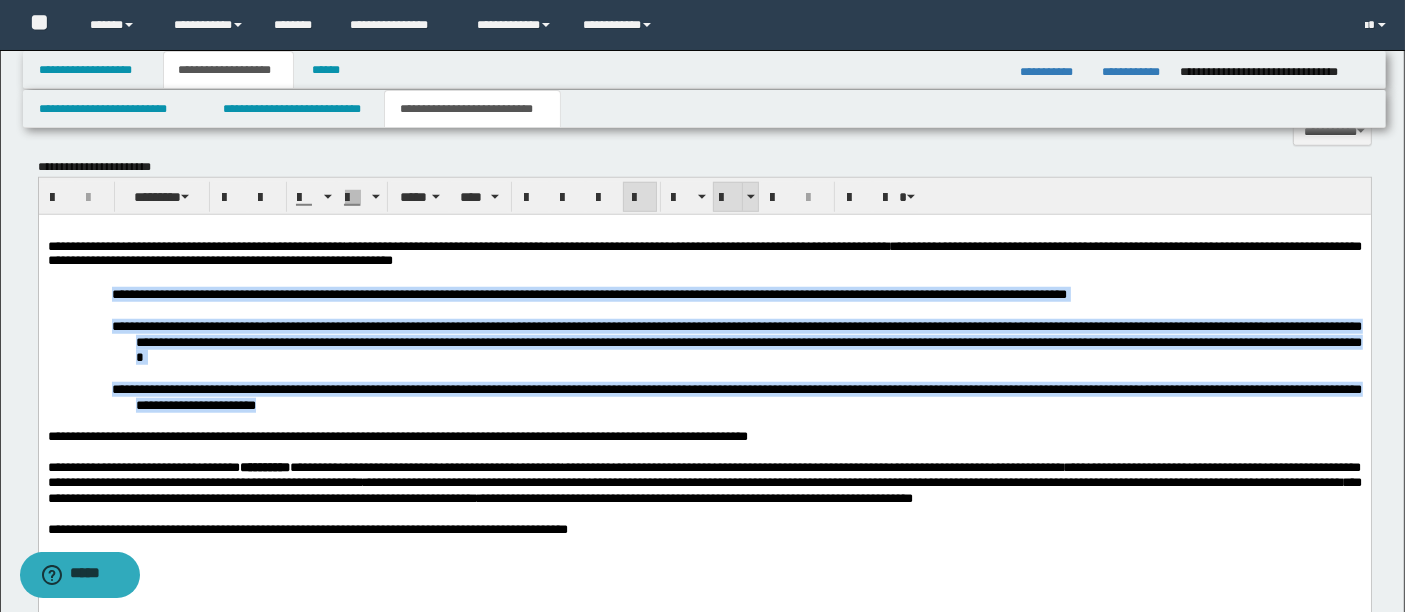 click at bounding box center (728, 198) 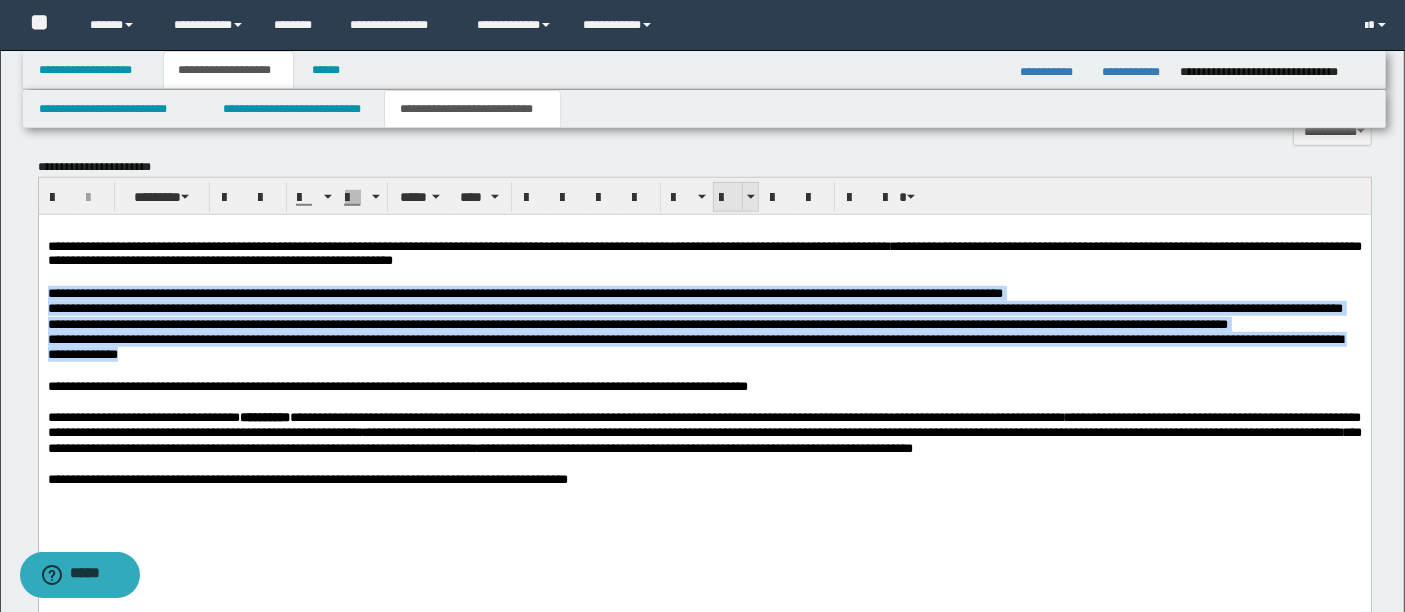 click at bounding box center (728, 198) 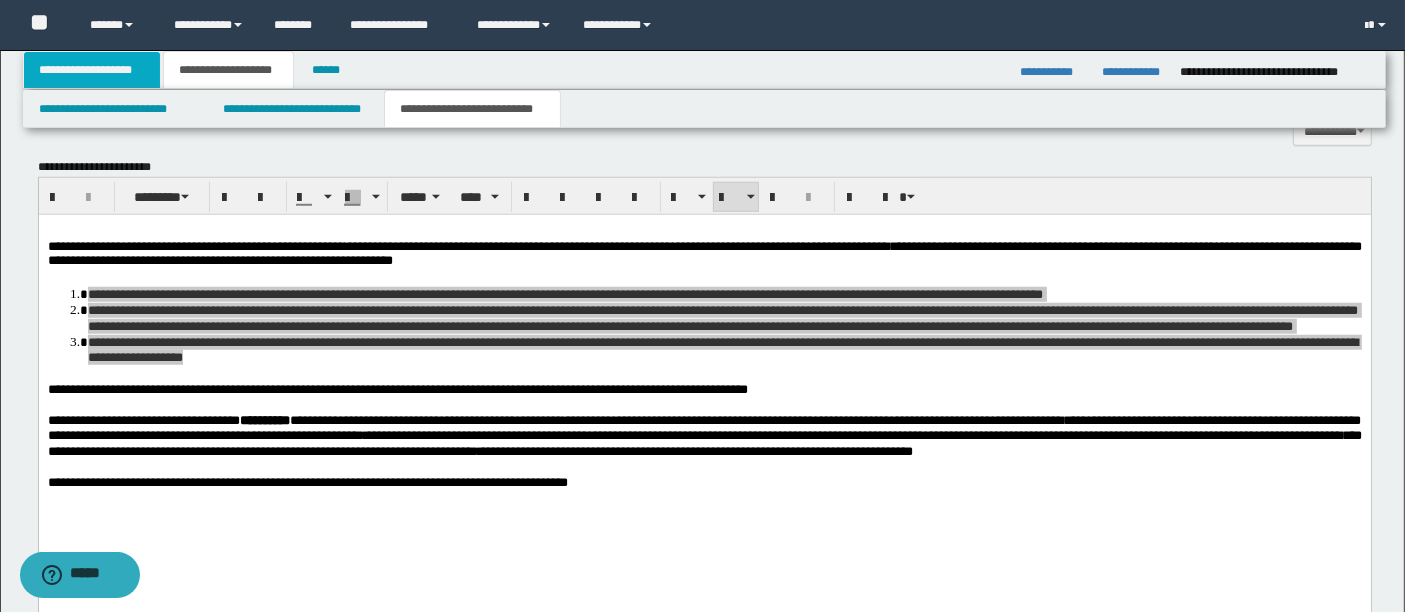 click on "**********" at bounding box center [92, 70] 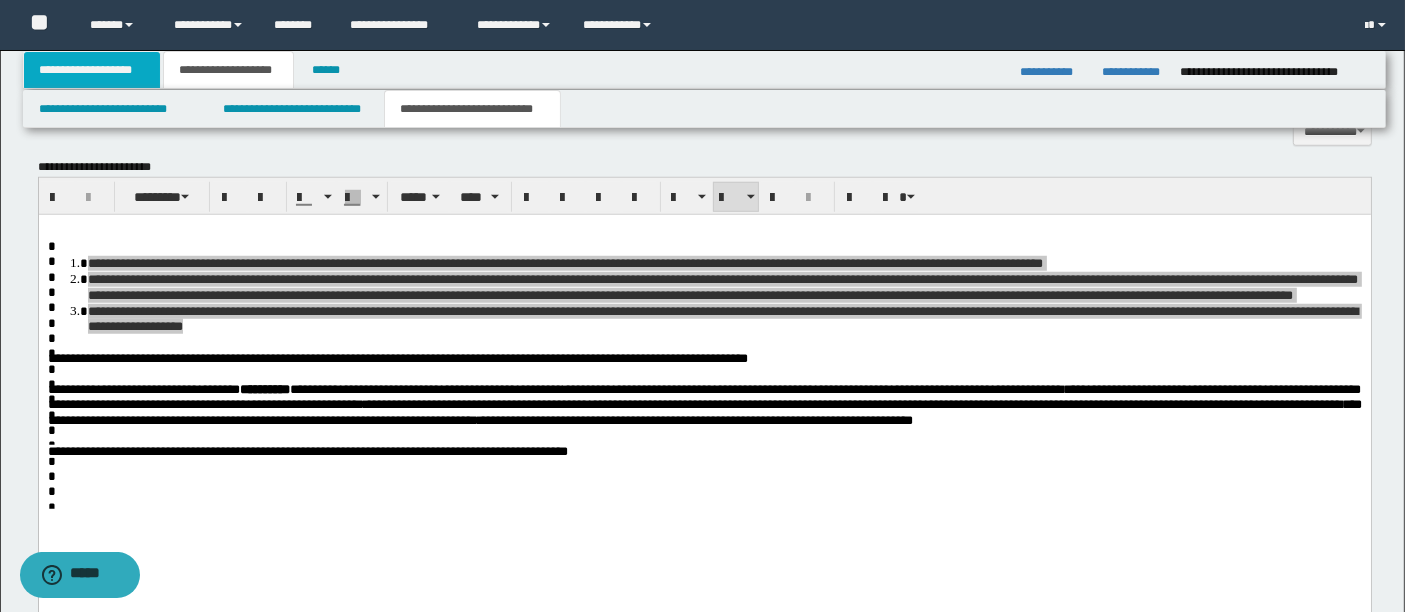scroll, scrollTop: 288, scrollLeft: 0, axis: vertical 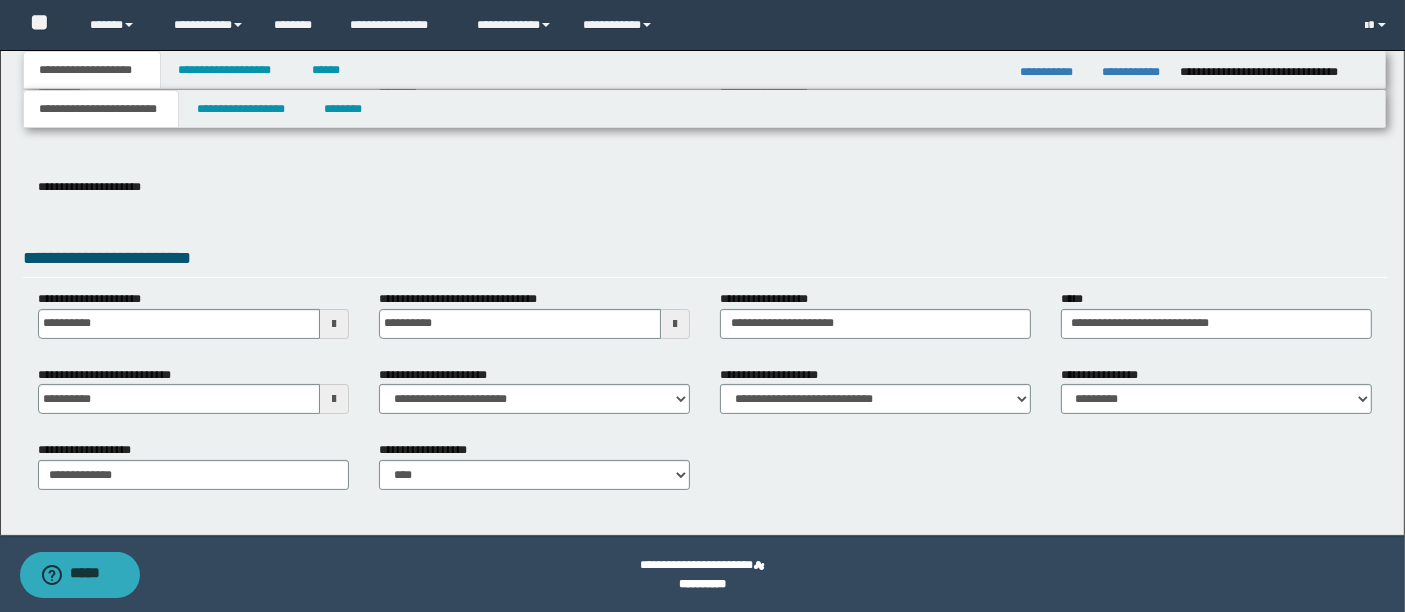 click on "**********" at bounding box center (705, 473) 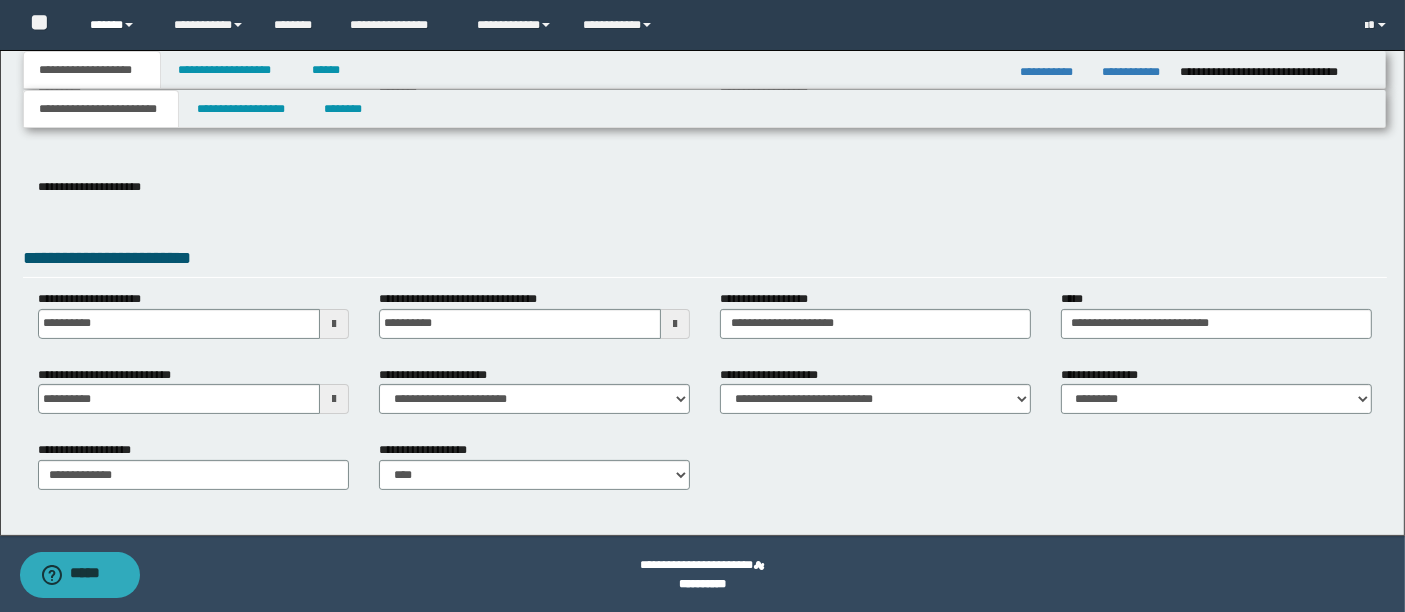 click at bounding box center [129, 25] 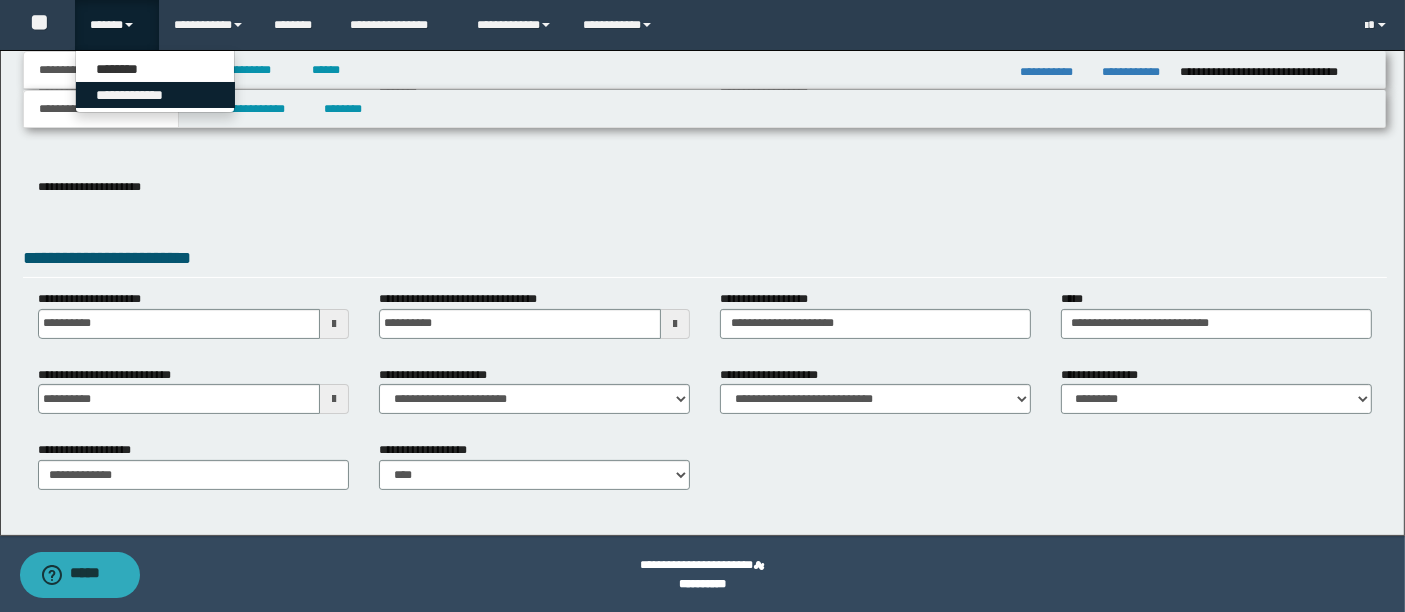 click on "**********" at bounding box center [155, 95] 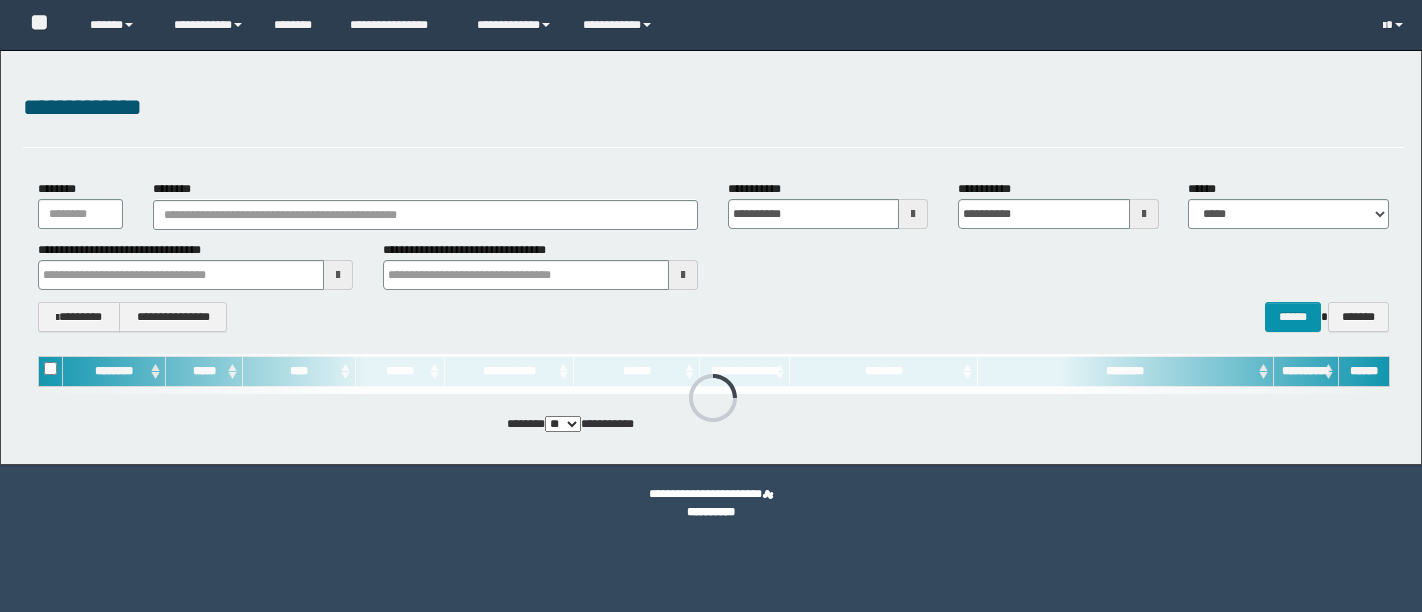 scroll, scrollTop: 0, scrollLeft: 0, axis: both 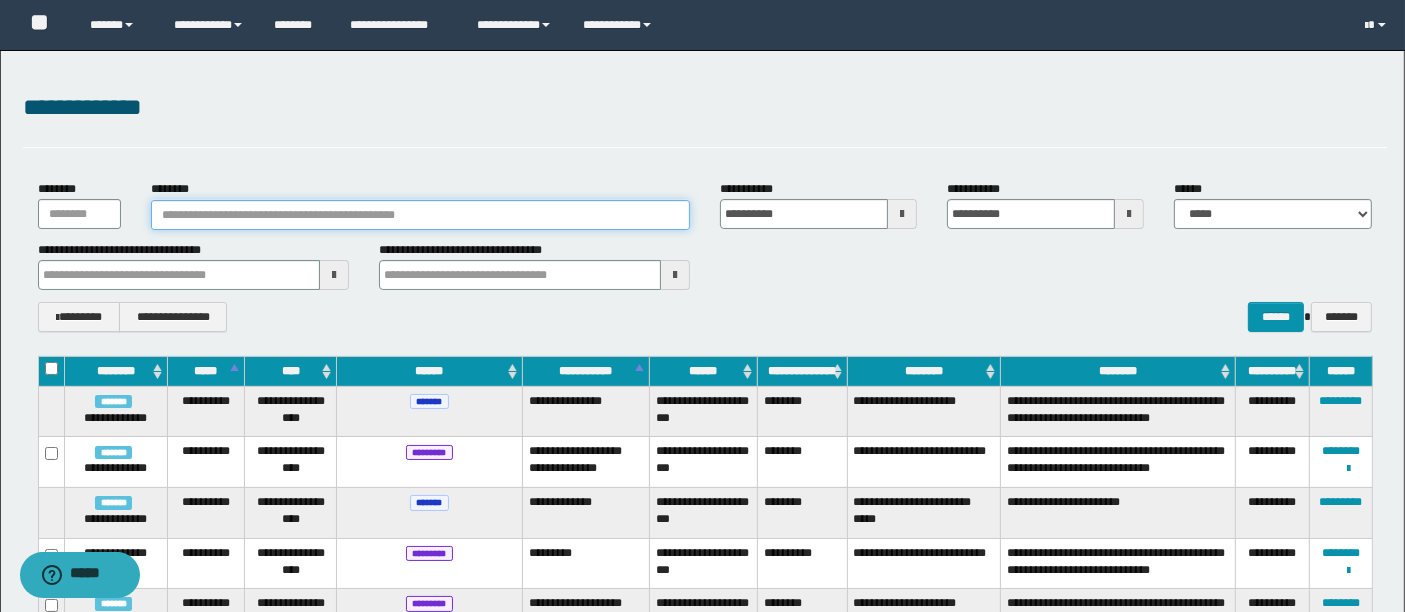 click on "********" at bounding box center (420, 215) 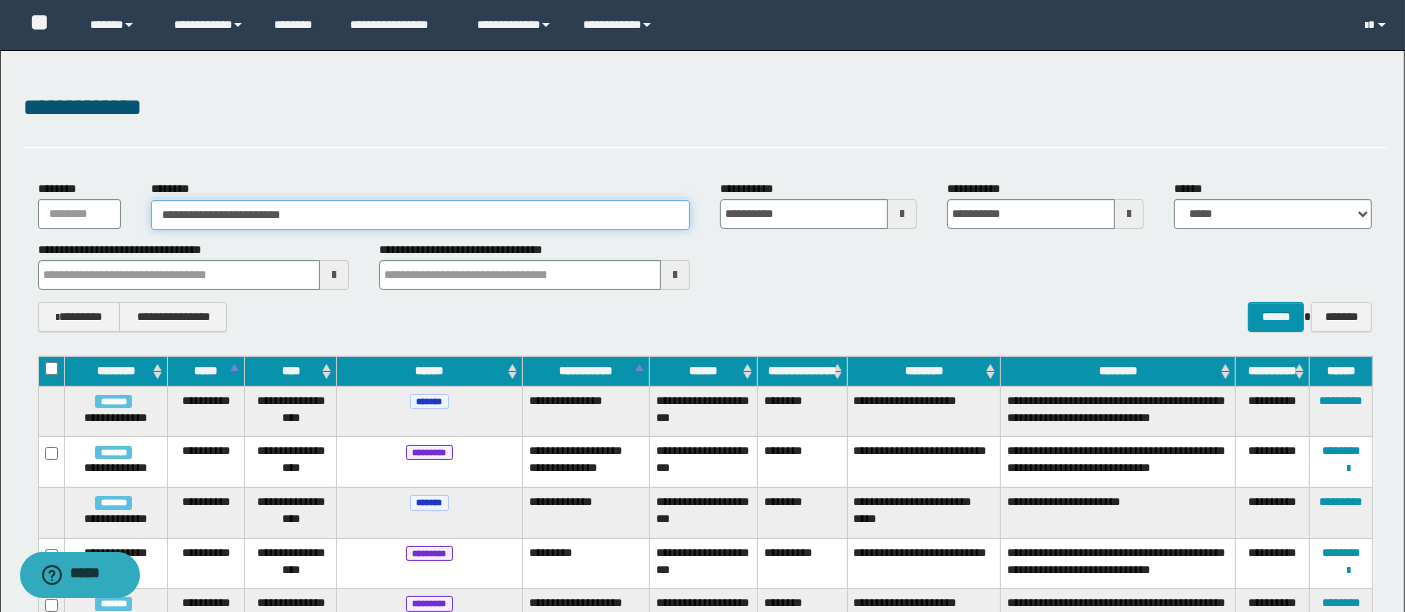 type on "**********" 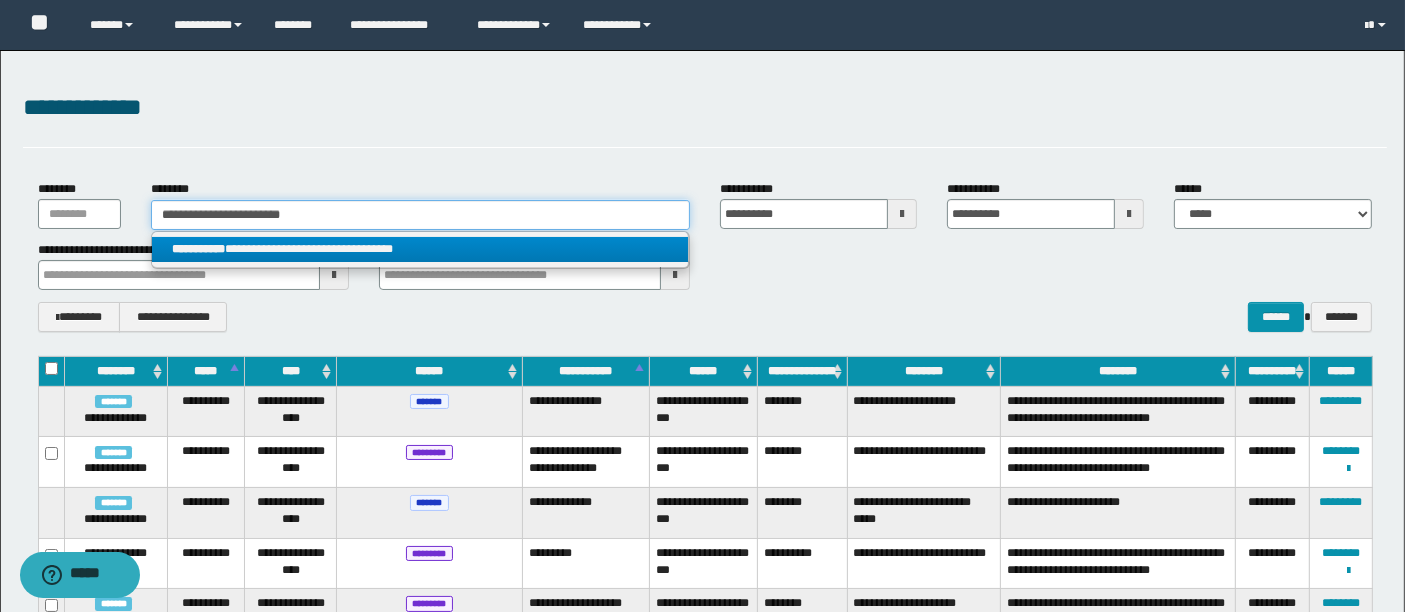 type on "**********" 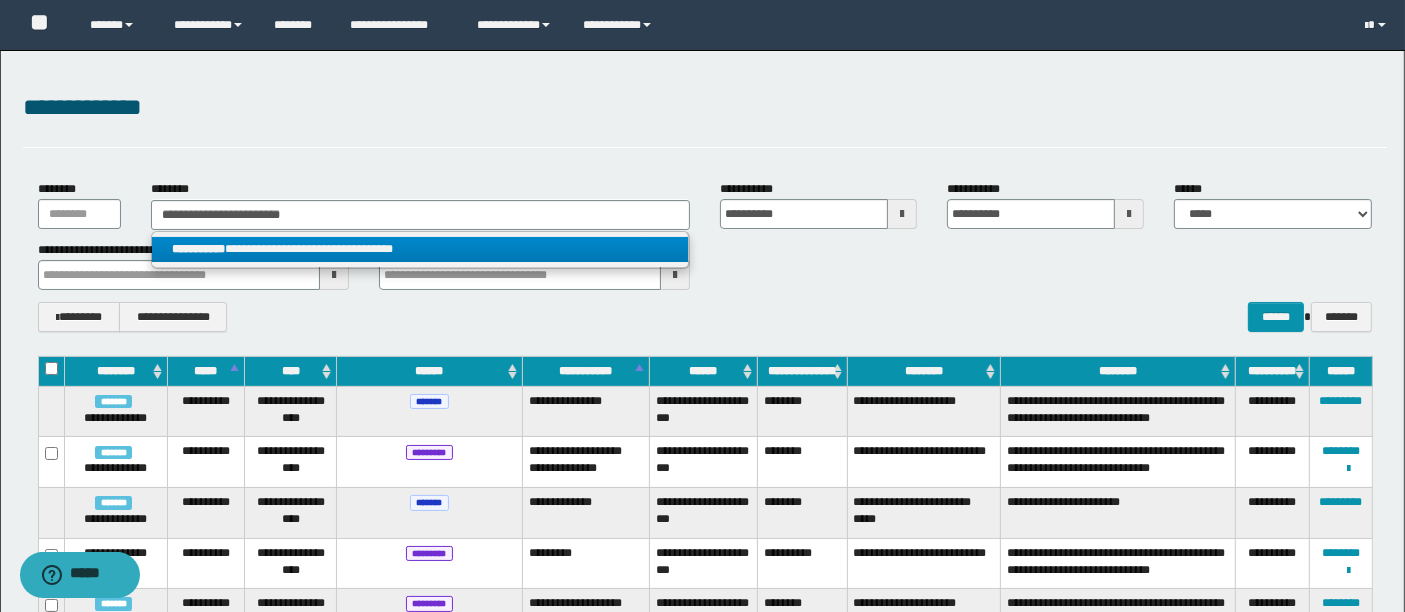 click on "**********" at bounding box center (420, 249) 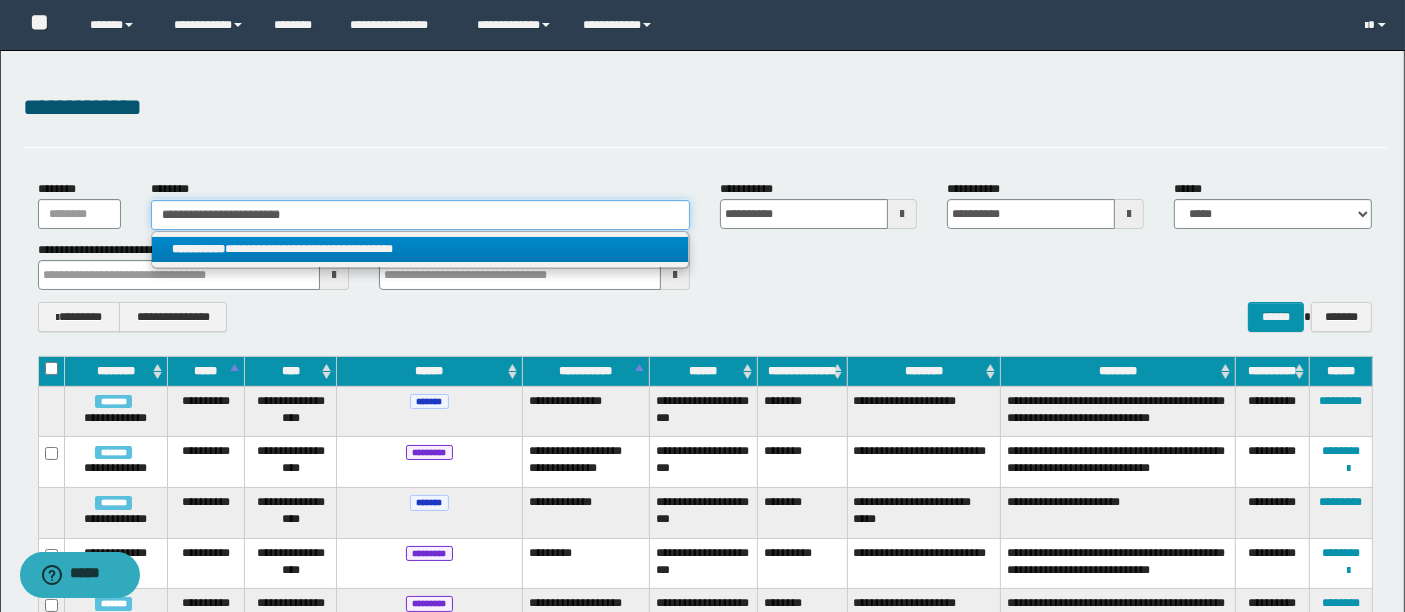 type 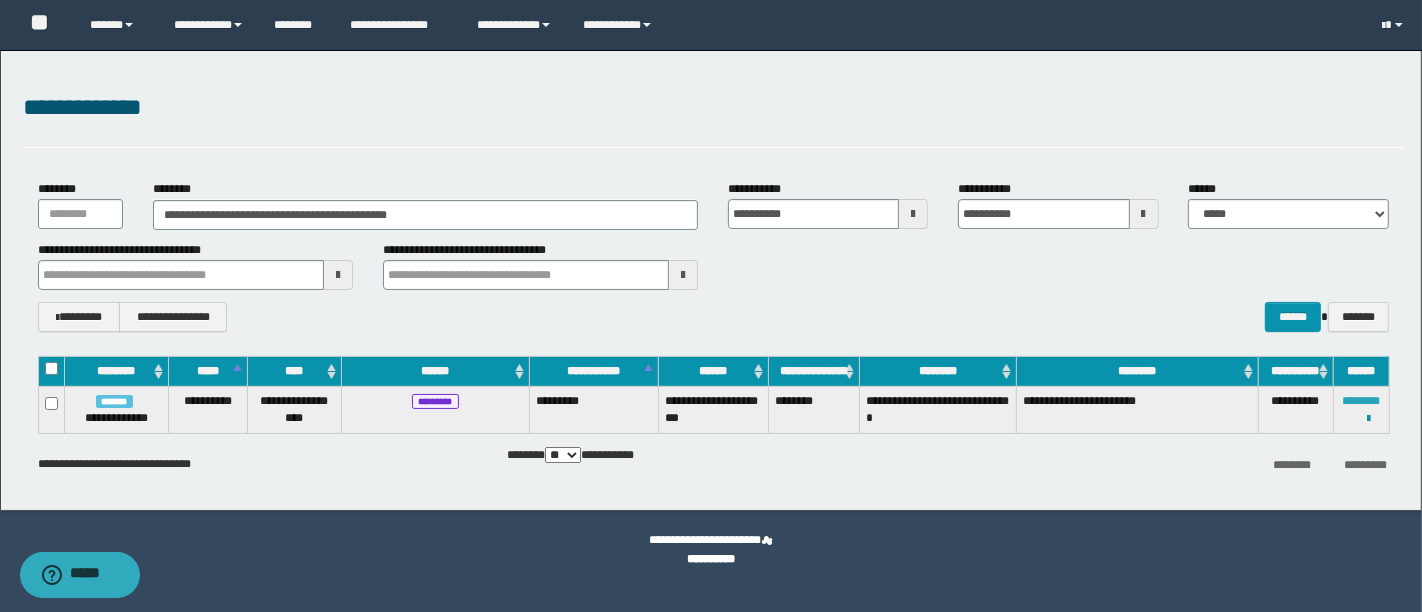 click on "********" at bounding box center (1361, 401) 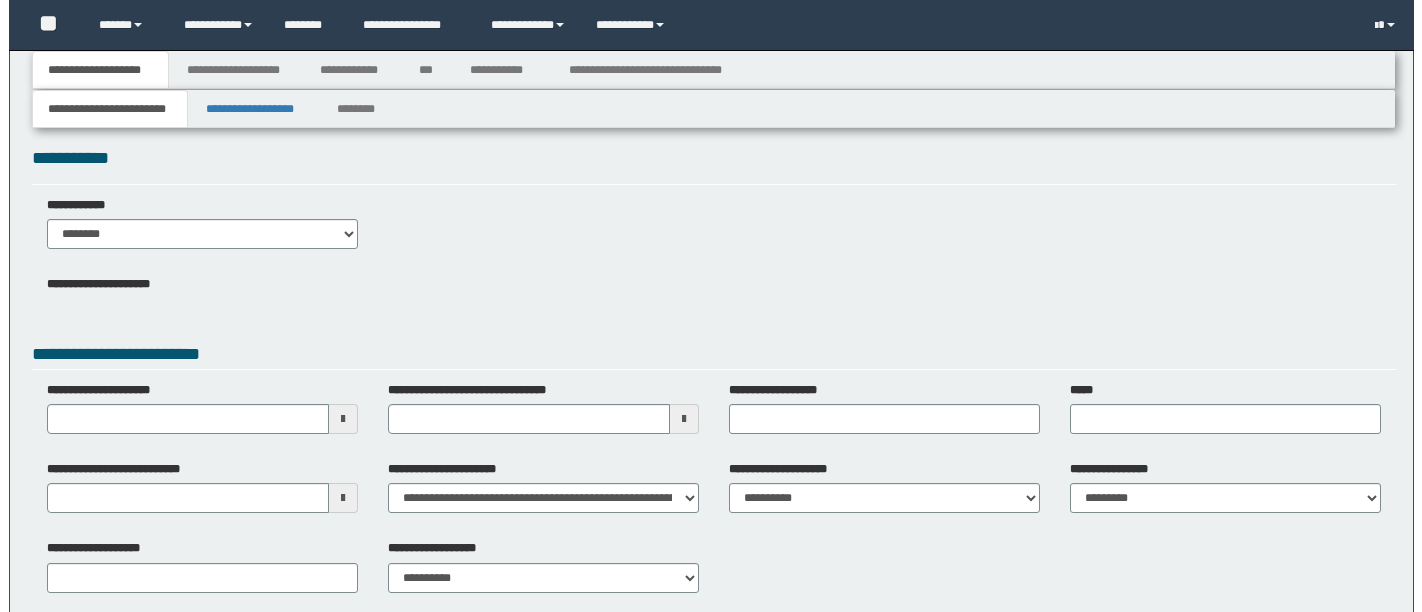 scroll, scrollTop: 0, scrollLeft: 0, axis: both 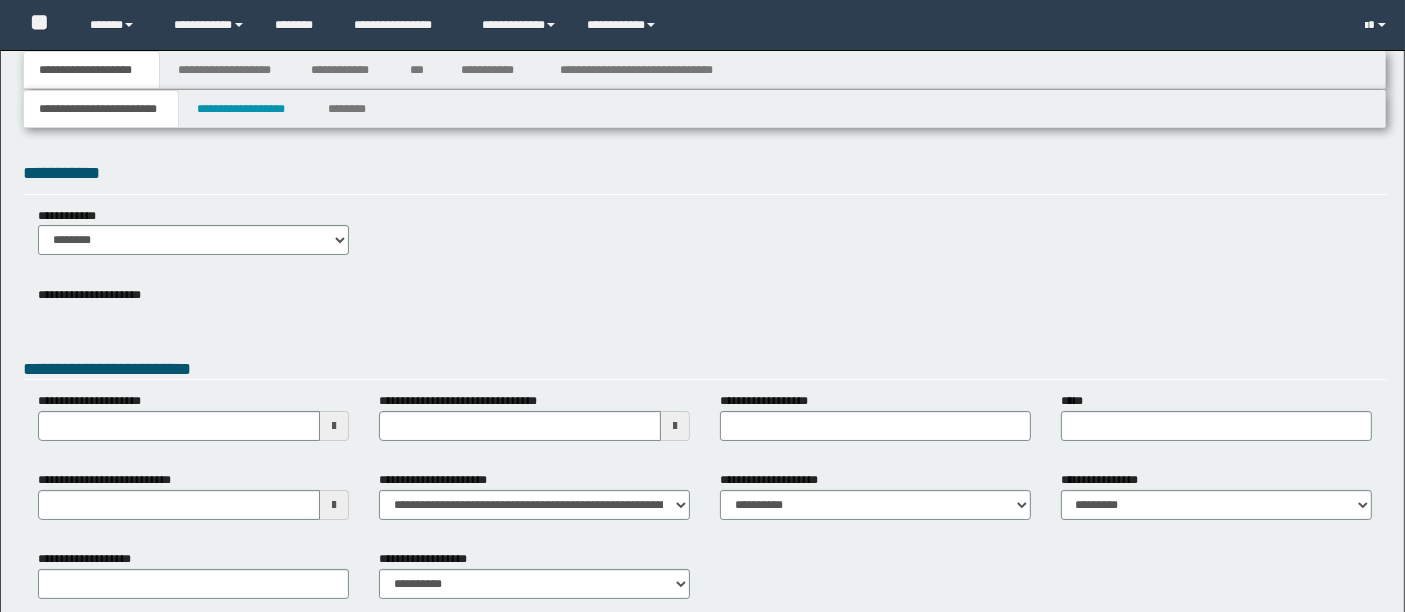 type 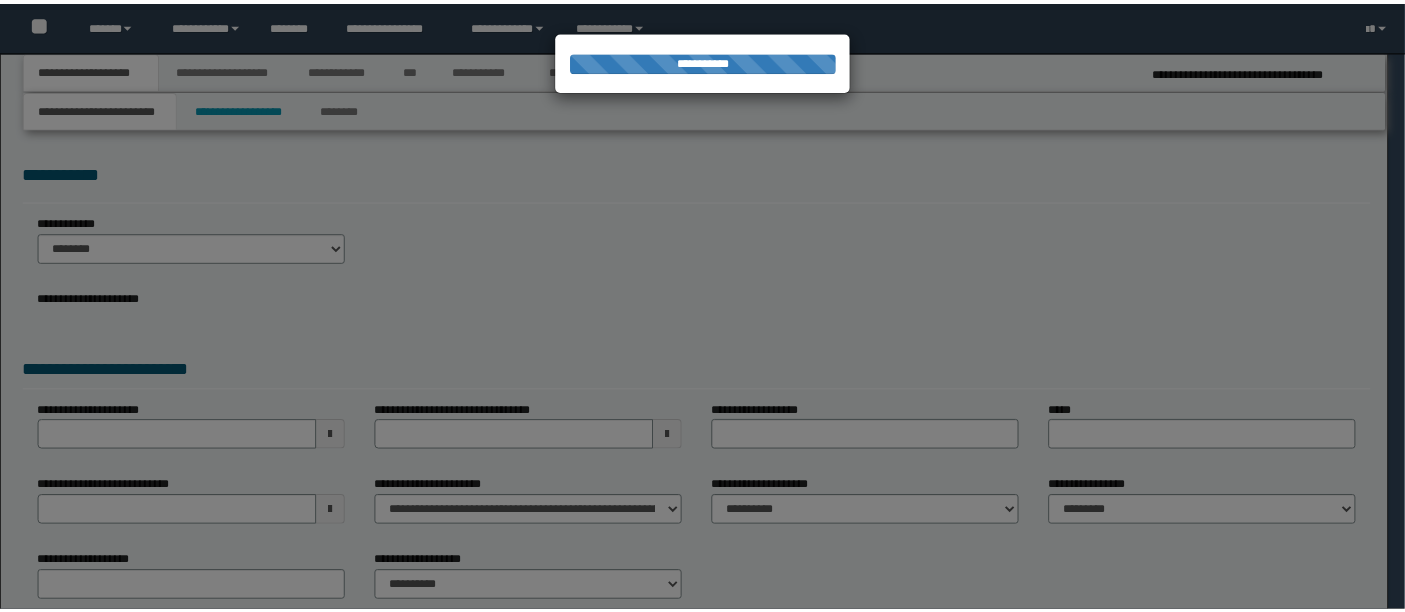 scroll, scrollTop: 0, scrollLeft: 0, axis: both 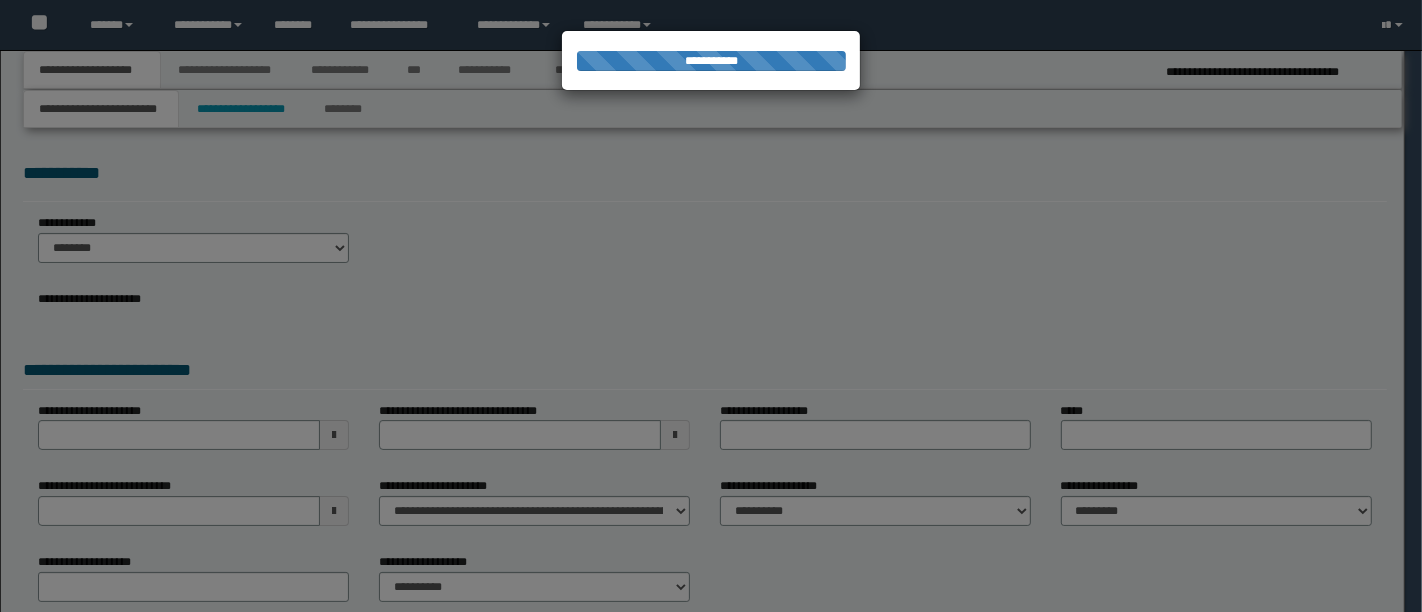 type on "**********" 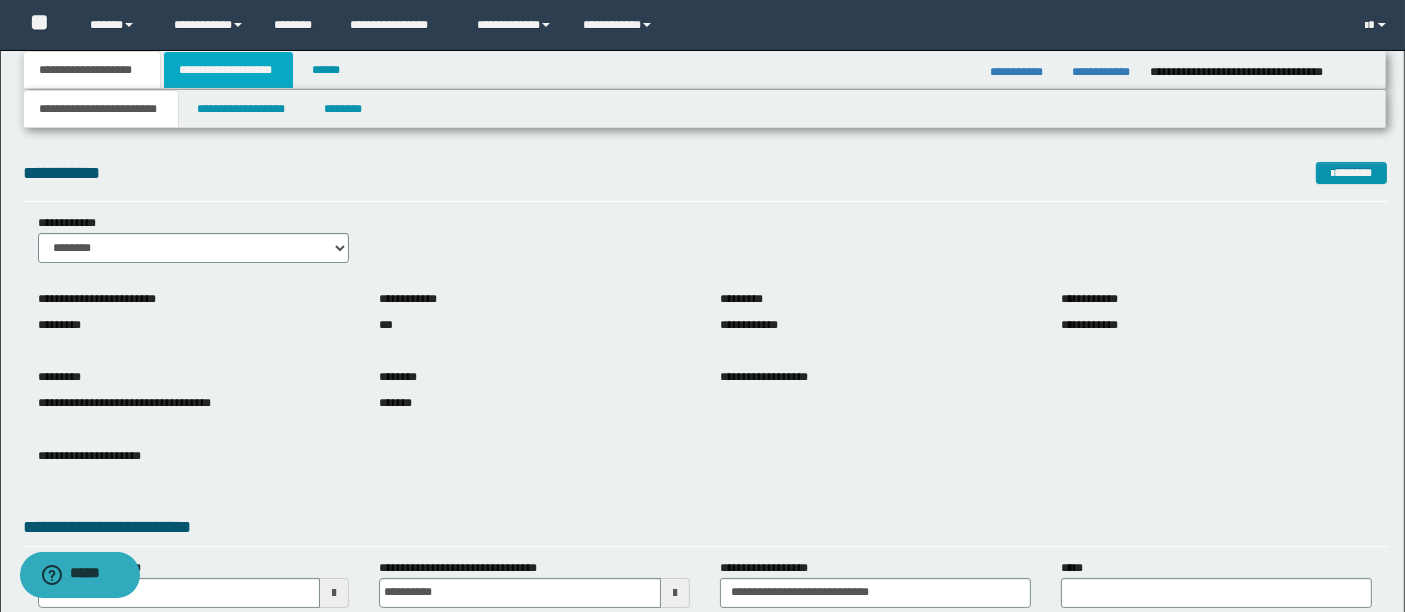 click on "**********" at bounding box center [228, 70] 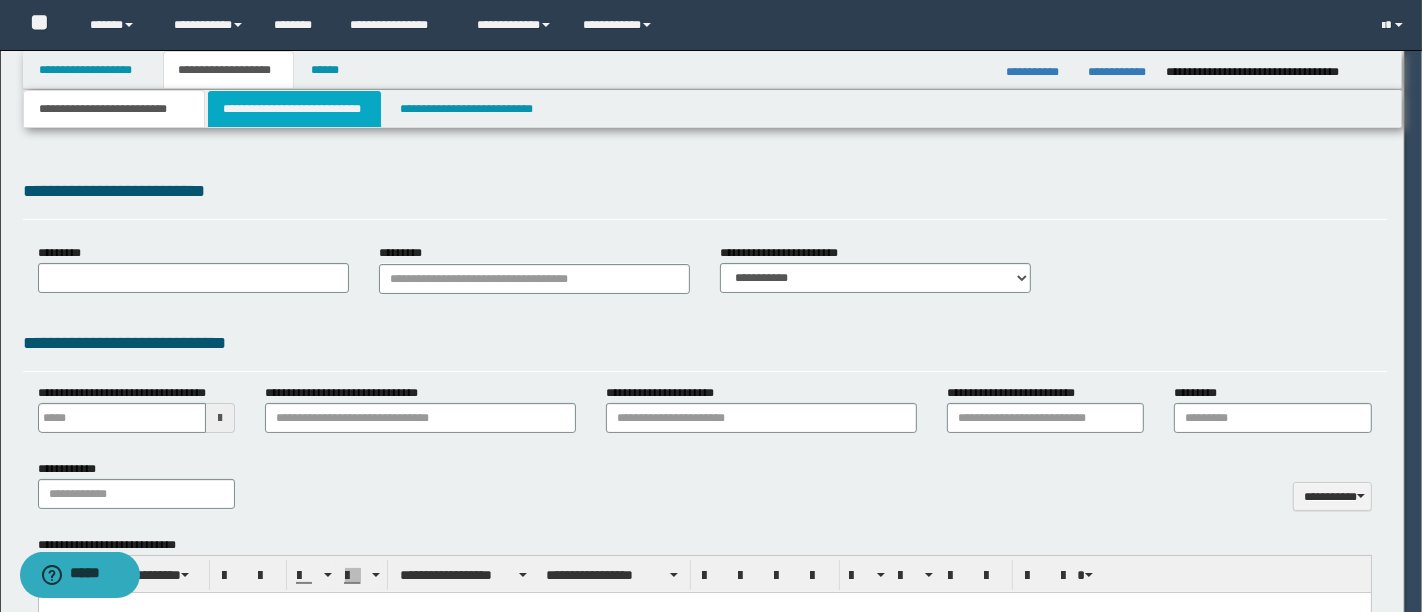 click on "**********" at bounding box center [711, 306] 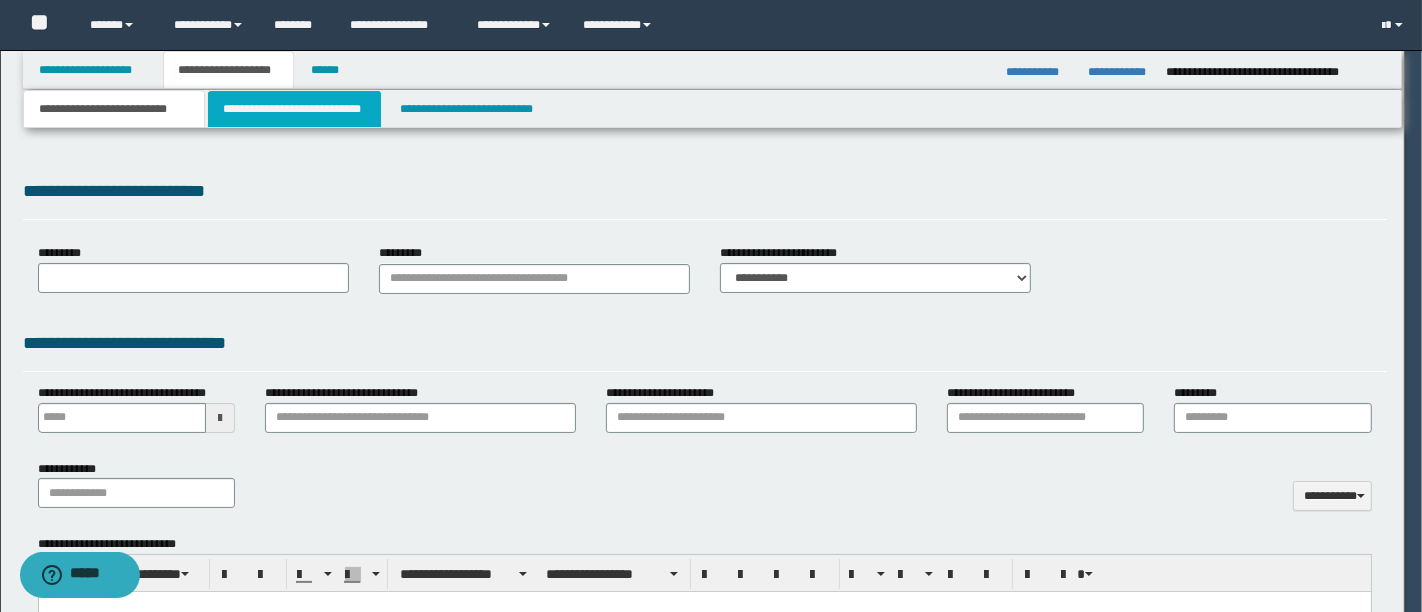 type on "**********" 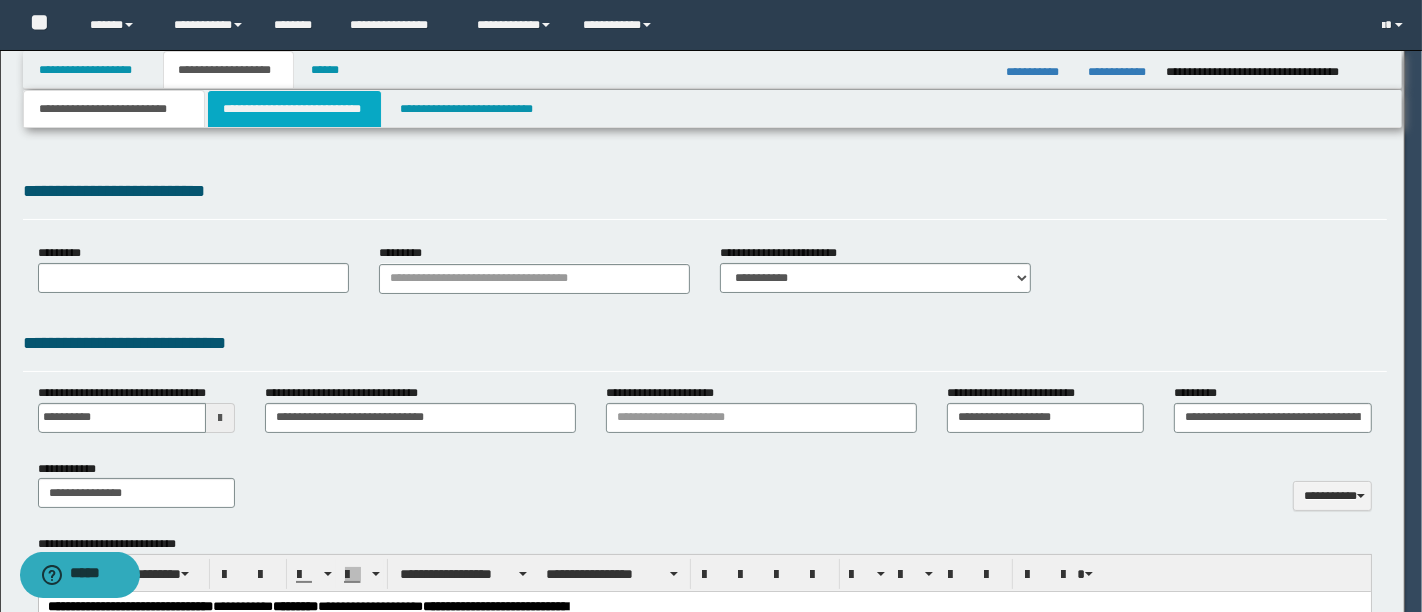 type on "**********" 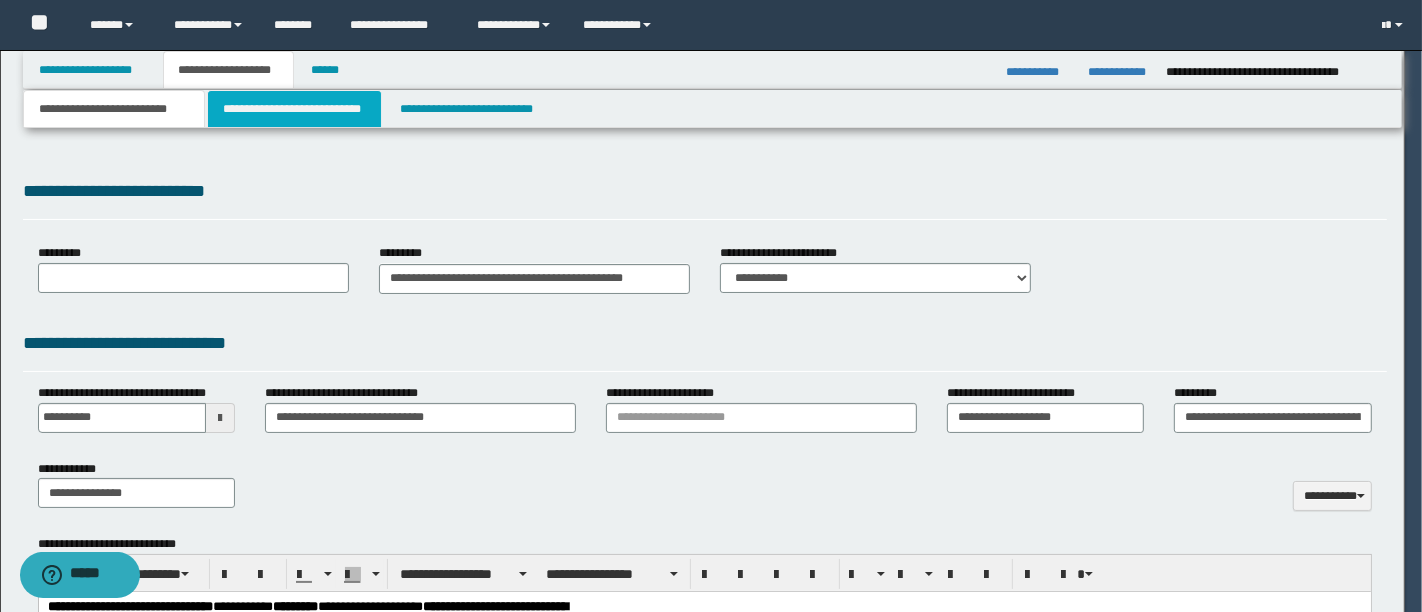 scroll, scrollTop: 0, scrollLeft: 0, axis: both 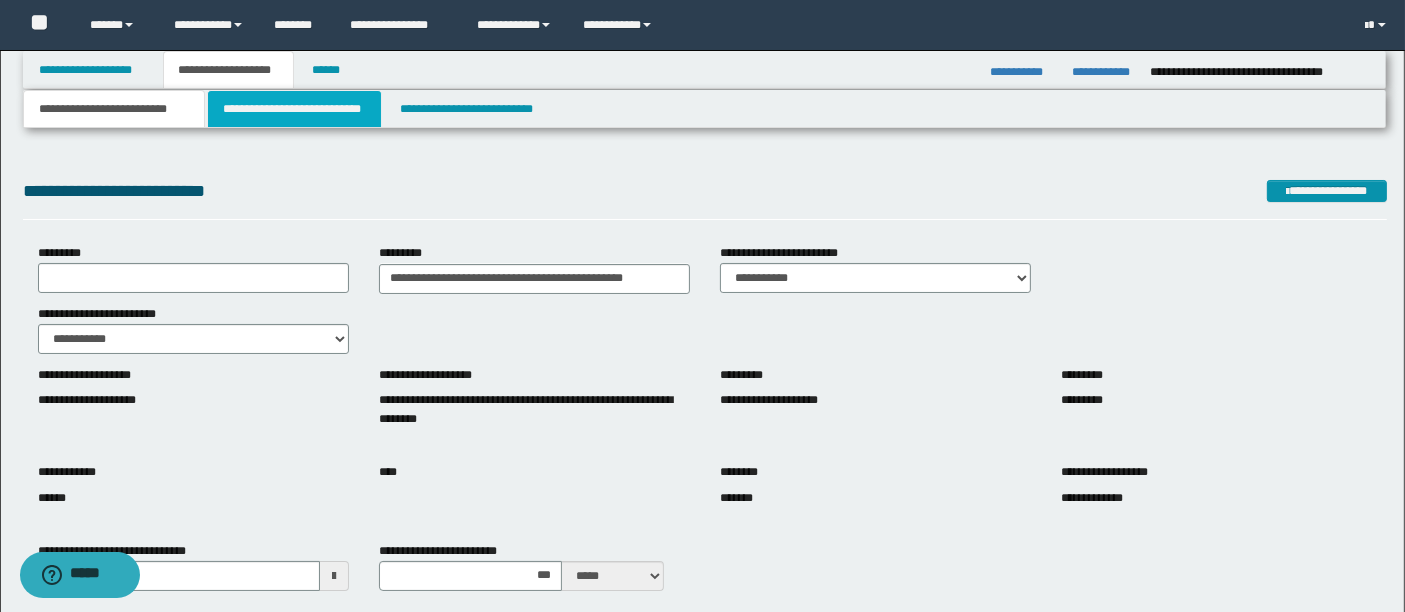 click on "**********" at bounding box center [294, 109] 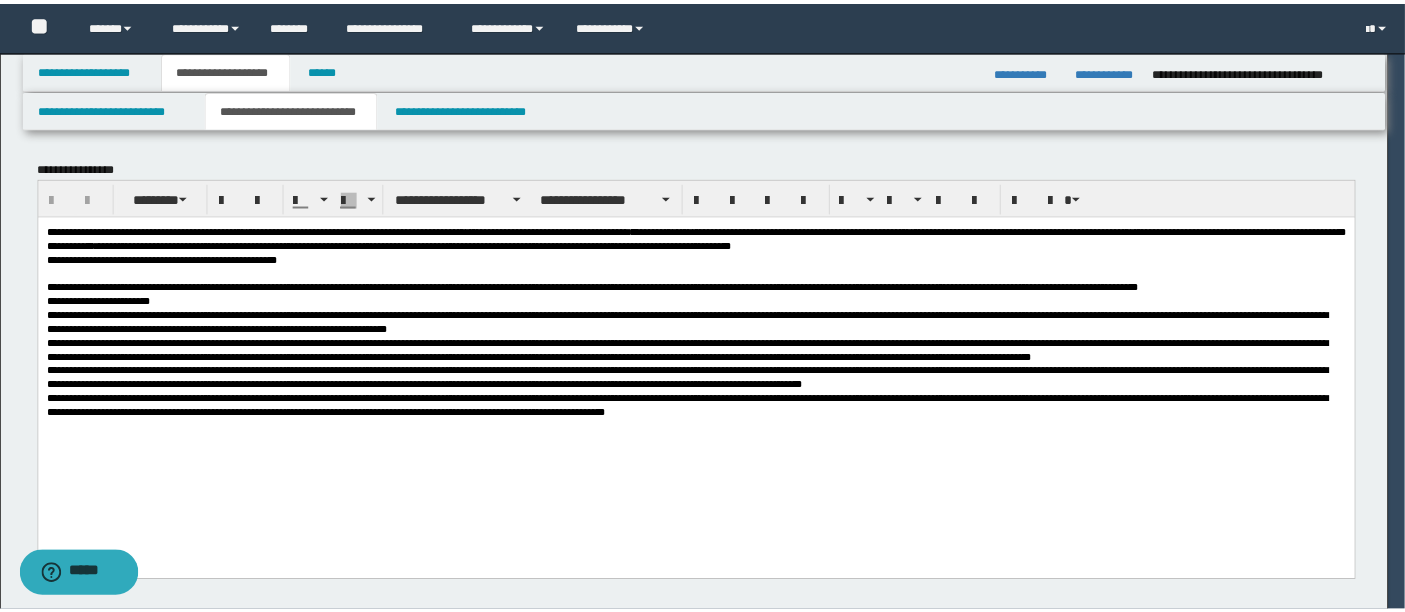 scroll, scrollTop: 0, scrollLeft: 0, axis: both 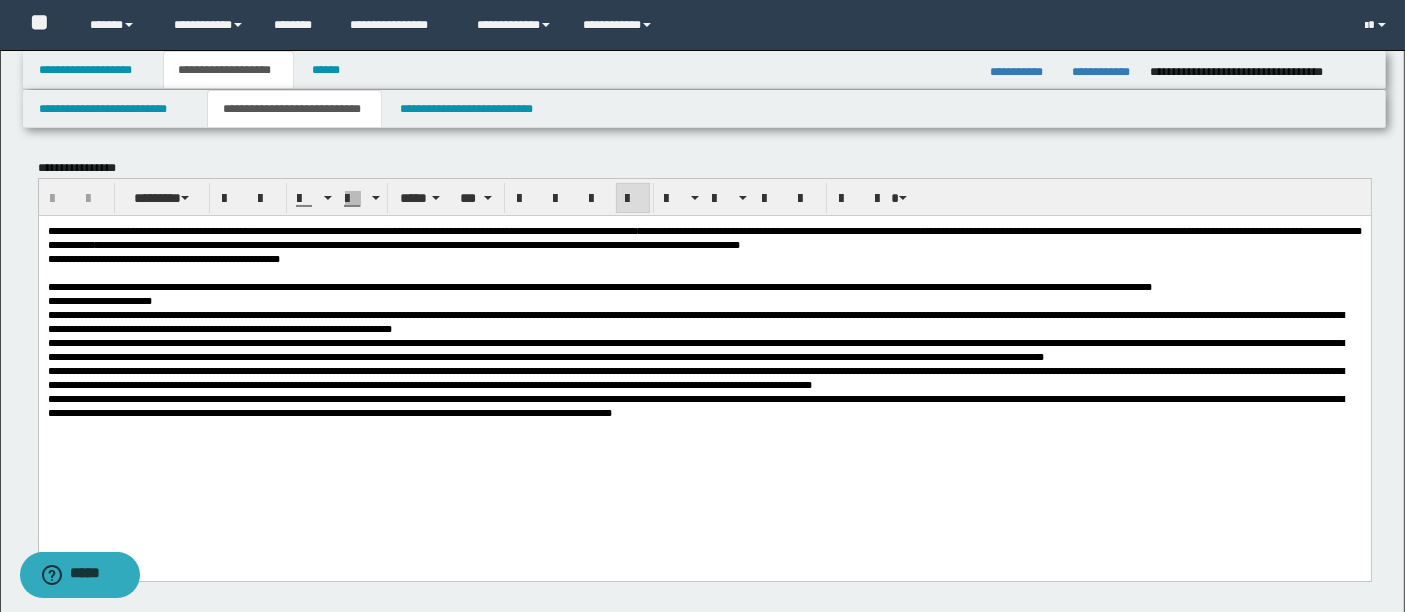 click on "**********" at bounding box center (339, 230) 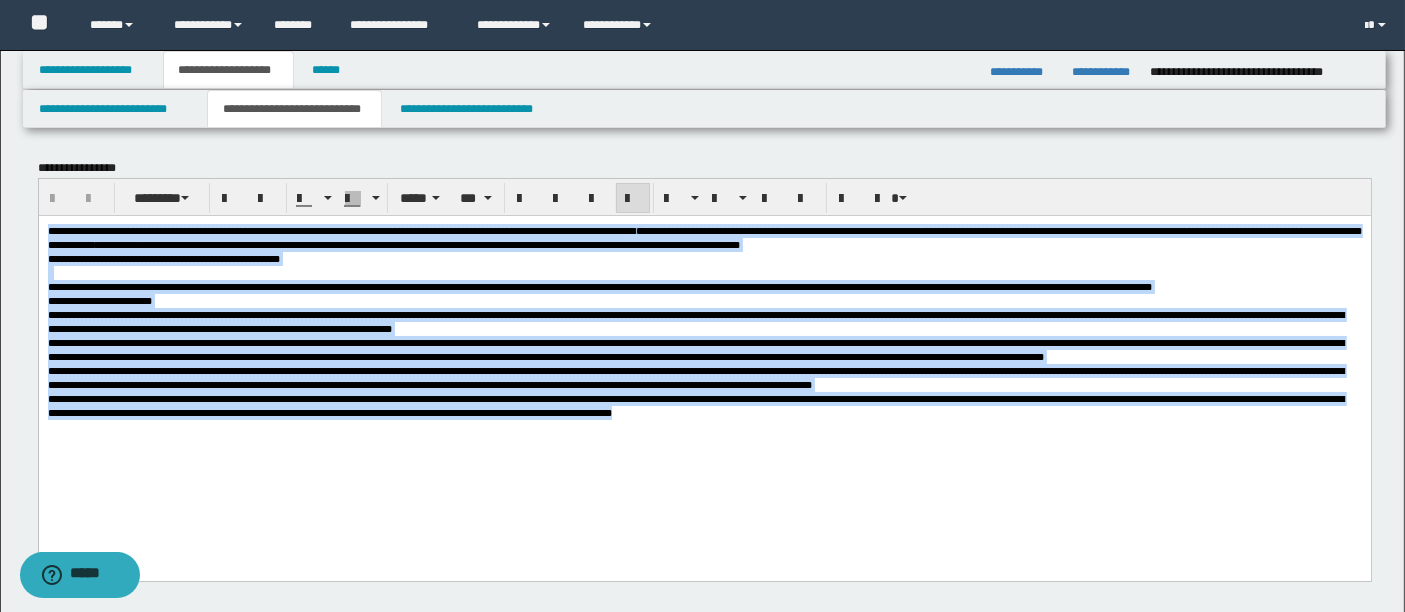 drag, startPoint x: 46, startPoint y: 233, endPoint x: 1049, endPoint y: 469, distance: 1030.3907 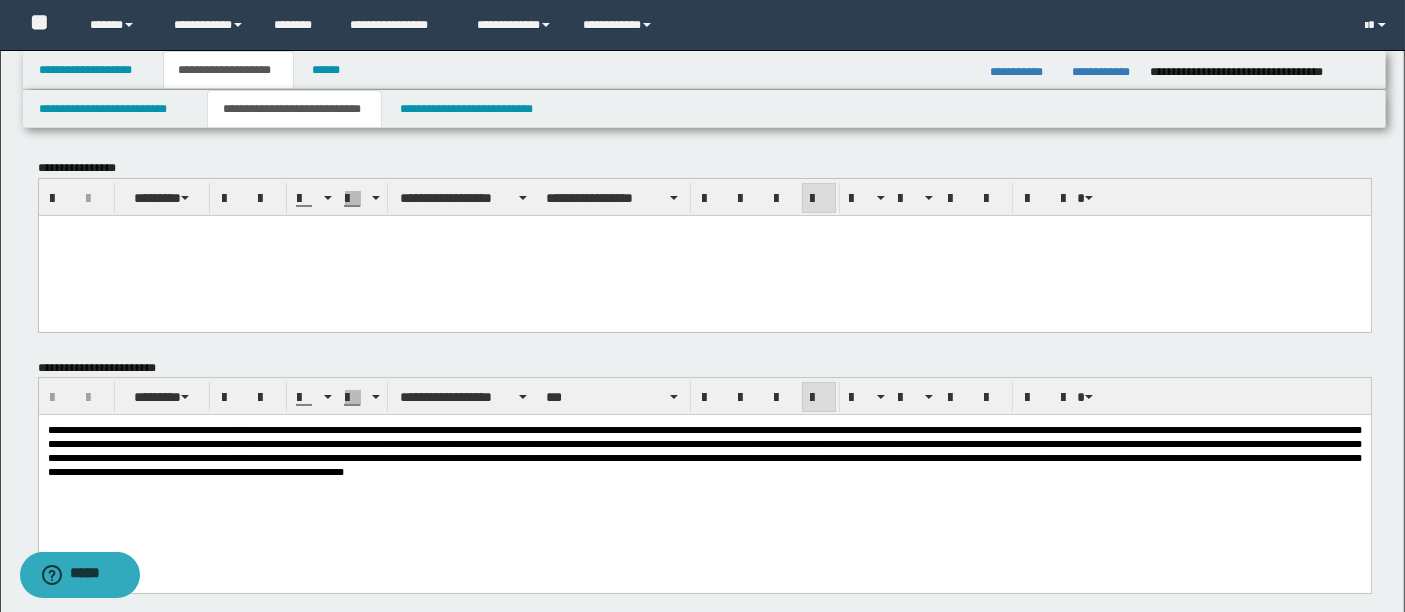 click at bounding box center [704, 476] 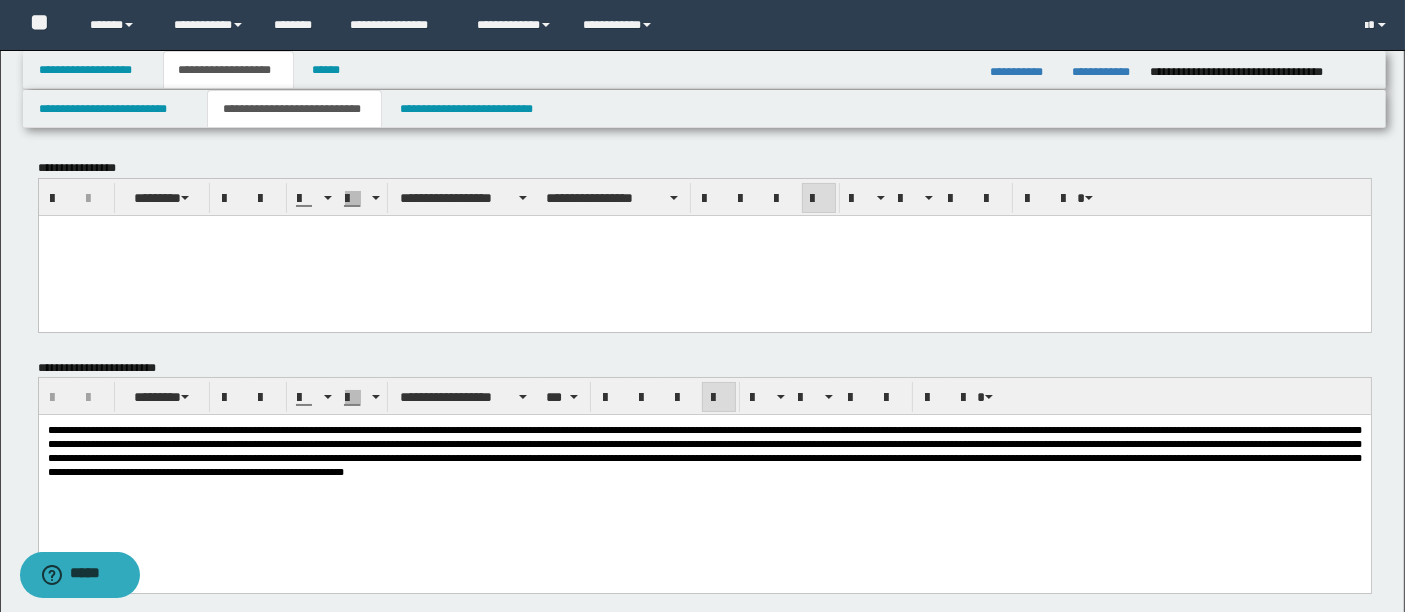 type 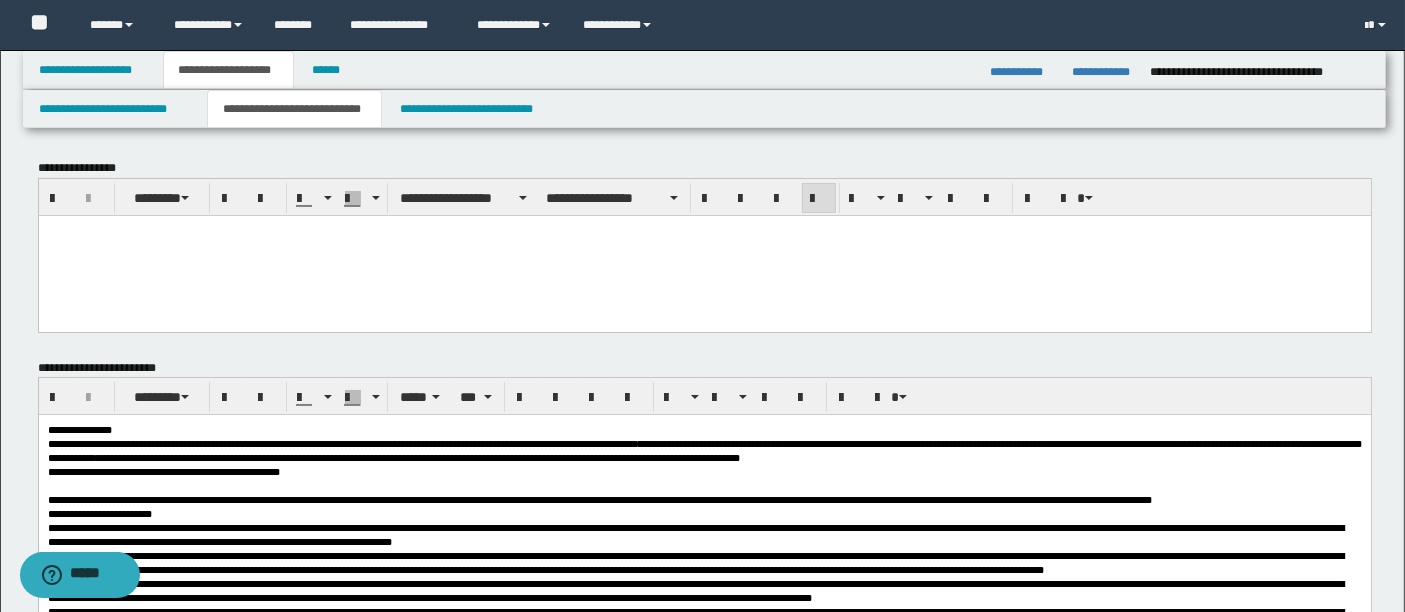 scroll, scrollTop: 103, scrollLeft: 0, axis: vertical 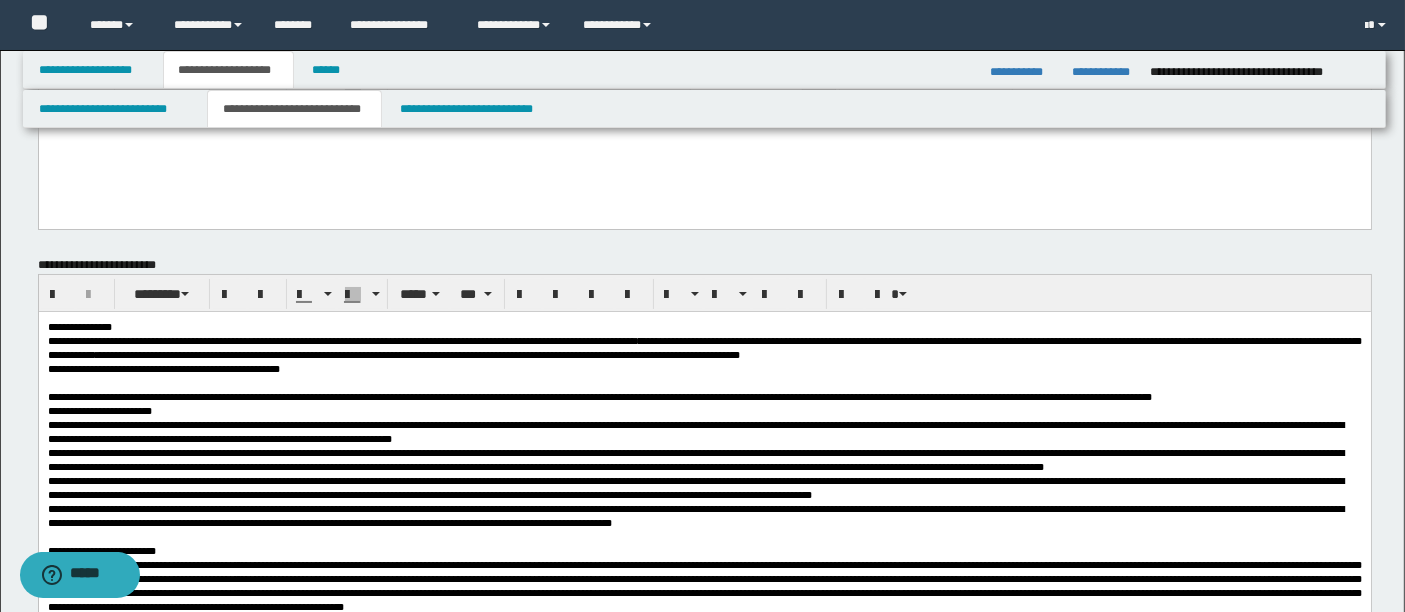 click on "**********" at bounding box center [695, 432] 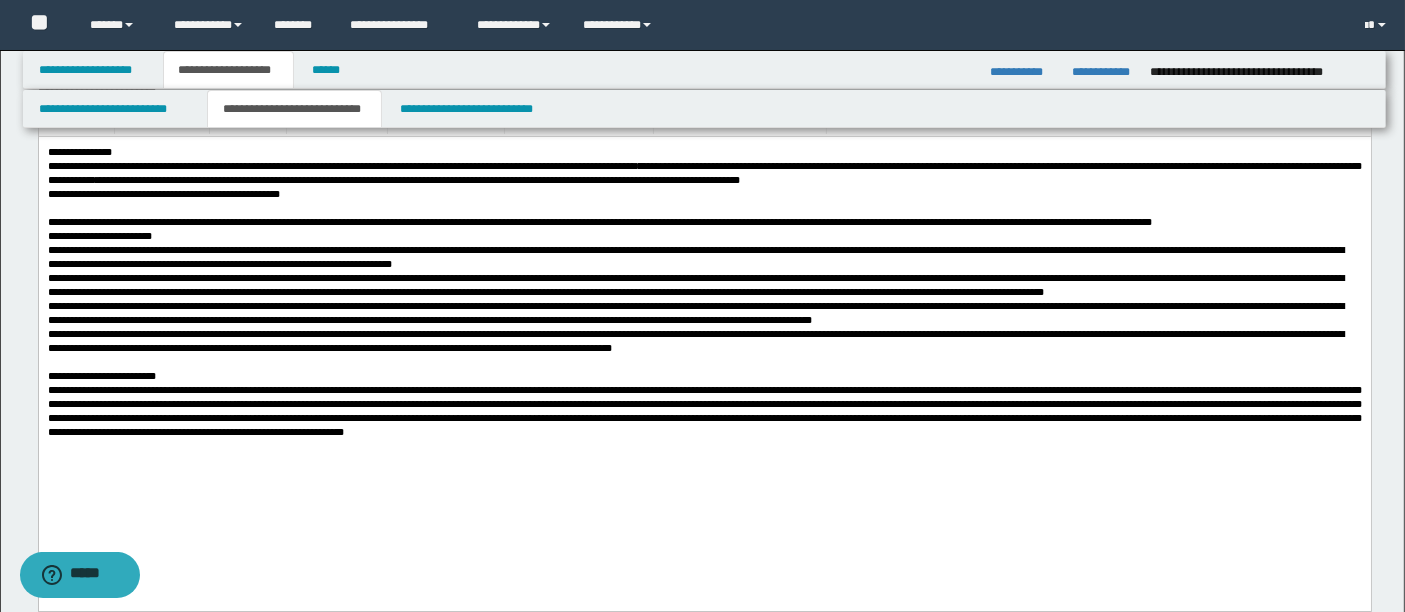 scroll, scrollTop: 279, scrollLeft: 0, axis: vertical 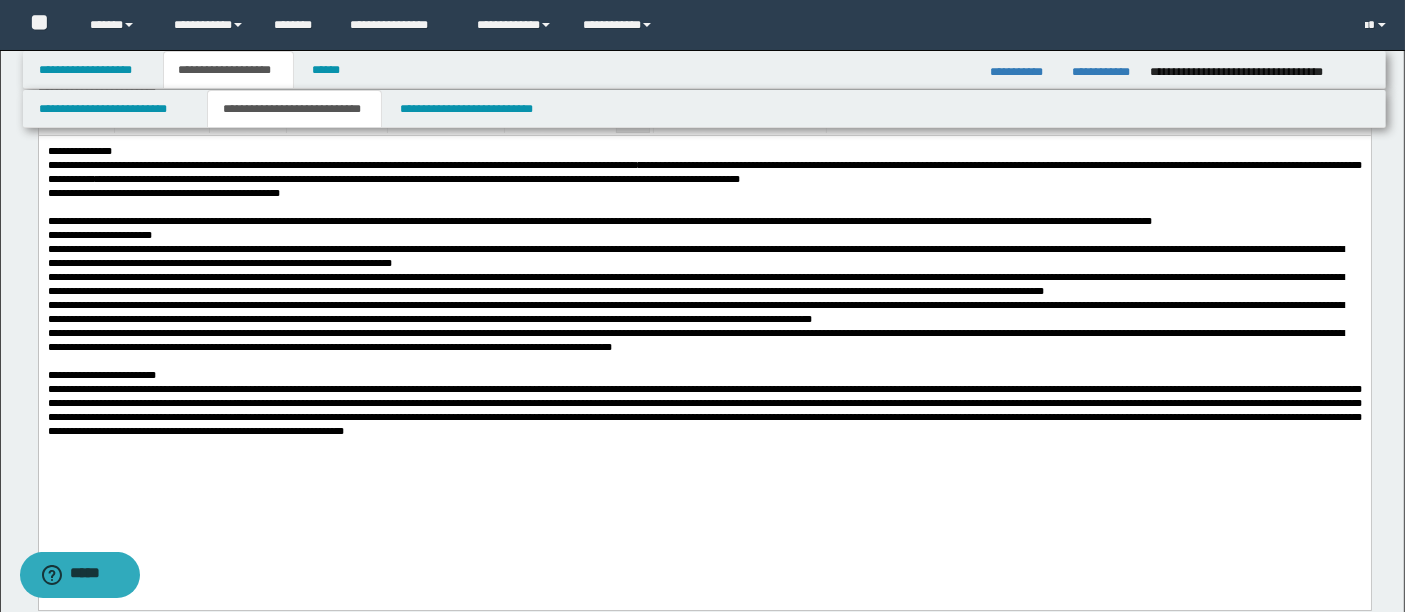 click at bounding box center (704, 410) 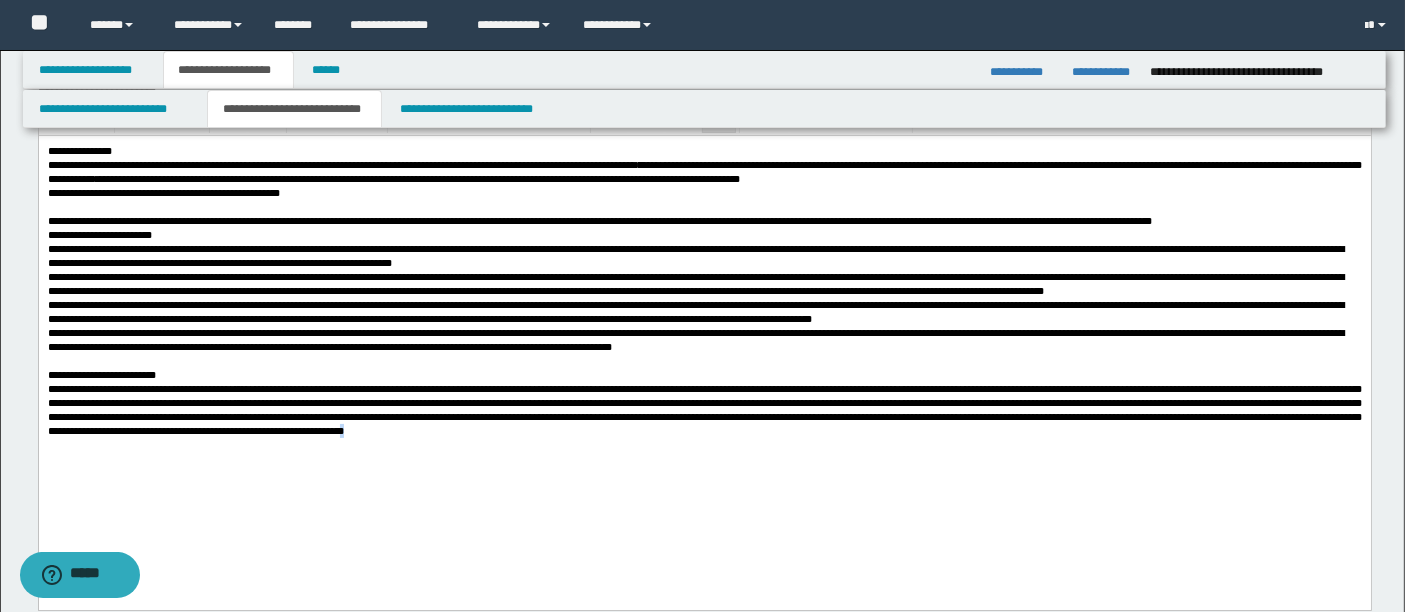 click at bounding box center (704, 410) 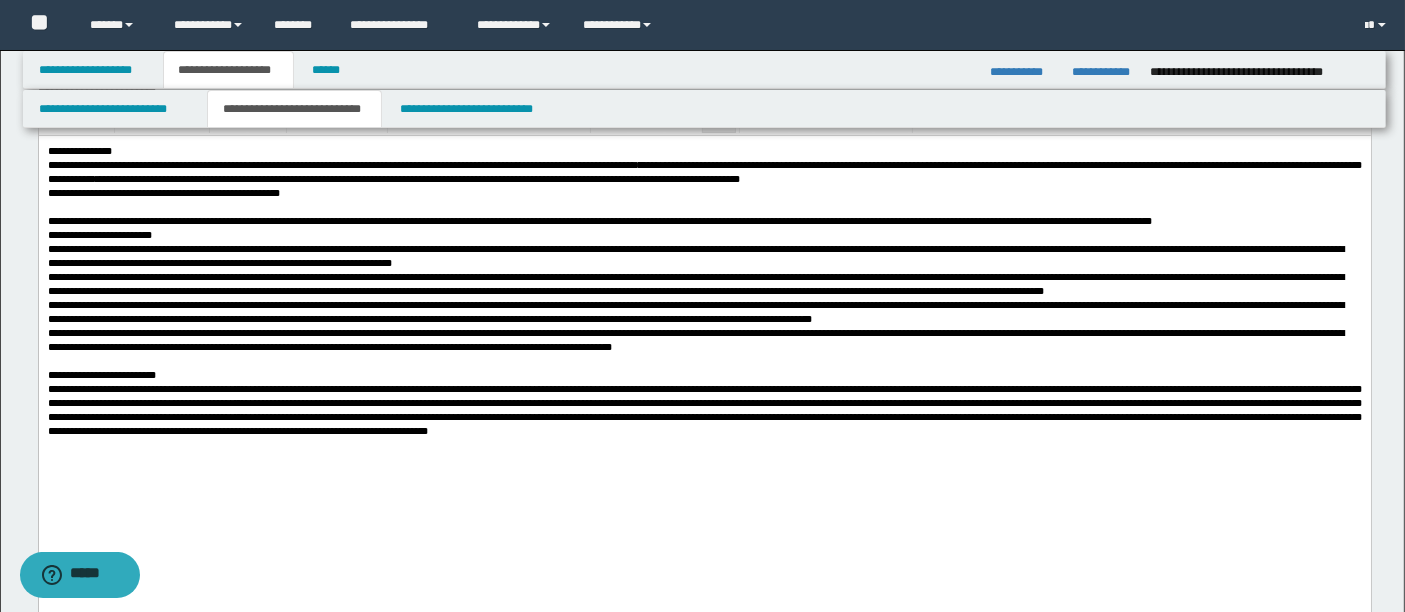 click at bounding box center (704, 410) 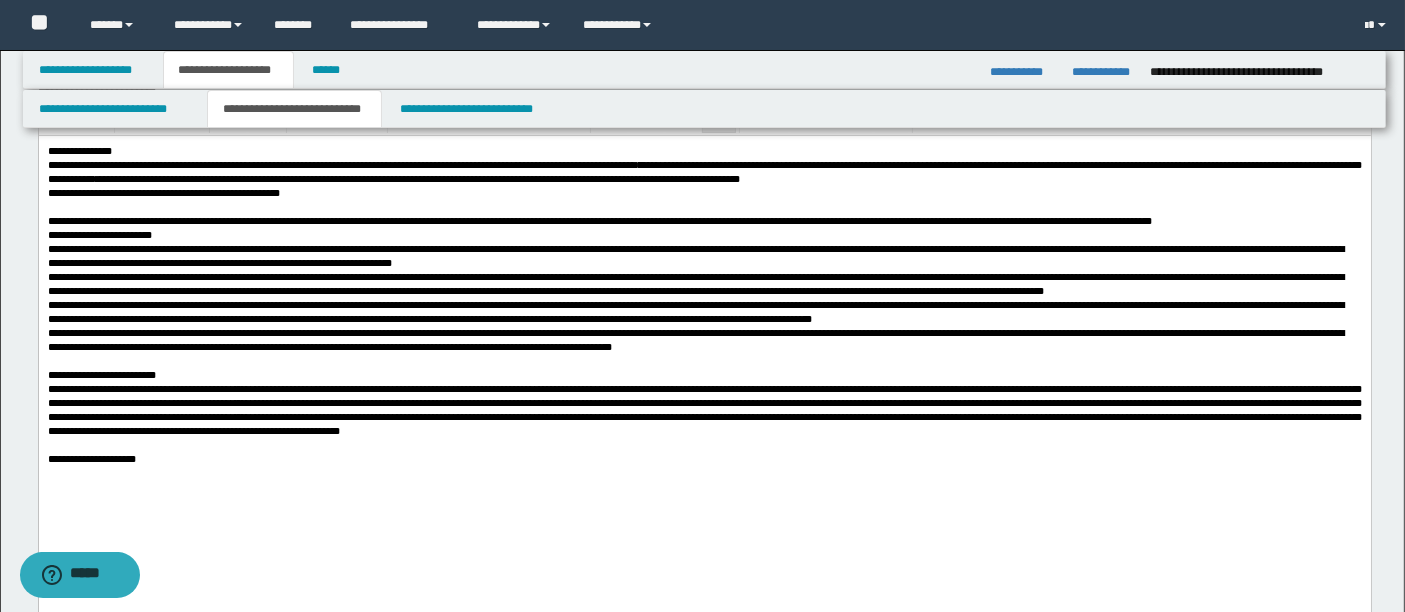 click on "**********" at bounding box center (91, 459) 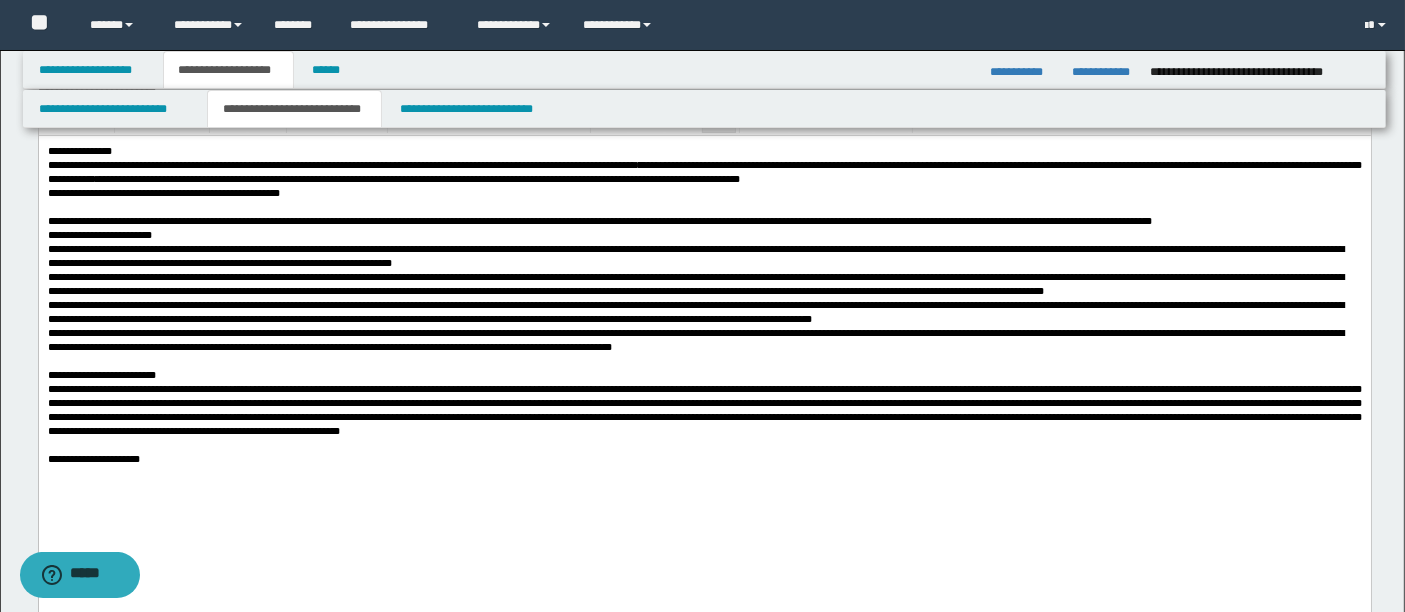 click on "**********" at bounding box center (704, 459) 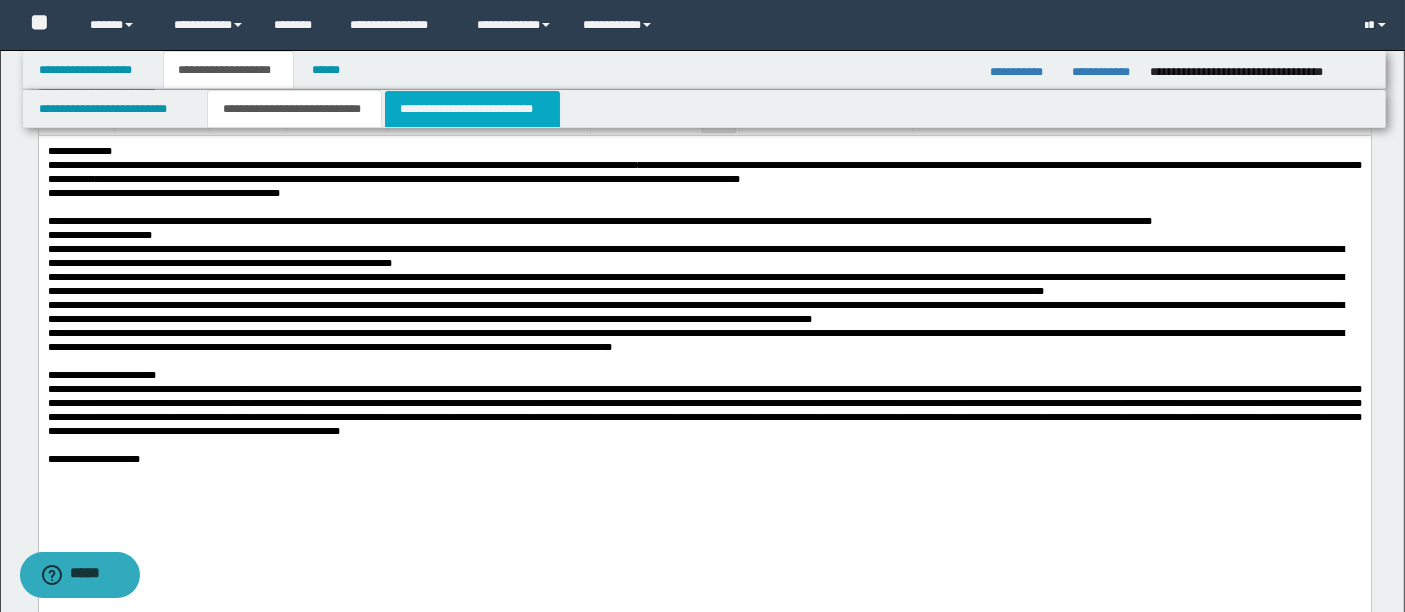 click on "**********" at bounding box center [472, 109] 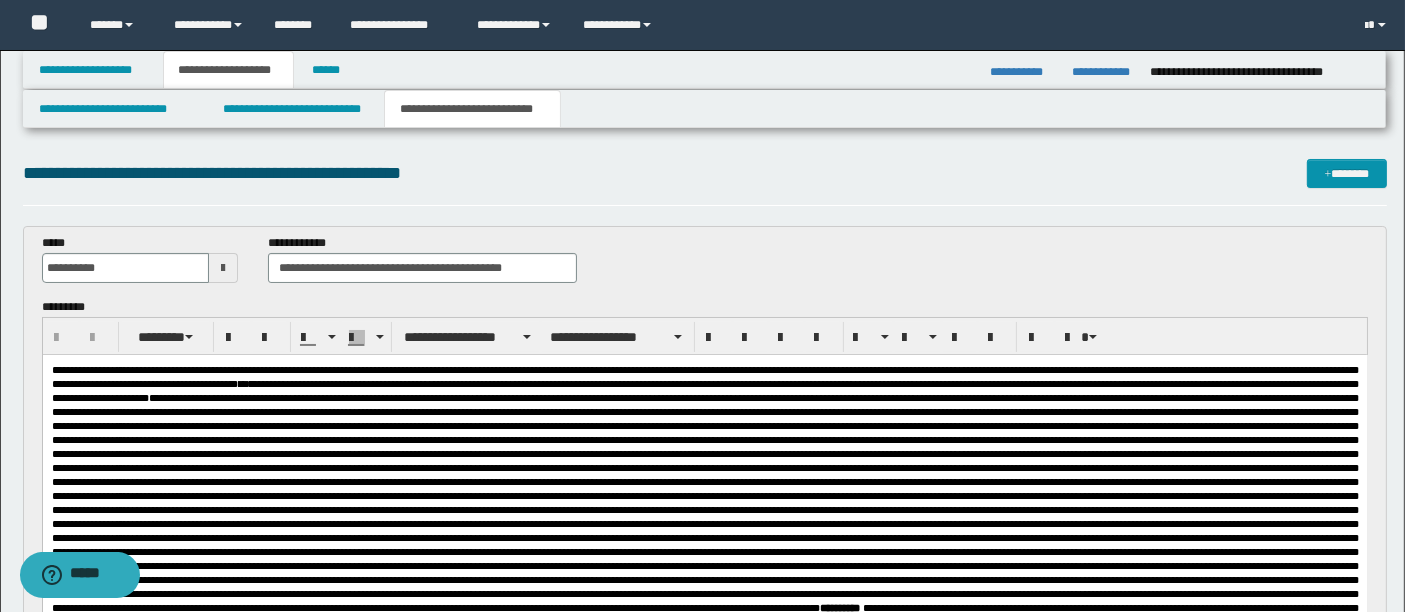 scroll, scrollTop: 0, scrollLeft: 0, axis: both 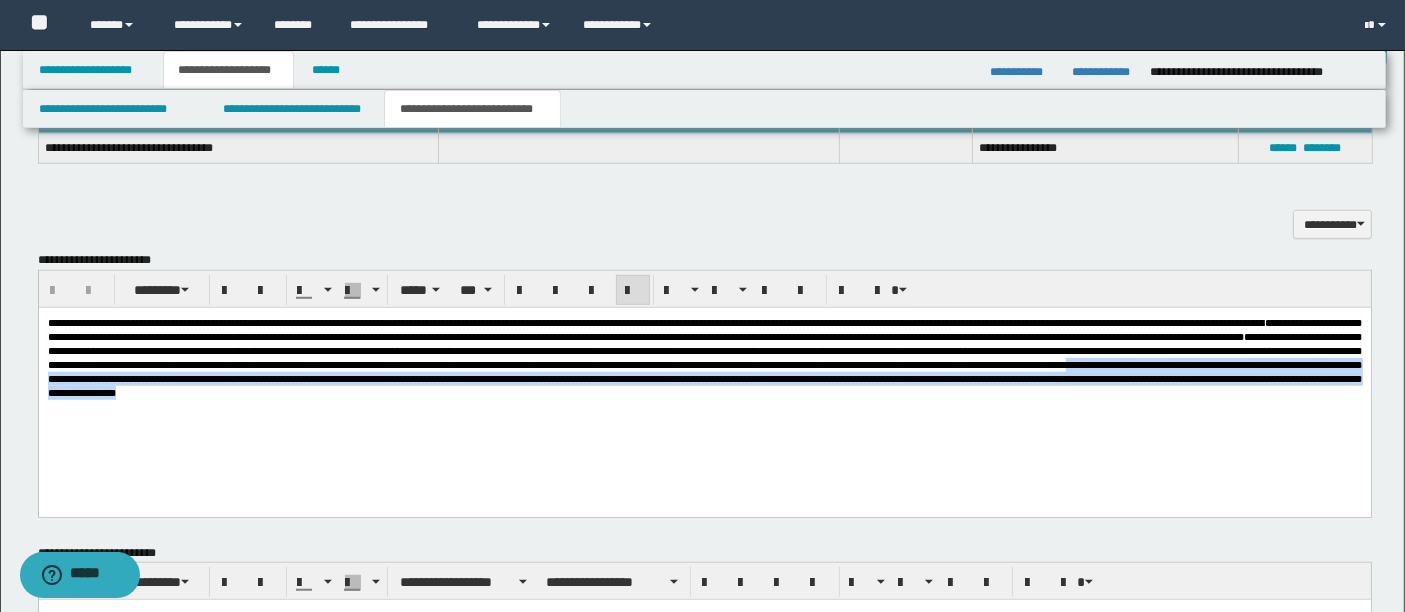 drag, startPoint x: 656, startPoint y: 386, endPoint x: 1432, endPoint y: 767, distance: 864.4866 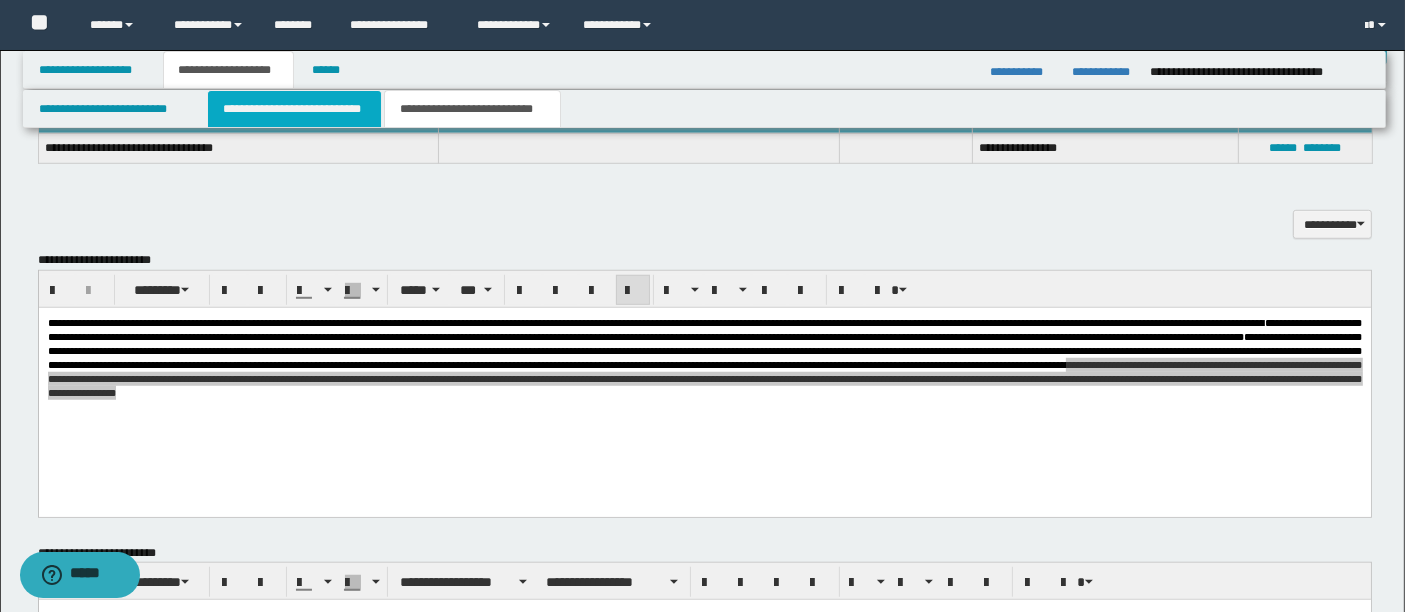 click on "**********" at bounding box center [294, 109] 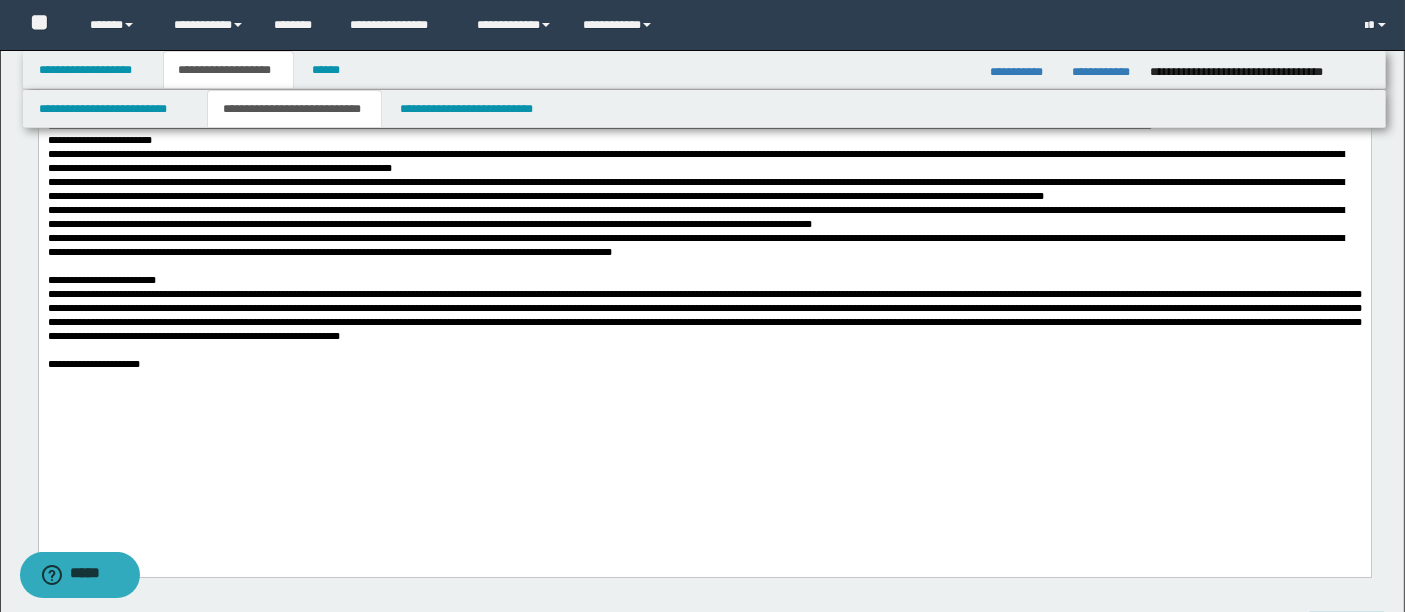 scroll, scrollTop: 374, scrollLeft: 0, axis: vertical 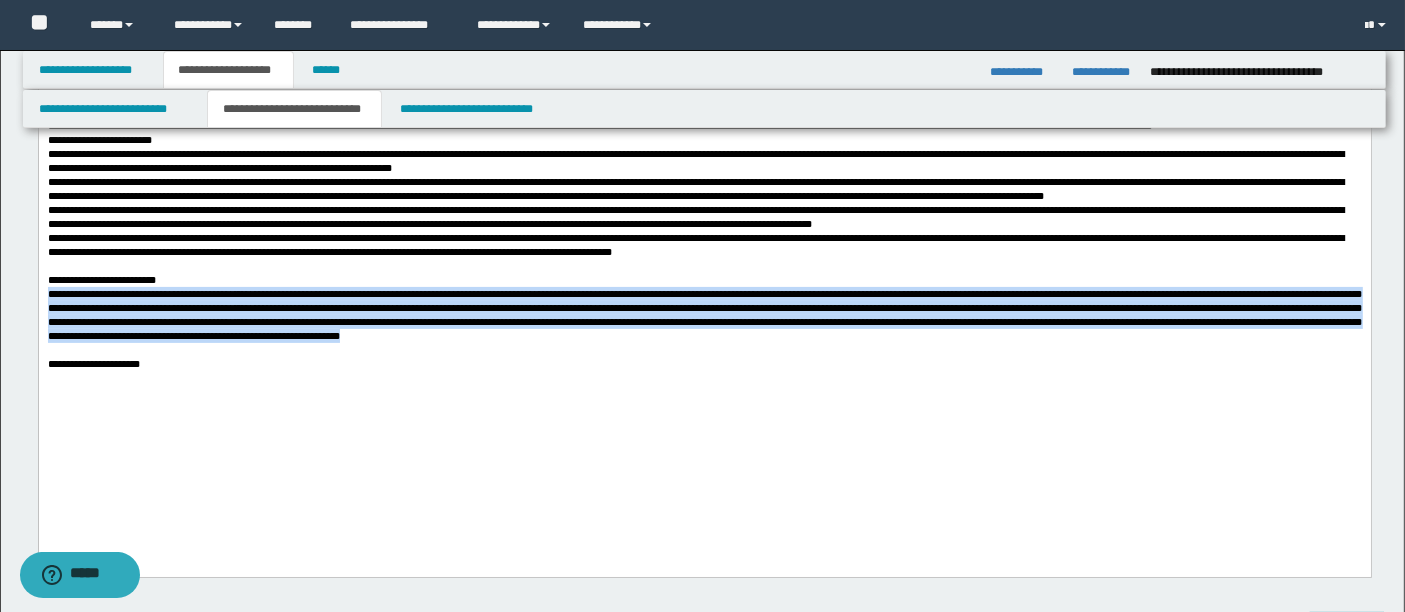 drag, startPoint x: 47, startPoint y: 353, endPoint x: 1348, endPoint y: 392, distance: 1301.5845 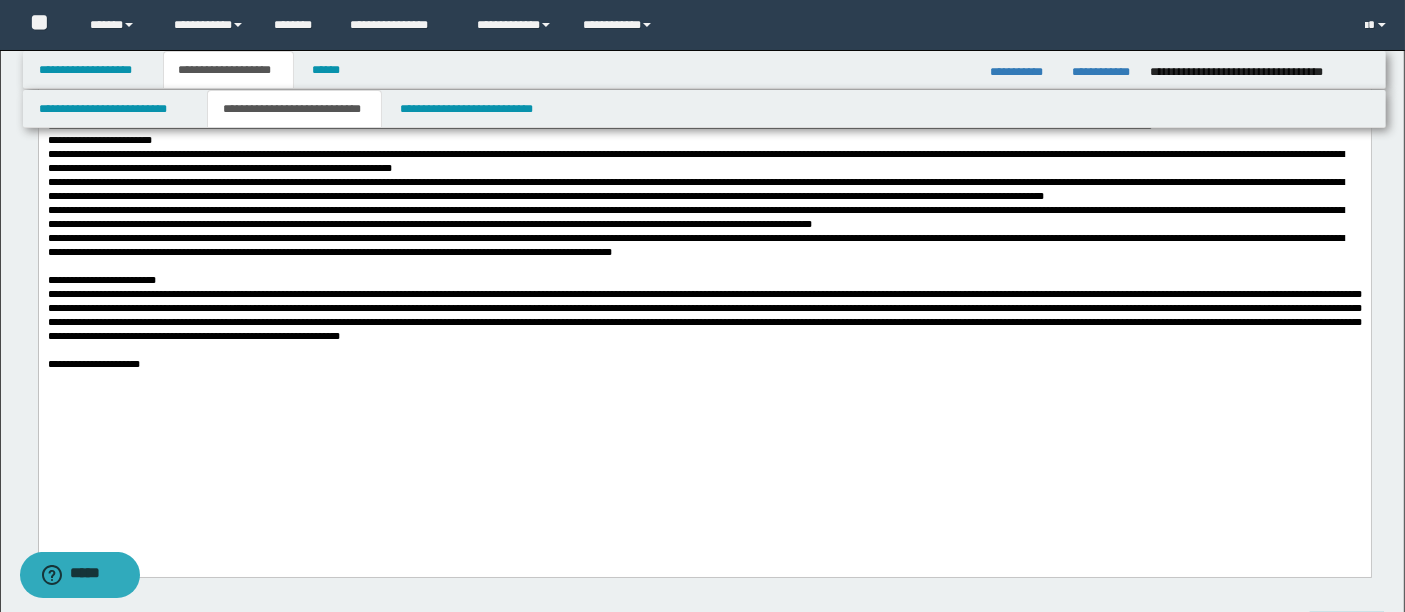 click on "**********" at bounding box center [704, 249] 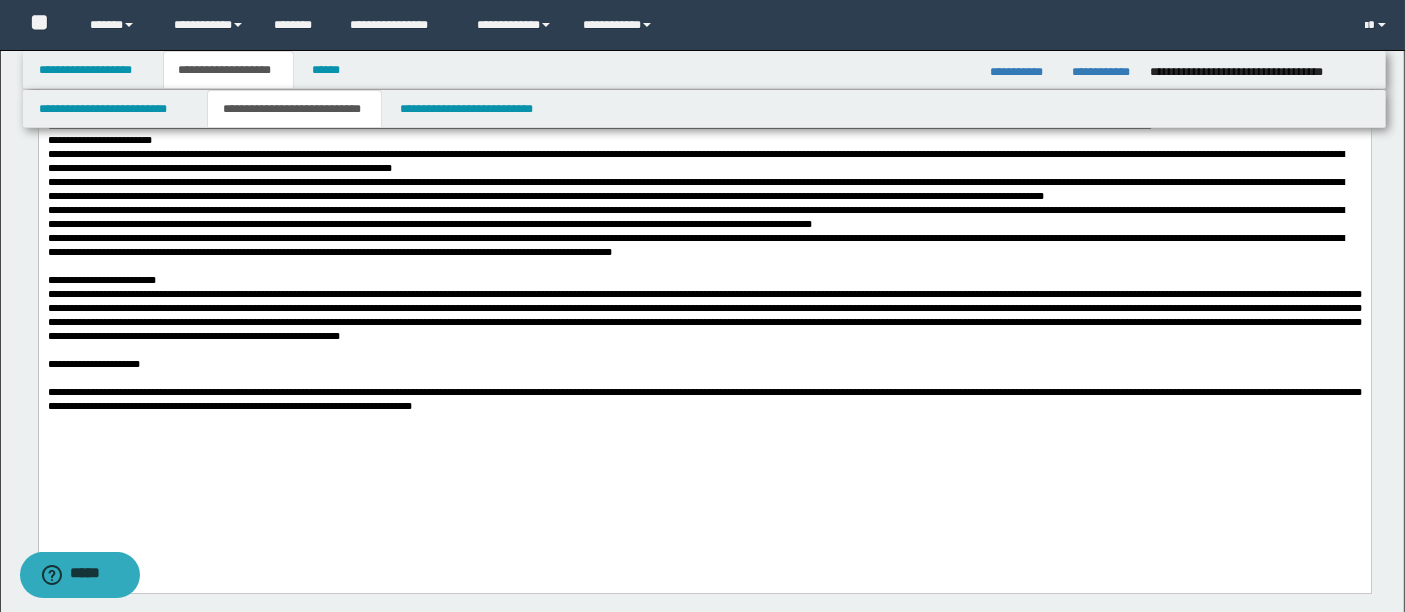 click at bounding box center [704, 315] 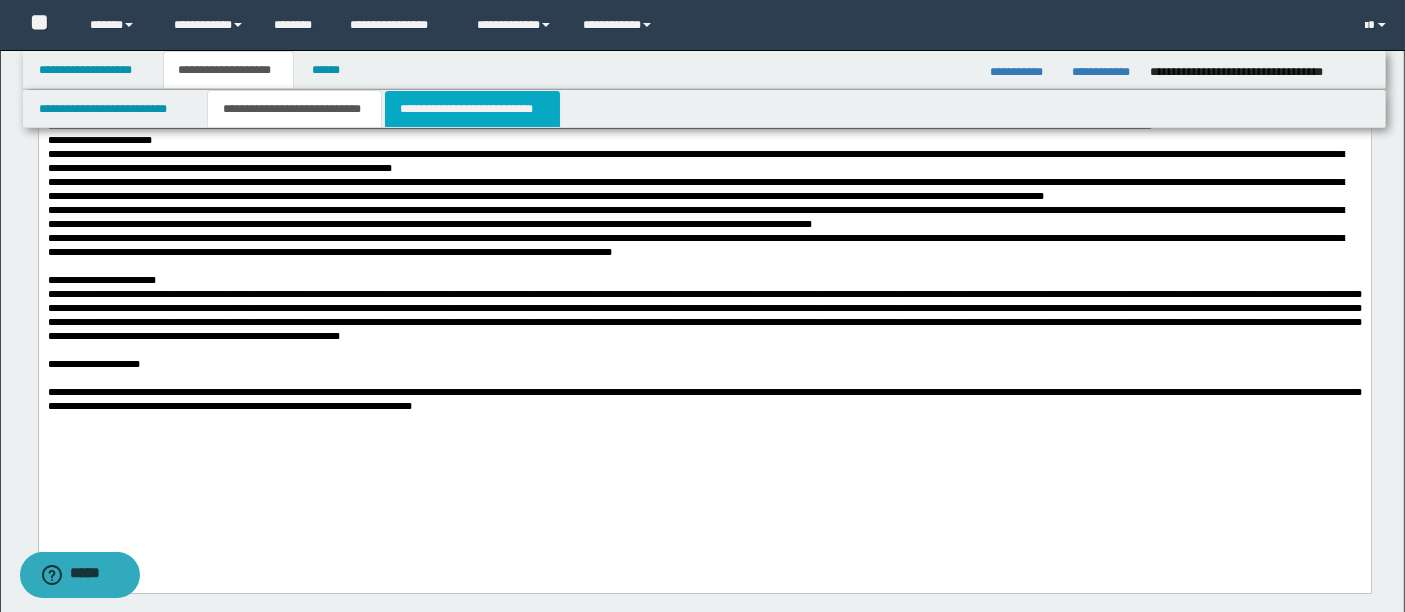 click on "**********" at bounding box center [472, 109] 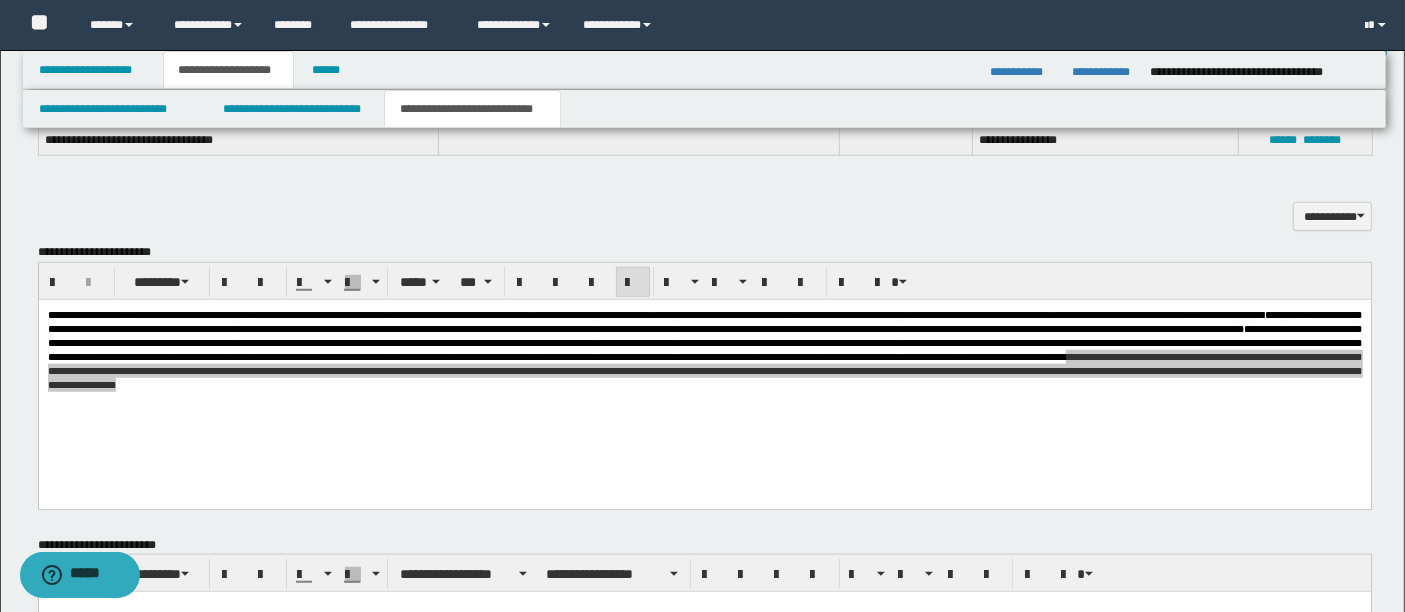 scroll, scrollTop: 1448, scrollLeft: 0, axis: vertical 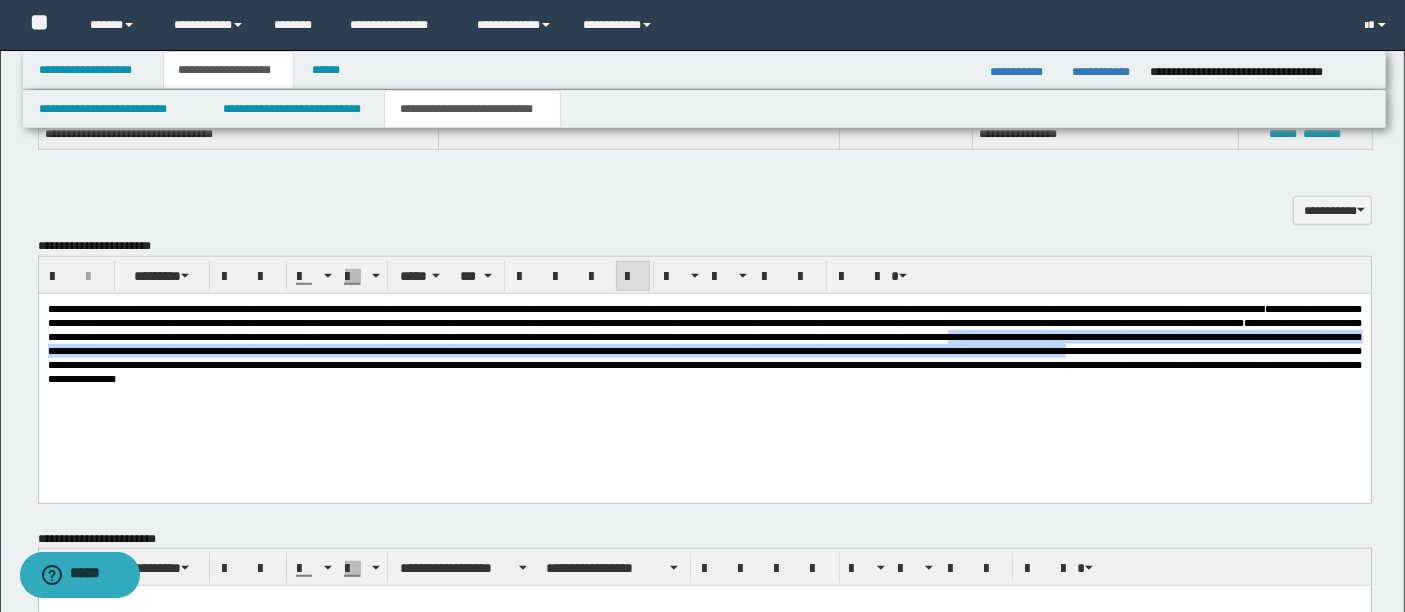 drag, startPoint x: 48, startPoint y: 311, endPoint x: 209, endPoint y: 344, distance: 164.3472 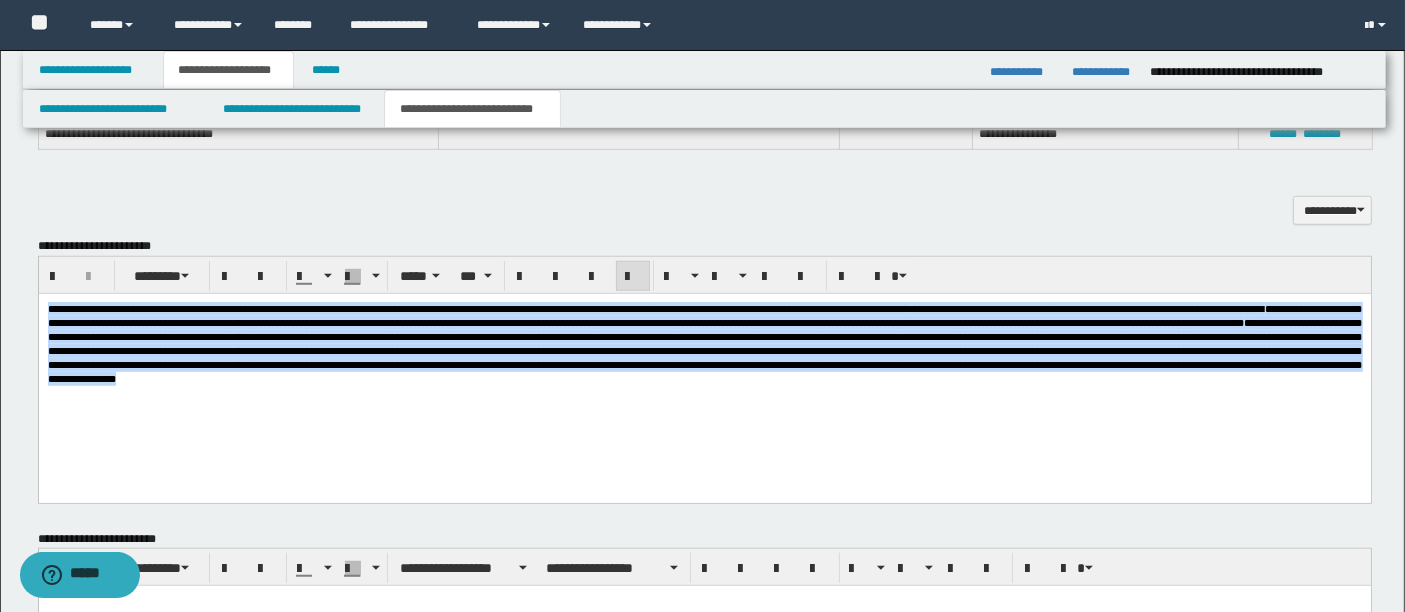 drag, startPoint x: 47, startPoint y: 311, endPoint x: 1362, endPoint y: 392, distance: 1317.4923 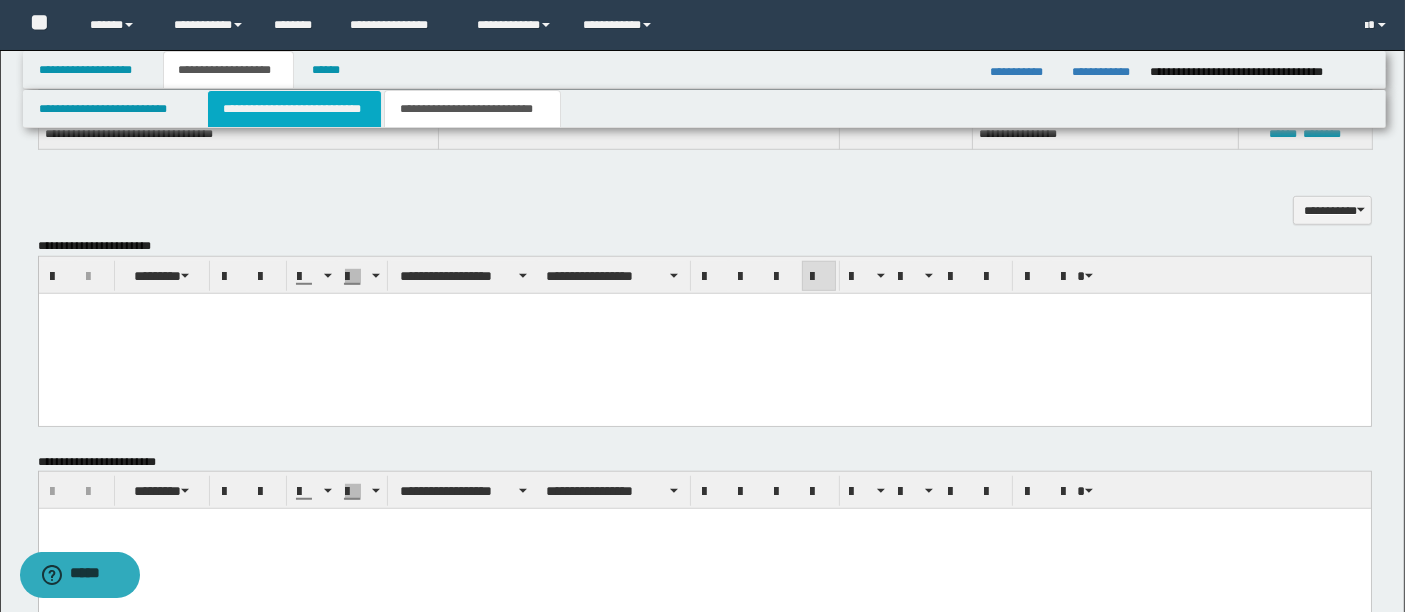 click on "**********" at bounding box center (294, 109) 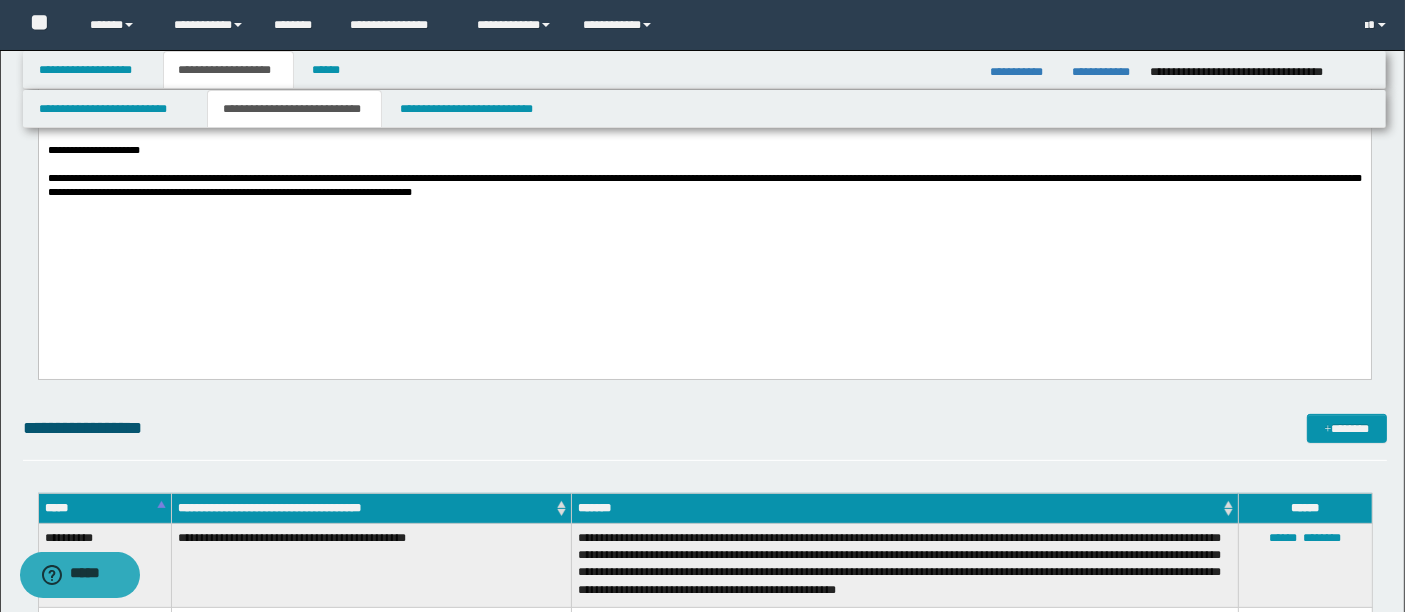 scroll, scrollTop: 585, scrollLeft: 0, axis: vertical 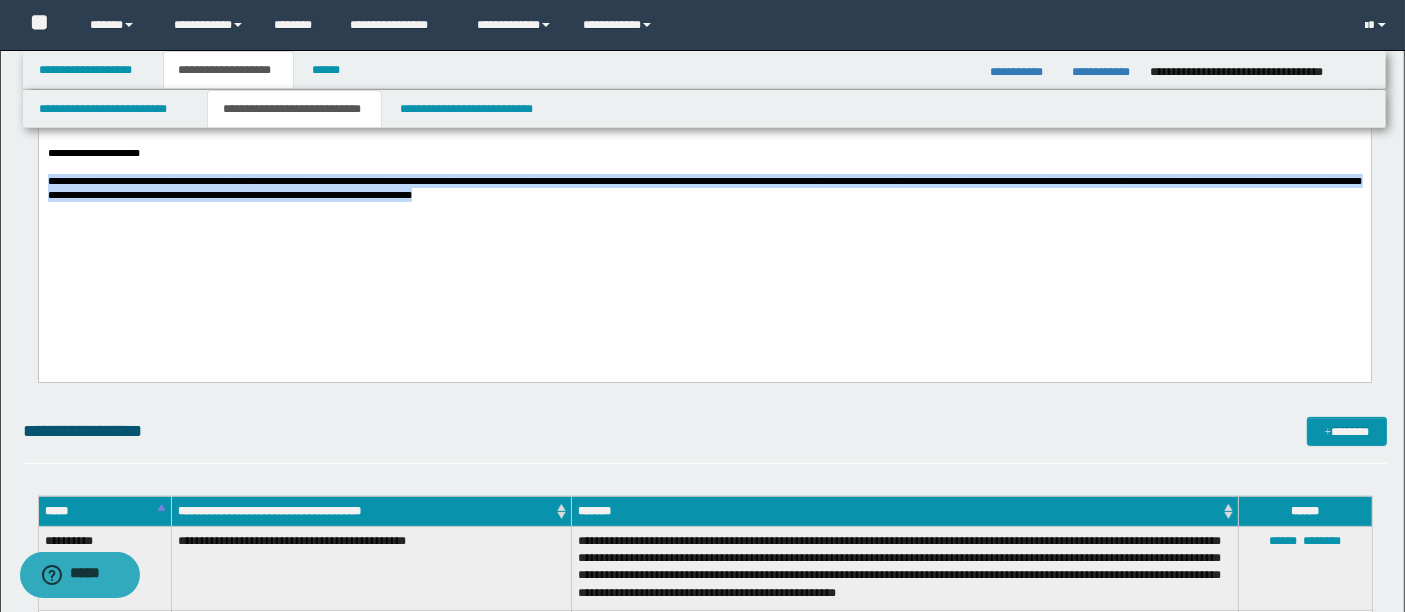 drag, startPoint x: 48, startPoint y: 255, endPoint x: 893, endPoint y: 275, distance: 845.23663 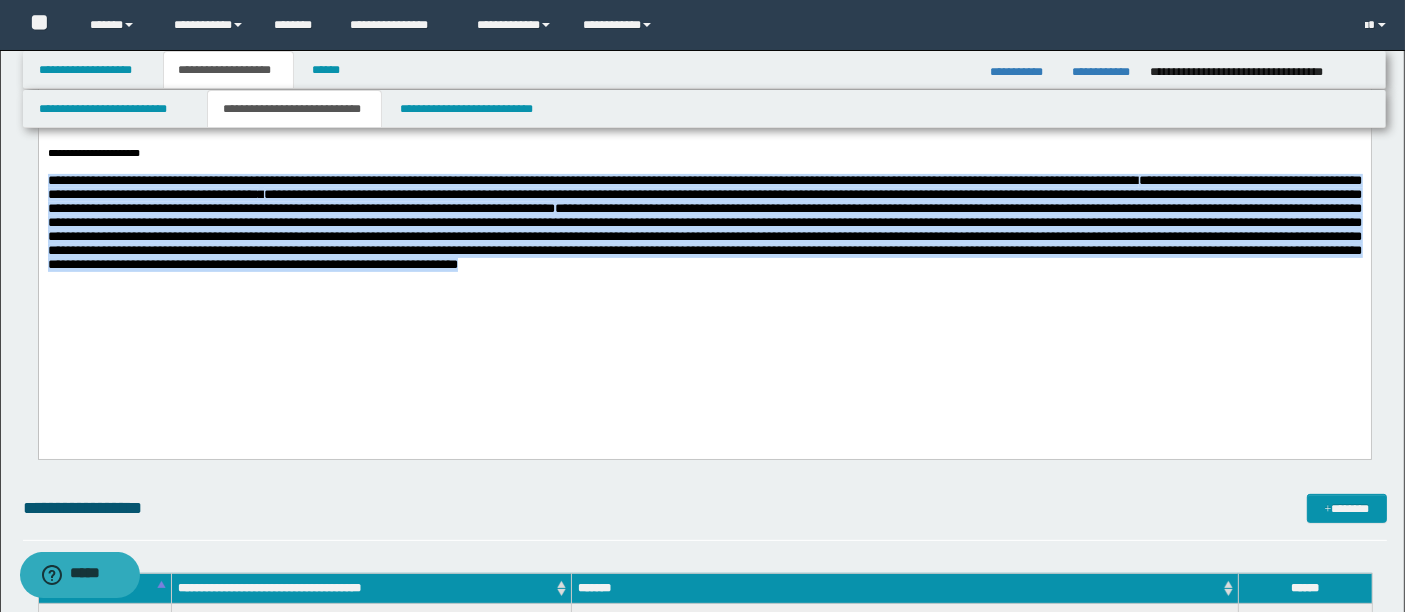 drag, startPoint x: 1091, startPoint y: 356, endPoint x: 28, endPoint y: 242, distance: 1069.0955 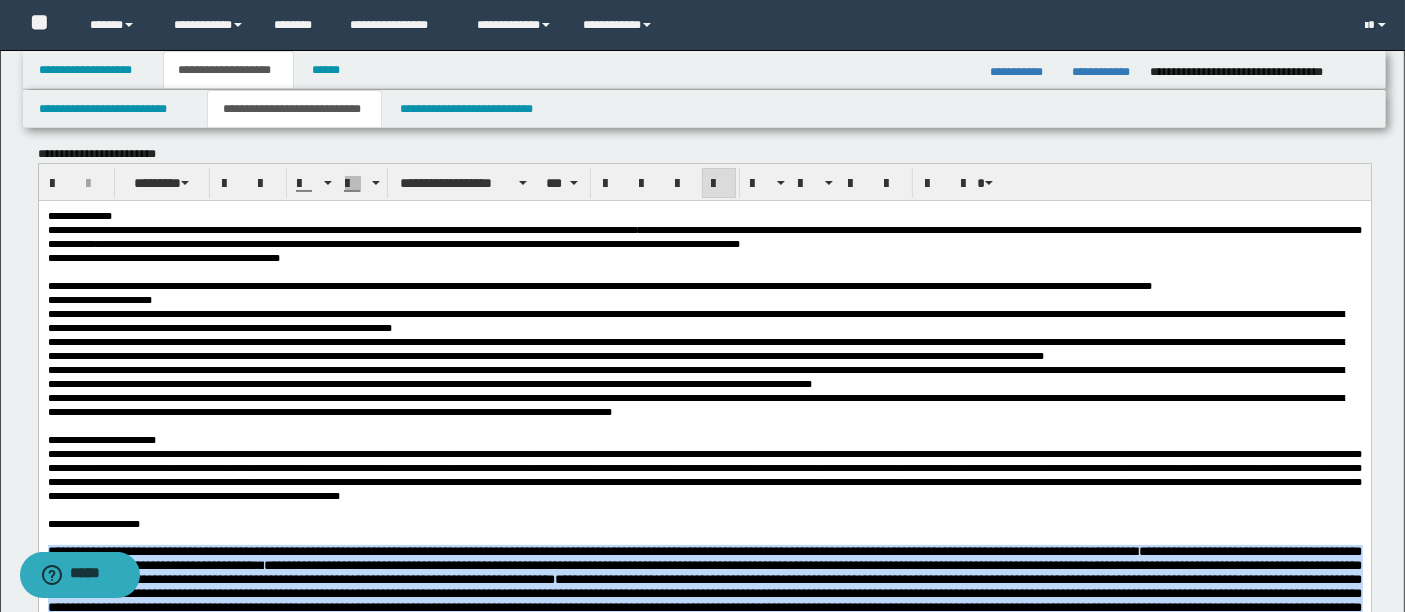 scroll, scrollTop: 211, scrollLeft: 0, axis: vertical 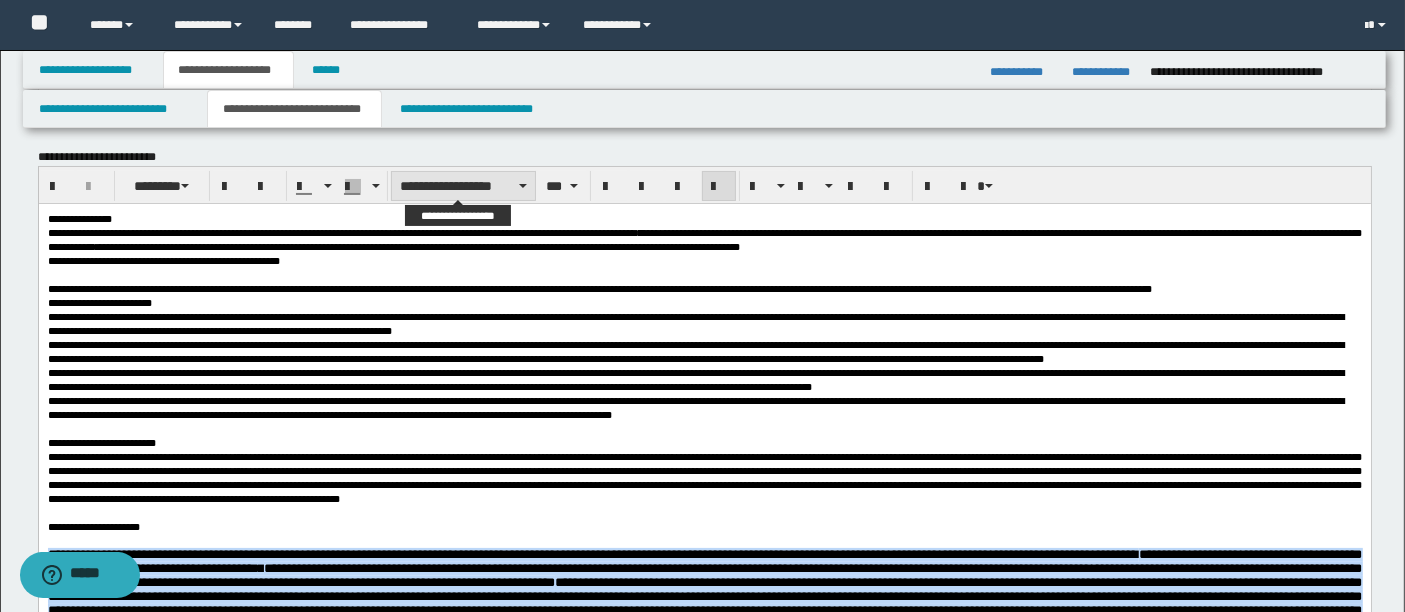 click on "**********" at bounding box center [463, 186] 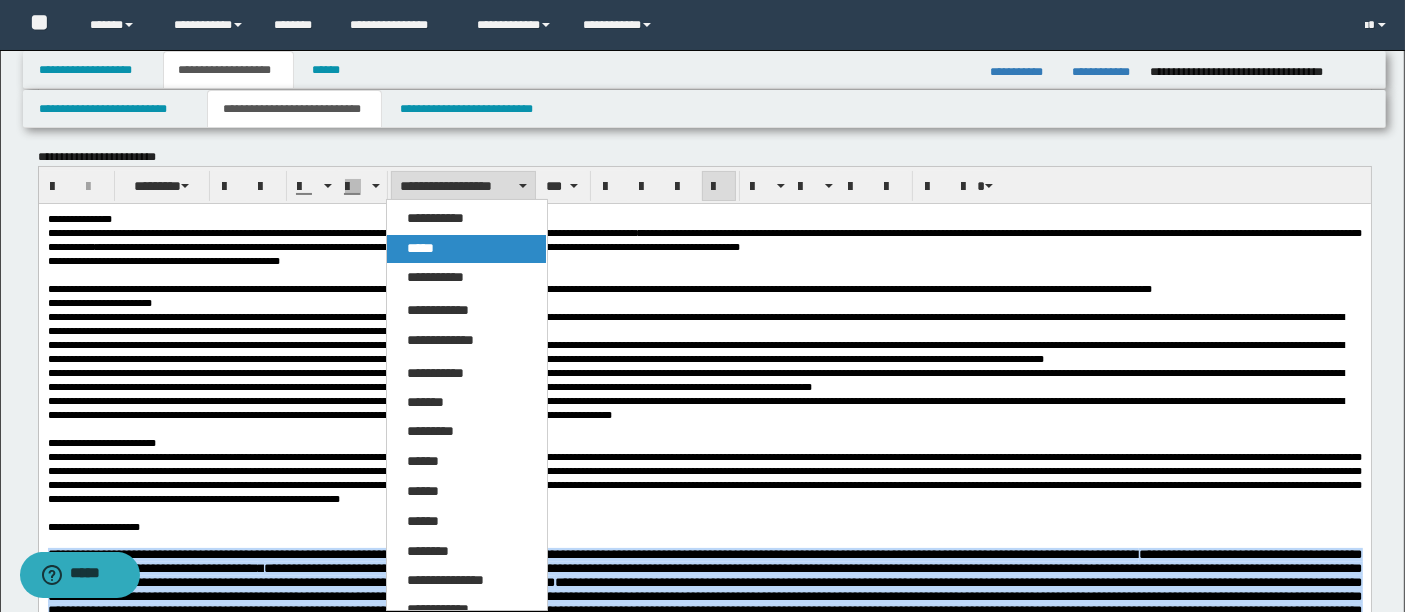 click on "*****" at bounding box center [466, 249] 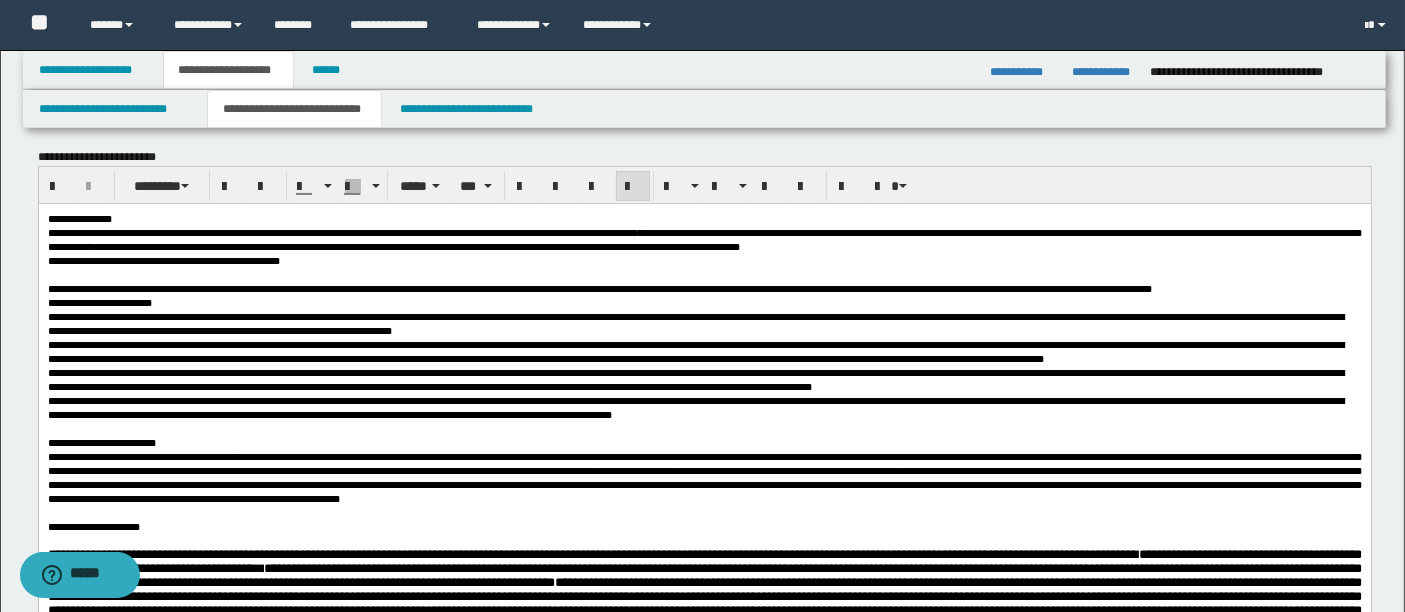 click on "**********" at bounding box center [704, 261] 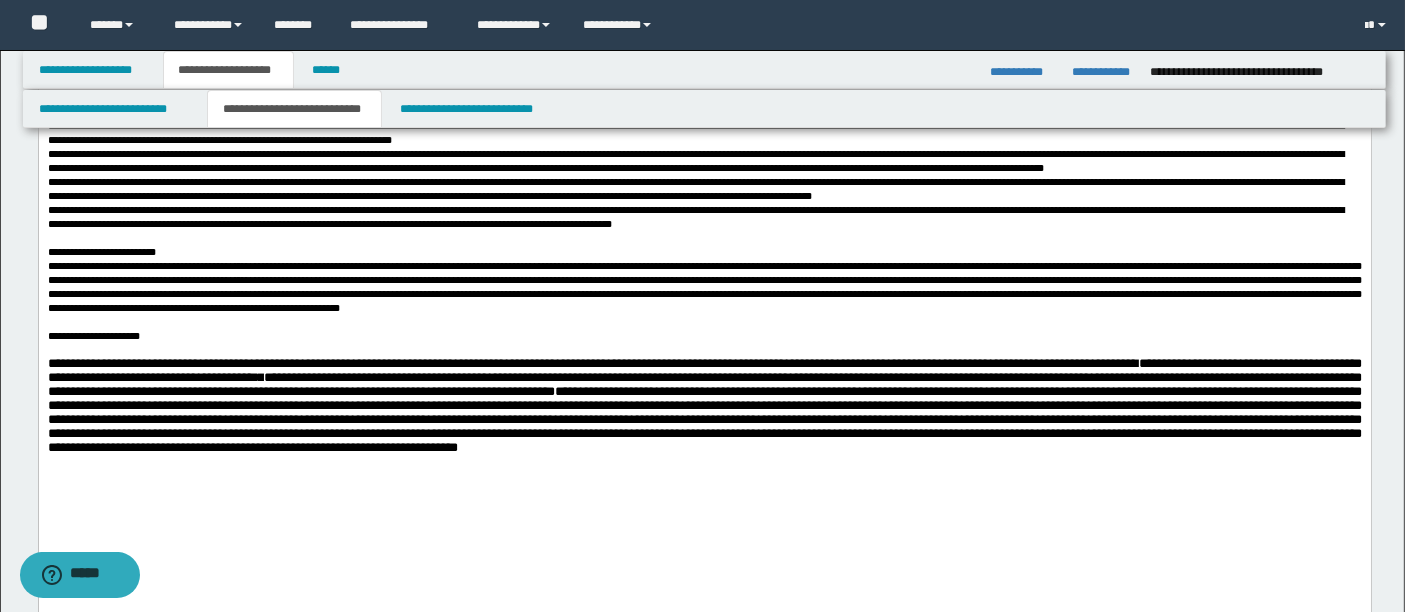 scroll, scrollTop: 430, scrollLeft: 0, axis: vertical 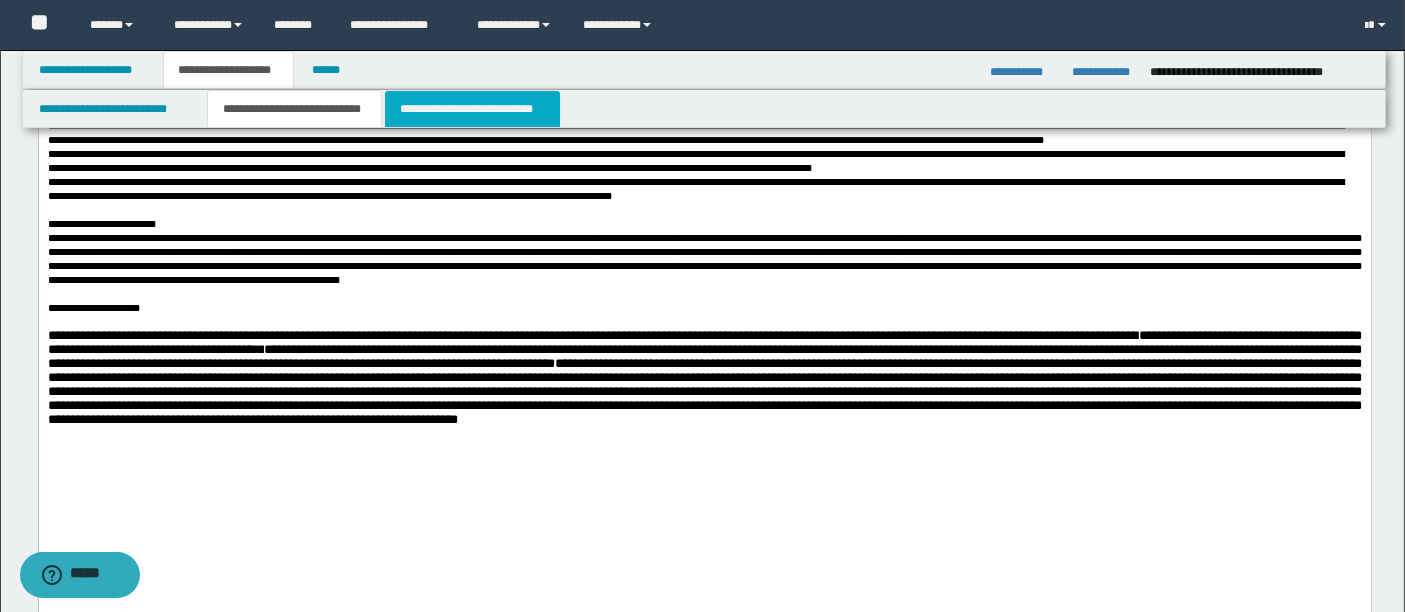 click on "**********" at bounding box center [472, 109] 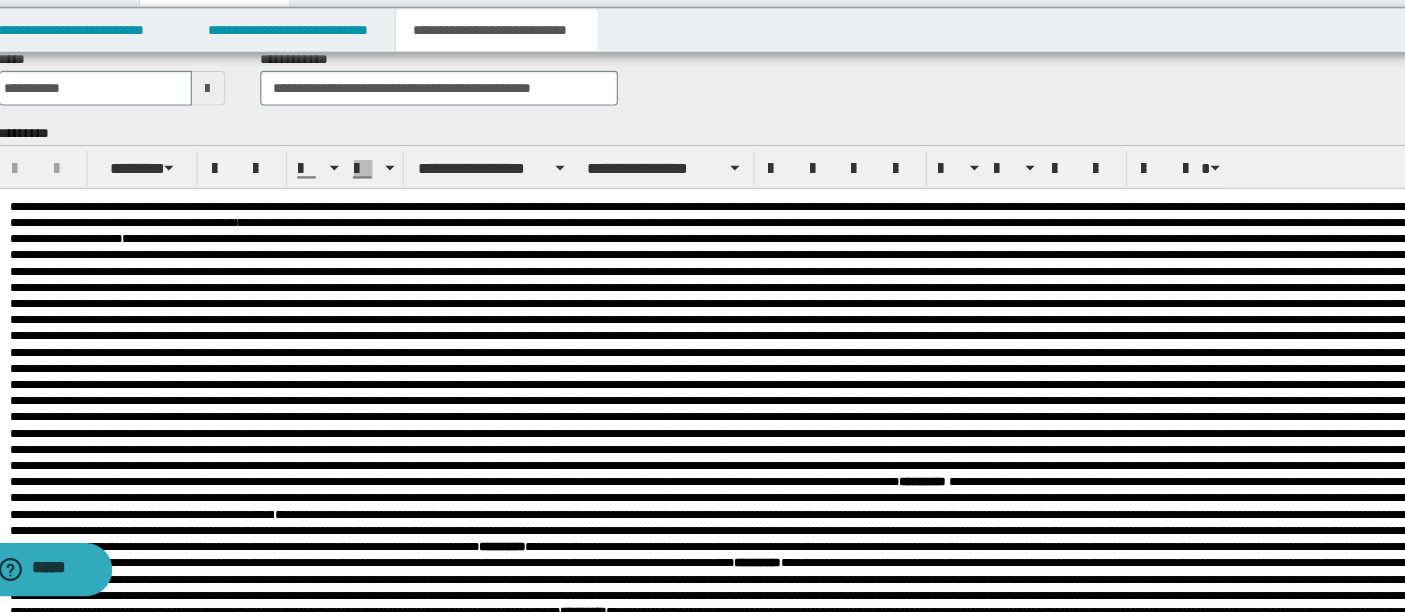 scroll, scrollTop: 110, scrollLeft: 0, axis: vertical 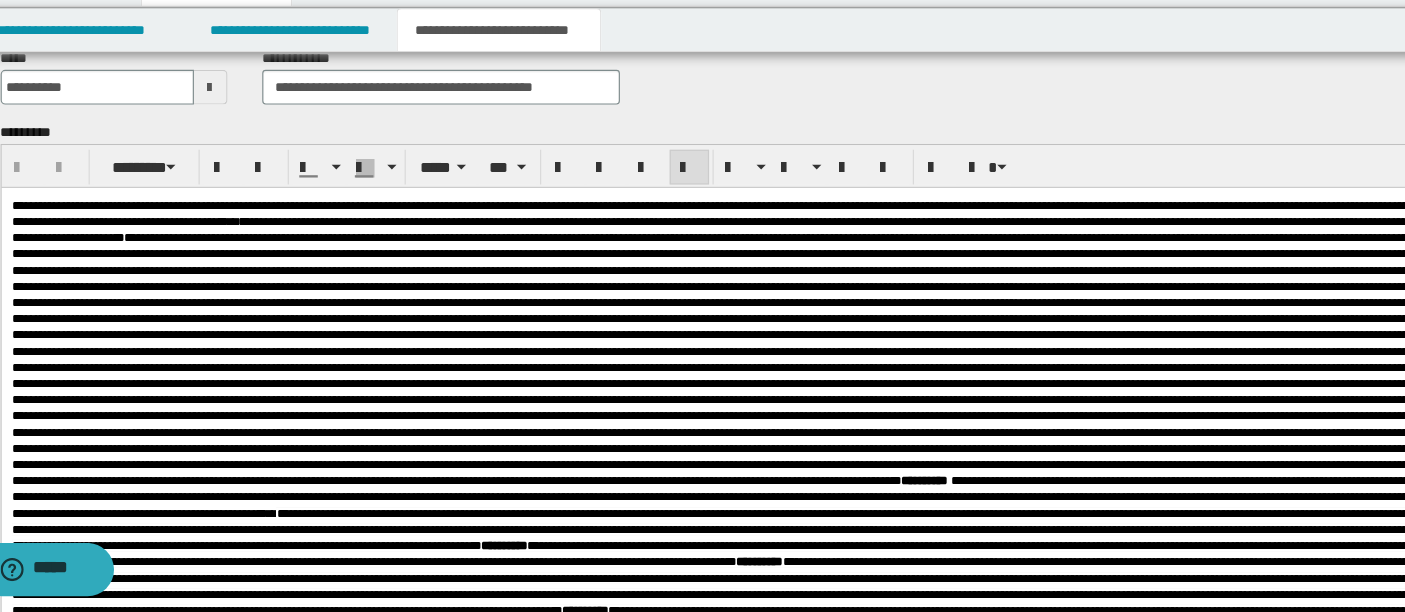 click on "*********" at bounding box center [663, 335] 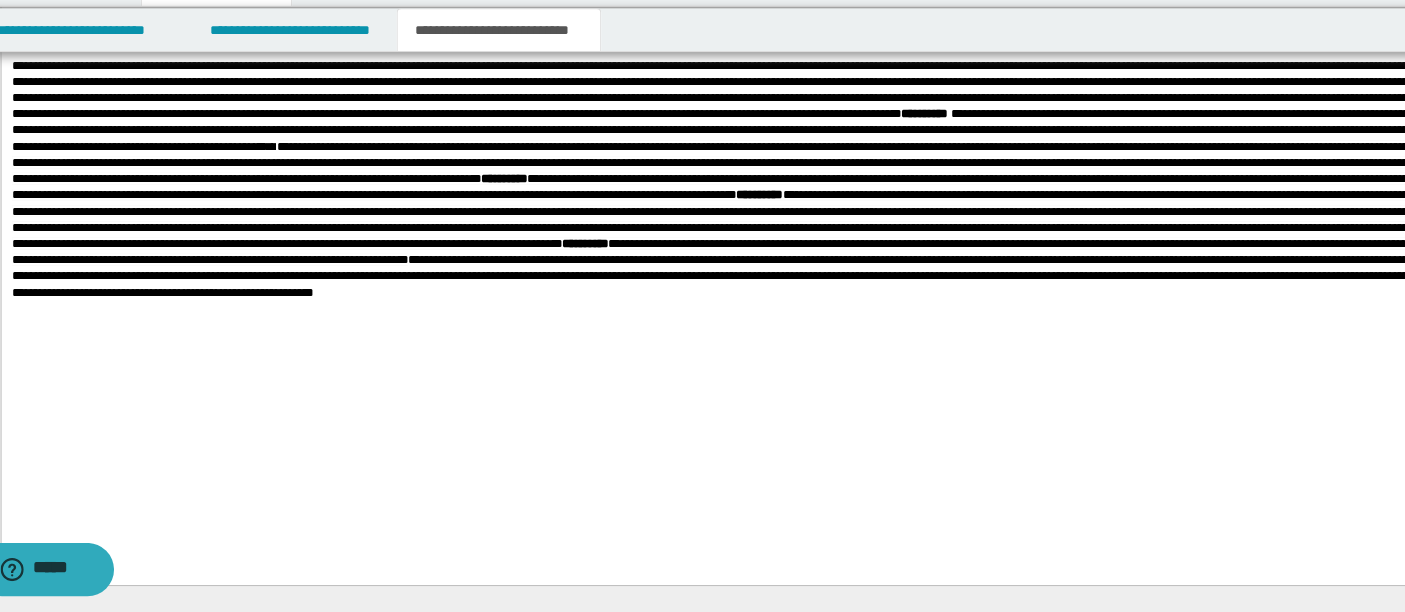 scroll, scrollTop: 427, scrollLeft: 0, axis: vertical 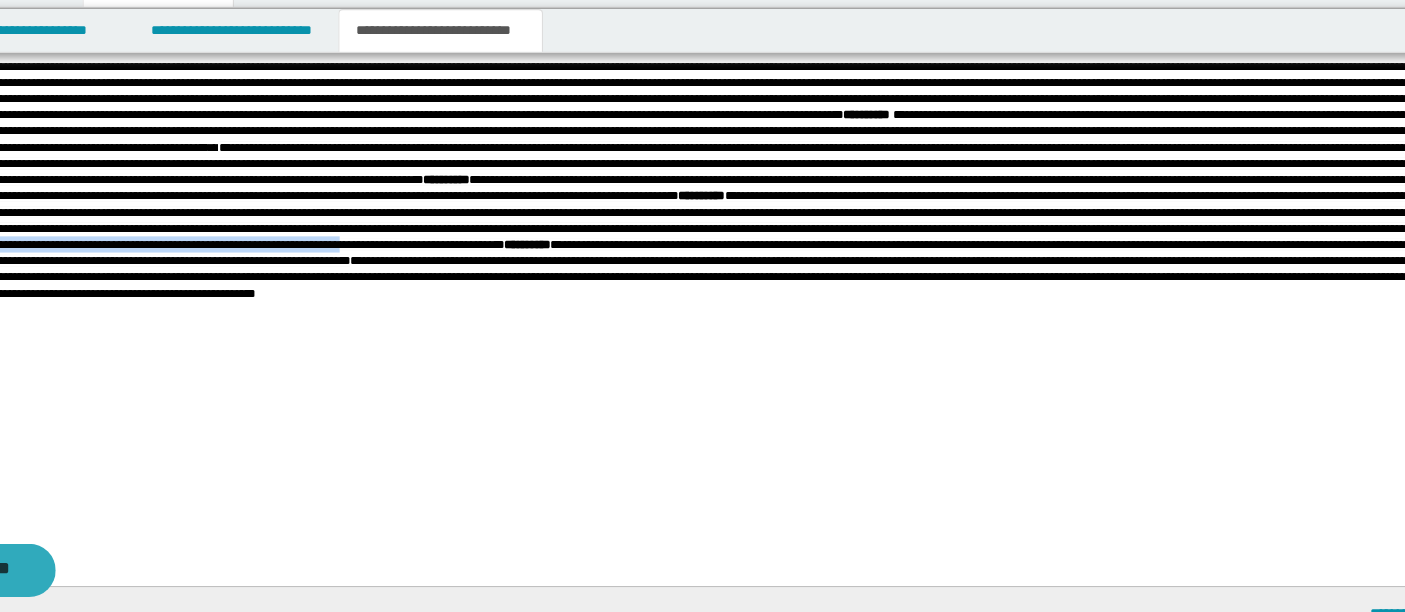 drag, startPoint x: 429, startPoint y: 306, endPoint x: 812, endPoint y: 305, distance: 383.0013 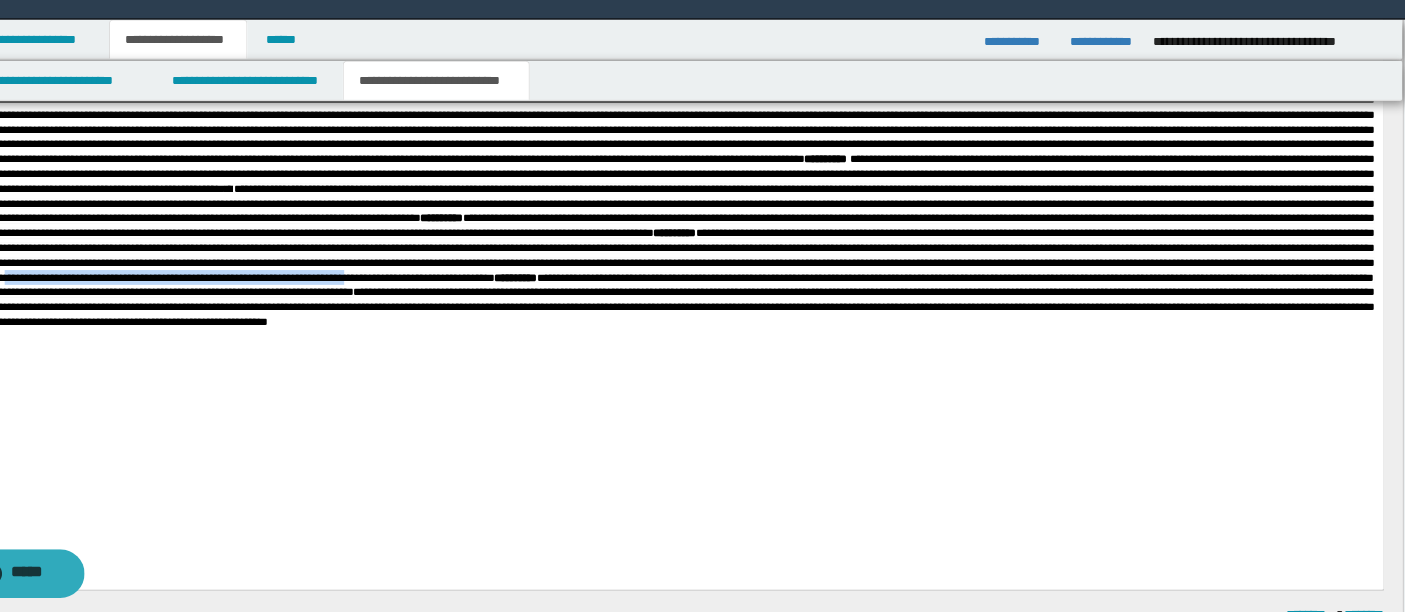 scroll, scrollTop: 424, scrollLeft: 0, axis: vertical 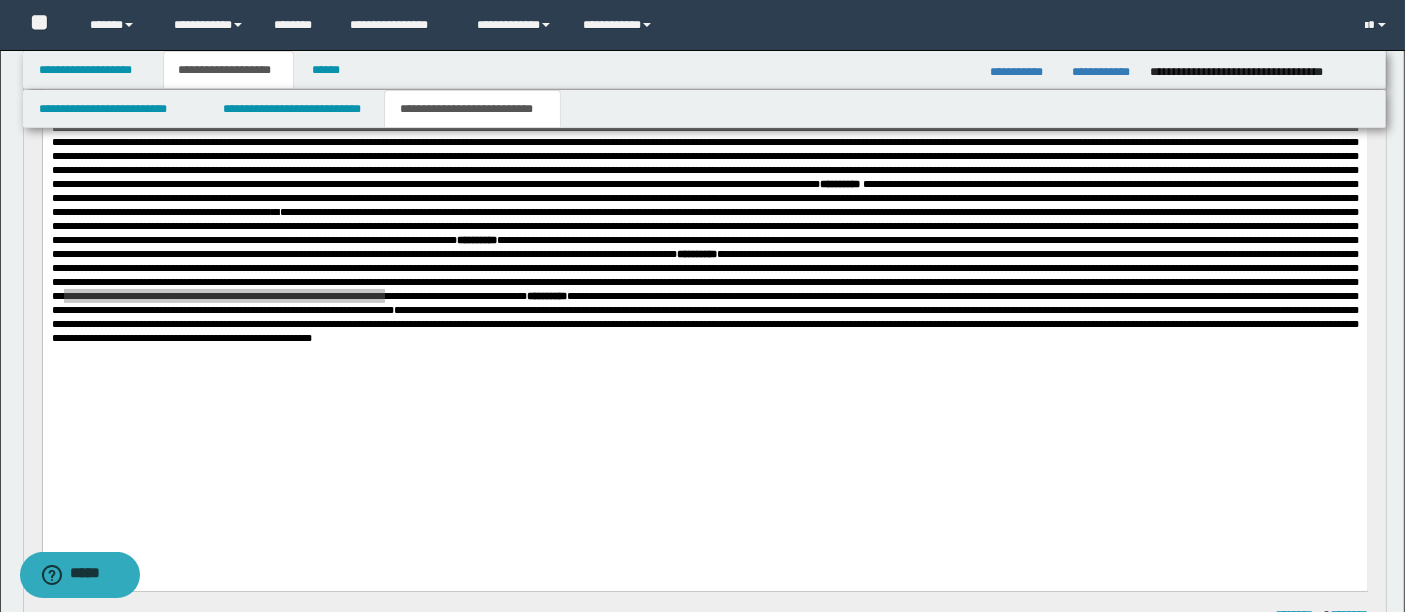 click on "**********" at bounding box center [704, 109] 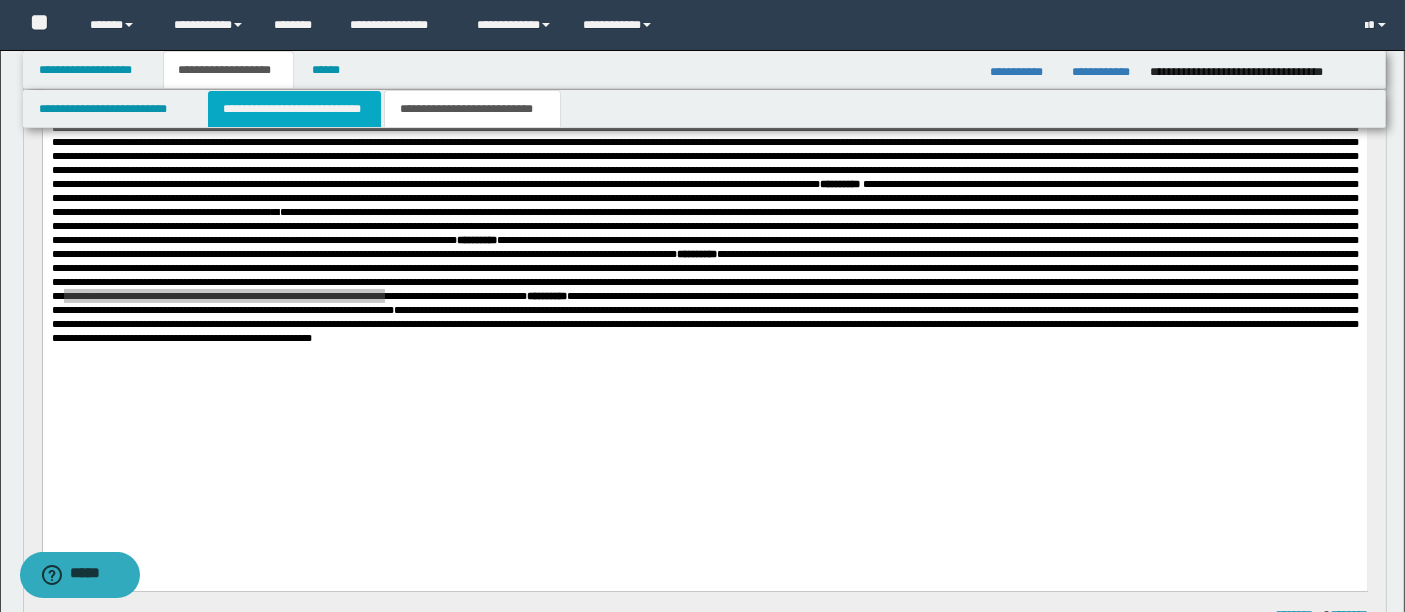click on "**********" at bounding box center (294, 109) 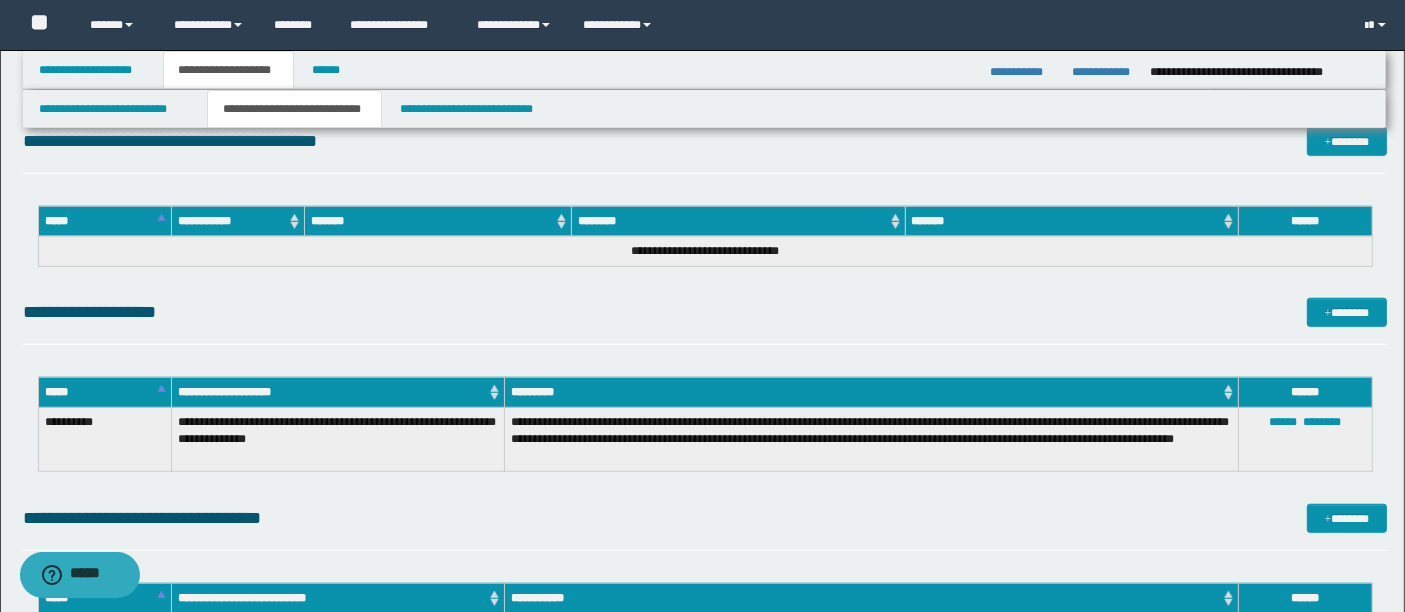 scroll, scrollTop: 1627, scrollLeft: 0, axis: vertical 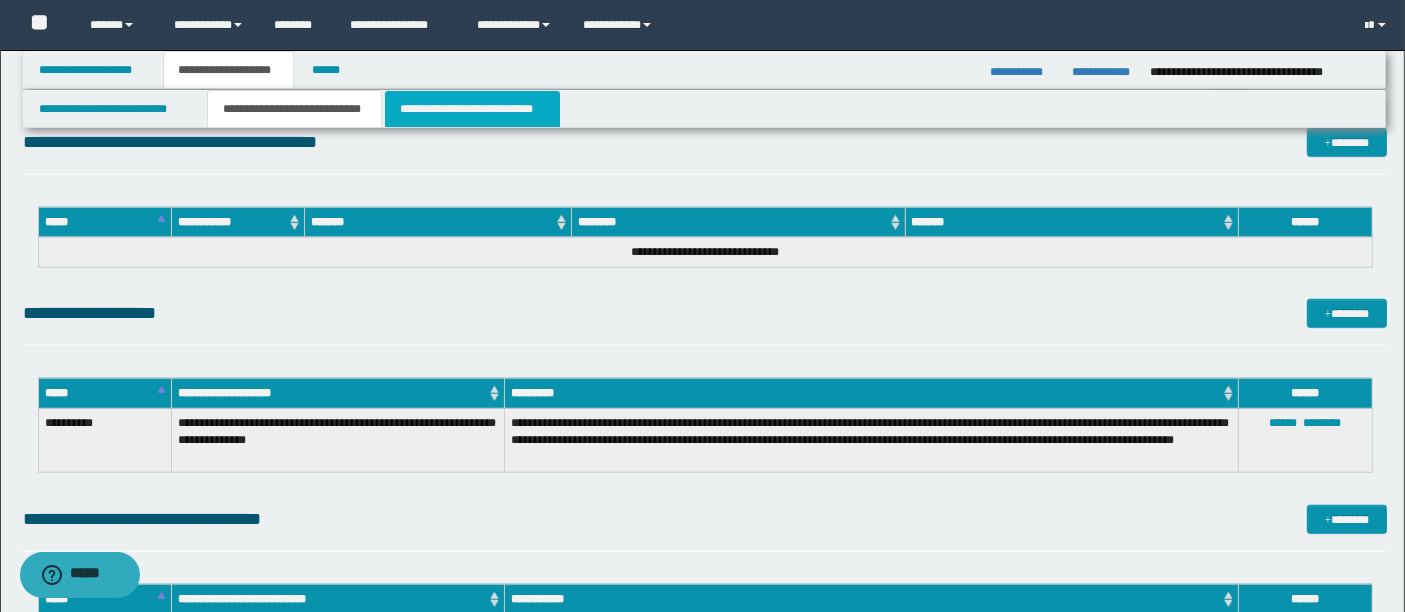 click on "**********" at bounding box center (472, 109) 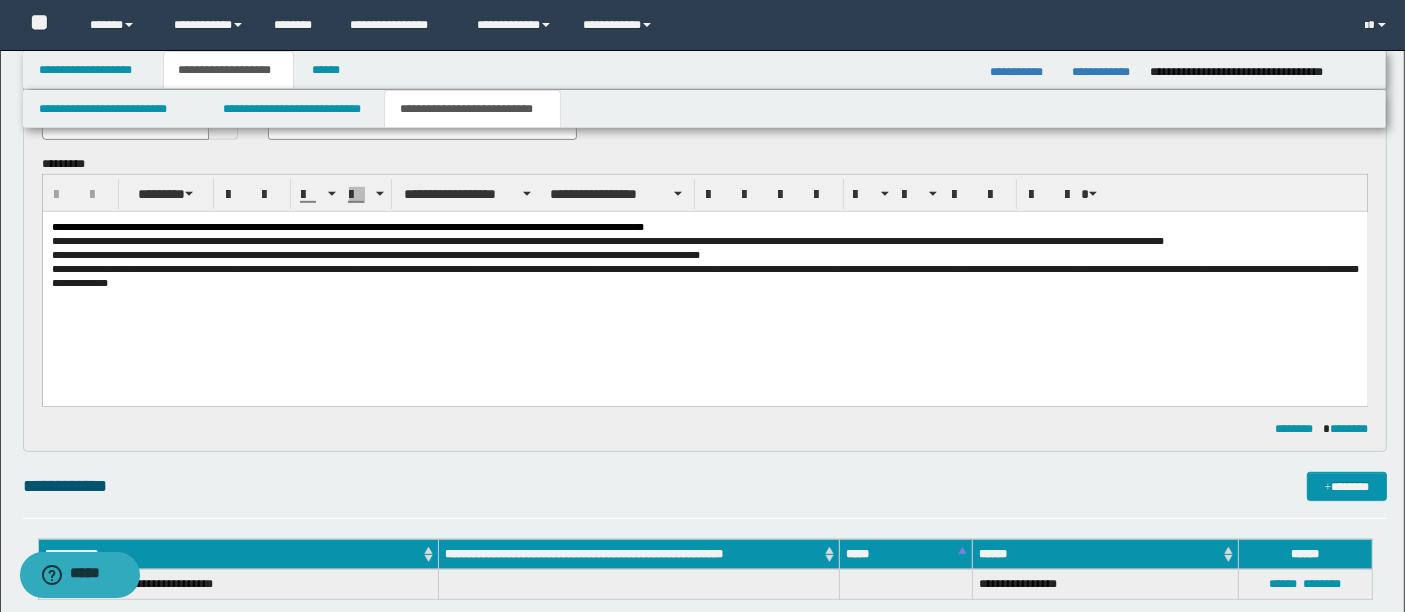 scroll, scrollTop: 994, scrollLeft: 0, axis: vertical 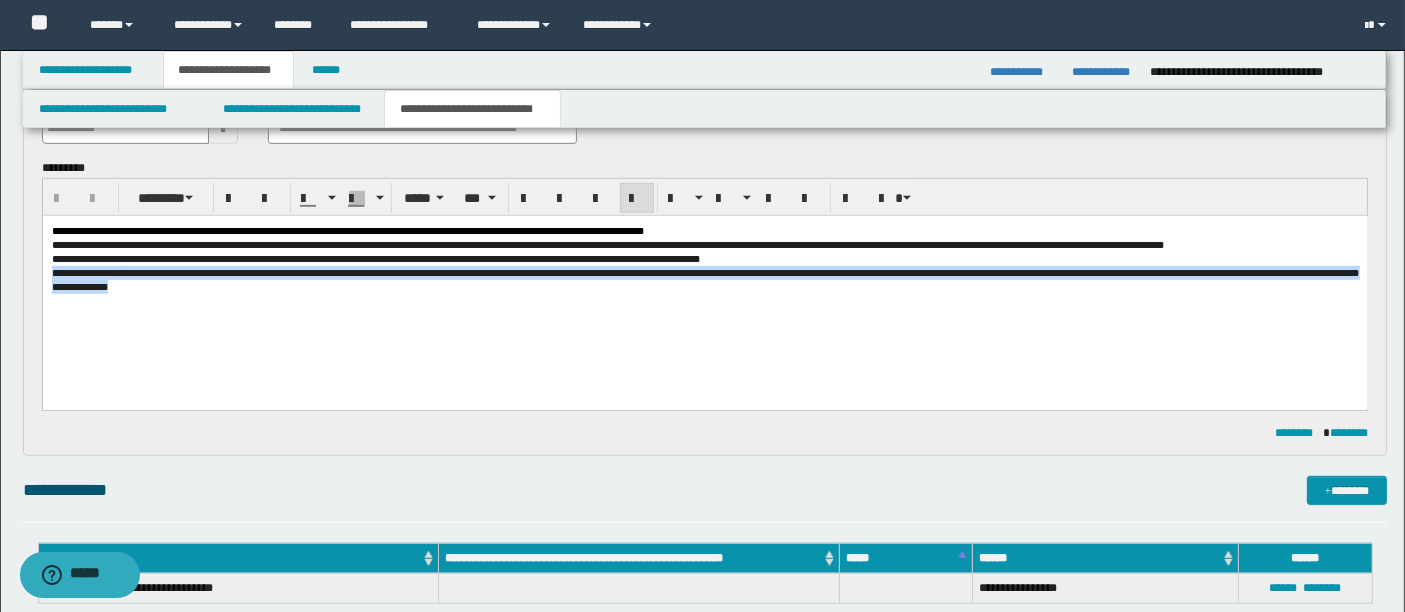 drag, startPoint x: 49, startPoint y: 276, endPoint x: 394, endPoint y: 298, distance: 345.70074 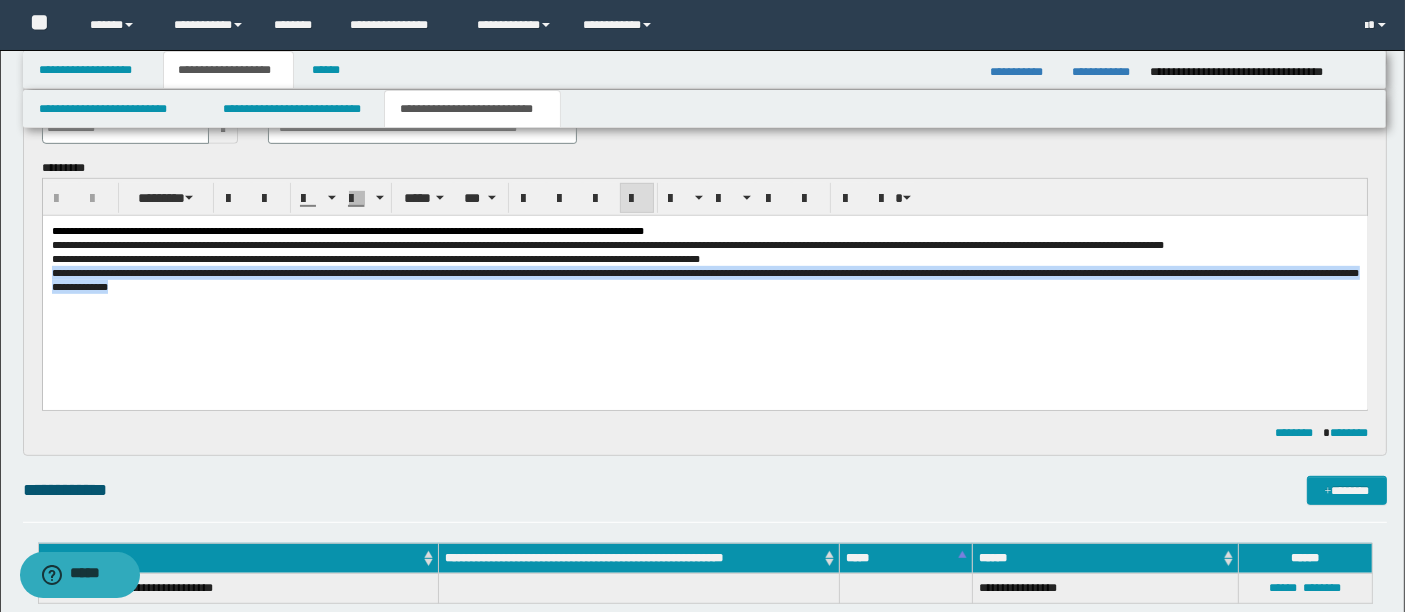 click on "**********" at bounding box center [704, 283] 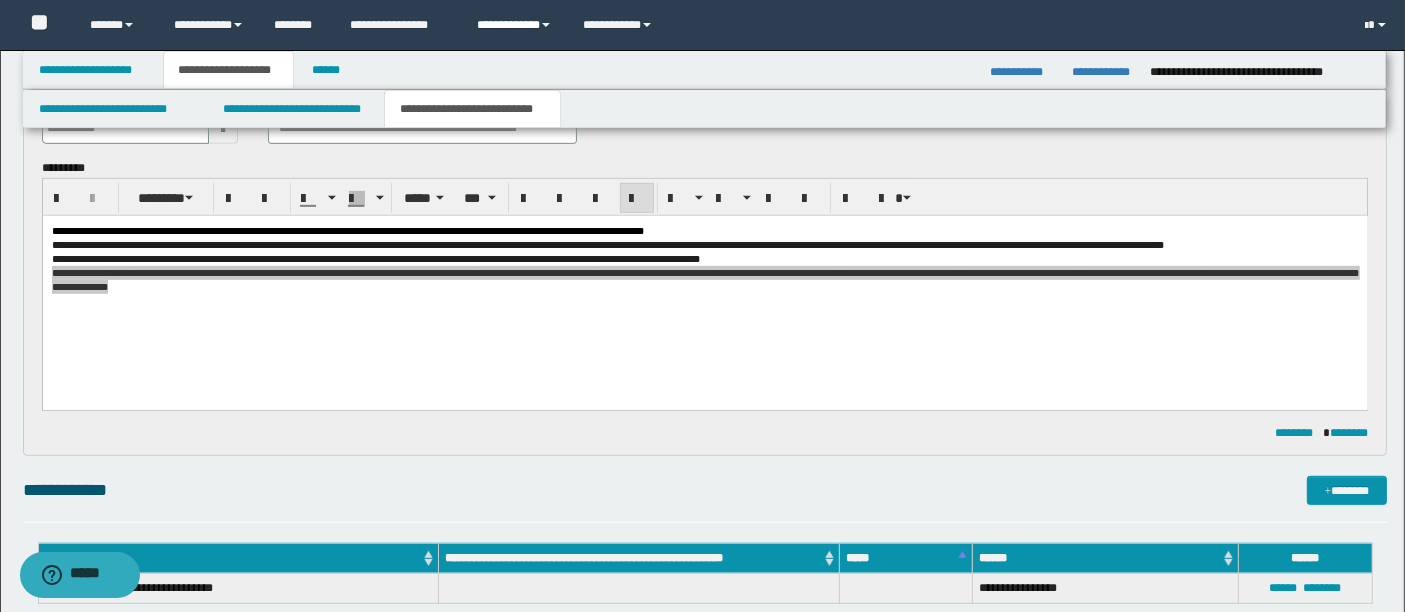 click on "**********" at bounding box center (515, 25) 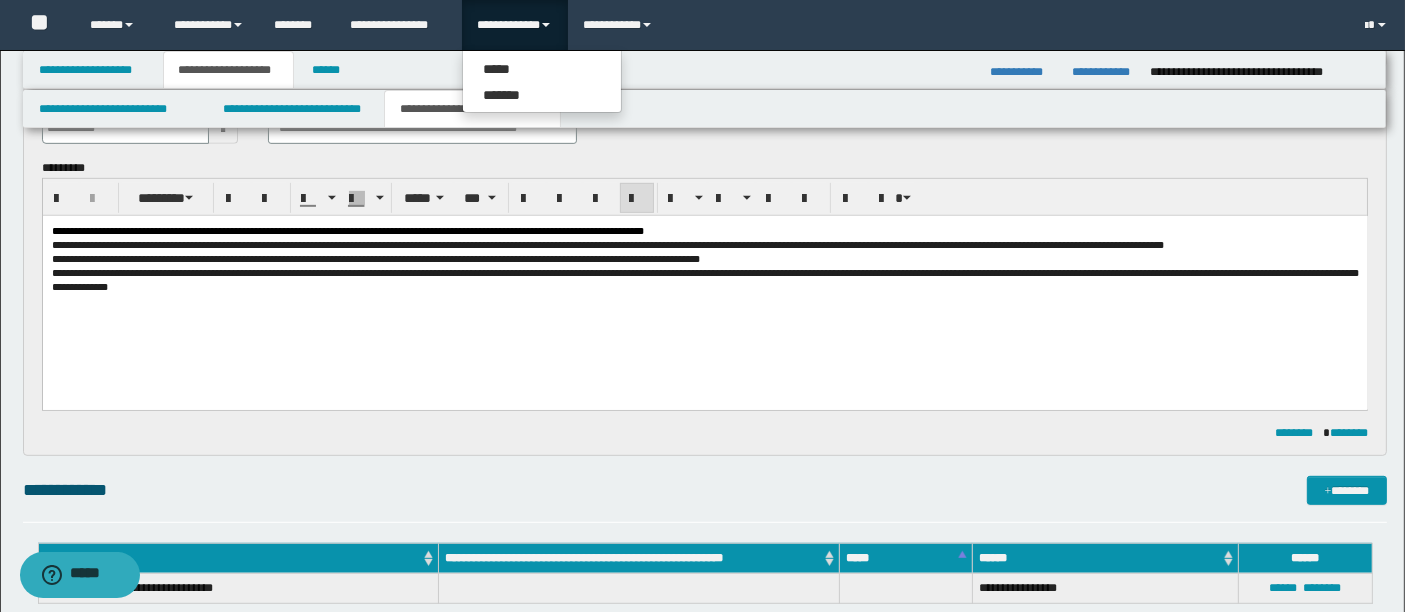 click on "**********" at bounding box center (704, 283) 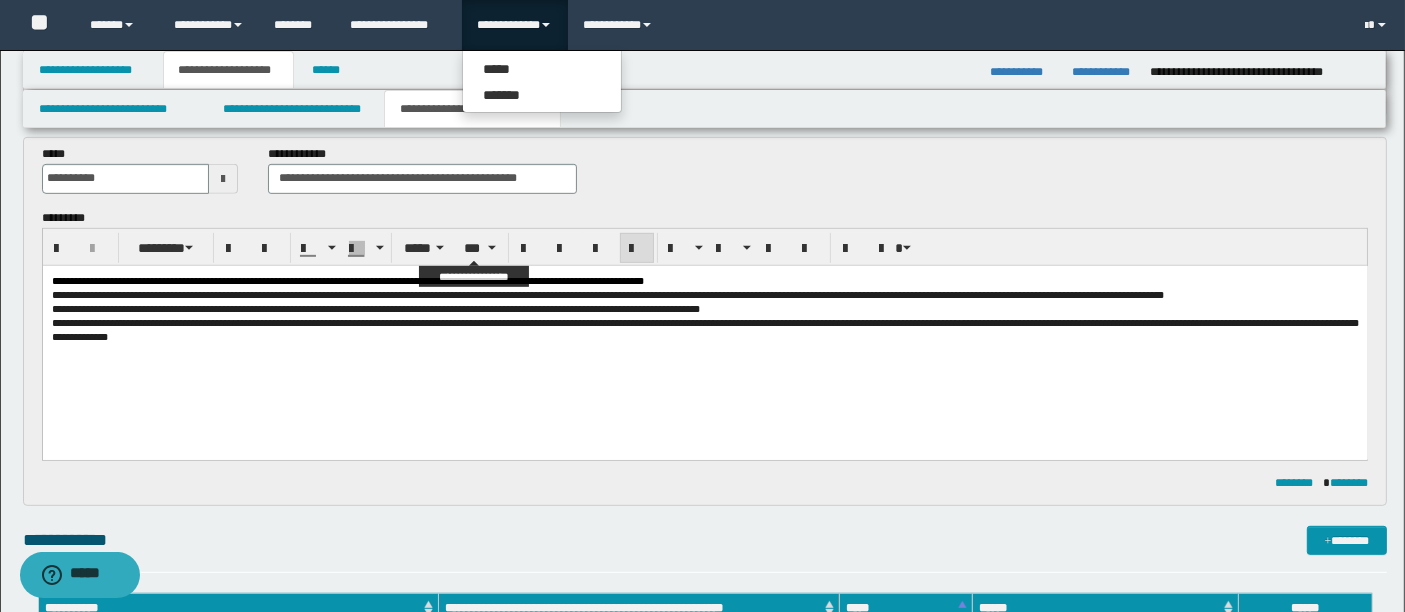 scroll, scrollTop: 946, scrollLeft: 0, axis: vertical 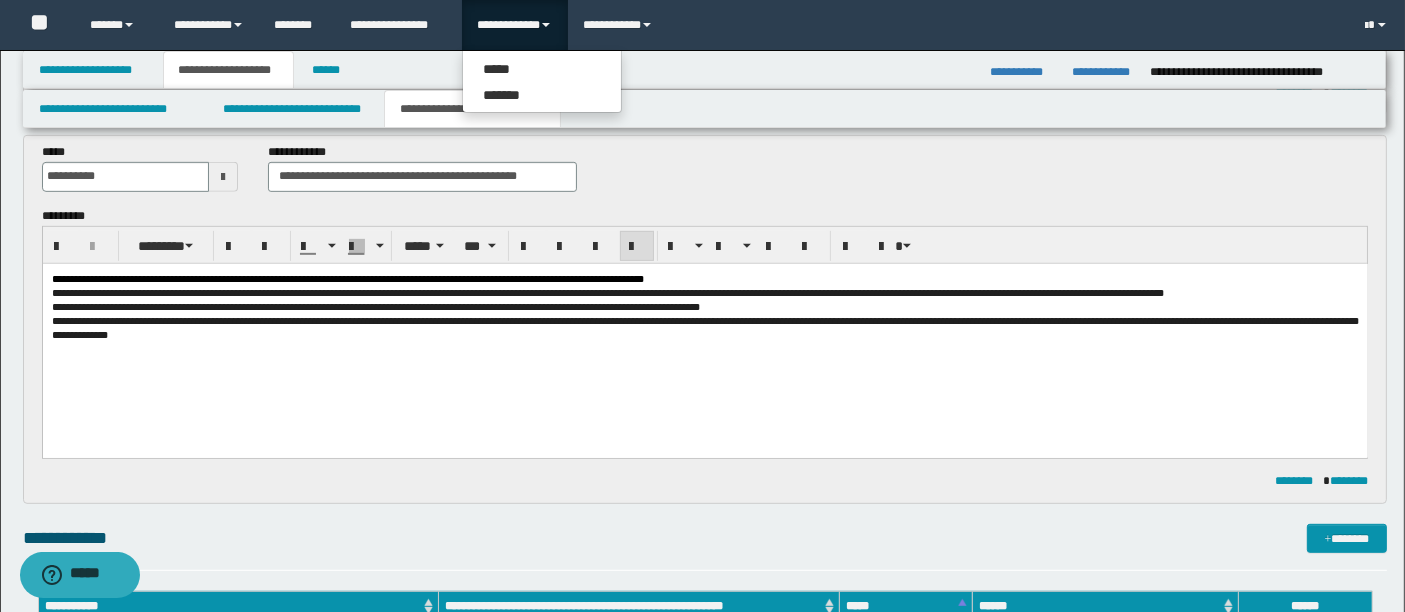 click on "**********" at bounding box center [704, 327] 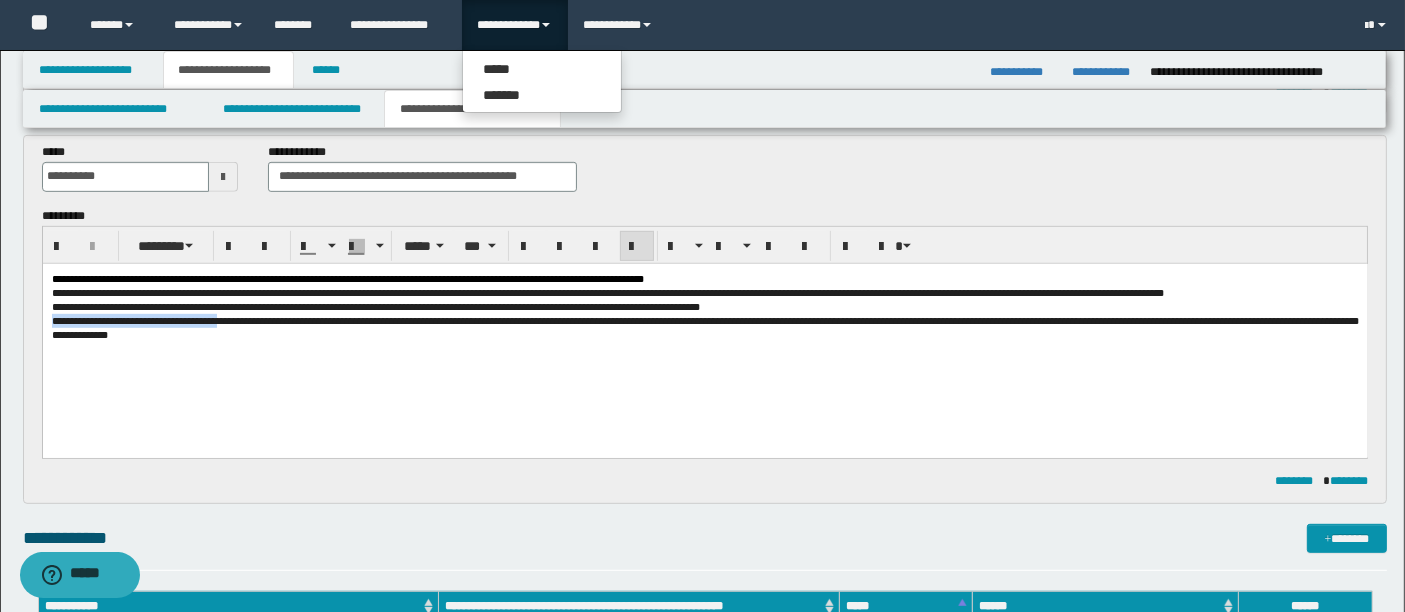 drag, startPoint x: 50, startPoint y: 326, endPoint x: 246, endPoint y: 328, distance: 196.01021 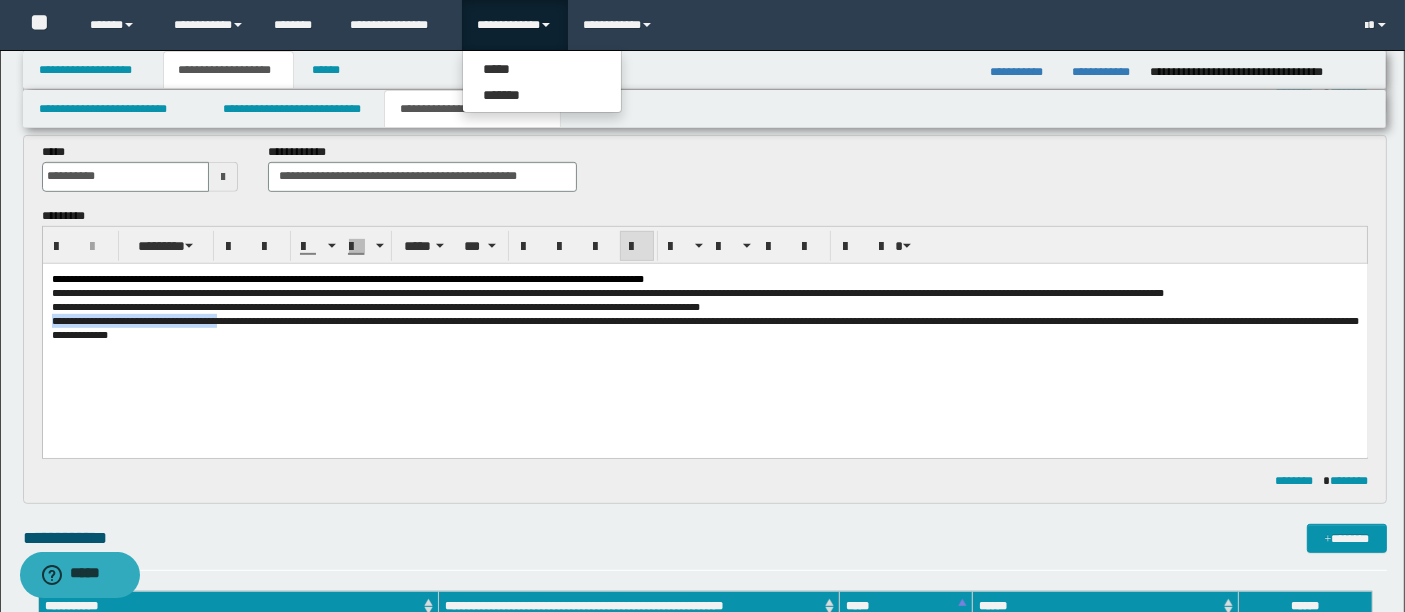 click on "**********" at bounding box center (704, 327) 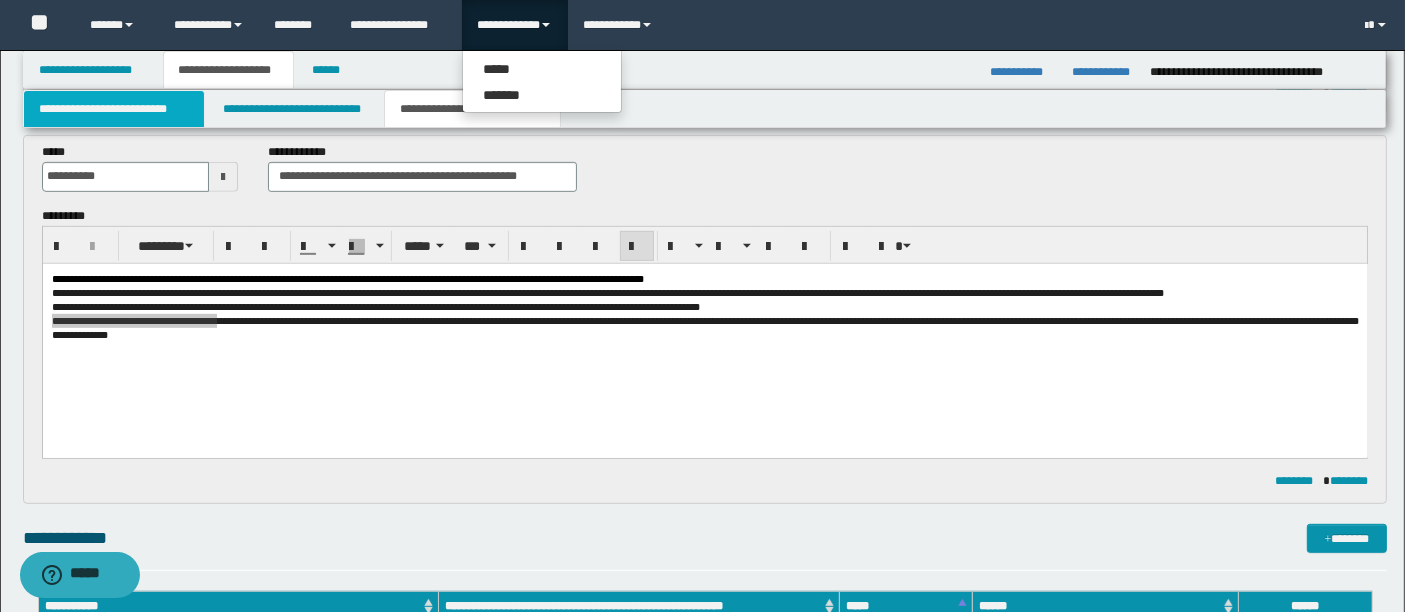 click on "**********" at bounding box center [114, 109] 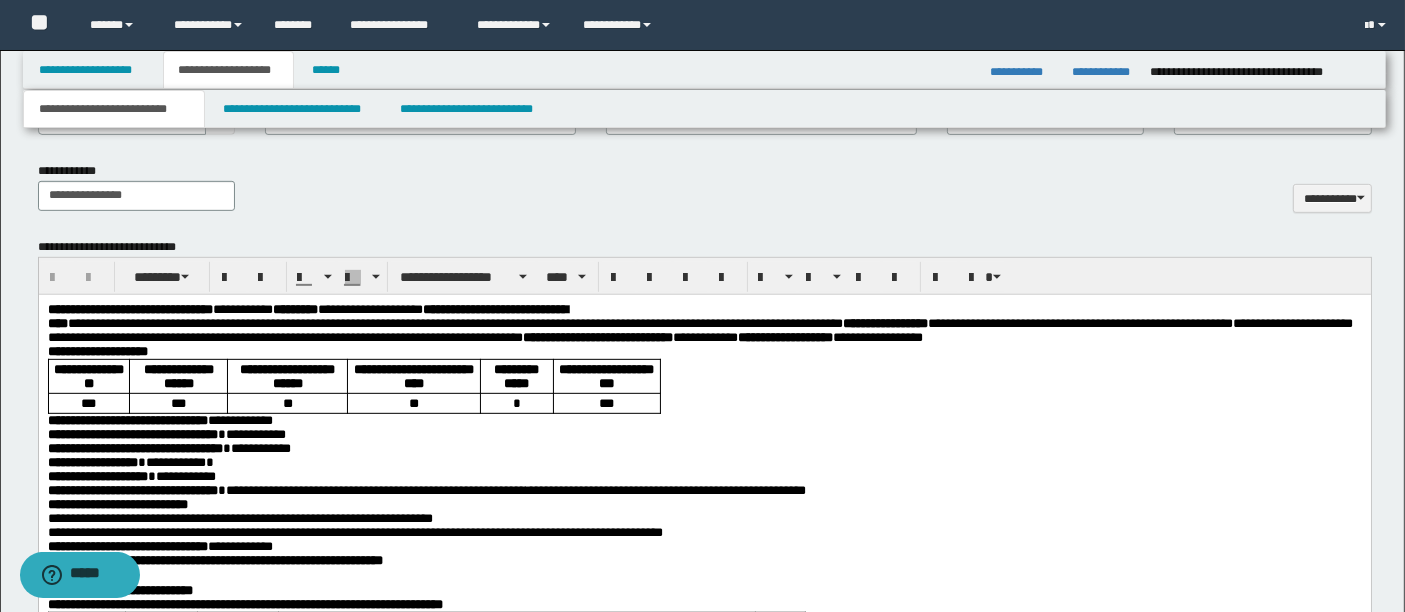 click on "**********" at bounding box center (704, 798) 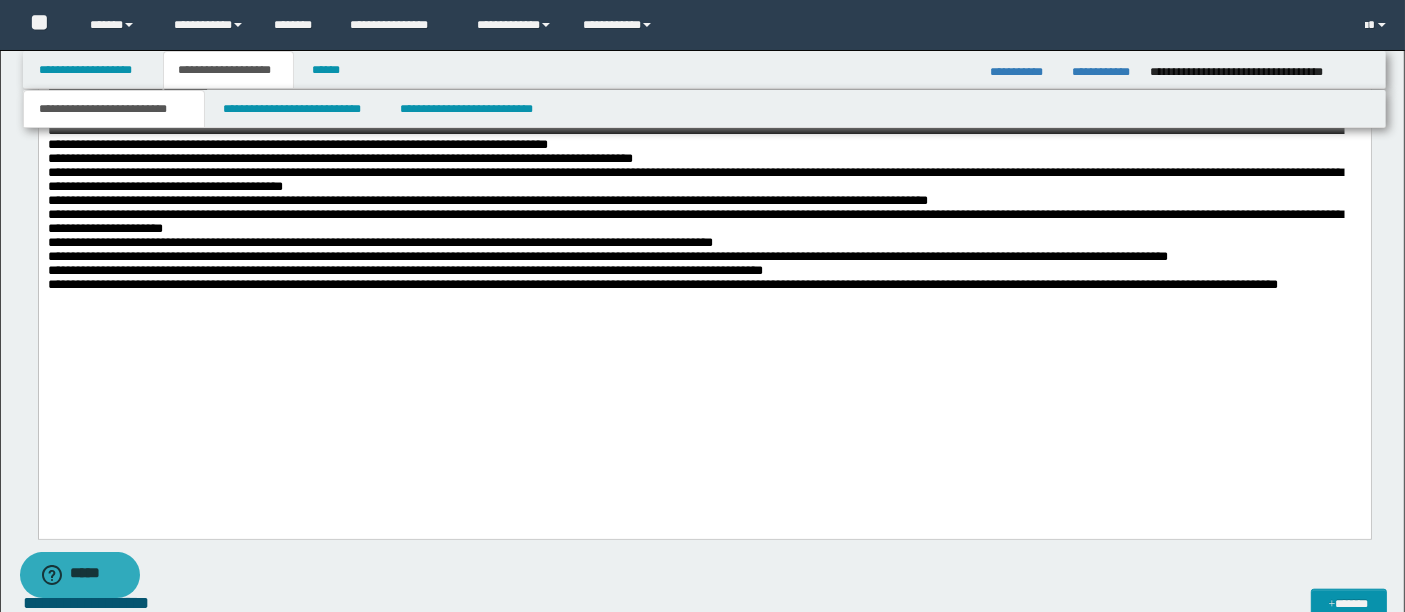 scroll, scrollTop: 1904, scrollLeft: 0, axis: vertical 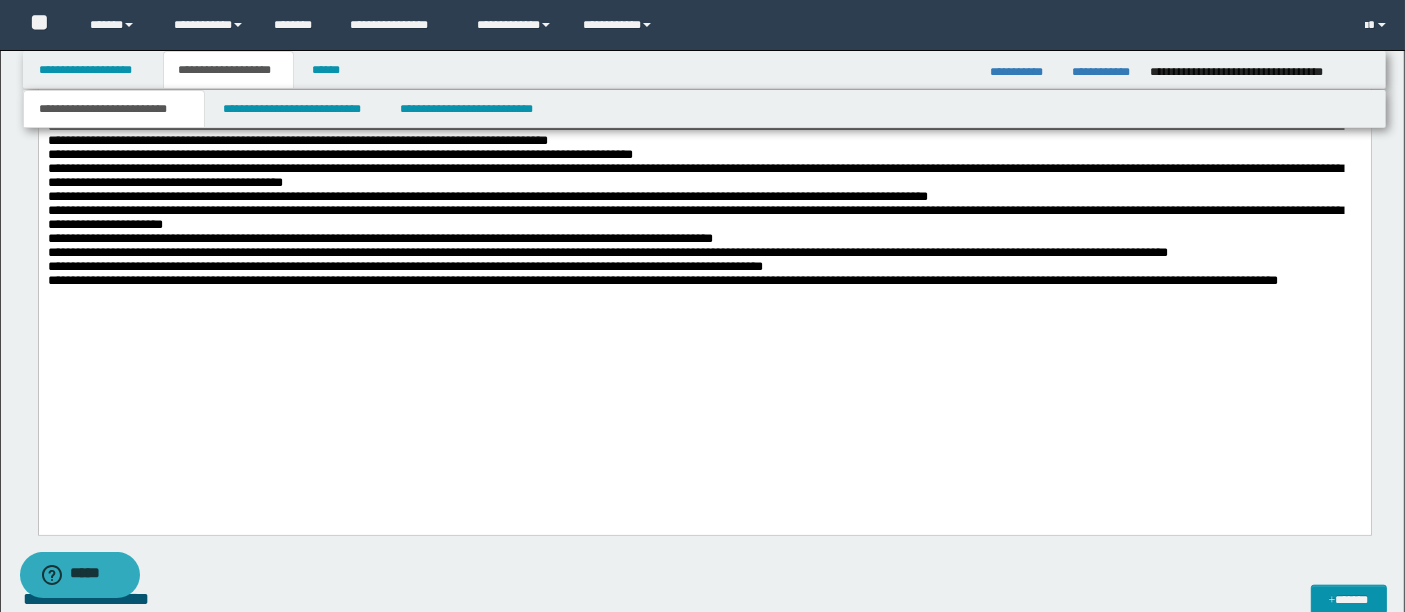 click on "**********" at bounding box center [704, -159] 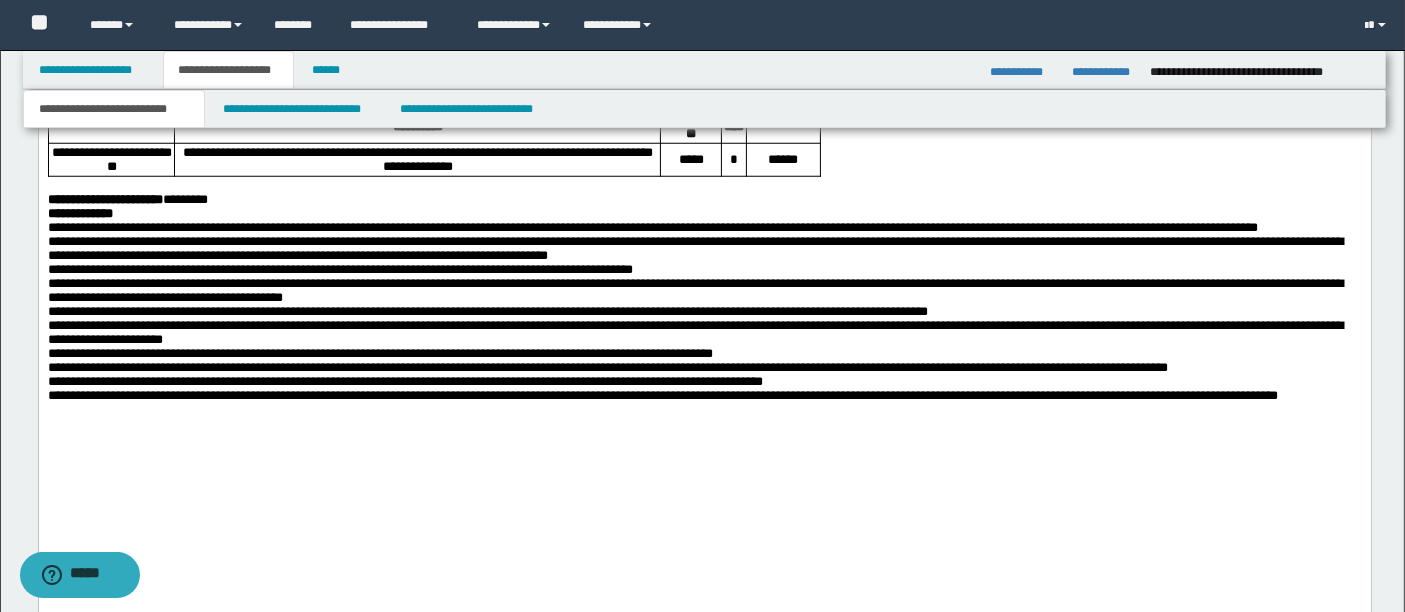 scroll, scrollTop: 1771, scrollLeft: 0, axis: vertical 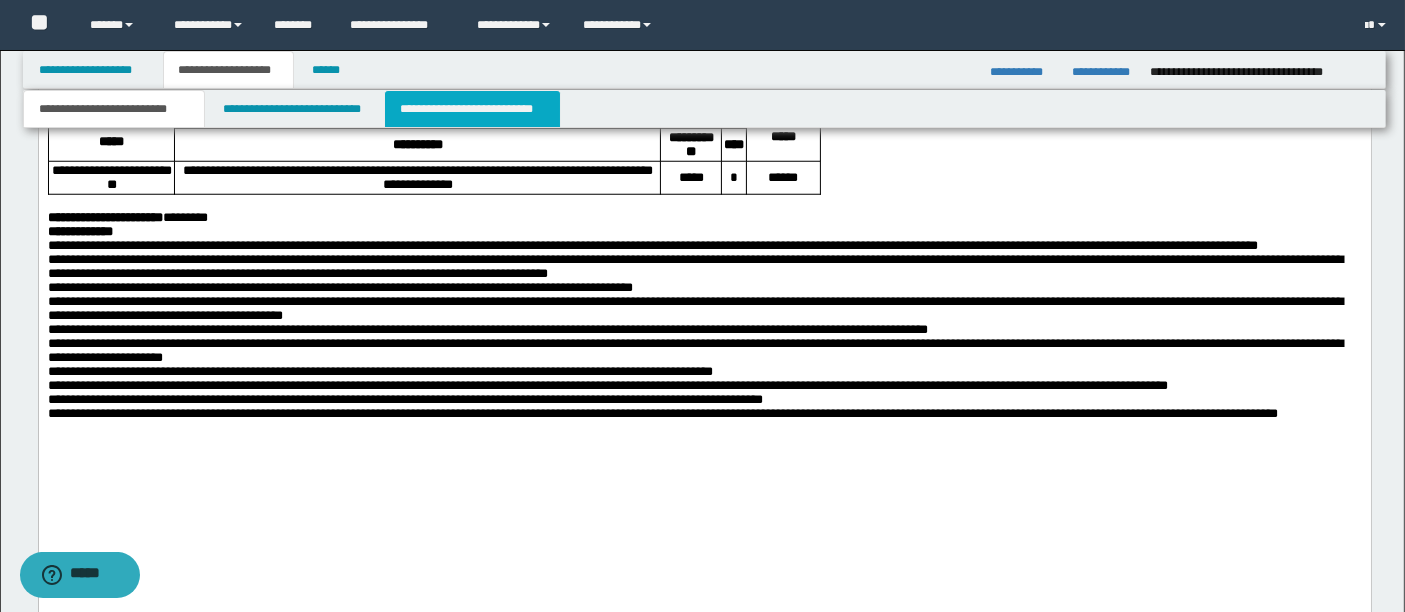 click on "**********" at bounding box center (472, 109) 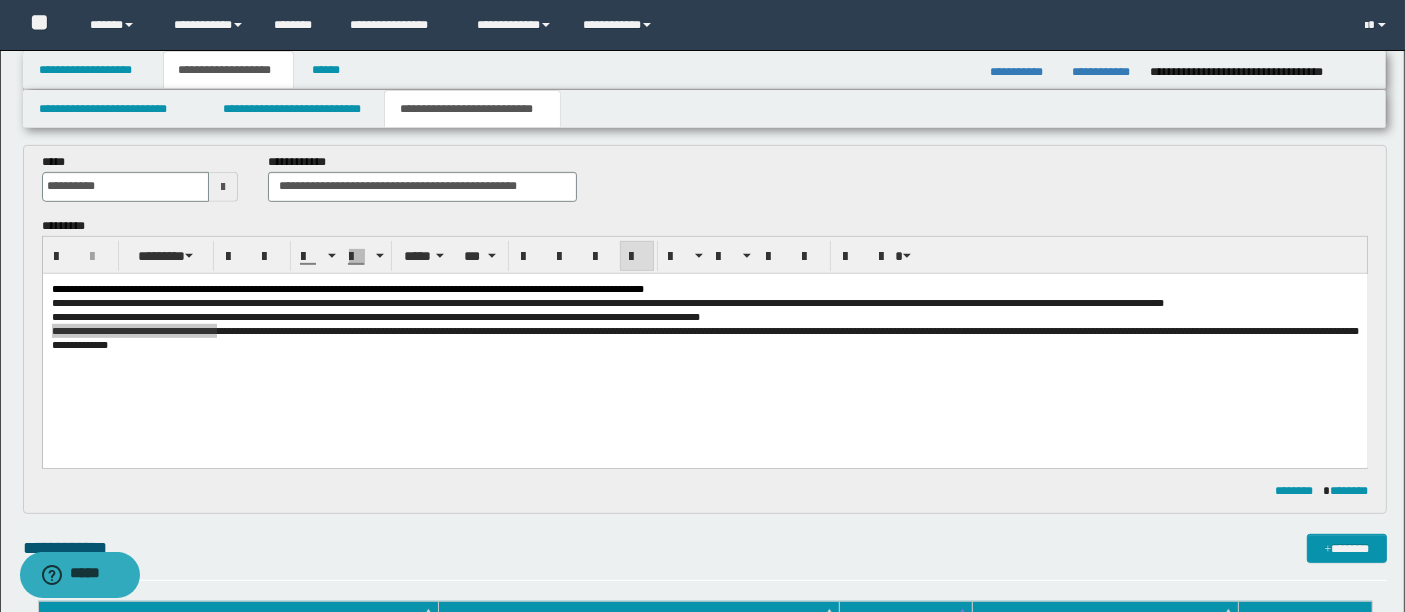 scroll, scrollTop: 935, scrollLeft: 0, axis: vertical 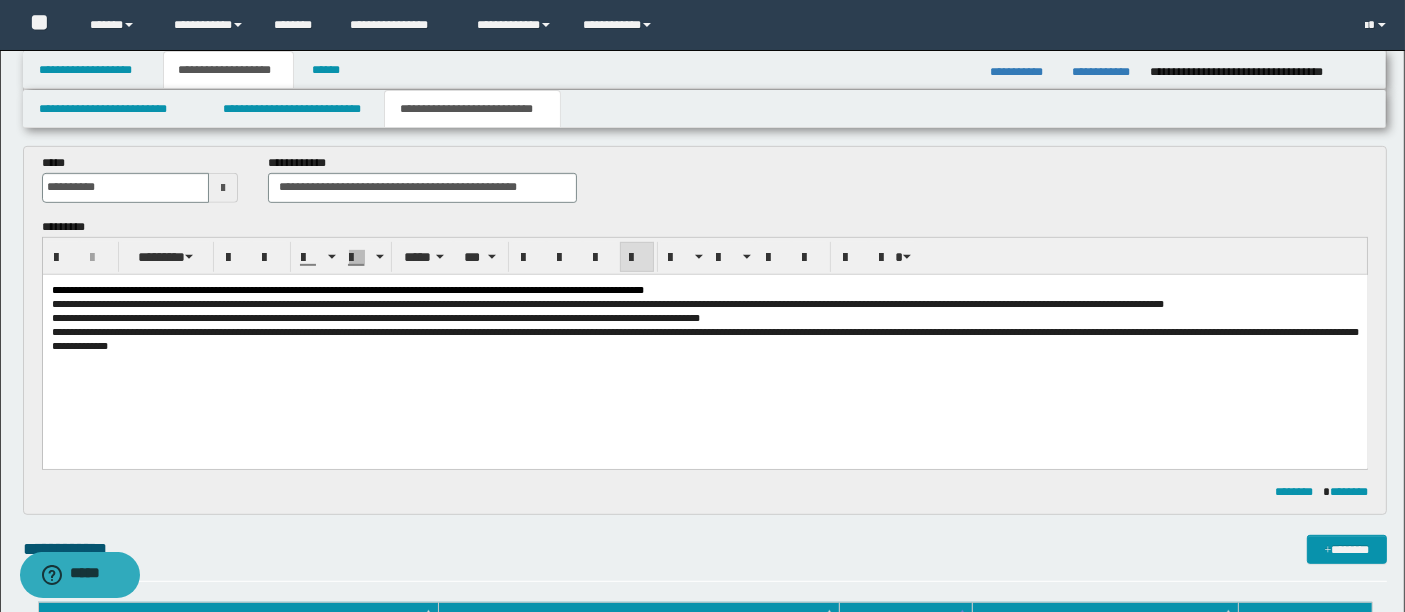 click on "**********" at bounding box center (704, 342) 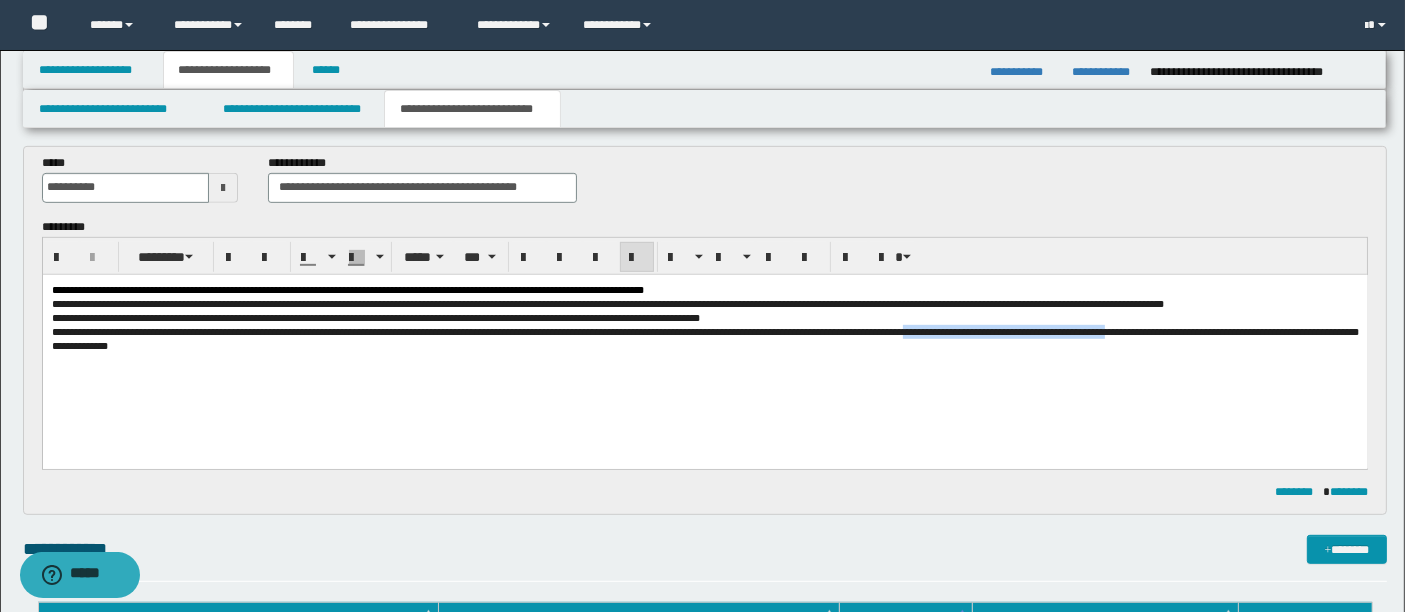 drag, startPoint x: 1065, startPoint y: 338, endPoint x: 1303, endPoint y: 338, distance: 238 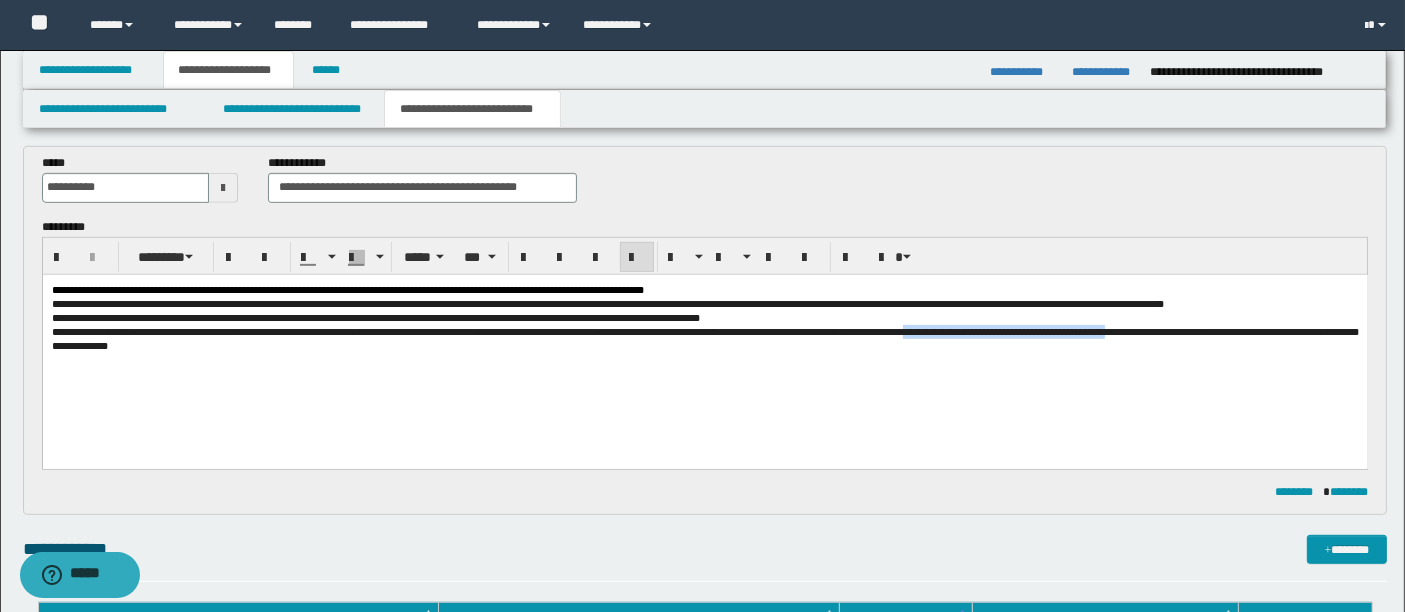 click on "**********" at bounding box center (704, 338) 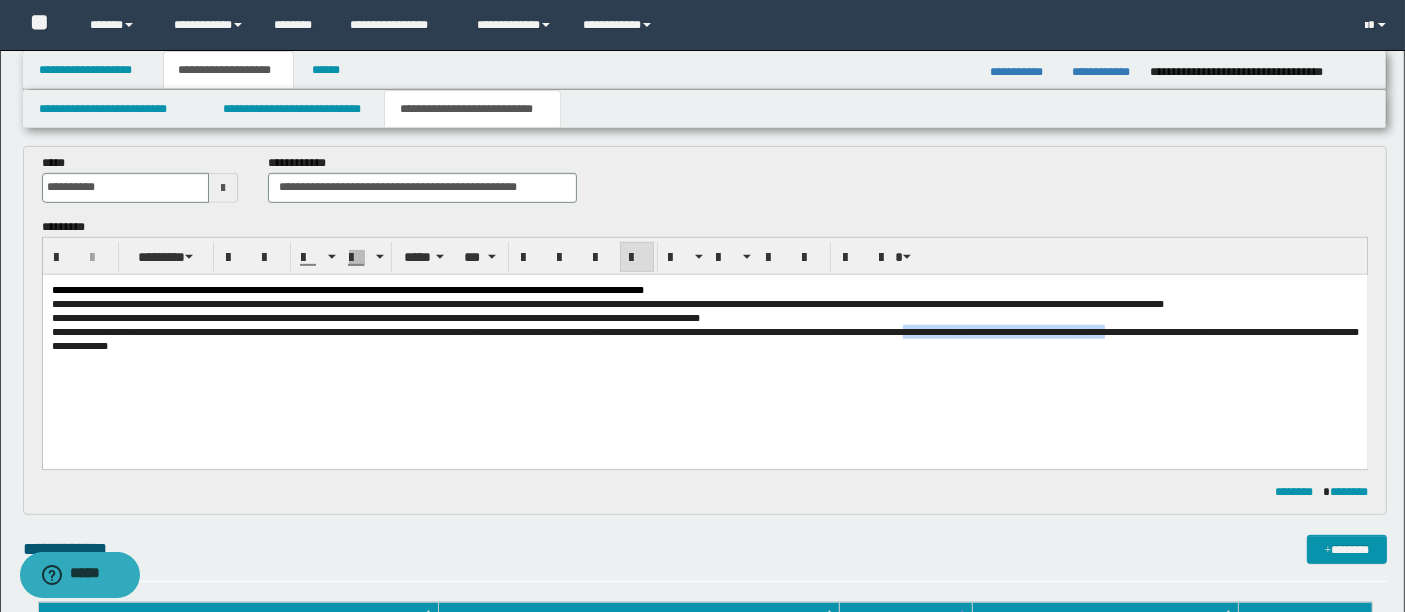 copy on "**********" 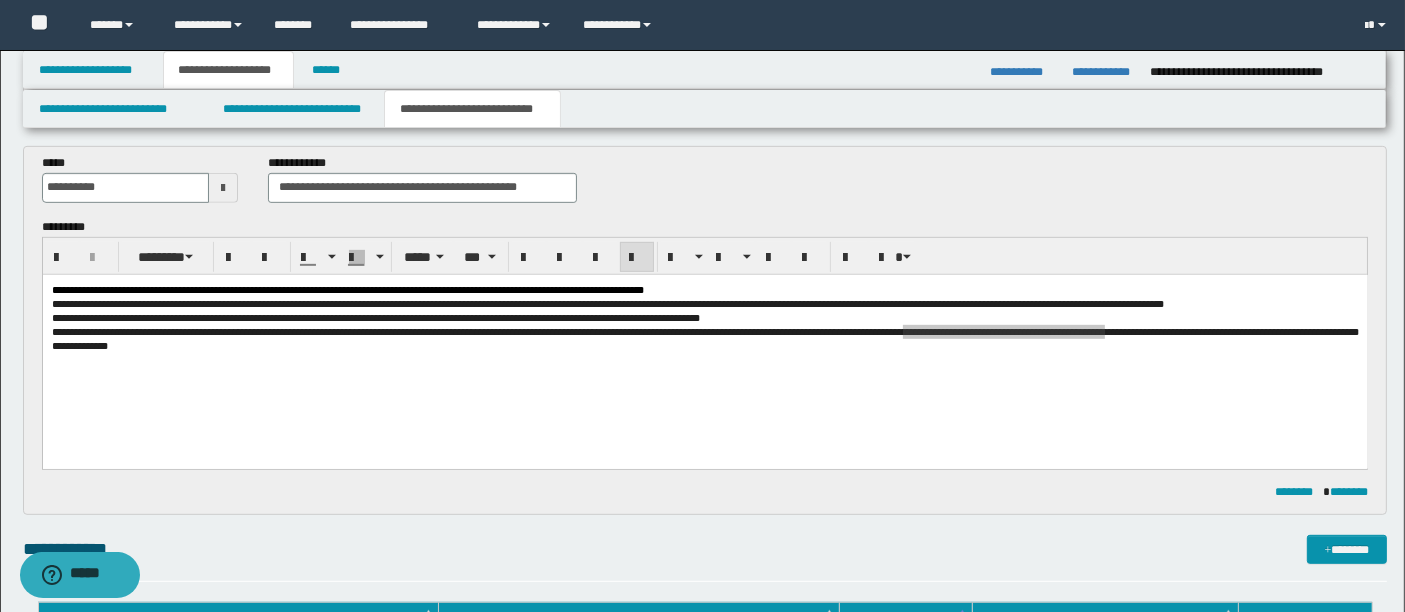 click on "********
********" at bounding box center (705, 492) 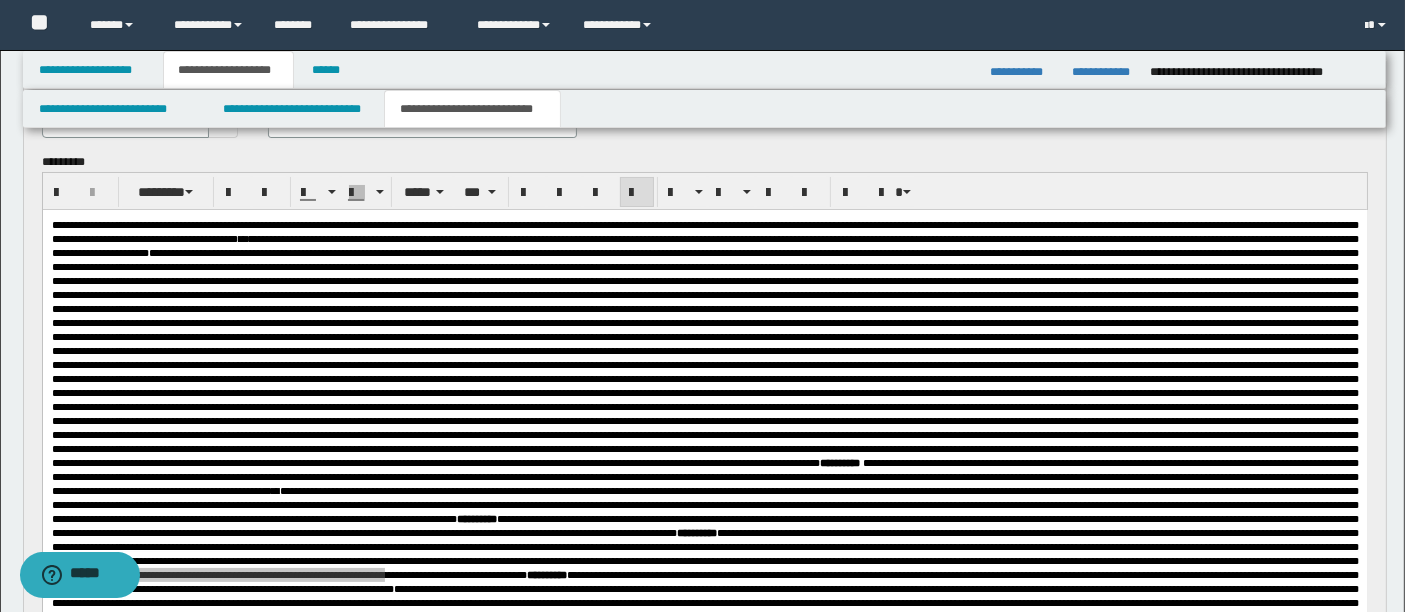 scroll, scrollTop: 136, scrollLeft: 0, axis: vertical 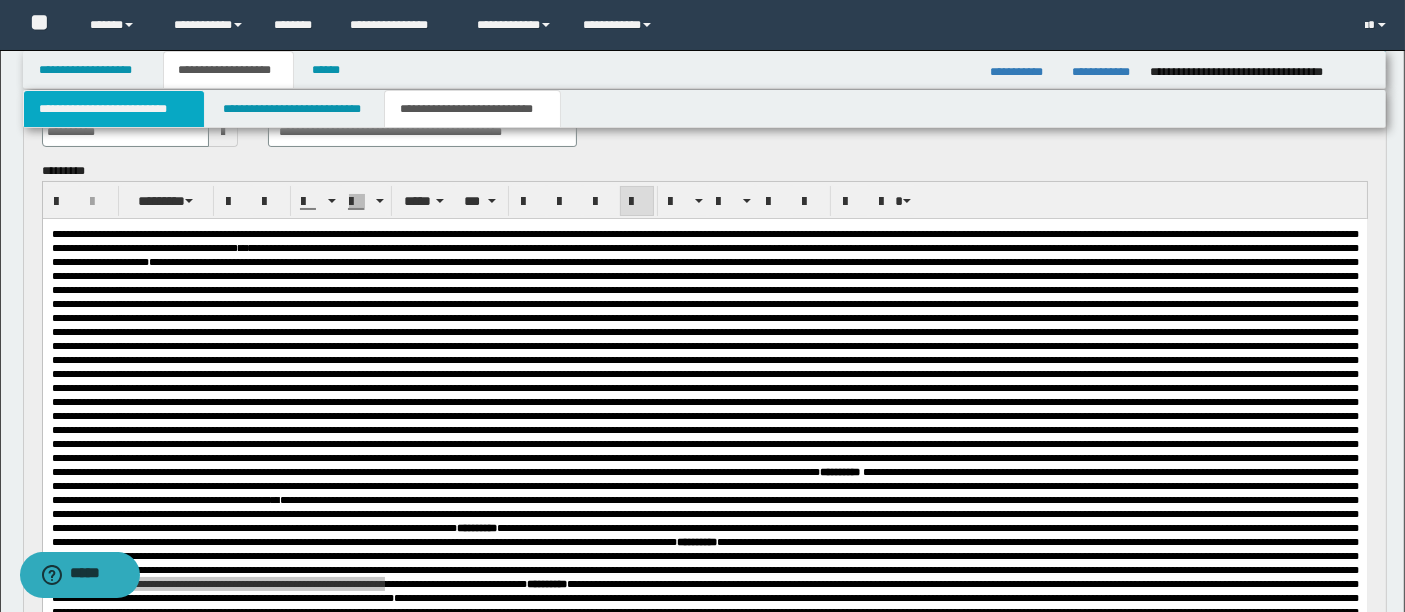 click on "**********" at bounding box center (114, 109) 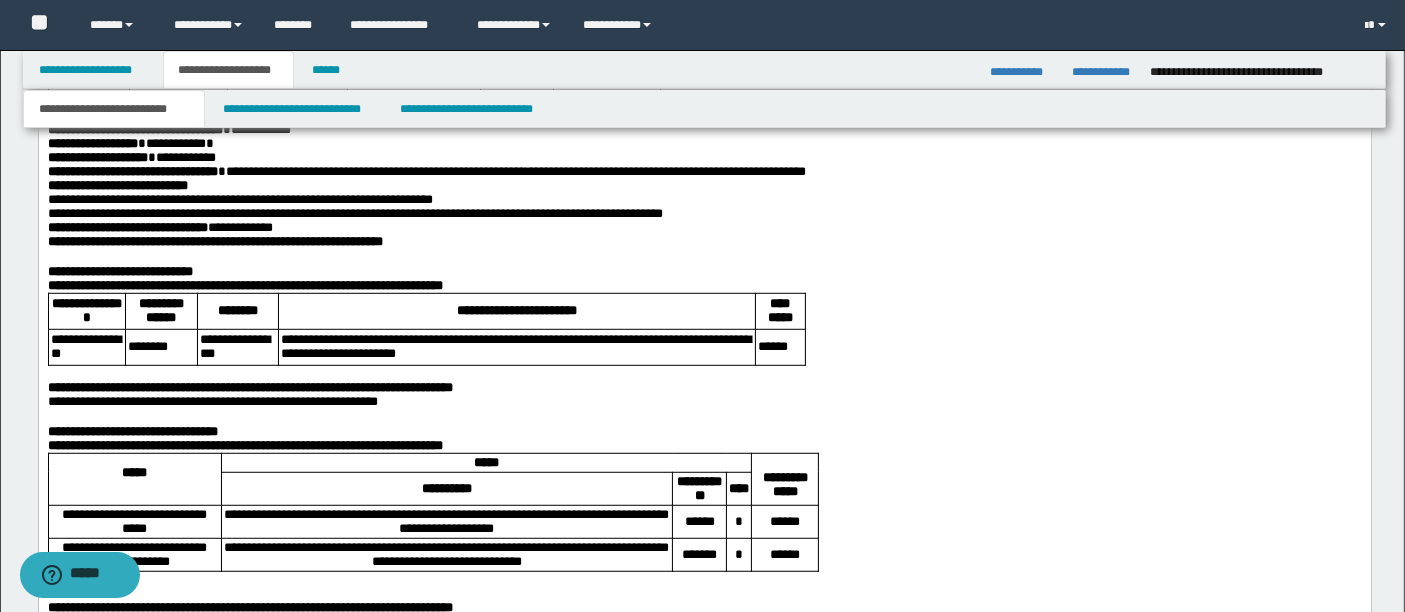 scroll, scrollTop: 1264, scrollLeft: 0, axis: vertical 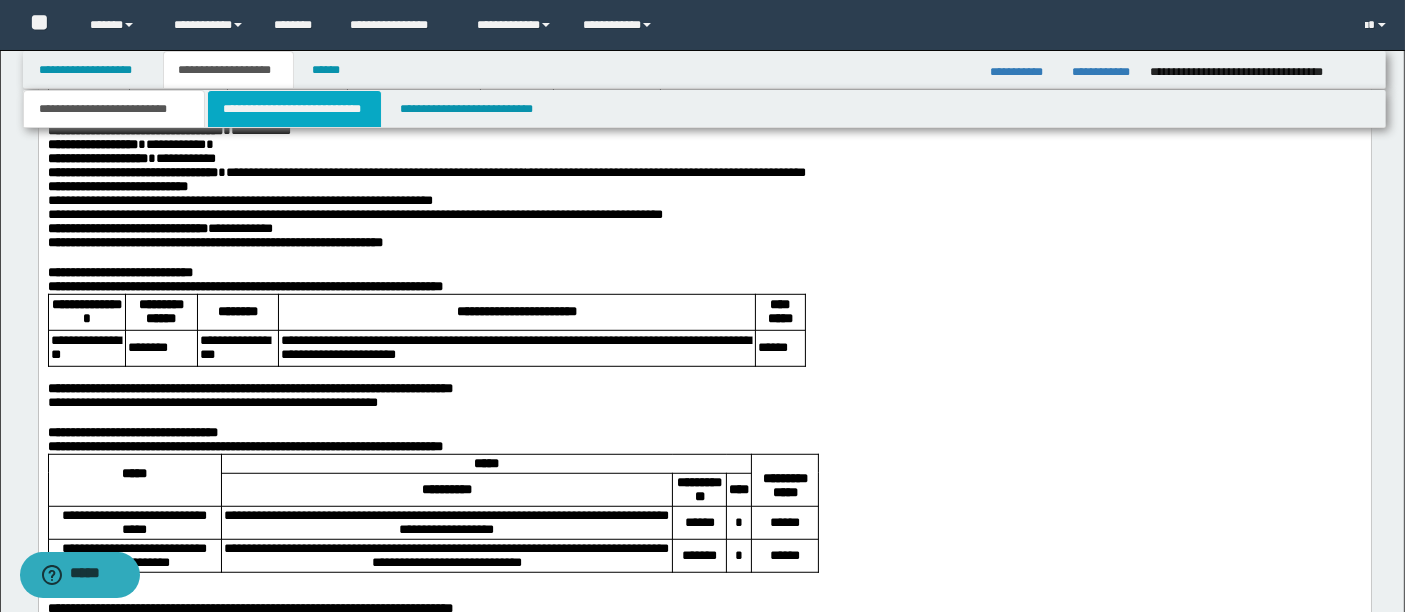 click on "**********" at bounding box center (294, 109) 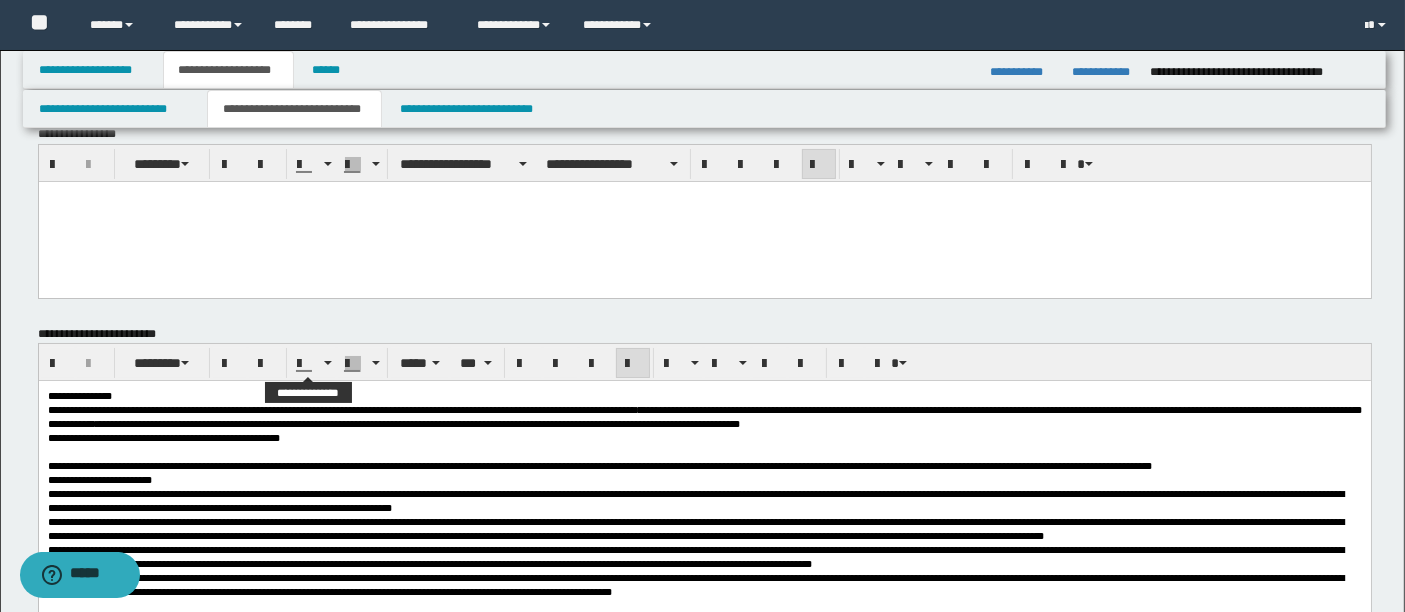 scroll, scrollTop: 5, scrollLeft: 0, axis: vertical 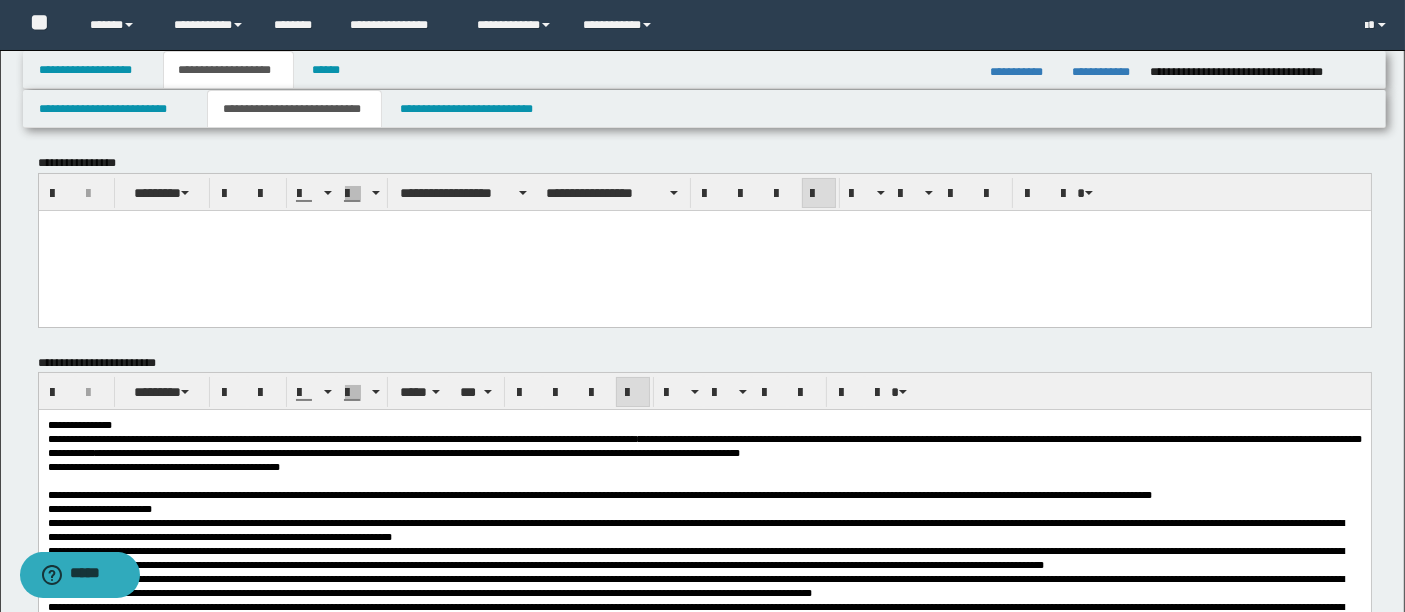click at bounding box center (704, 243) 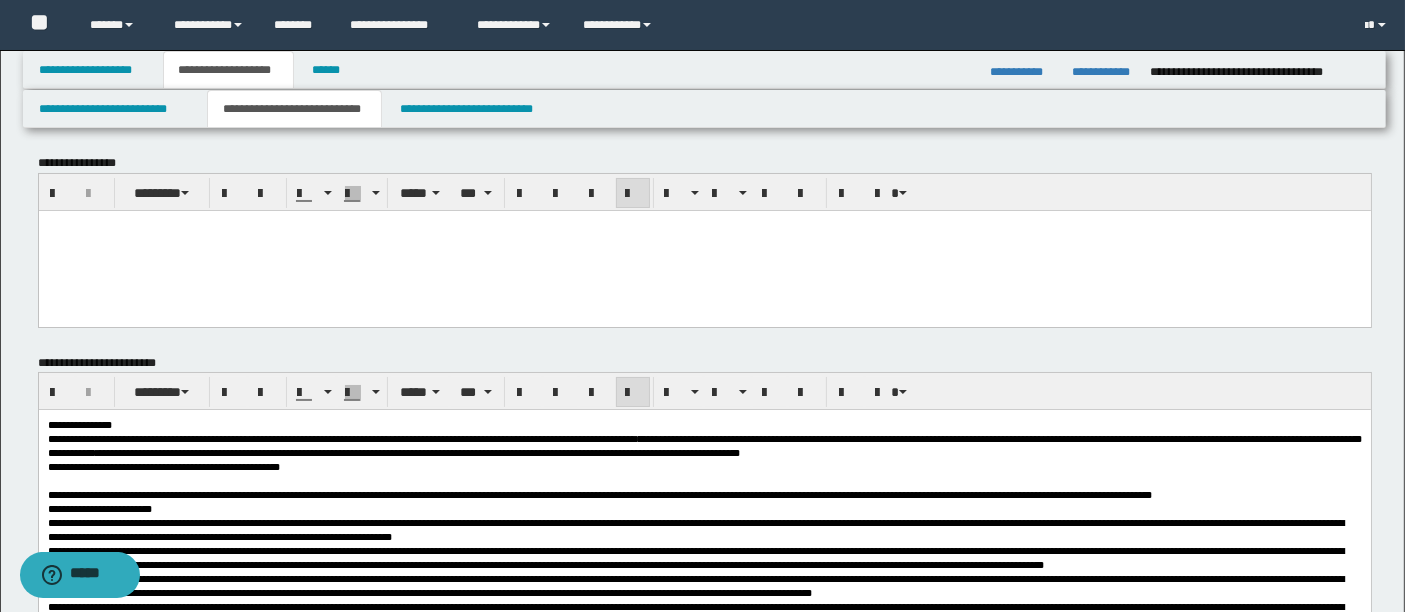 click at bounding box center (704, 243) 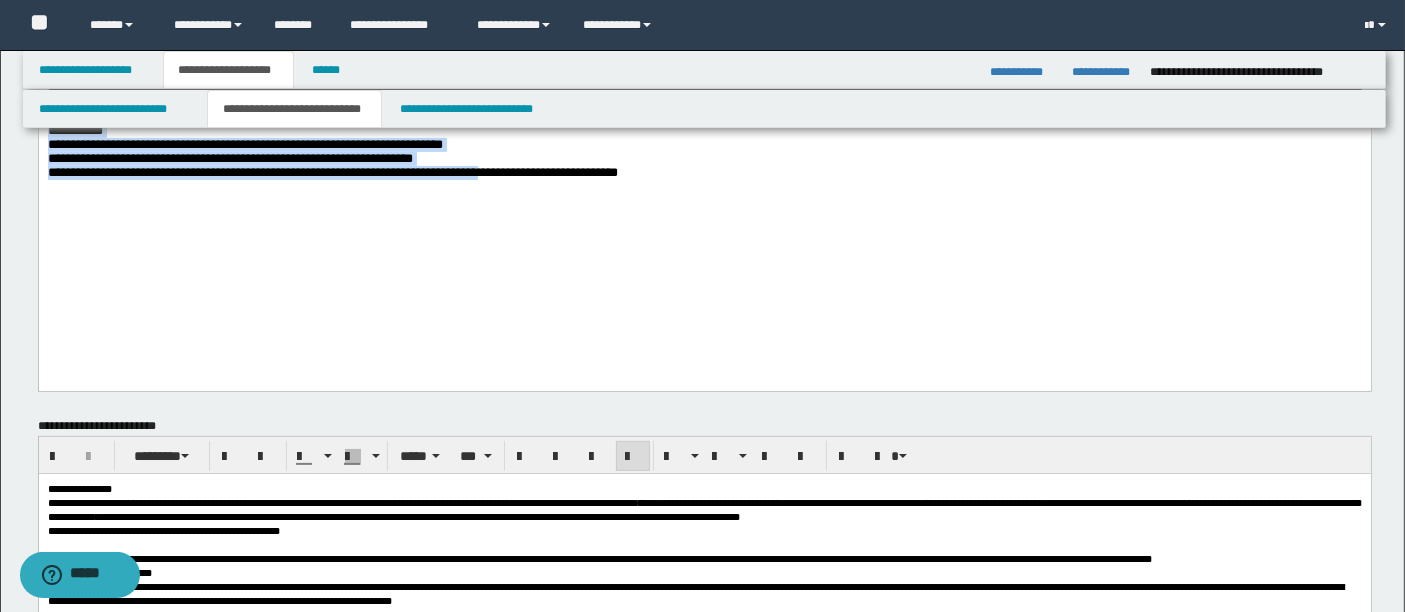 scroll, scrollTop: 488, scrollLeft: 0, axis: vertical 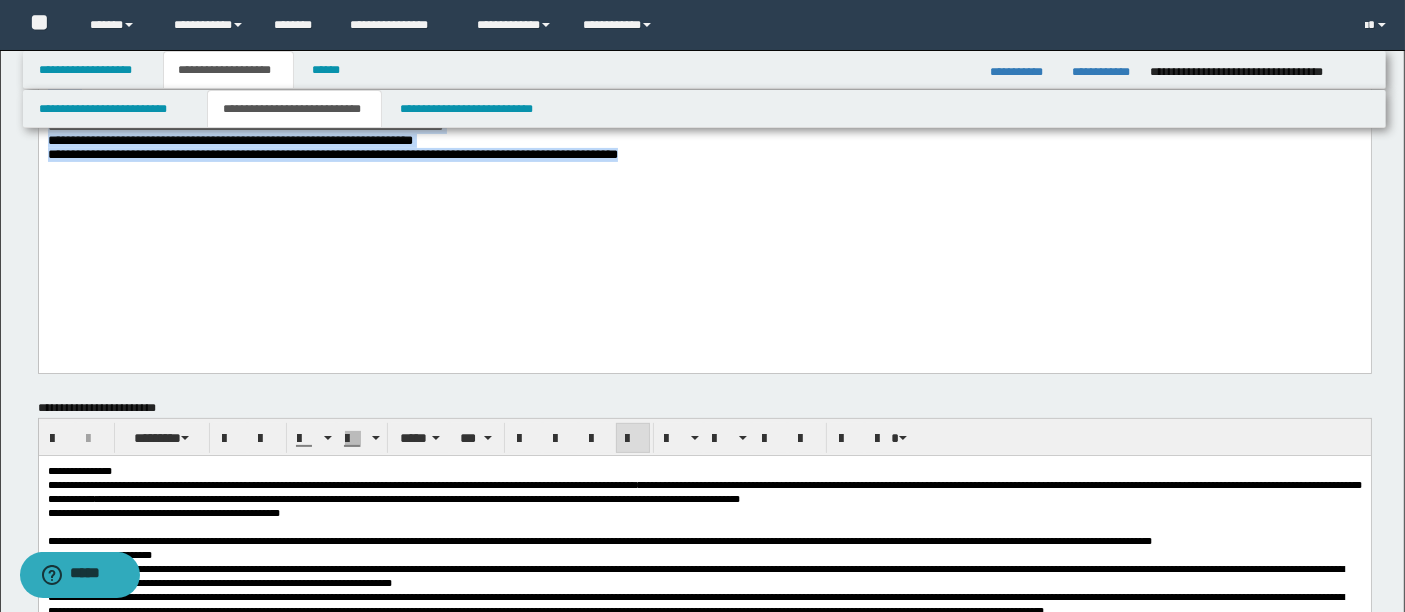 drag, startPoint x: 465, startPoint y: -244, endPoint x: 798, endPoint y: 109, distance: 485.28137 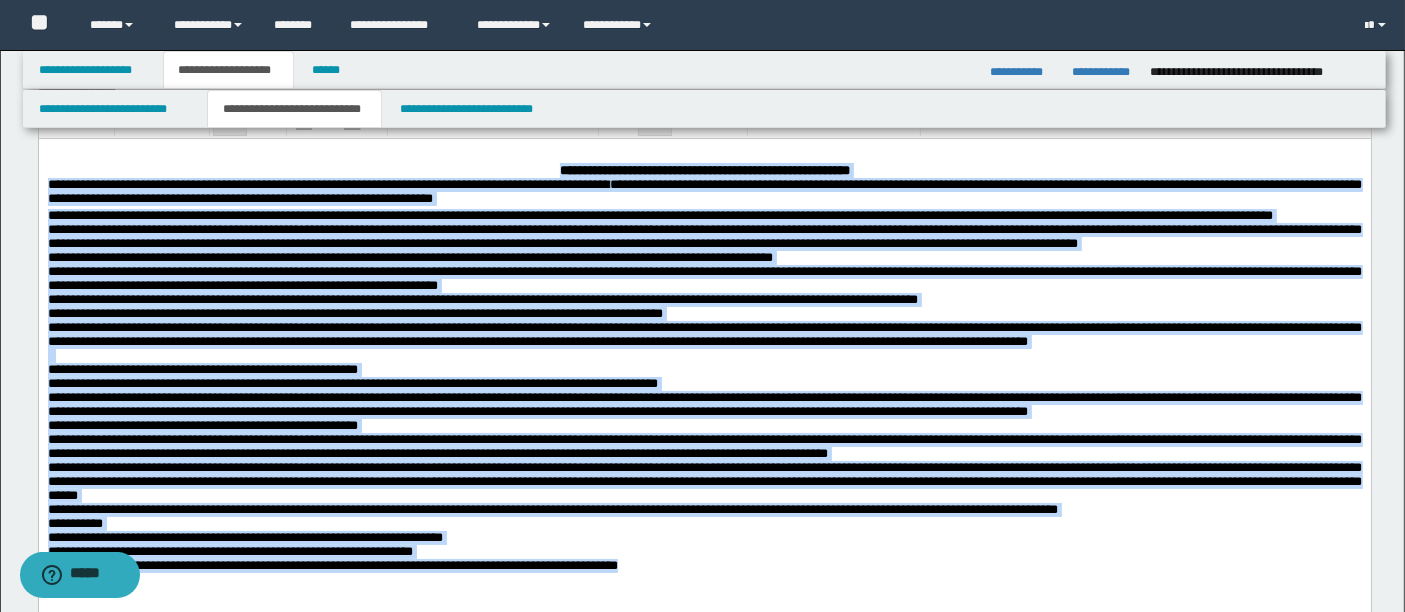 scroll, scrollTop: 0, scrollLeft: 0, axis: both 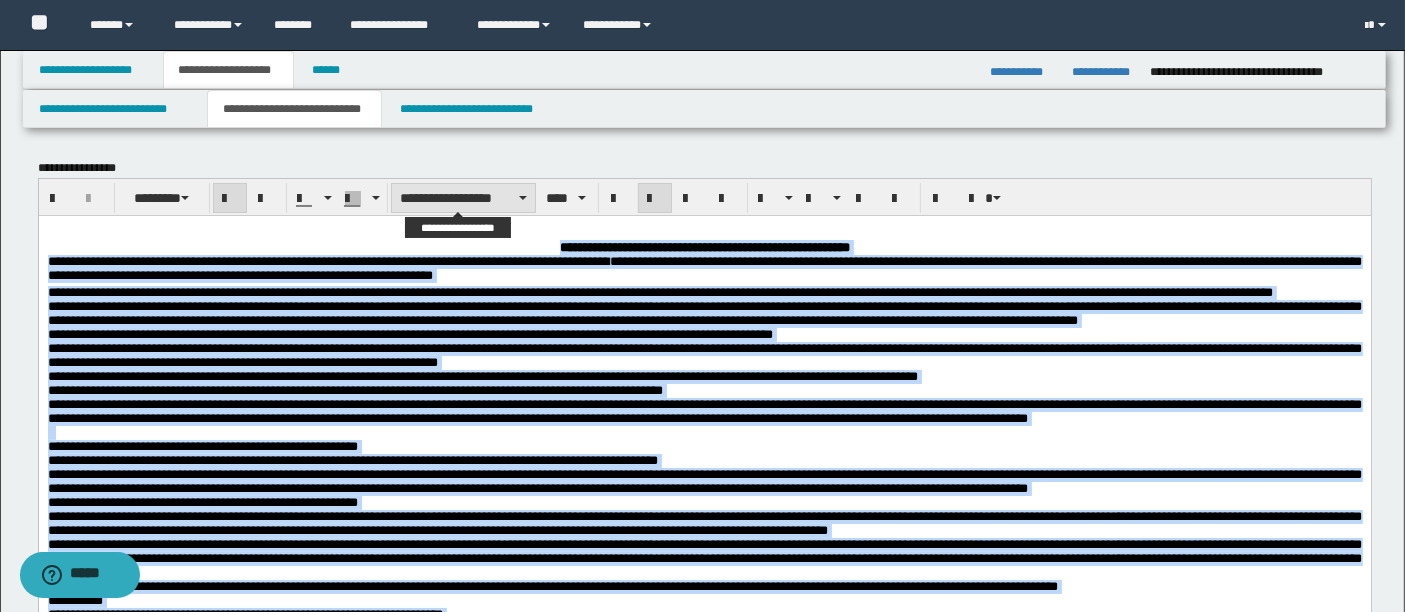 click on "**********" at bounding box center (463, 198) 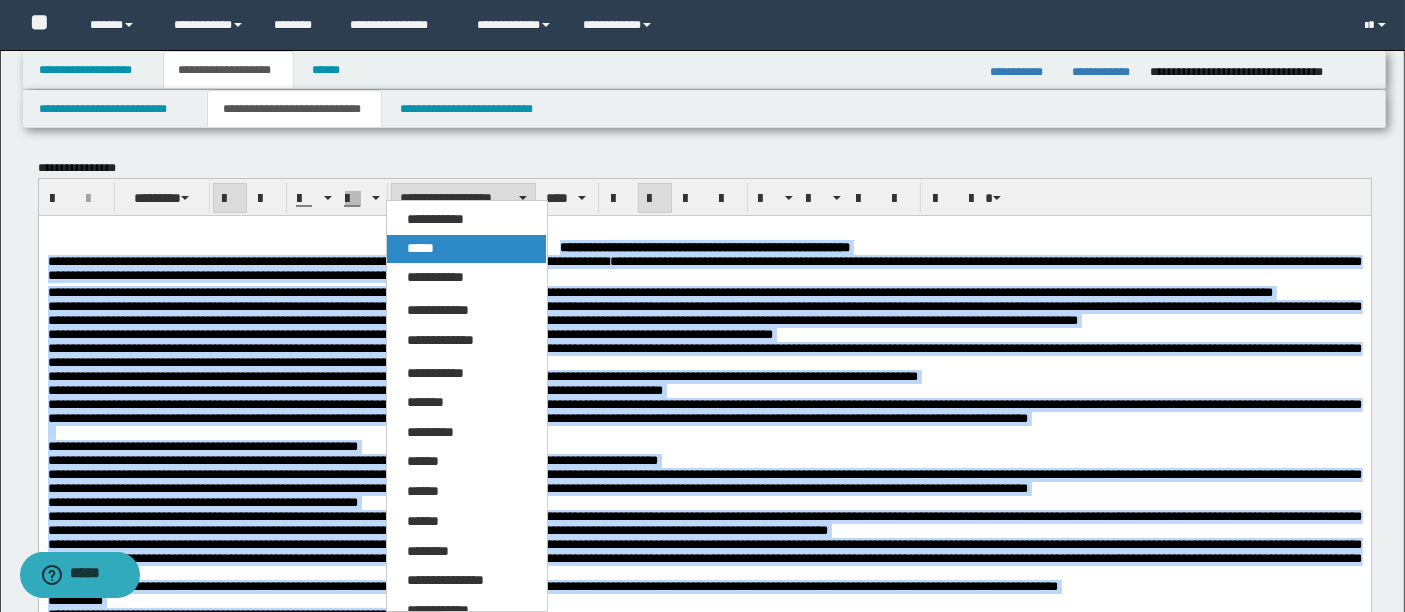 click on "*****" at bounding box center (420, 248) 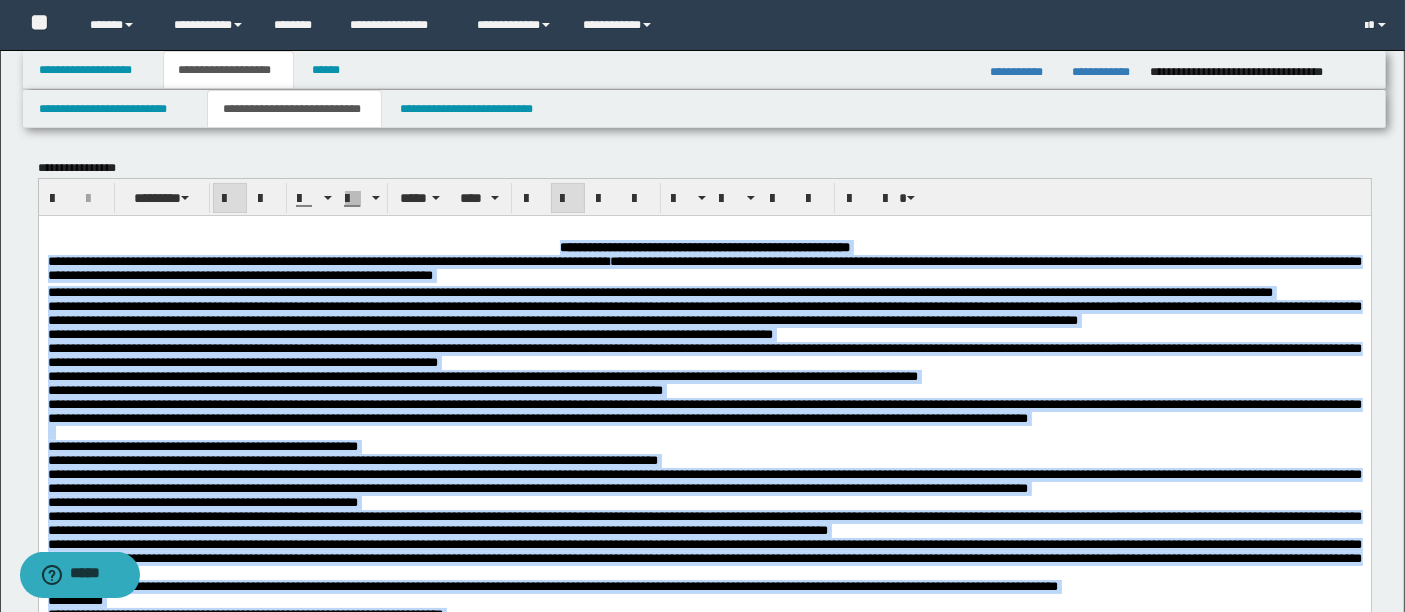 click on "**********" at bounding box center (659, 291) 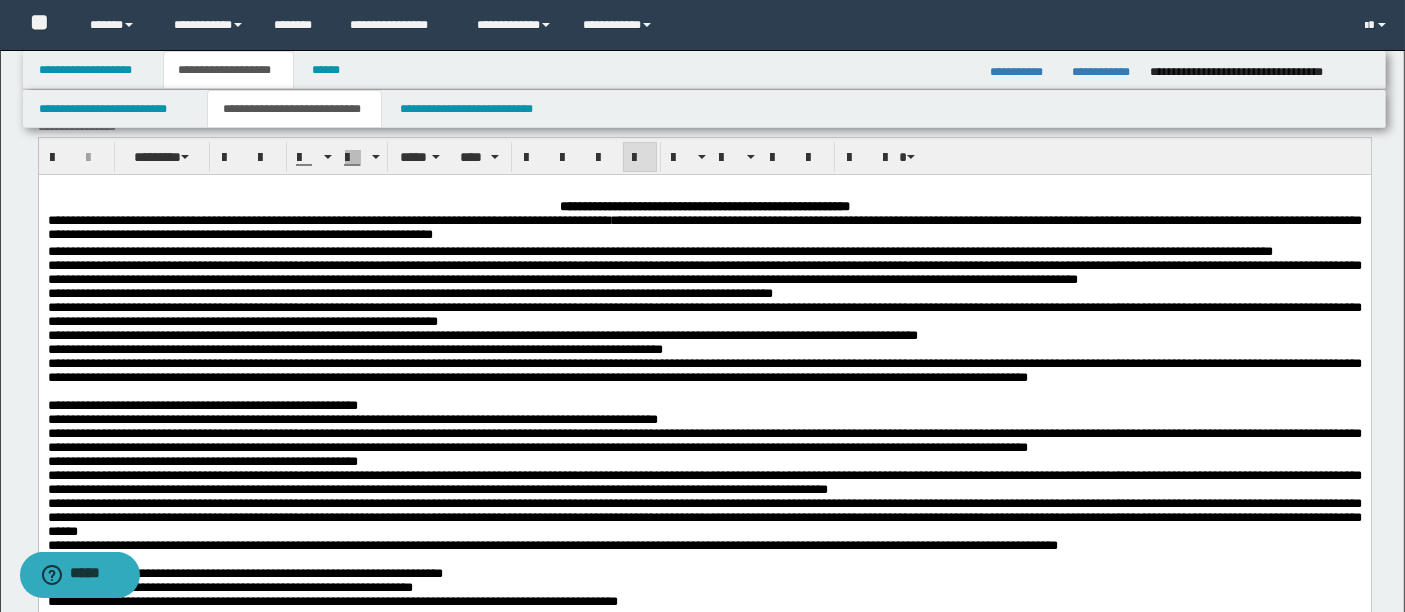 scroll, scrollTop: 44, scrollLeft: 0, axis: vertical 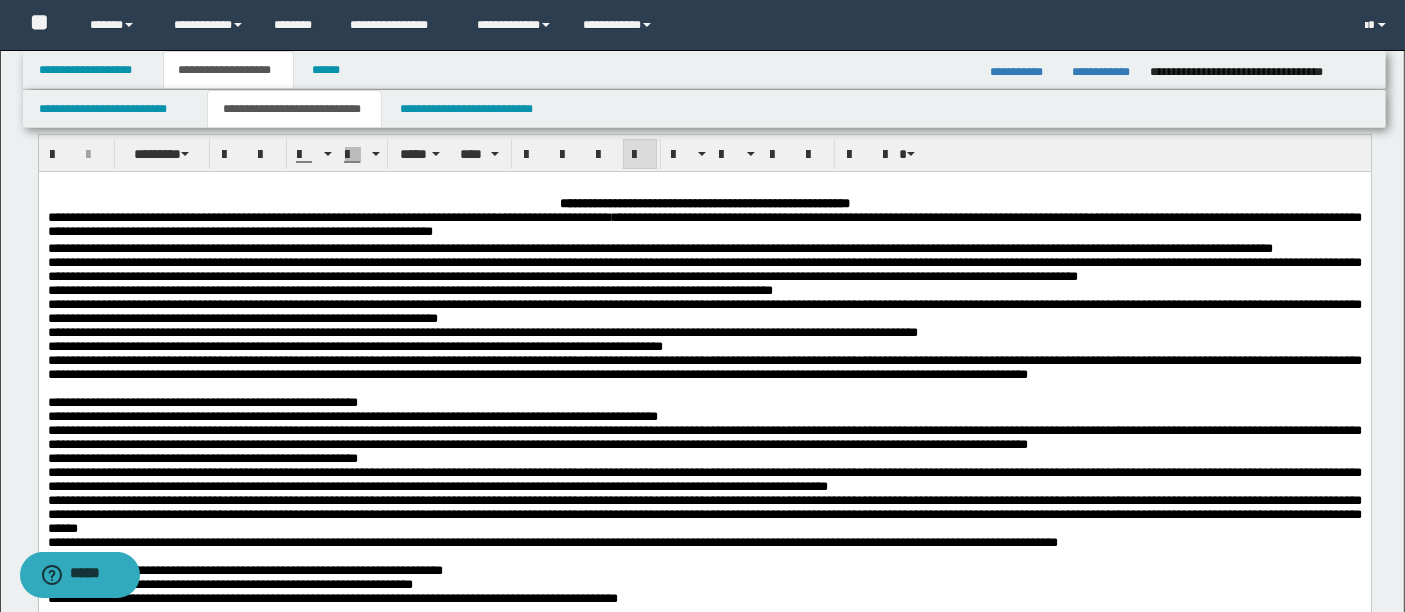 click on "**********" at bounding box center (704, 367) 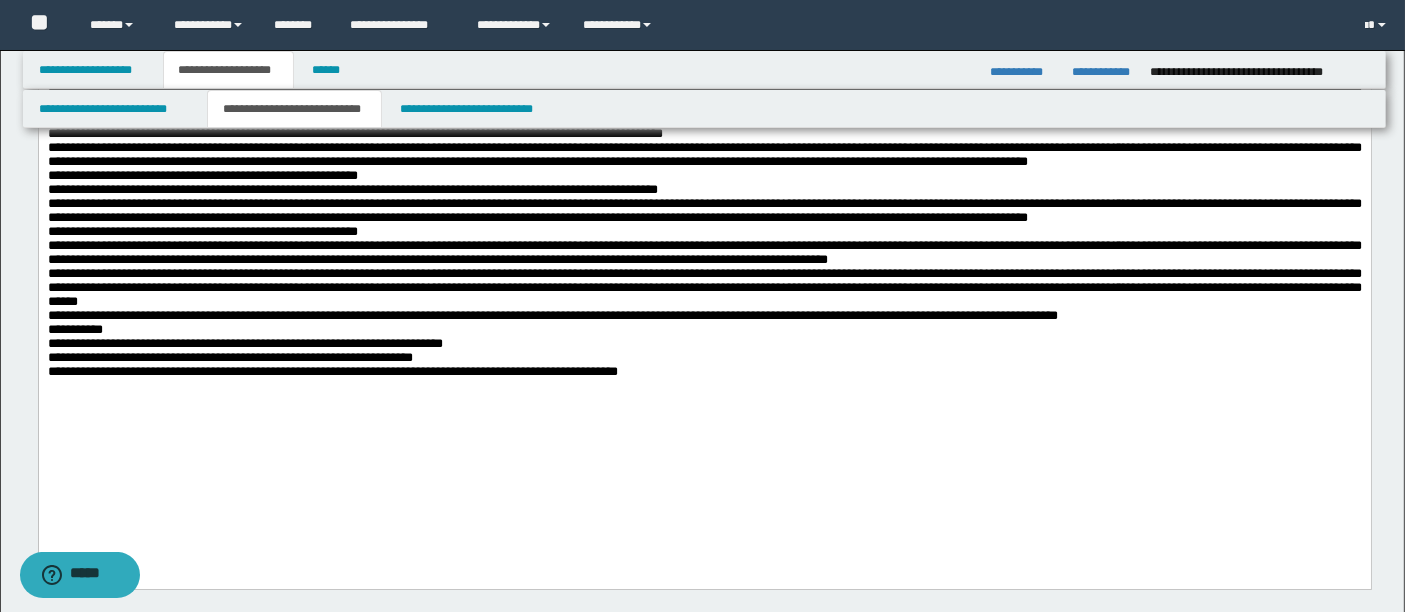 scroll, scrollTop: 257, scrollLeft: 0, axis: vertical 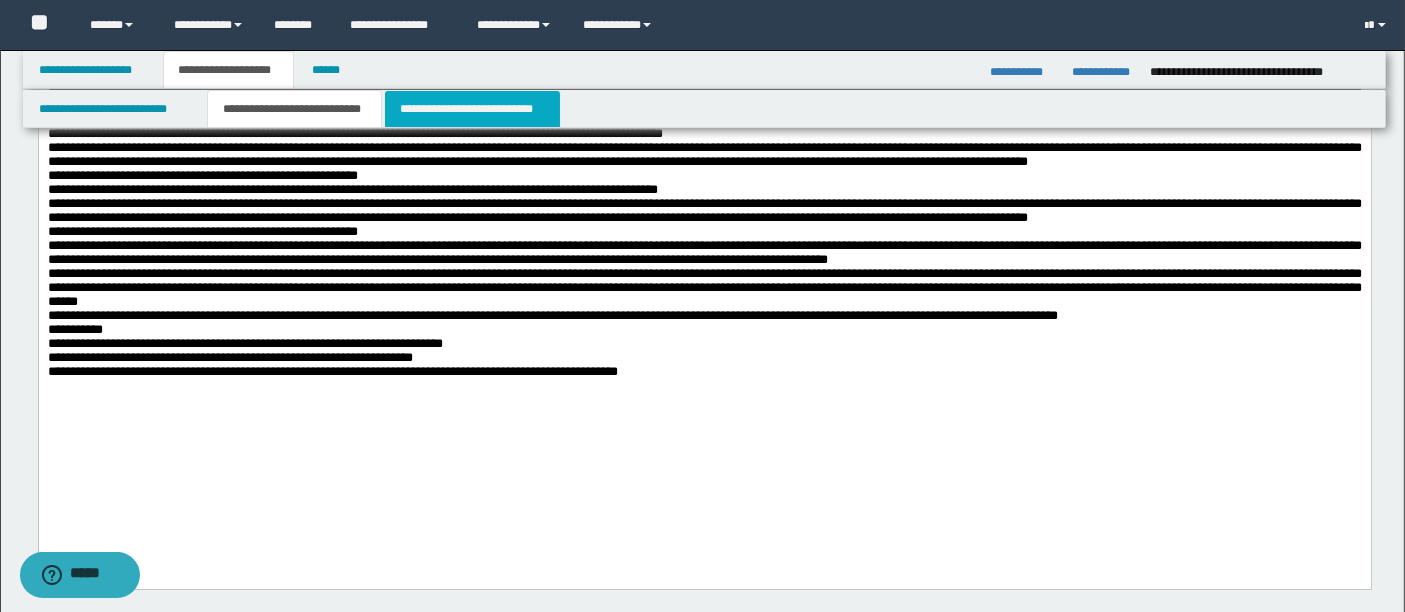 click on "**********" at bounding box center [472, 109] 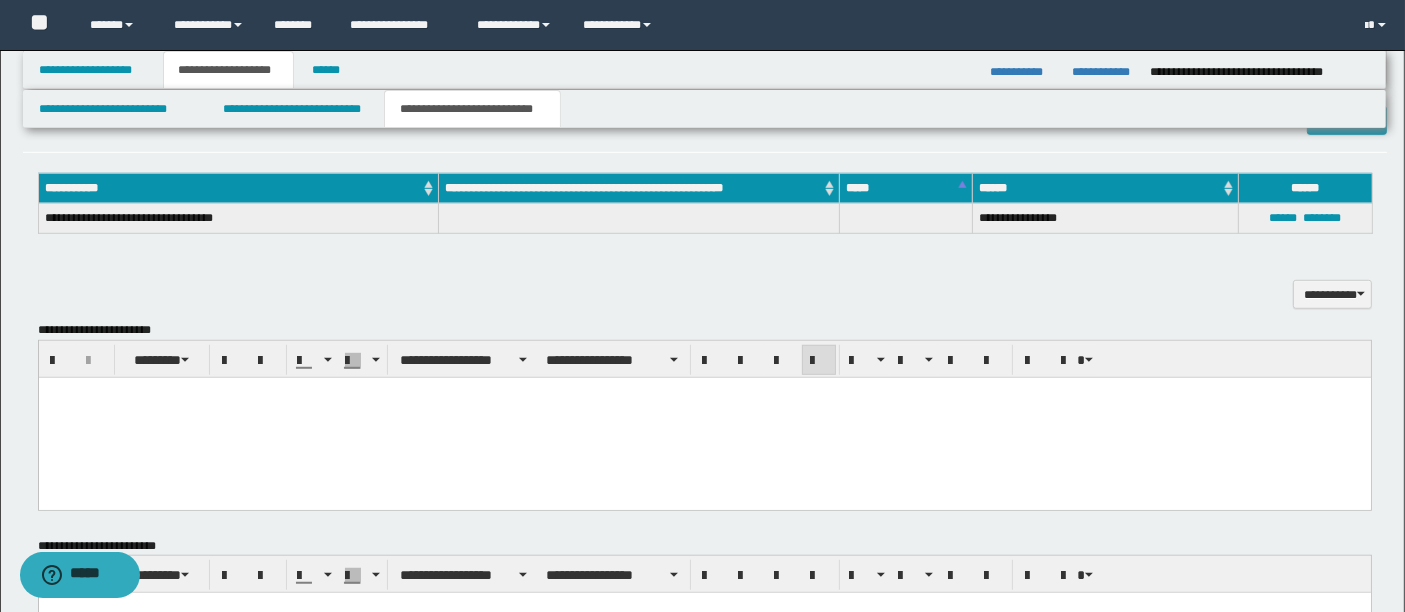 scroll, scrollTop: 1377, scrollLeft: 0, axis: vertical 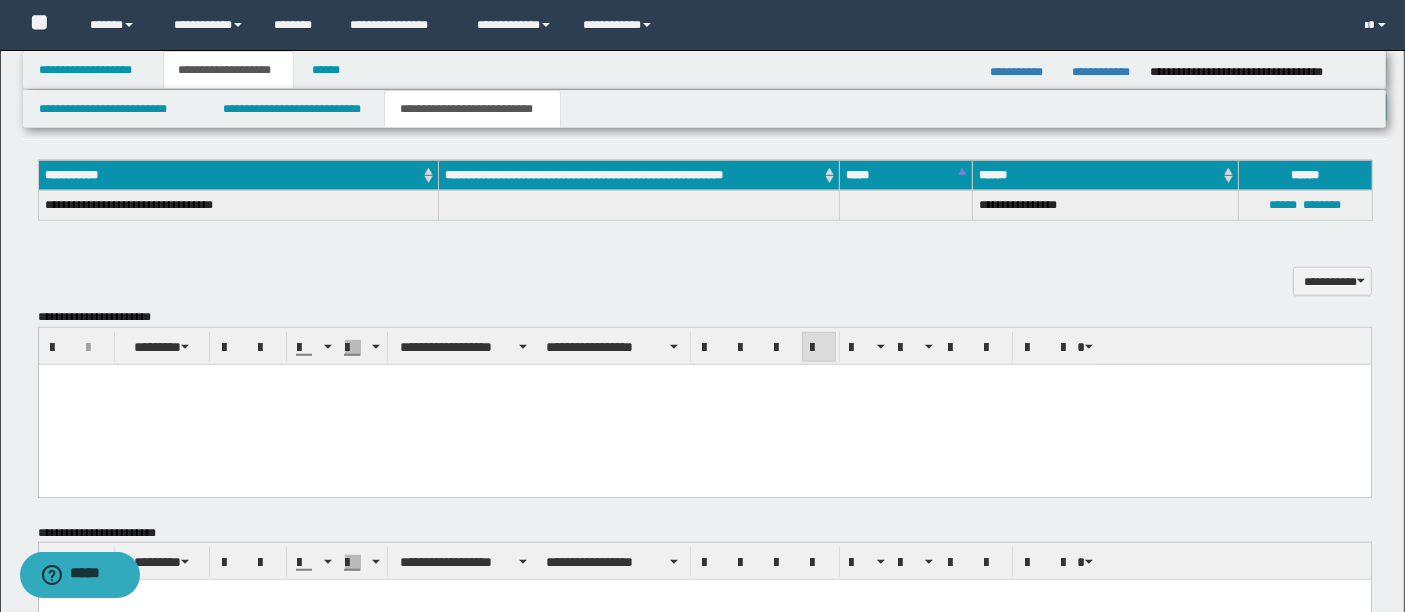 click at bounding box center (704, 404) 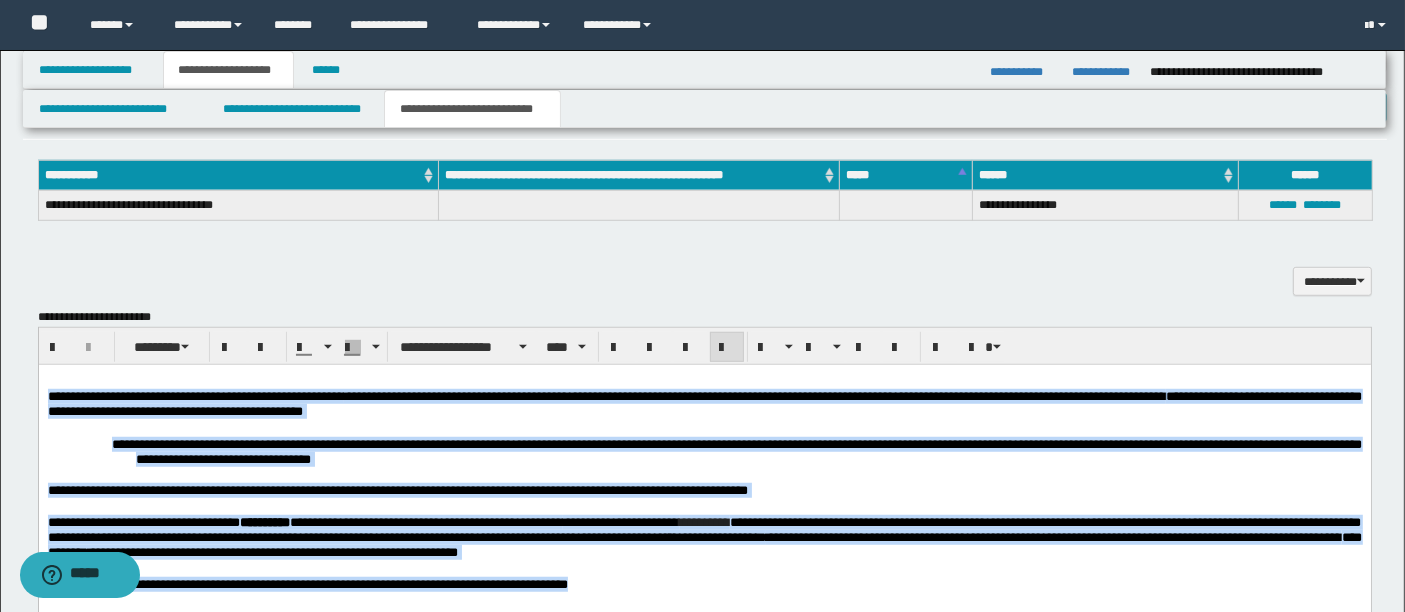 drag, startPoint x: 49, startPoint y: 397, endPoint x: 608, endPoint y: 594, distance: 592.6972 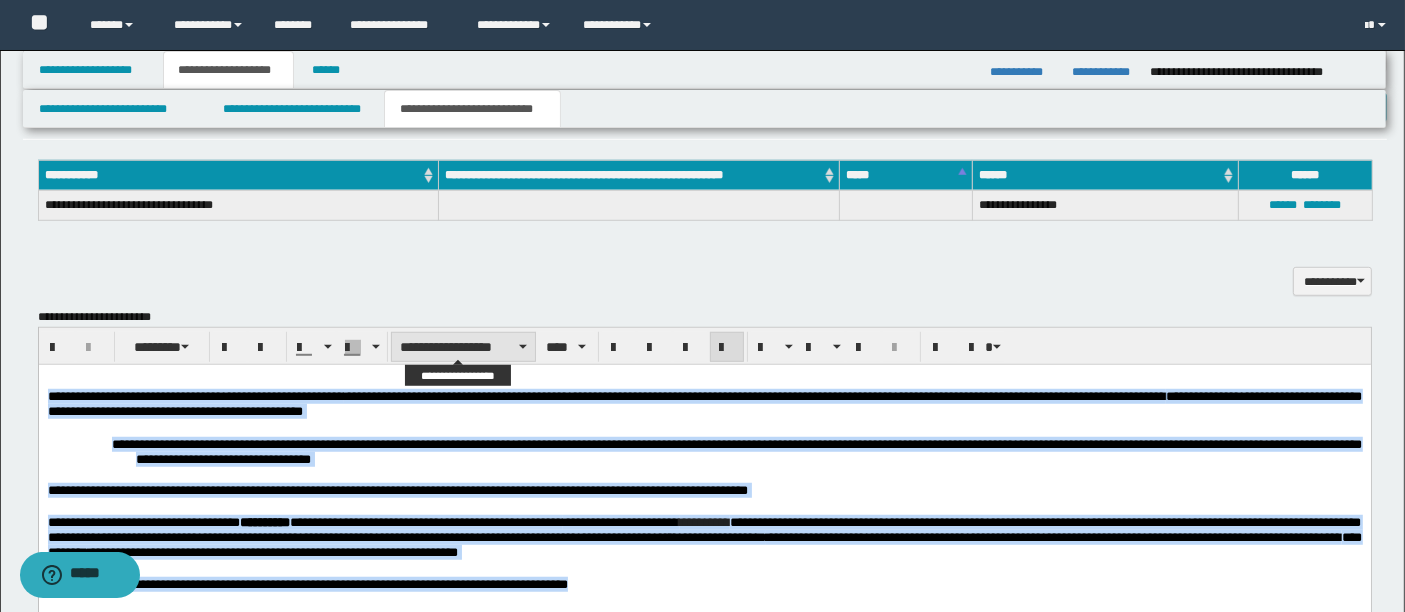 click on "**********" at bounding box center [463, 347] 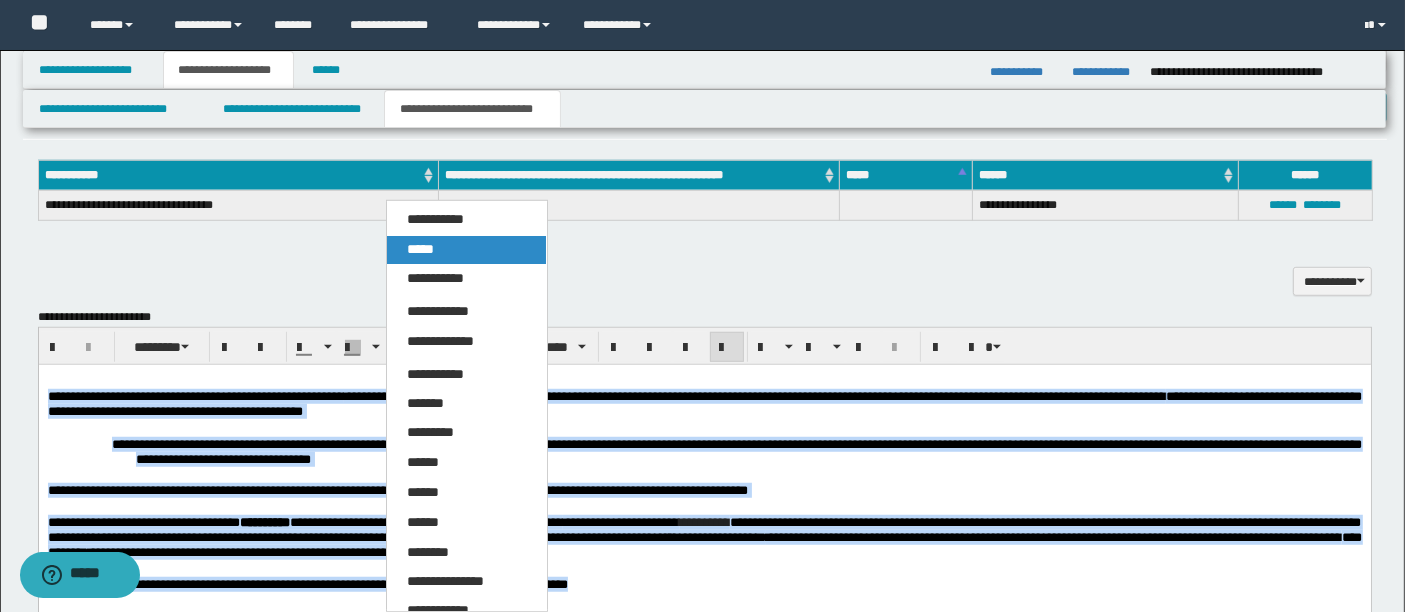 click on "*****" at bounding box center [466, 250] 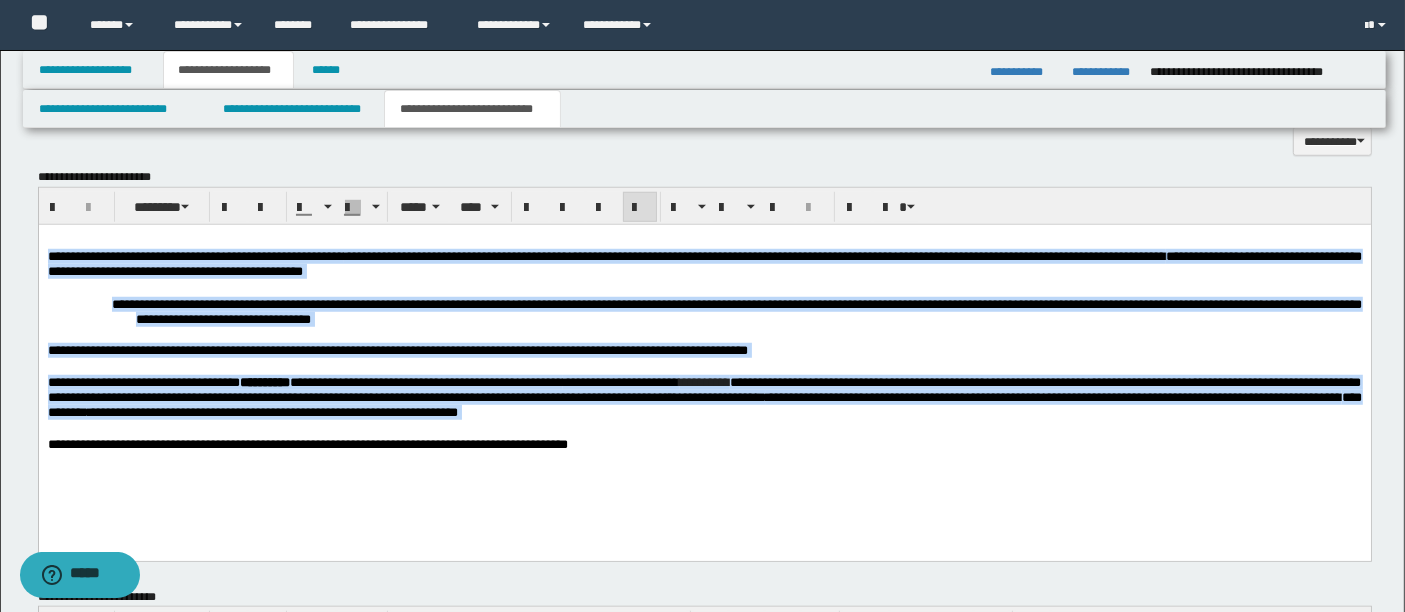 scroll, scrollTop: 1517, scrollLeft: 0, axis: vertical 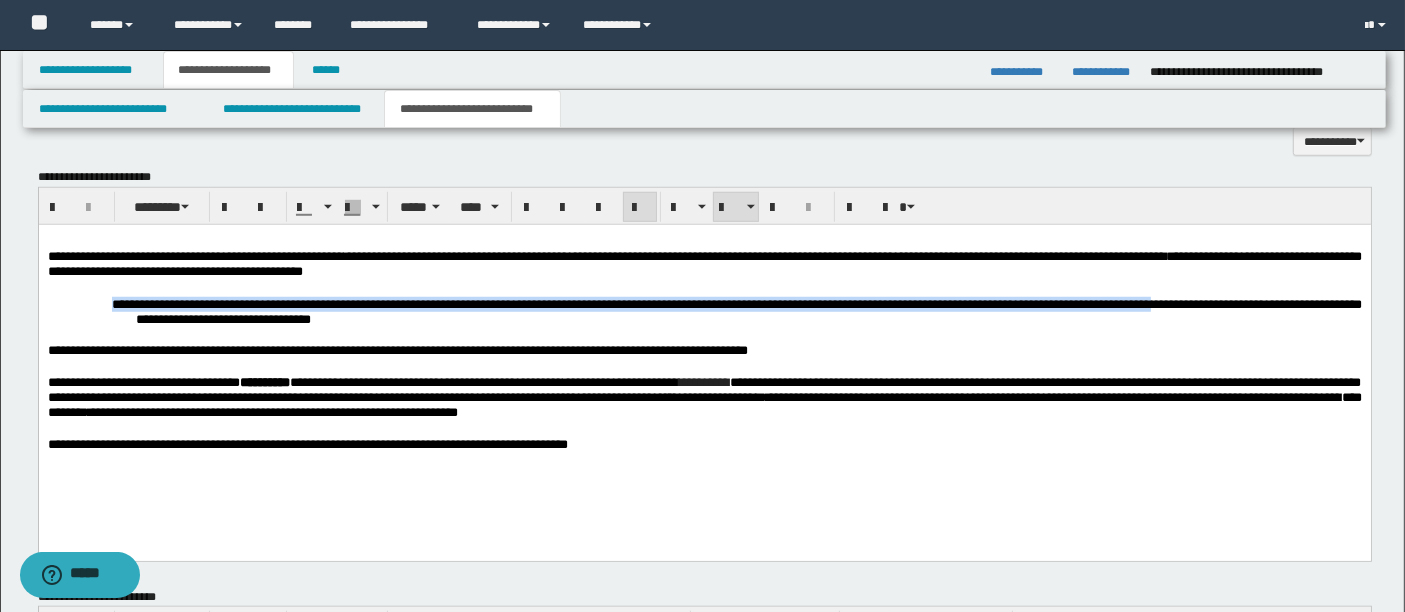 drag, startPoint x: 107, startPoint y: 307, endPoint x: 164, endPoint y: 318, distance: 58.0517 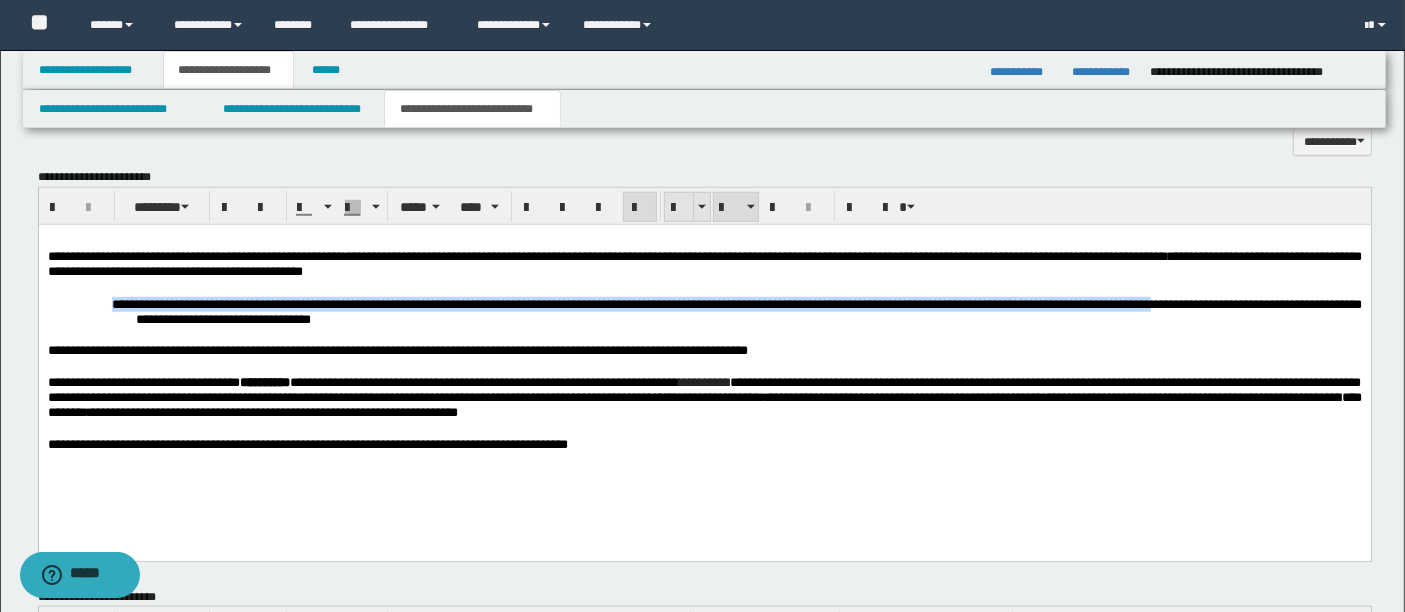 click at bounding box center [679, 208] 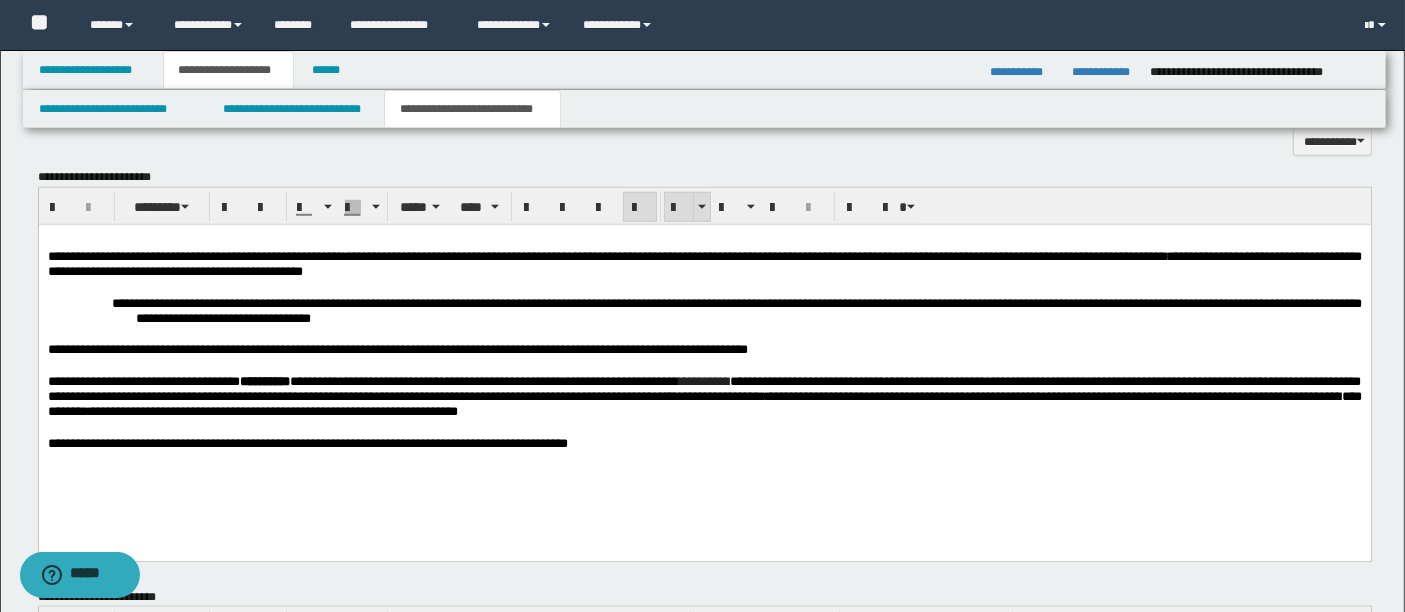 click at bounding box center [679, 208] 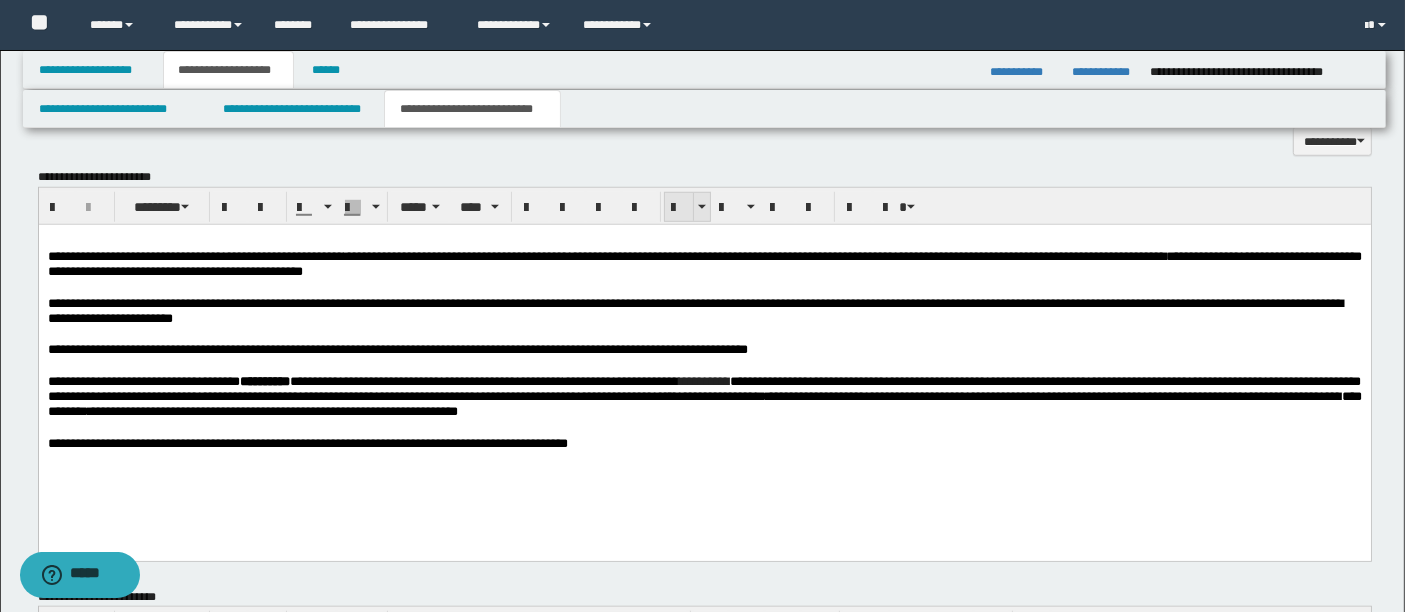 click at bounding box center (679, 208) 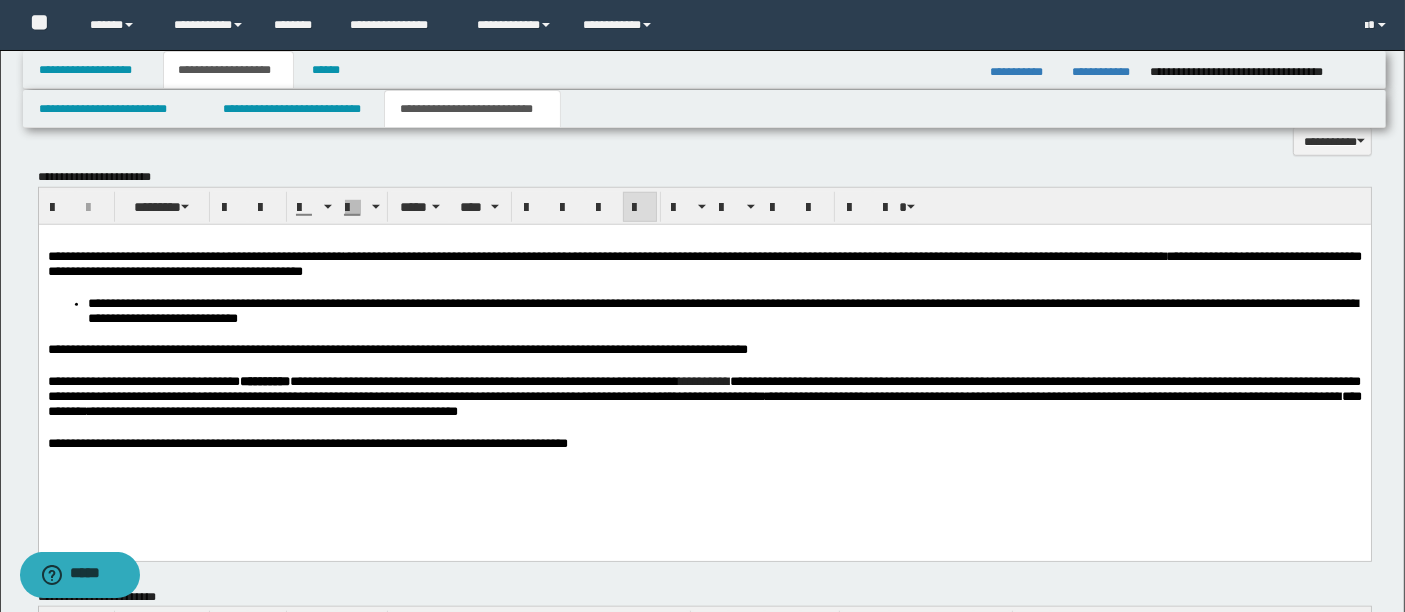 click on "**********" at bounding box center (704, 403) 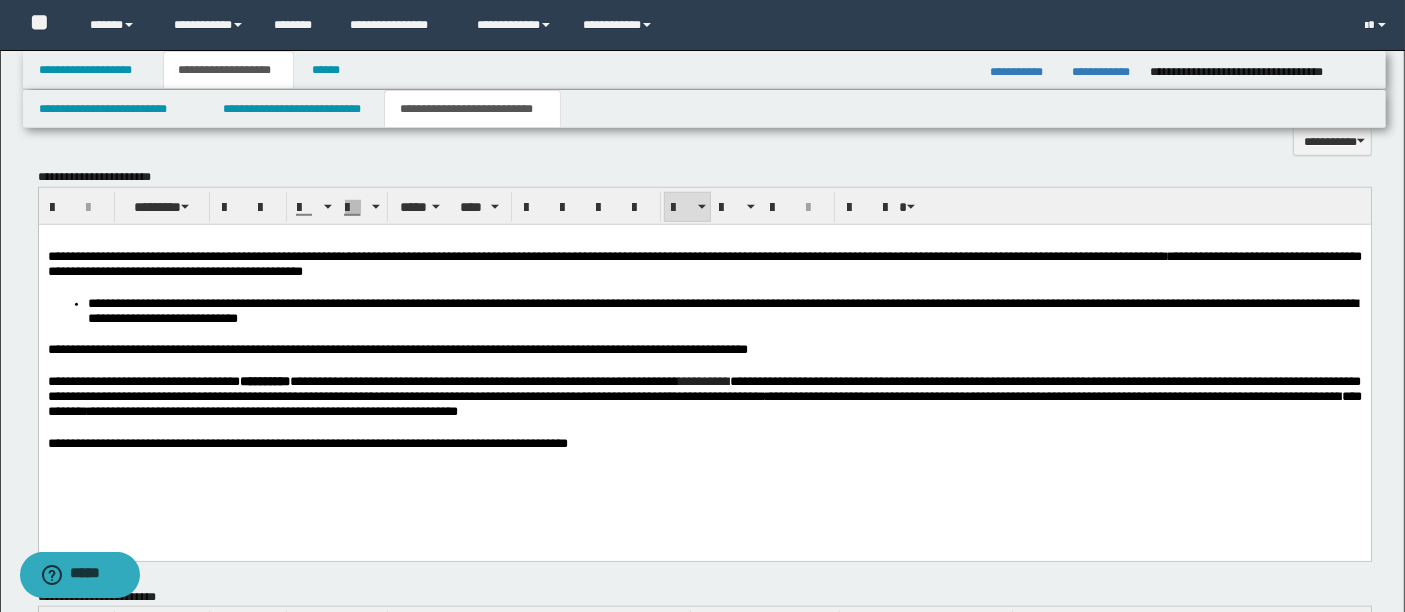 click on "**********" at bounding box center (722, 310) 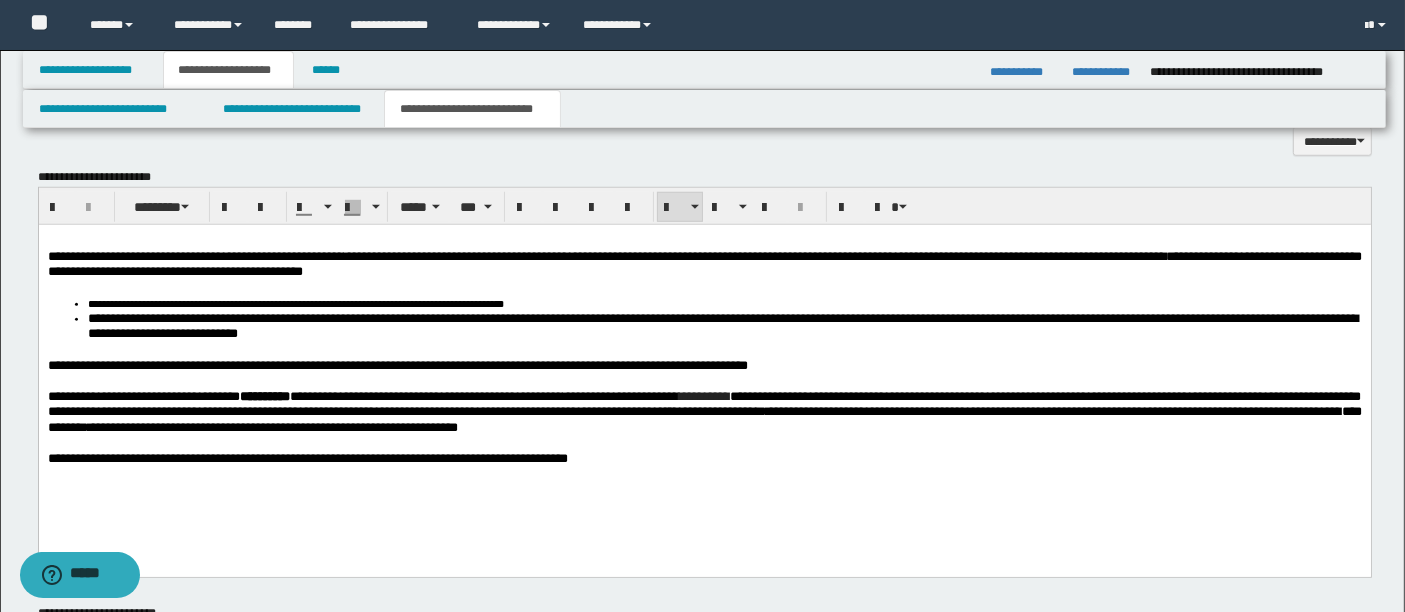 click on "**********" at bounding box center [724, 302] 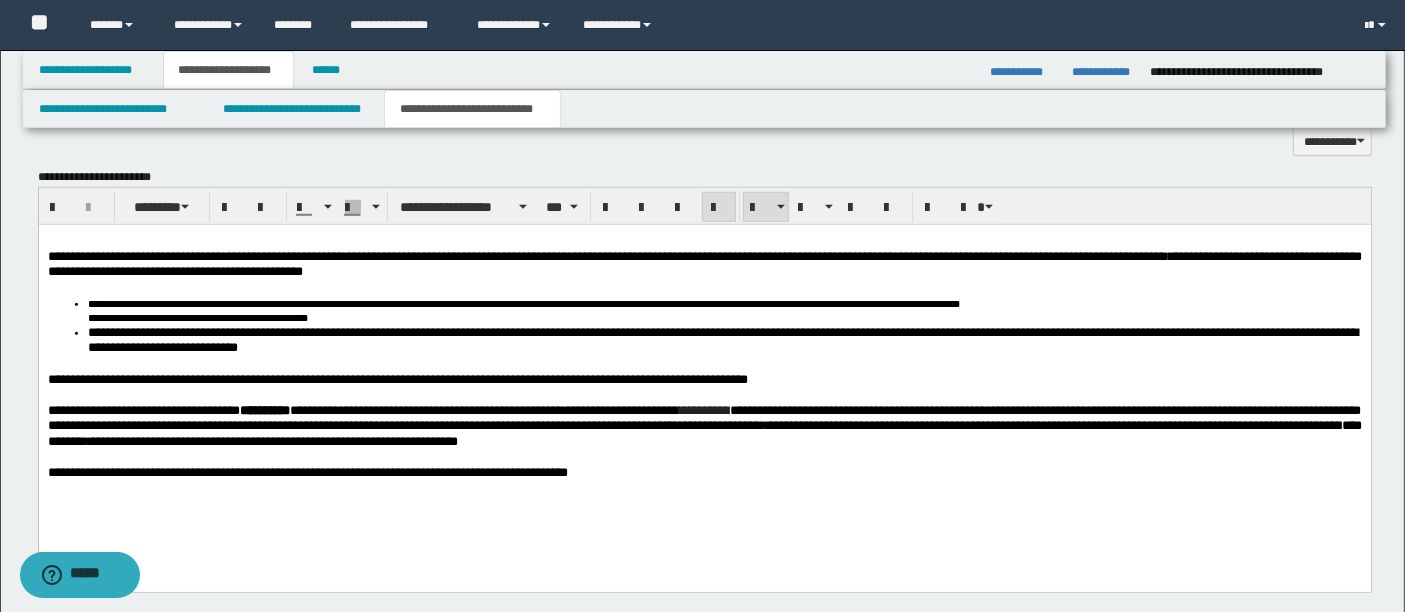 click on "**********" at bounding box center (197, 317) 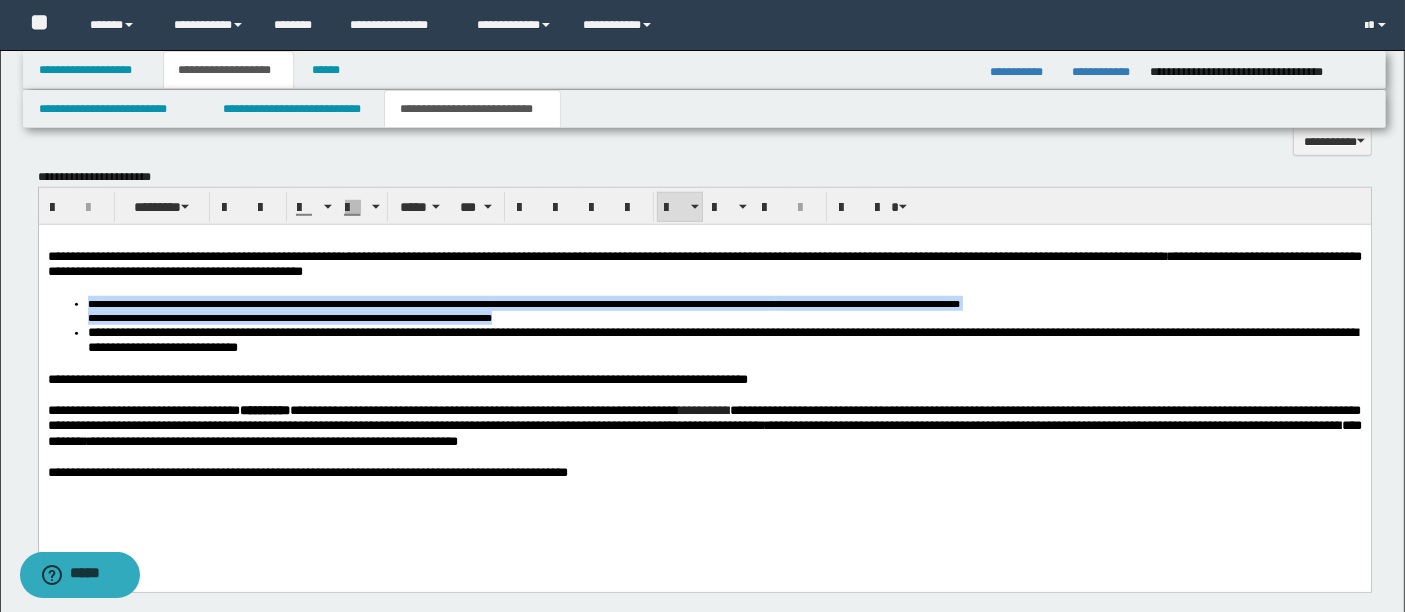 drag, startPoint x: 87, startPoint y: 303, endPoint x: 646, endPoint y: 319, distance: 559.22894 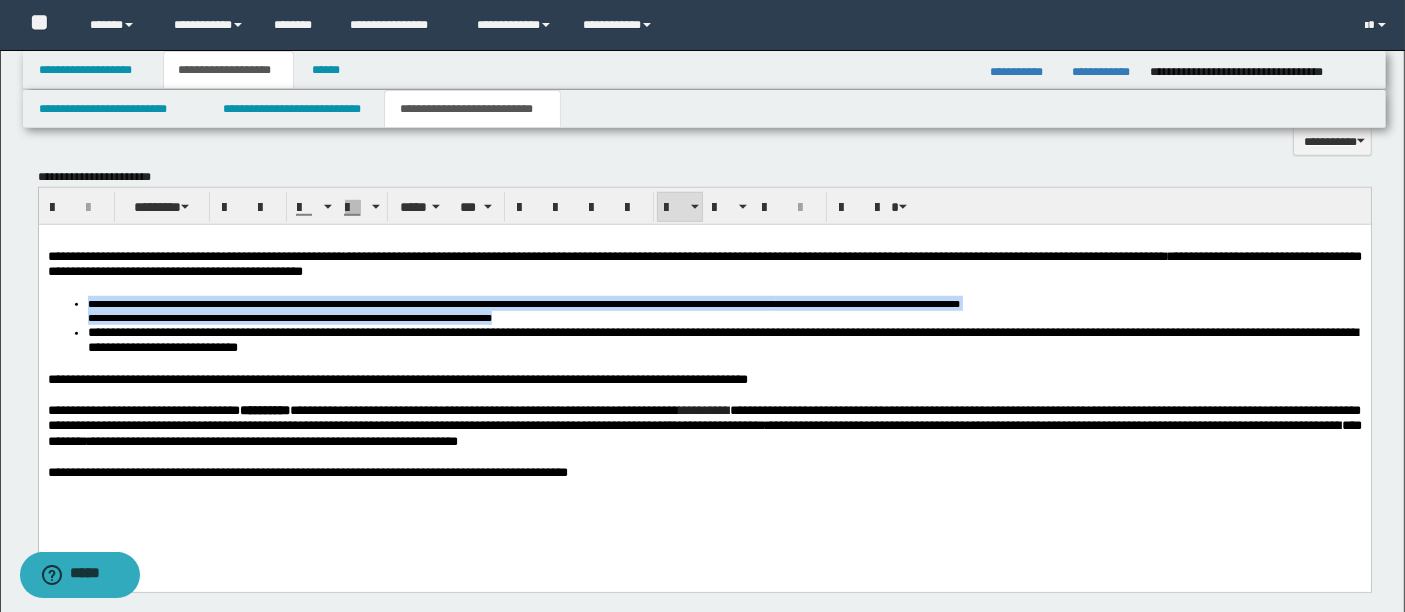 click on "**********" at bounding box center (724, 309) 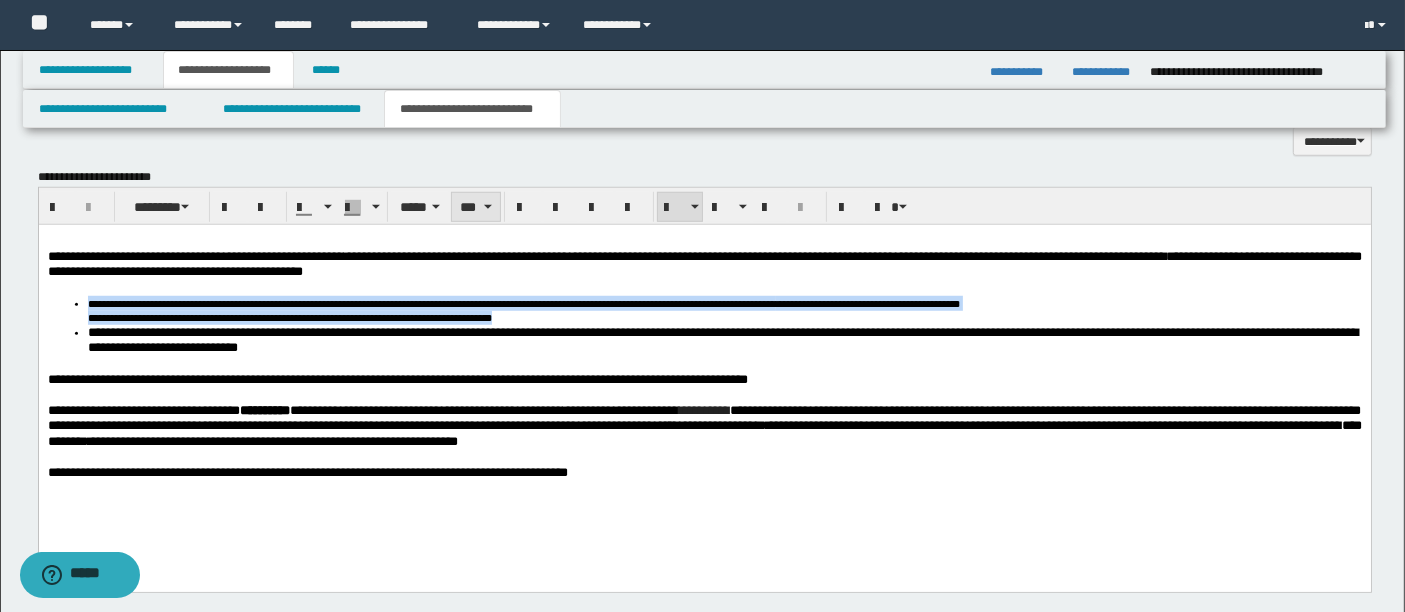 click on "***" at bounding box center (475, 207) 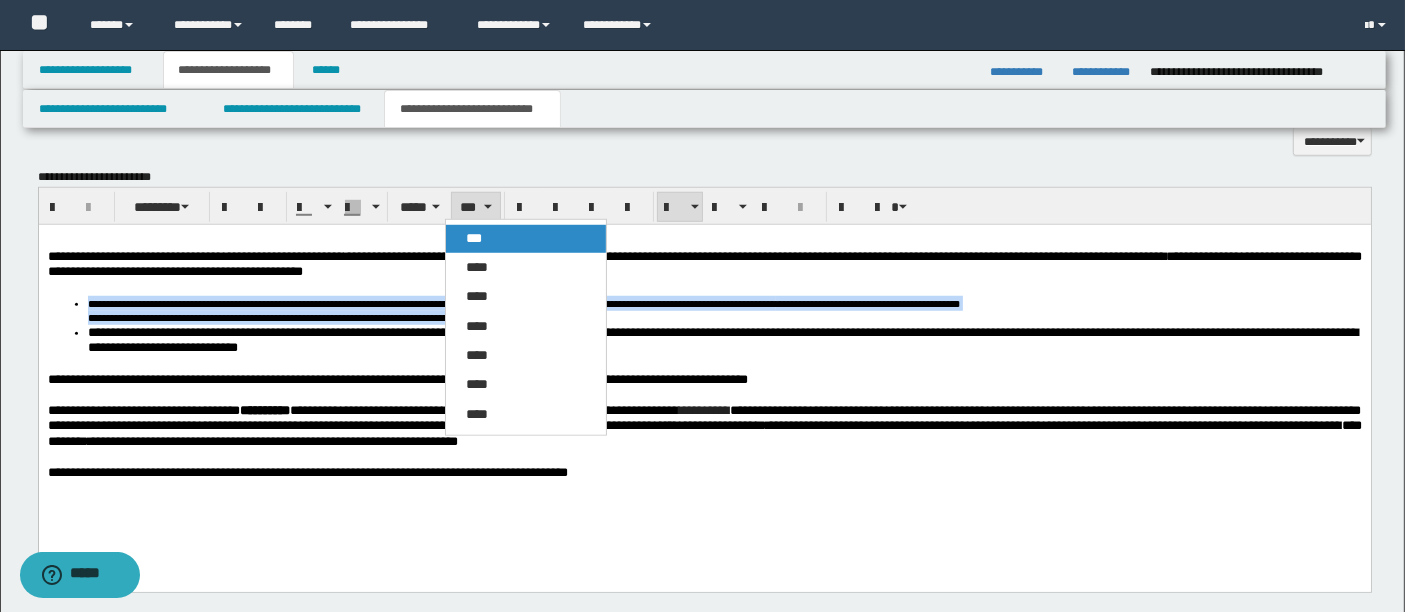 click on "***" at bounding box center (474, 238) 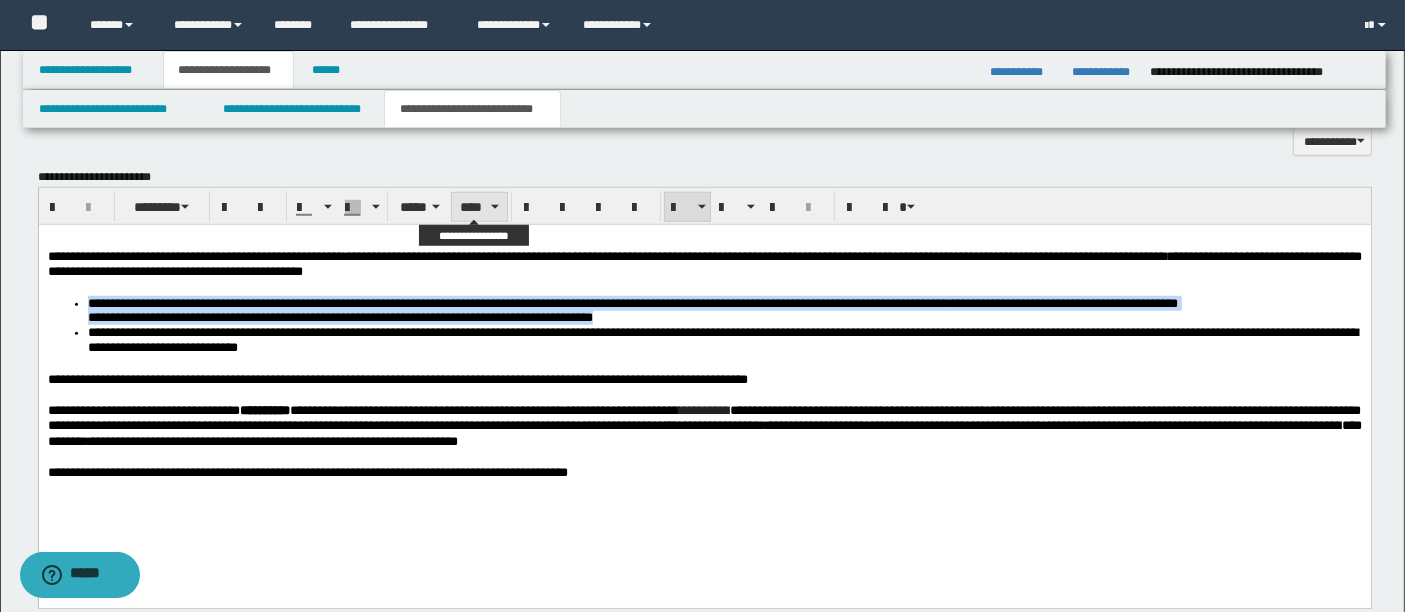 click on "****" at bounding box center [479, 207] 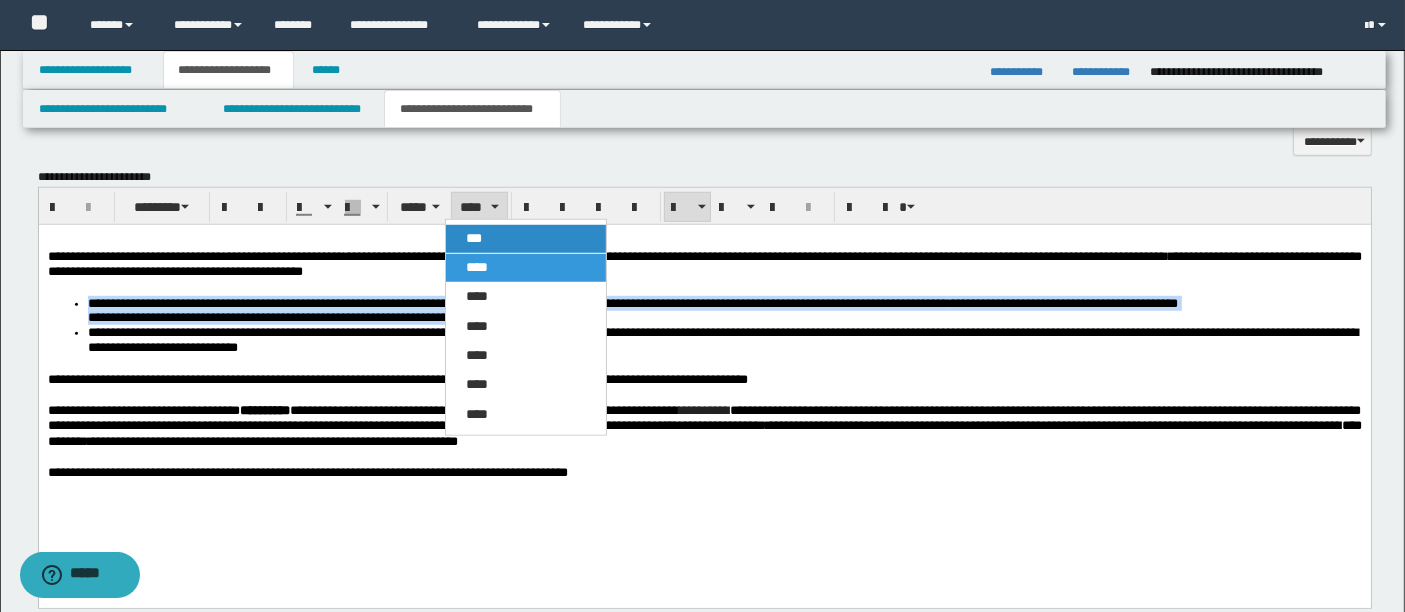 click on "***" at bounding box center (474, 238) 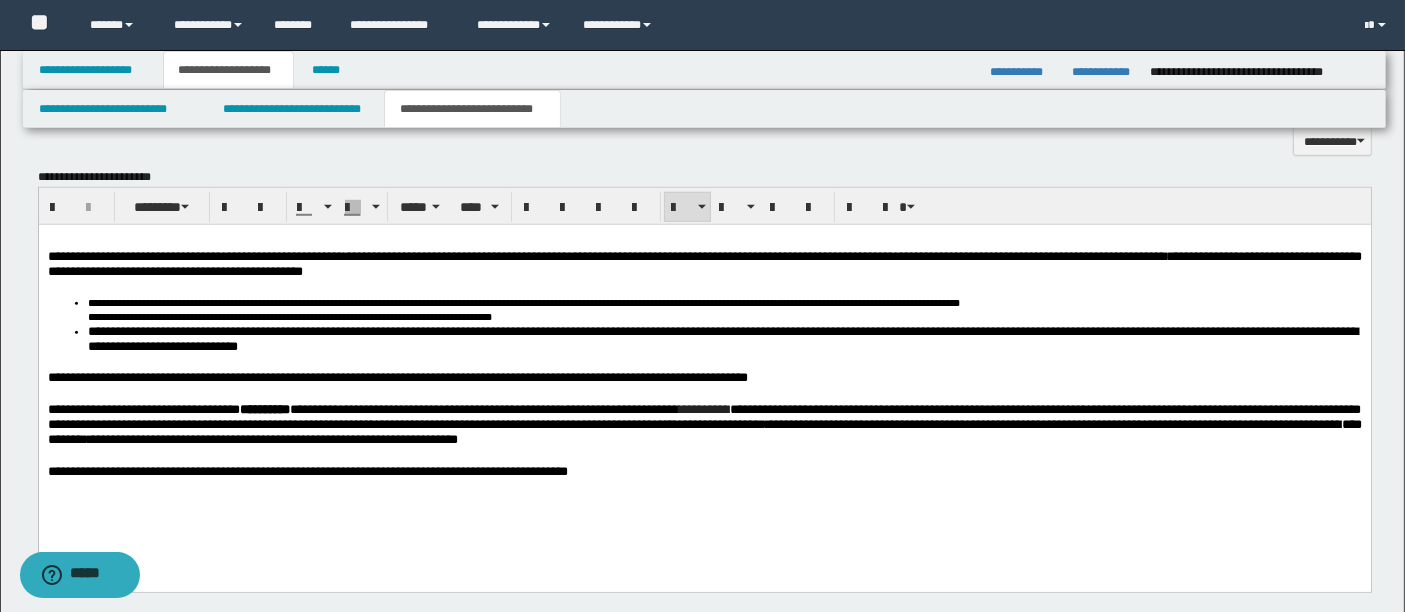 click on "**********" at bounding box center [722, 338] 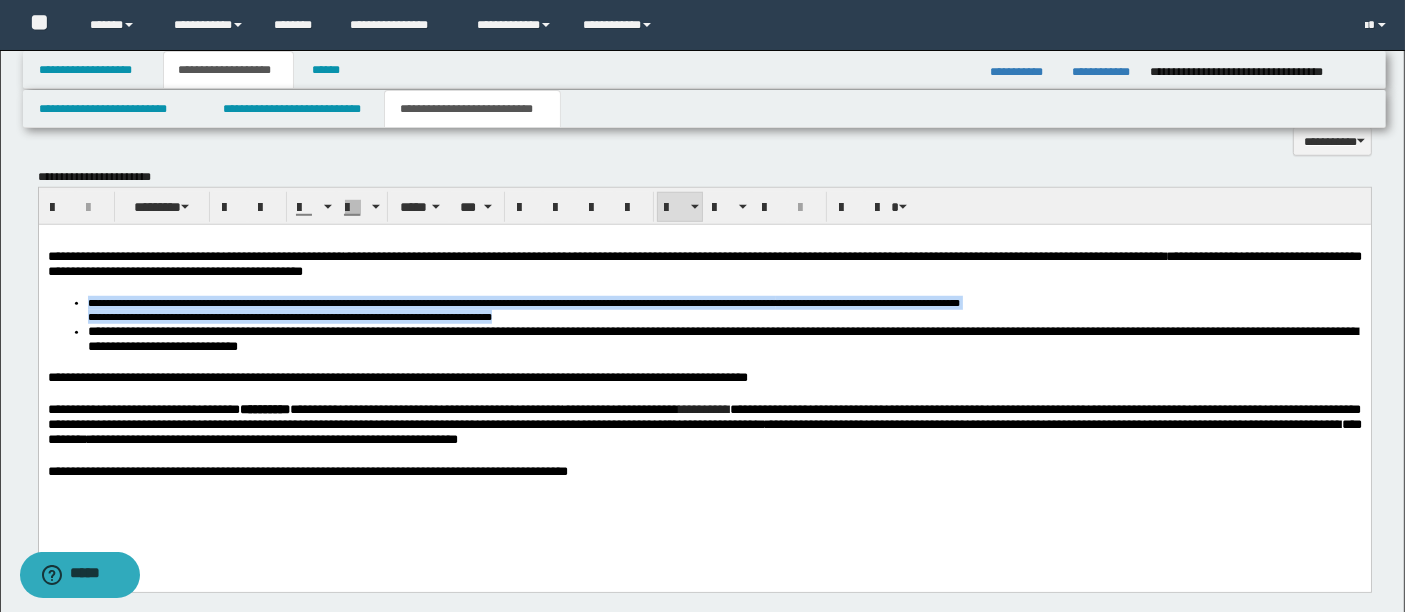 drag, startPoint x: 86, startPoint y: 303, endPoint x: 622, endPoint y: 324, distance: 536.4112 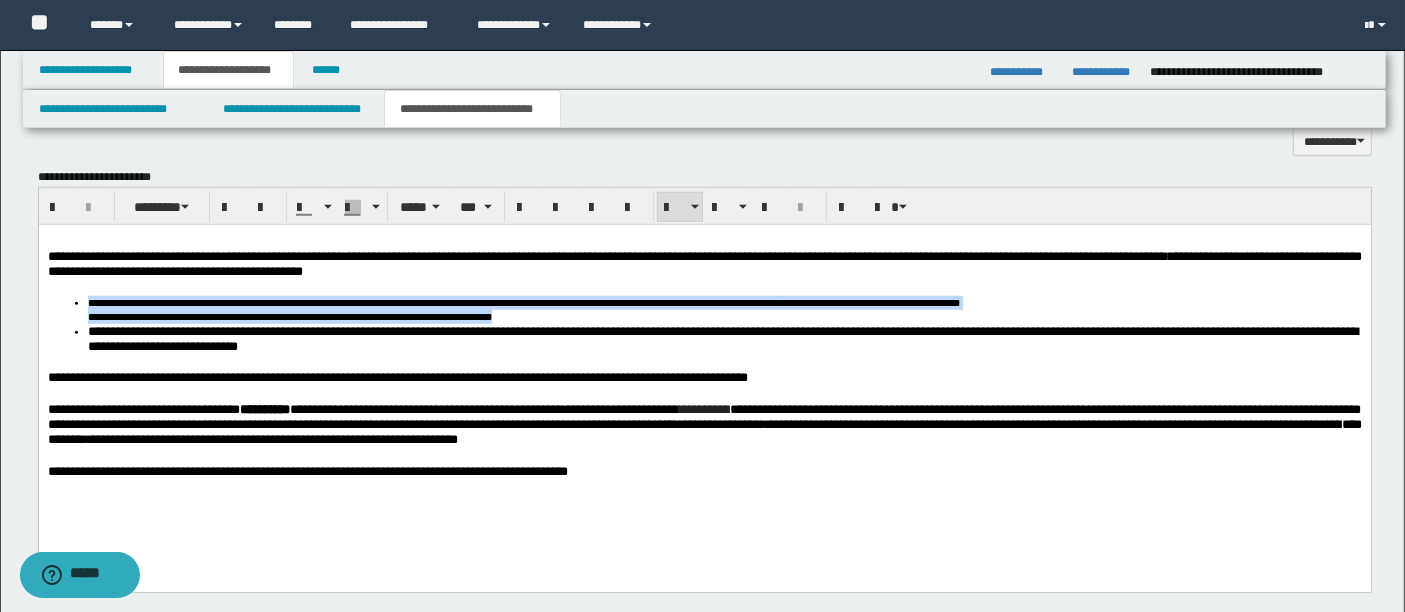 click on "**********" at bounding box center [724, 309] 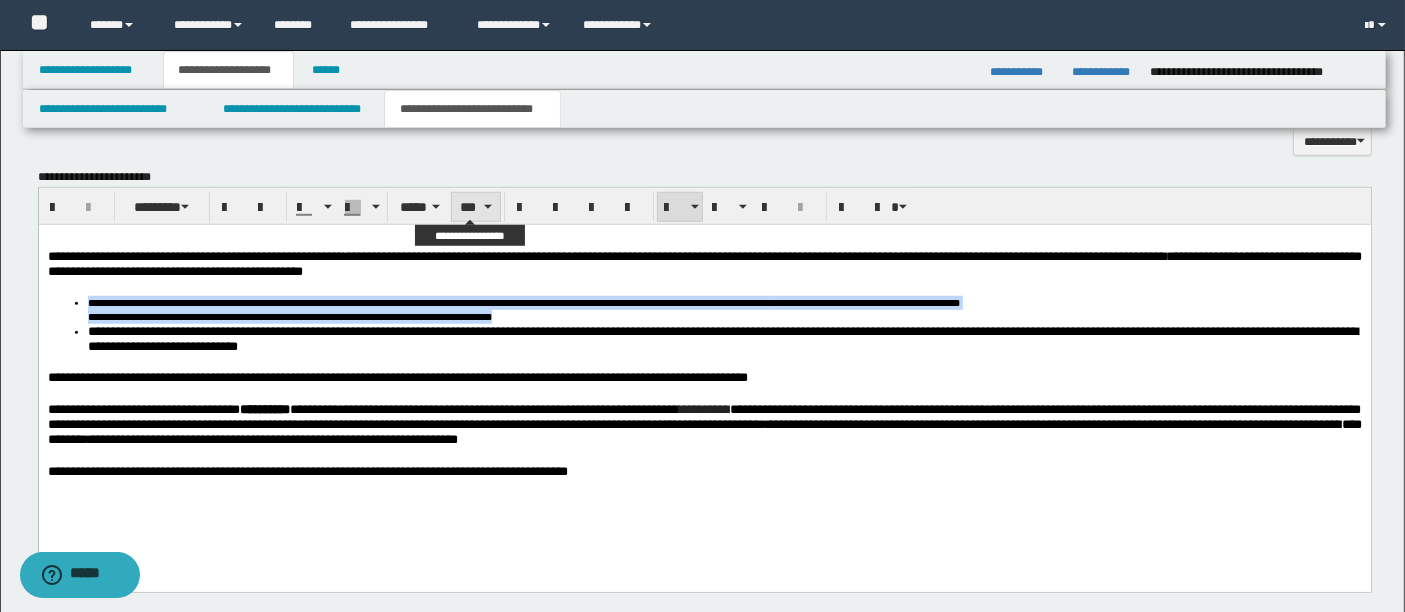 click on "***" at bounding box center (475, 207) 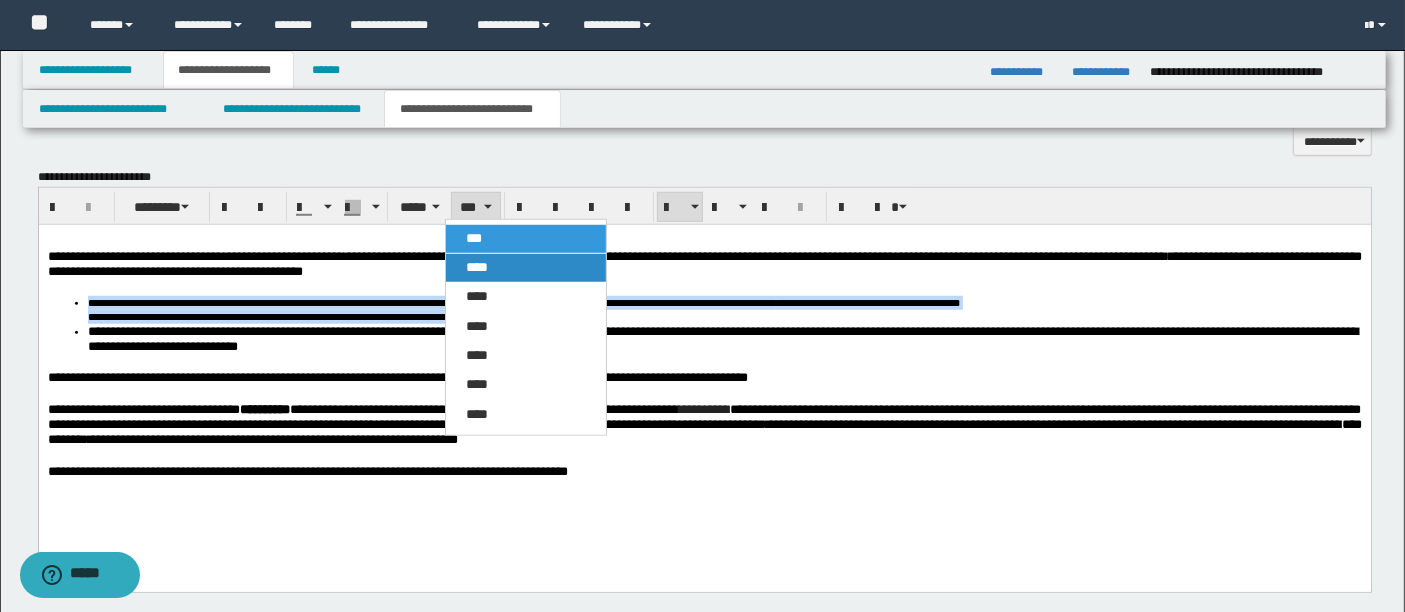 click on "****" at bounding box center [477, 267] 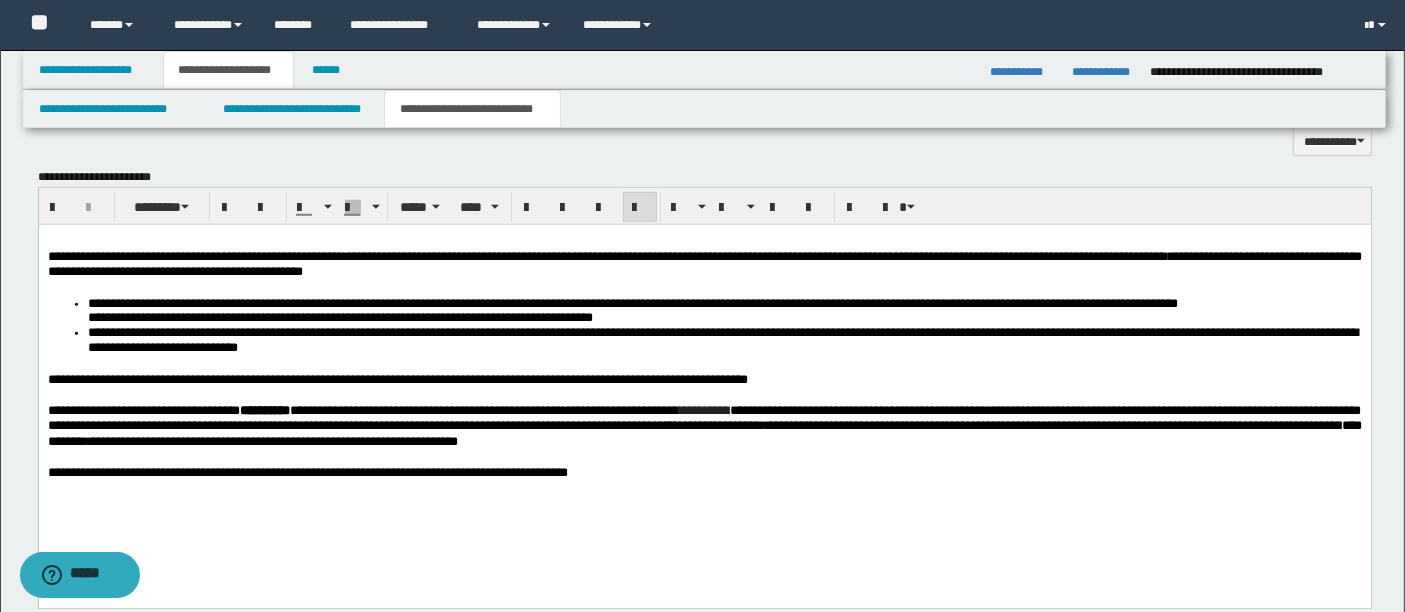 click on "**********" at bounding box center (307, 471) 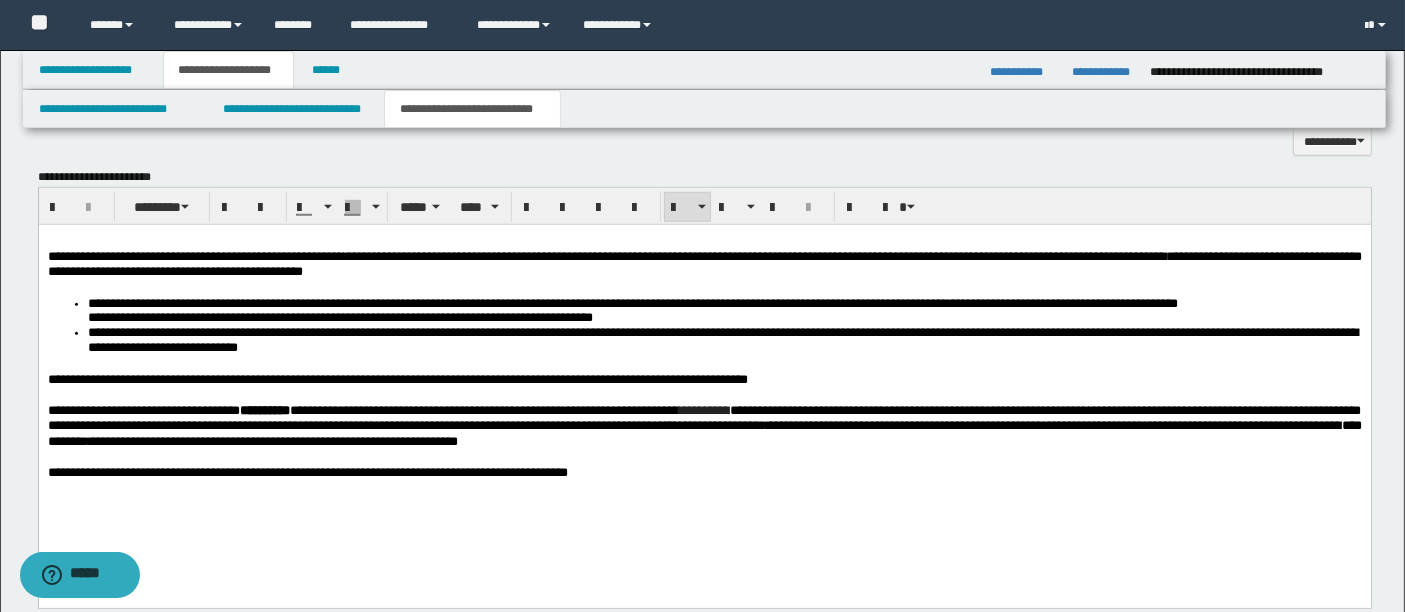 click on "**********" at bounding box center [724, 309] 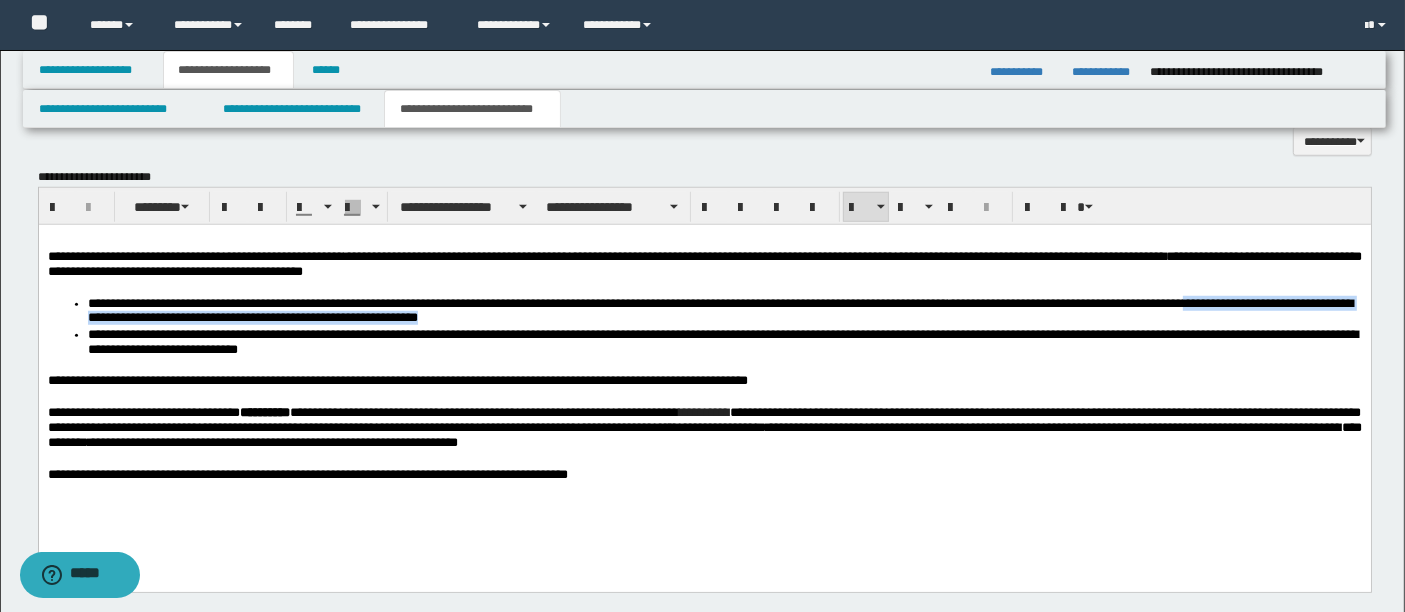 drag, startPoint x: 151, startPoint y: 317, endPoint x: 771, endPoint y: 323, distance: 620.02905 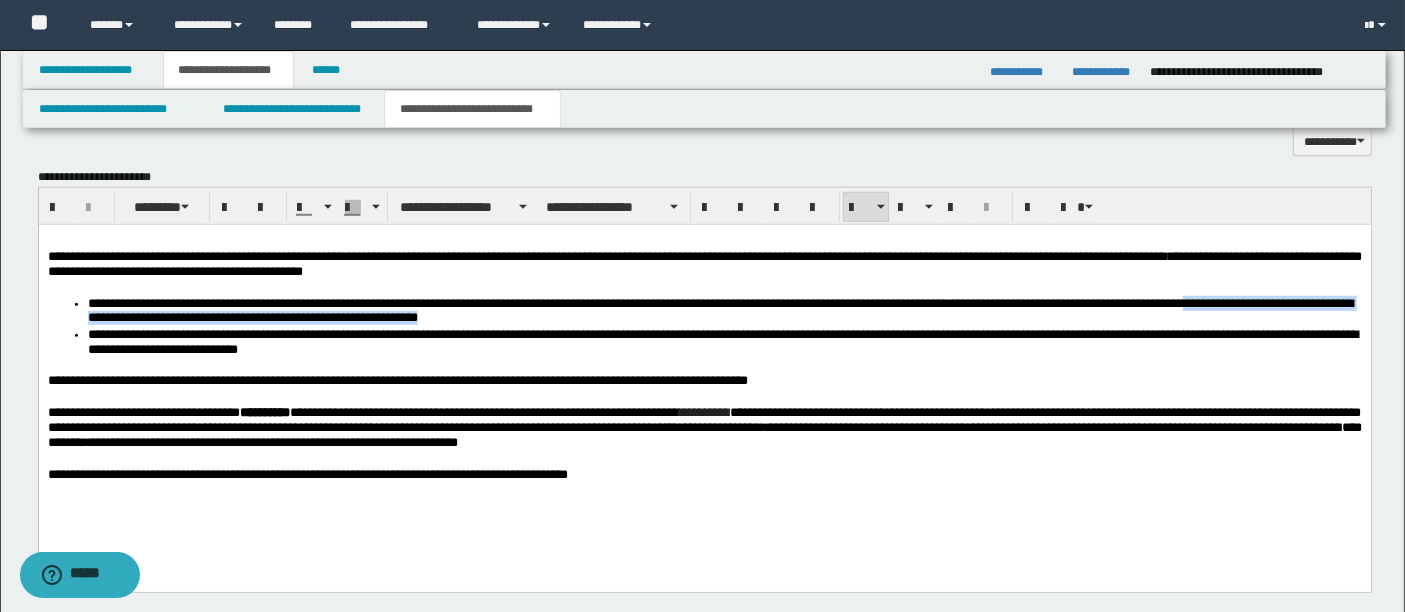 click on "**********" at bounding box center (724, 310) 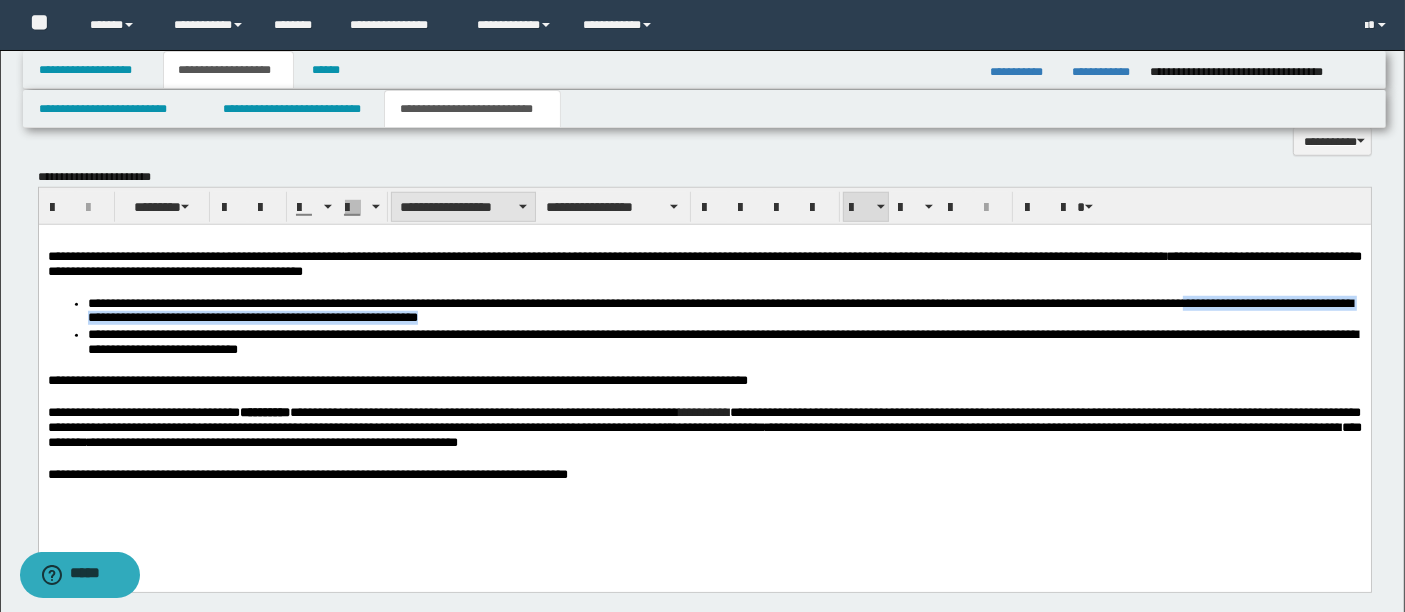 click on "**********" at bounding box center [463, 207] 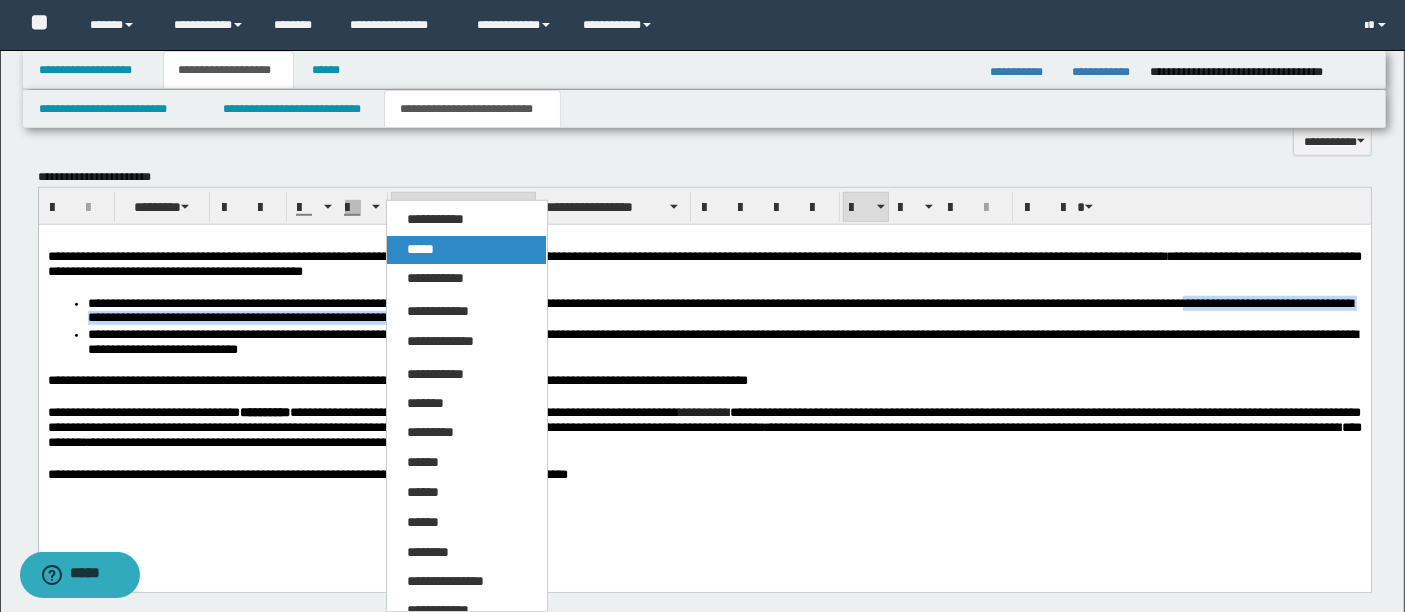 click on "*****" at bounding box center (466, 250) 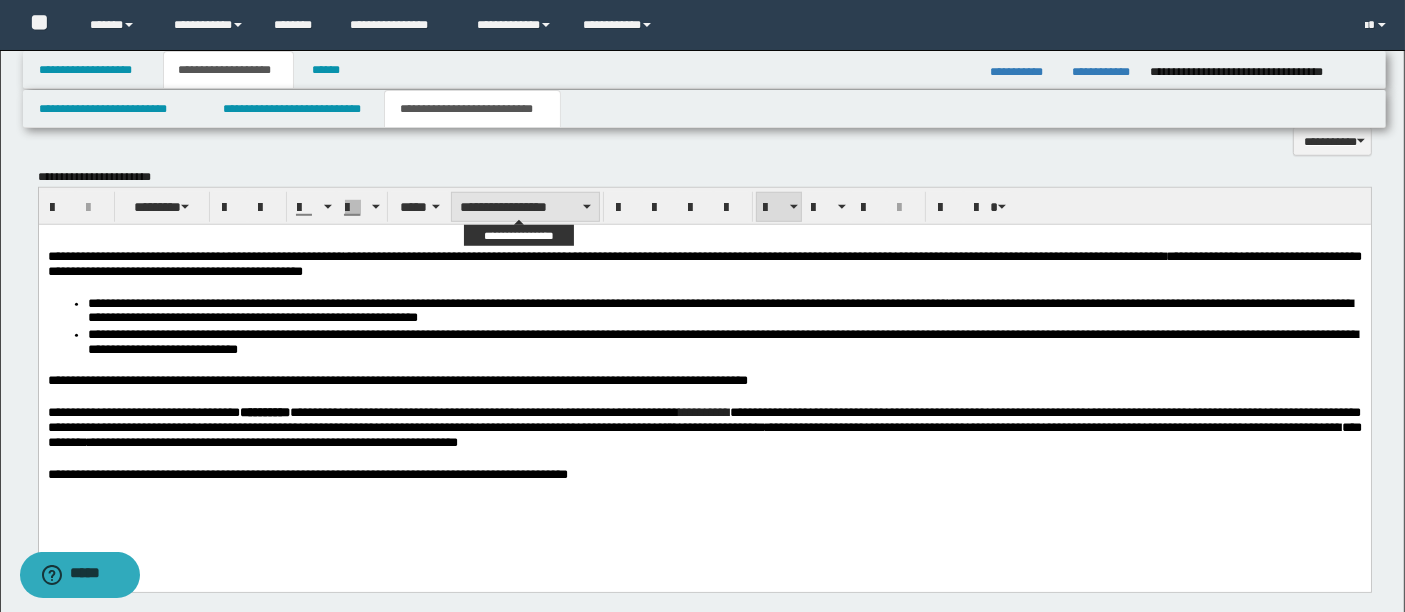 click on "**********" at bounding box center (525, 207) 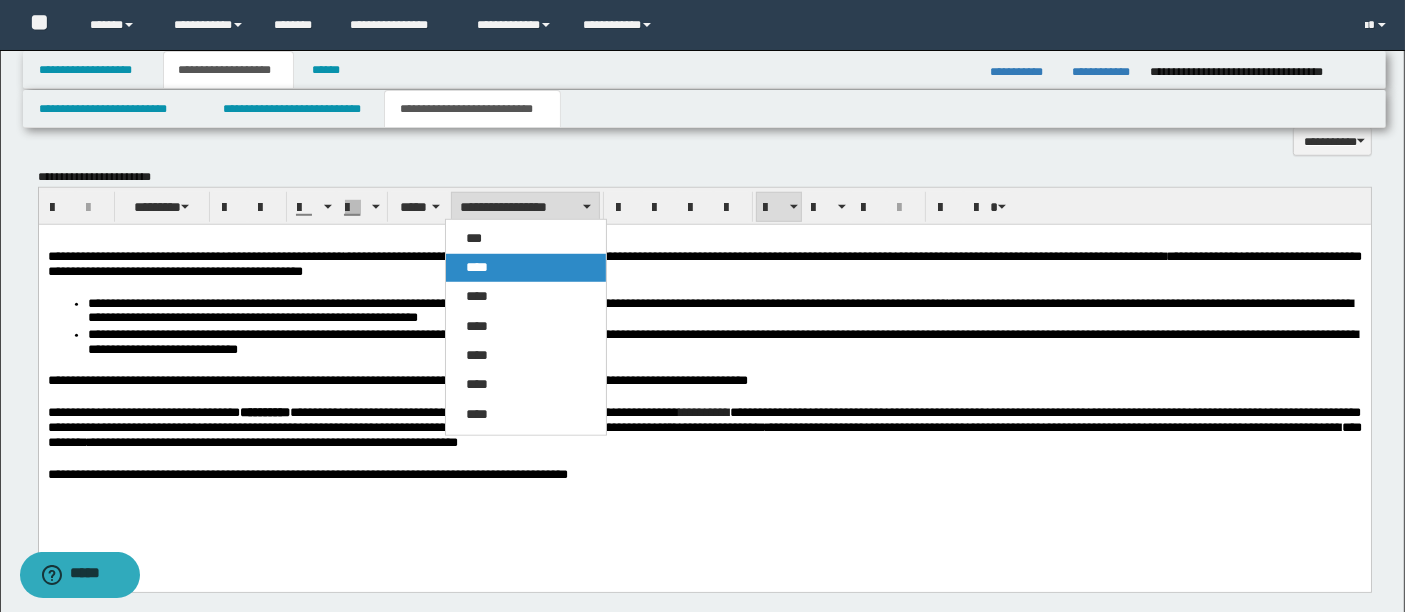click on "****" at bounding box center (525, 268) 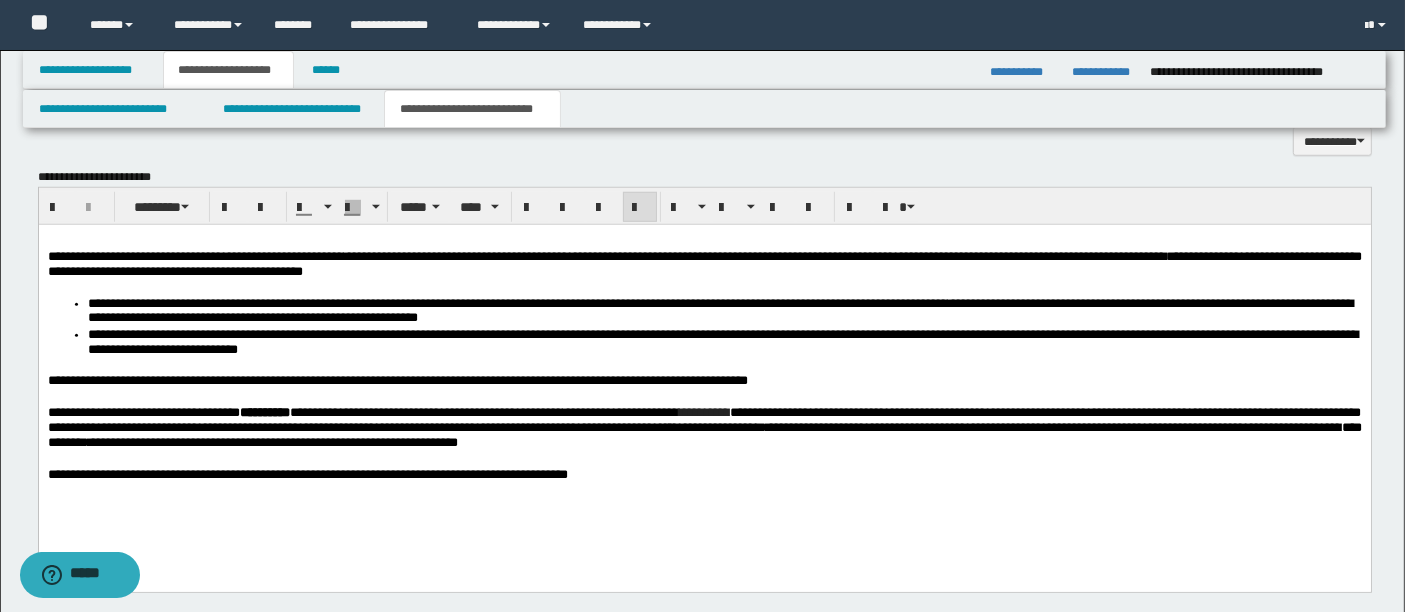 click on "**********" at bounding box center (397, 379) 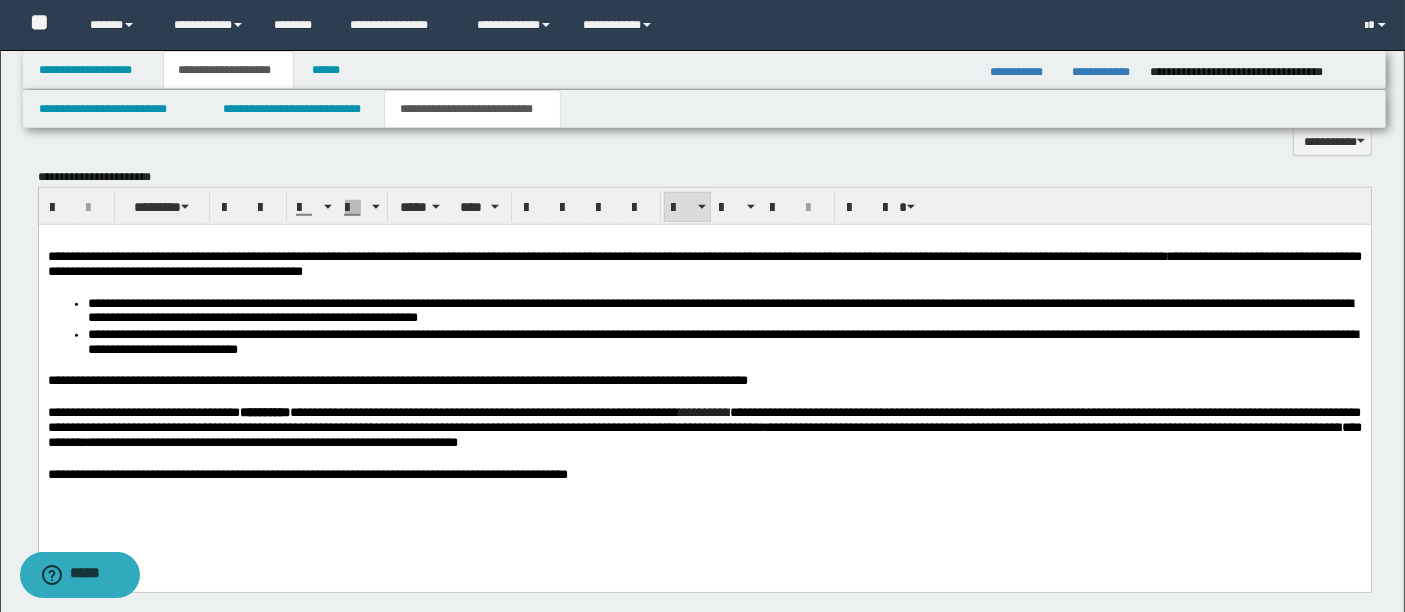 click on "**********" 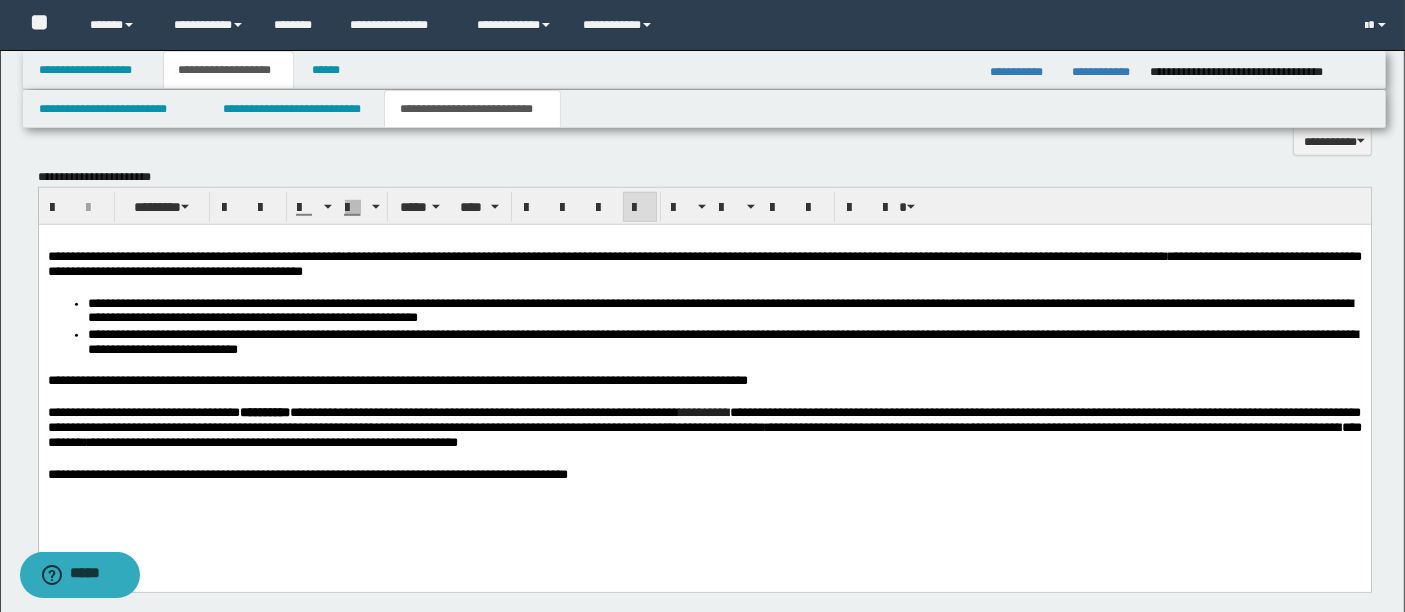 click on "**********" at bounding box center [704, 381] 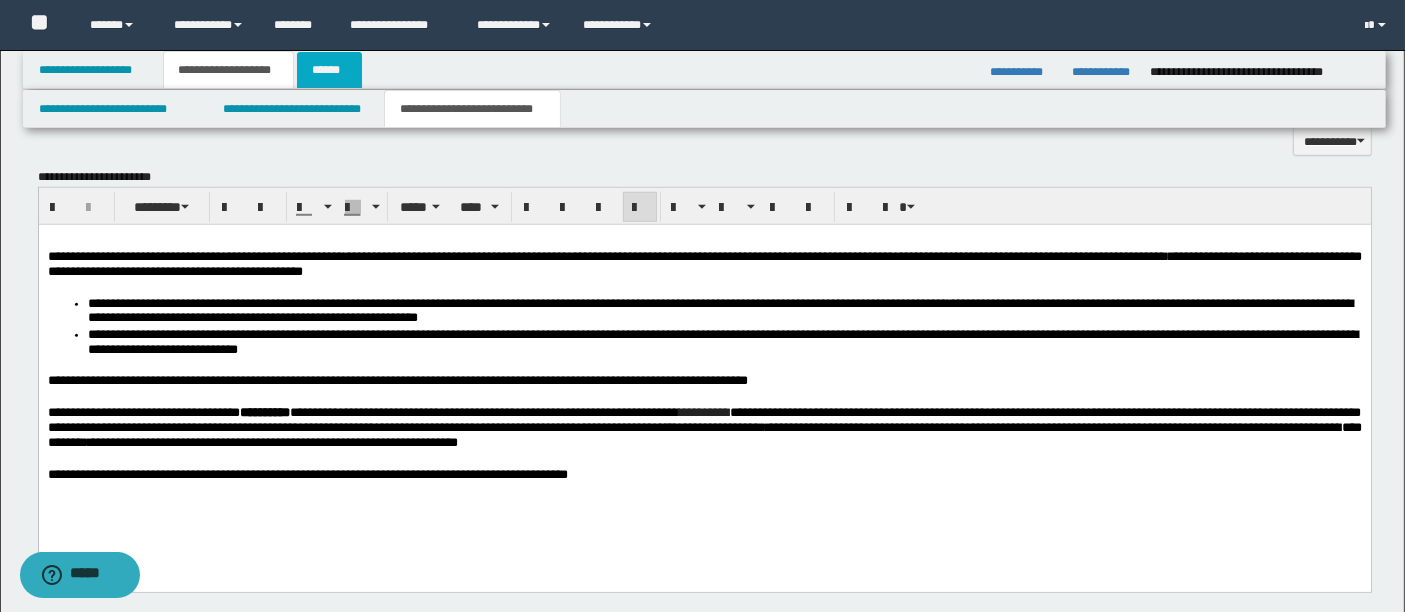 click on "******" at bounding box center [330, 70] 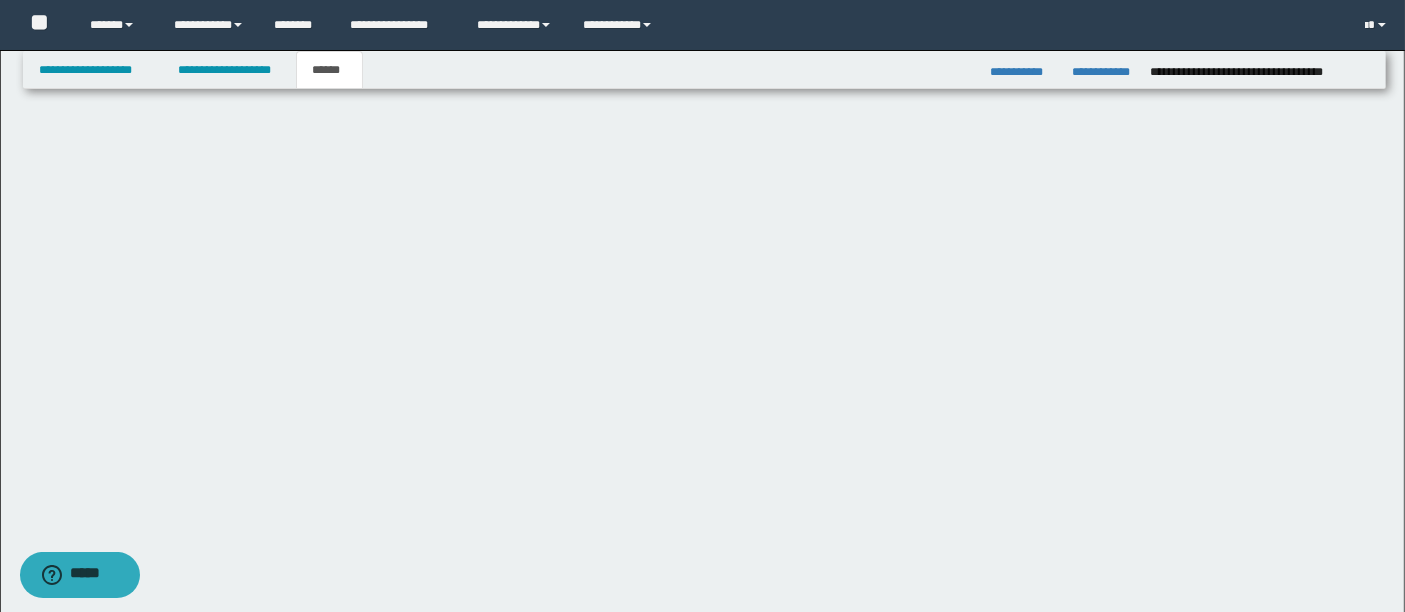 scroll, scrollTop: 0, scrollLeft: 0, axis: both 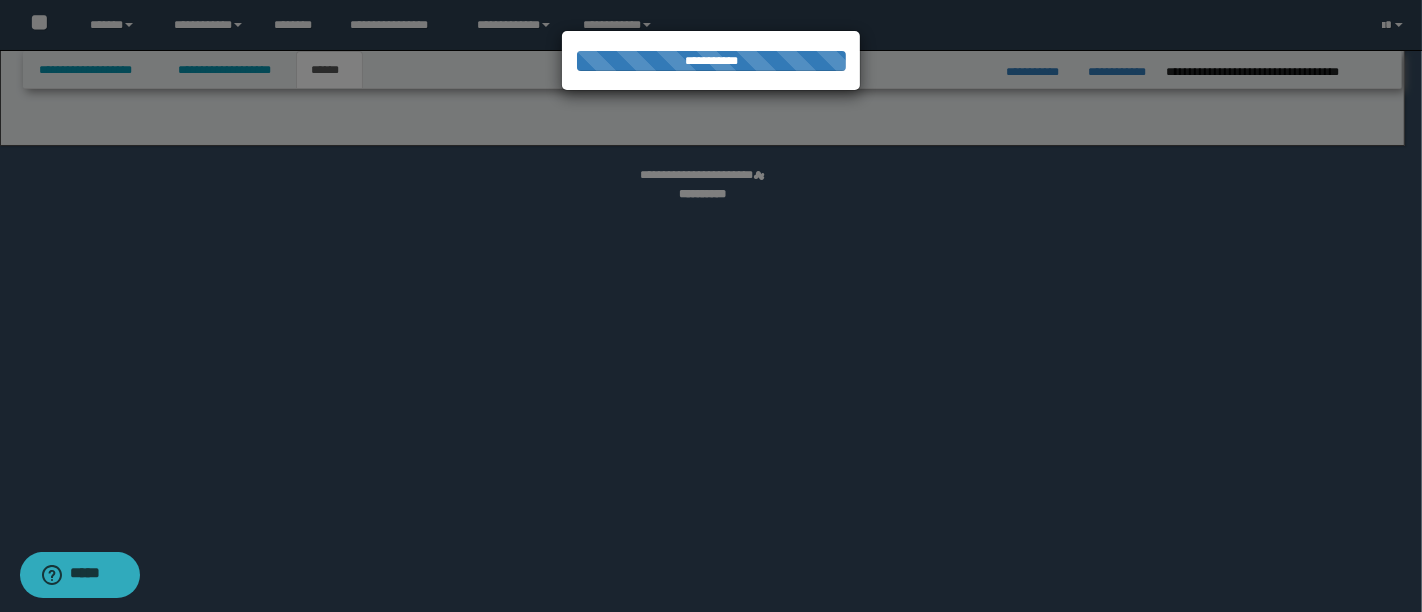 select on "*" 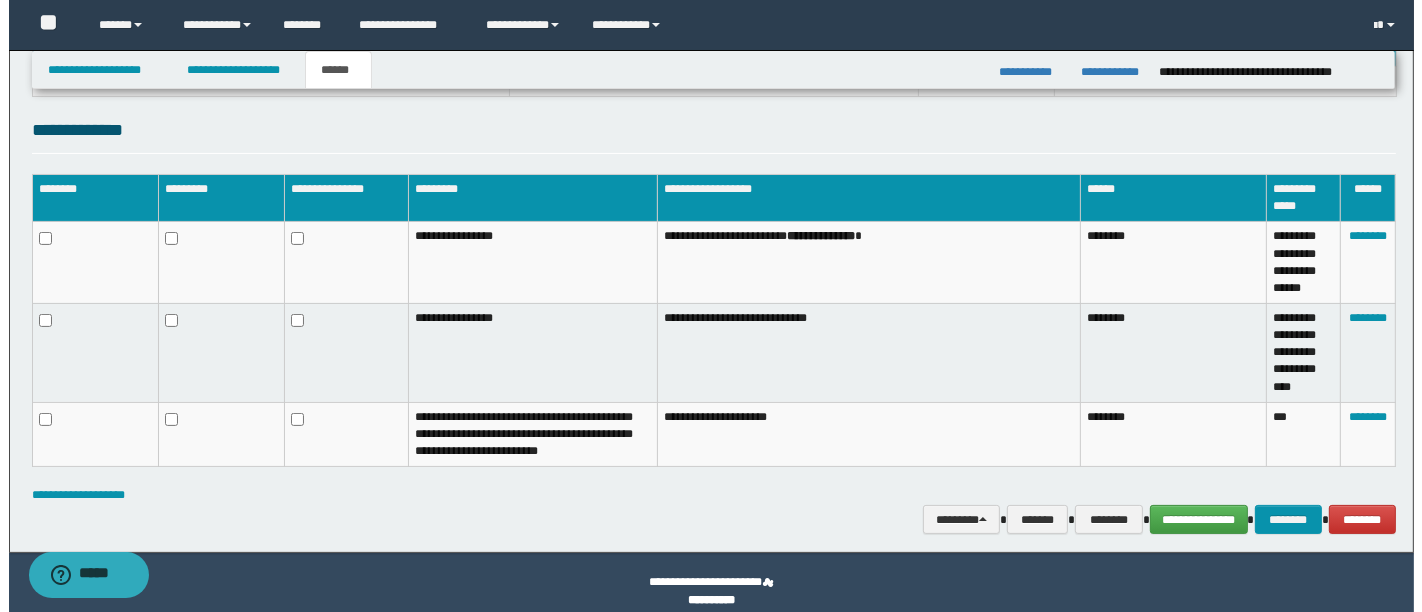 scroll, scrollTop: 391, scrollLeft: 0, axis: vertical 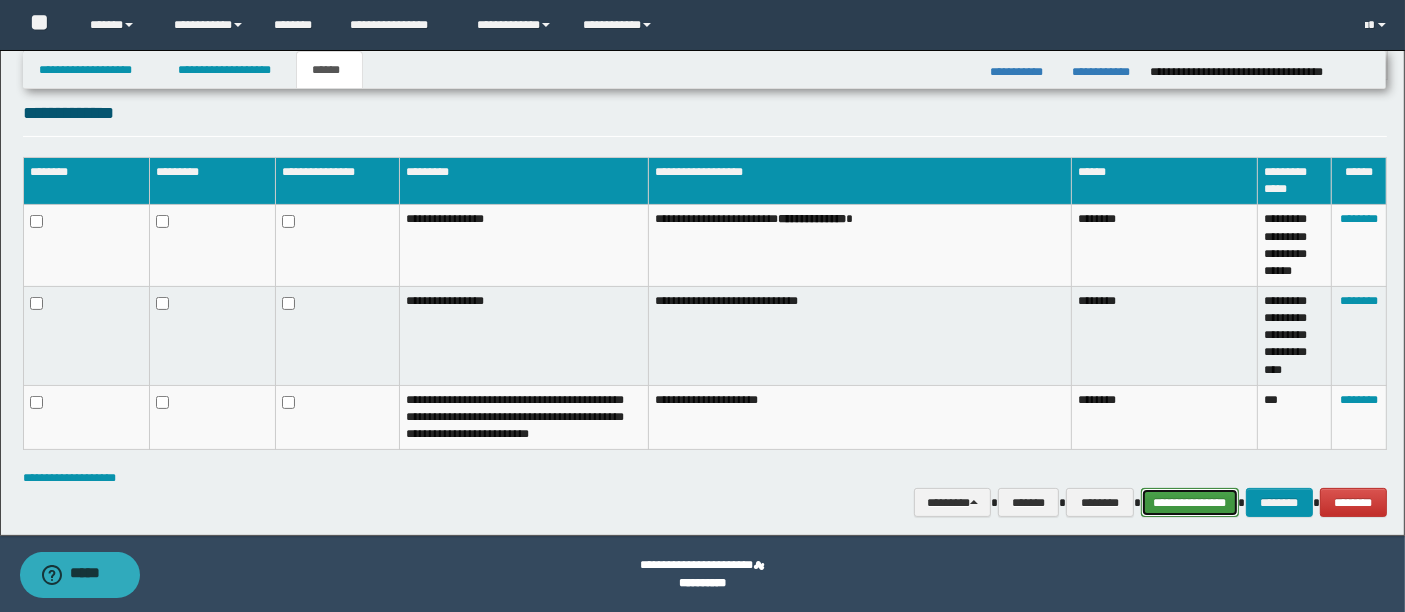 click on "**********" at bounding box center (1190, 502) 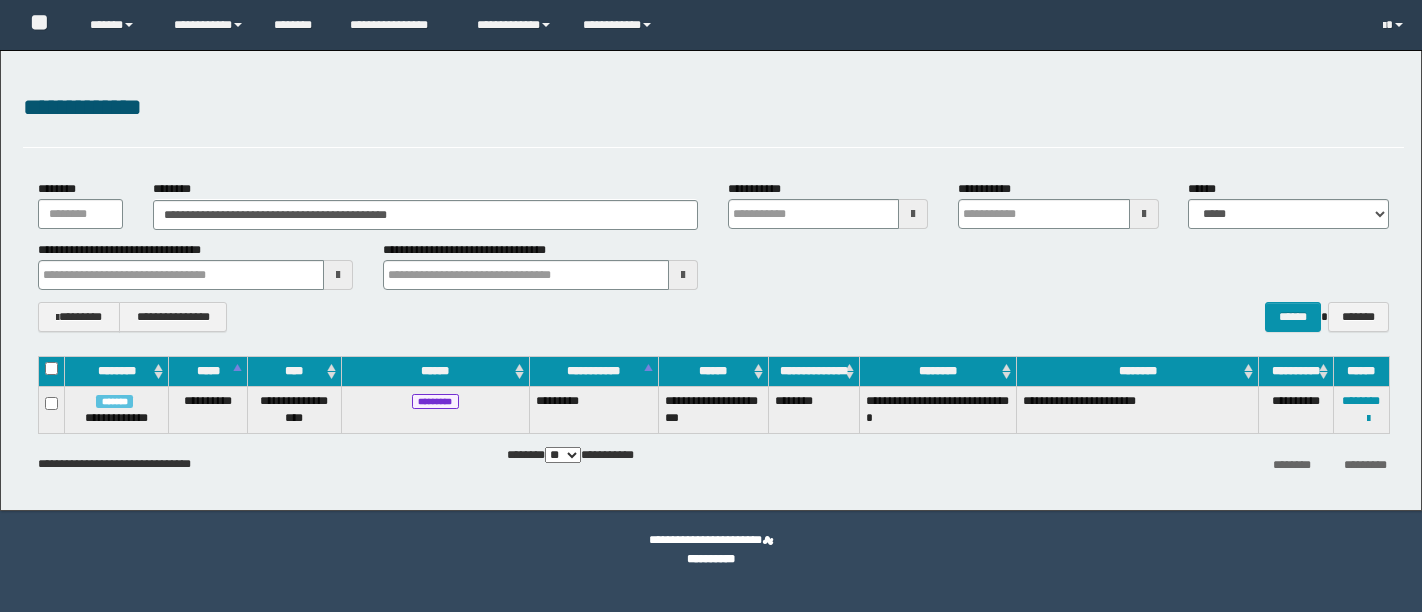 scroll, scrollTop: 0, scrollLeft: 0, axis: both 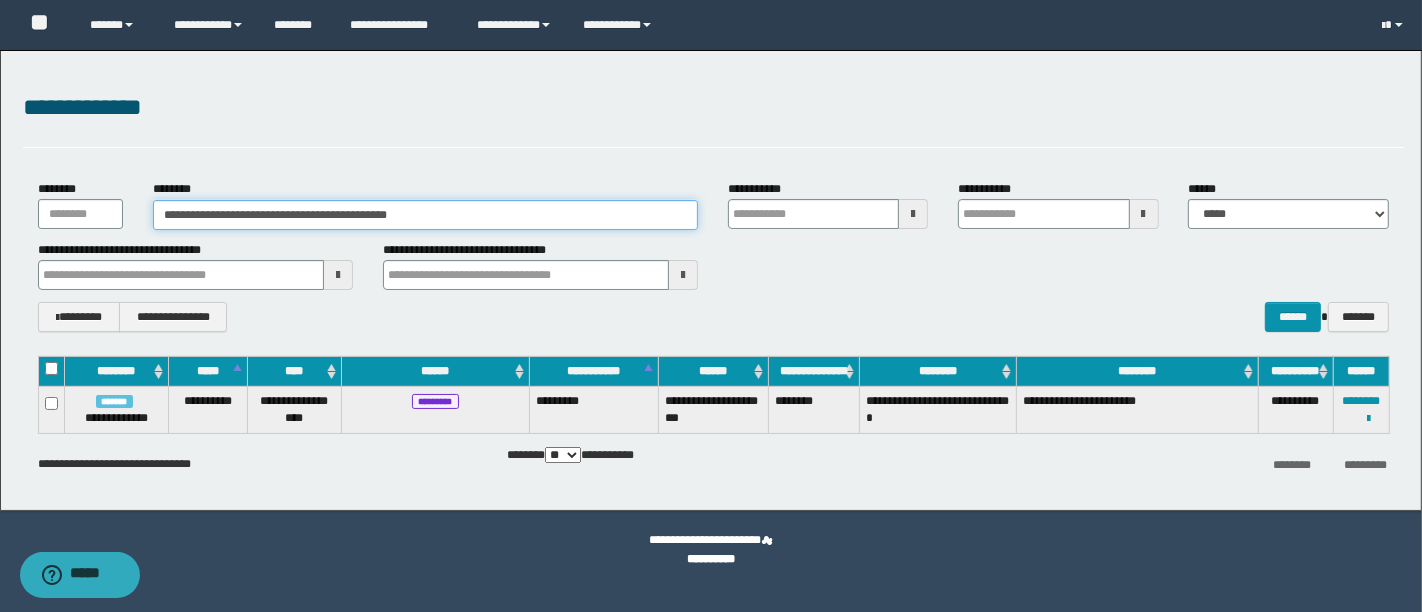 drag, startPoint x: 463, startPoint y: 207, endPoint x: 117, endPoint y: 215, distance: 346.09247 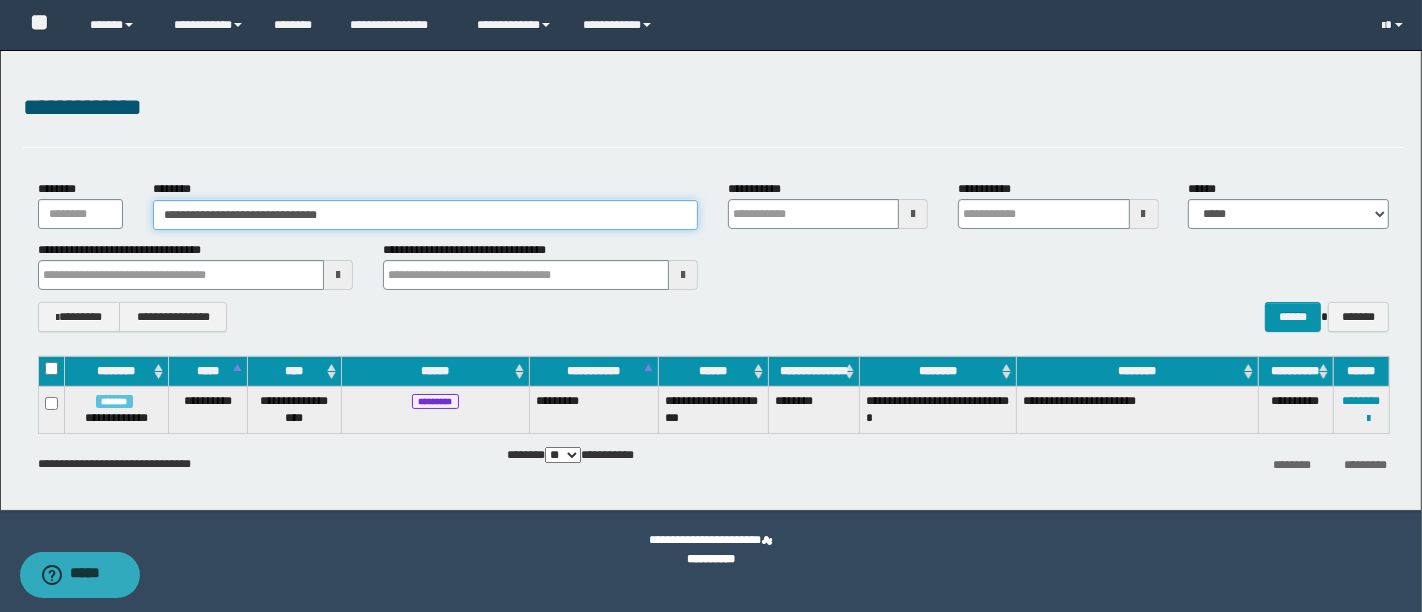 type on "**********" 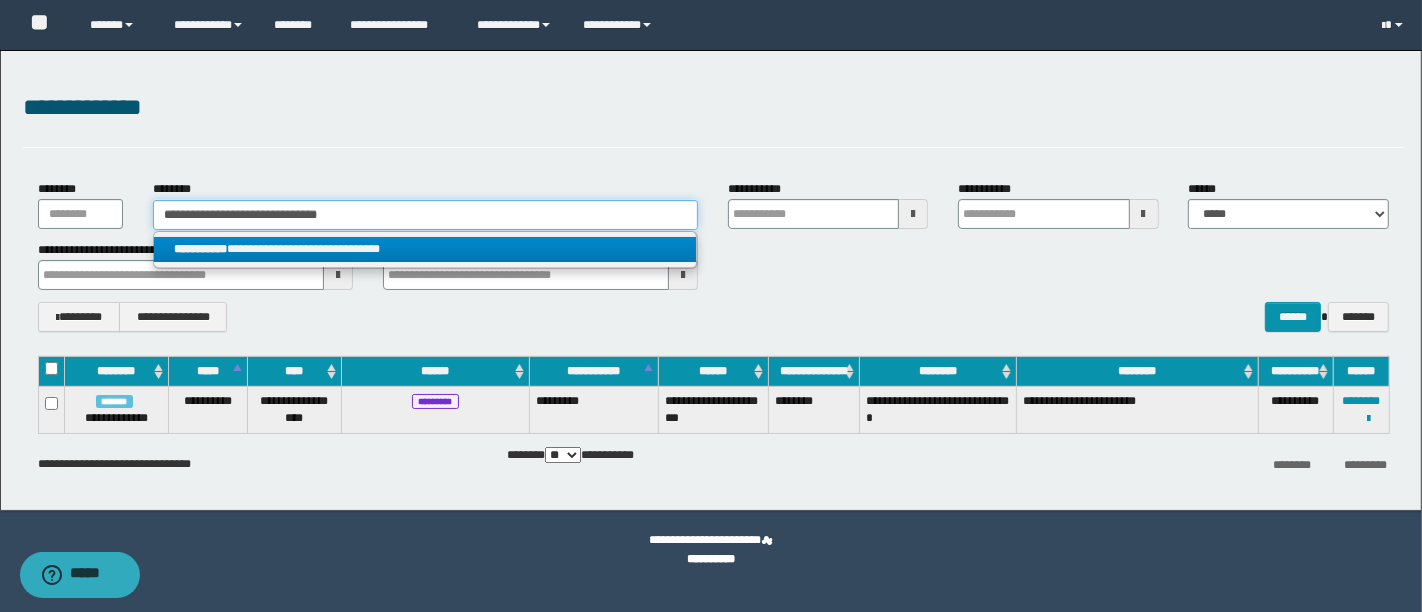 type on "**********" 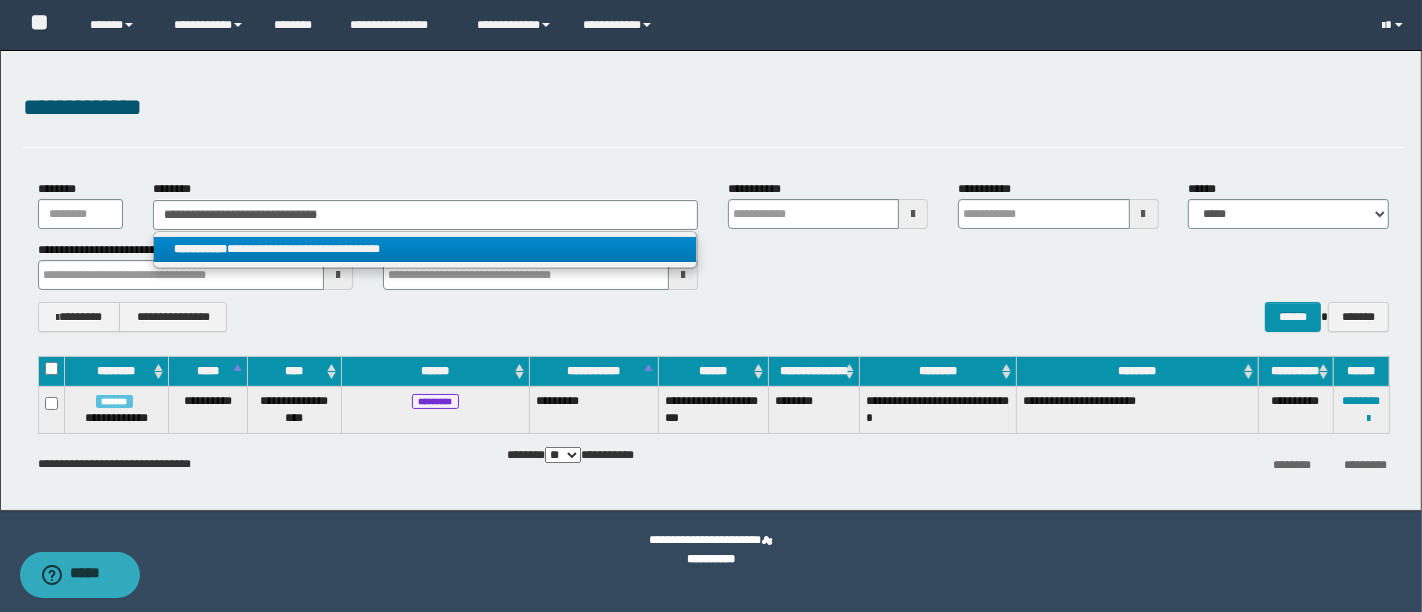 click on "**********" at bounding box center (425, 249) 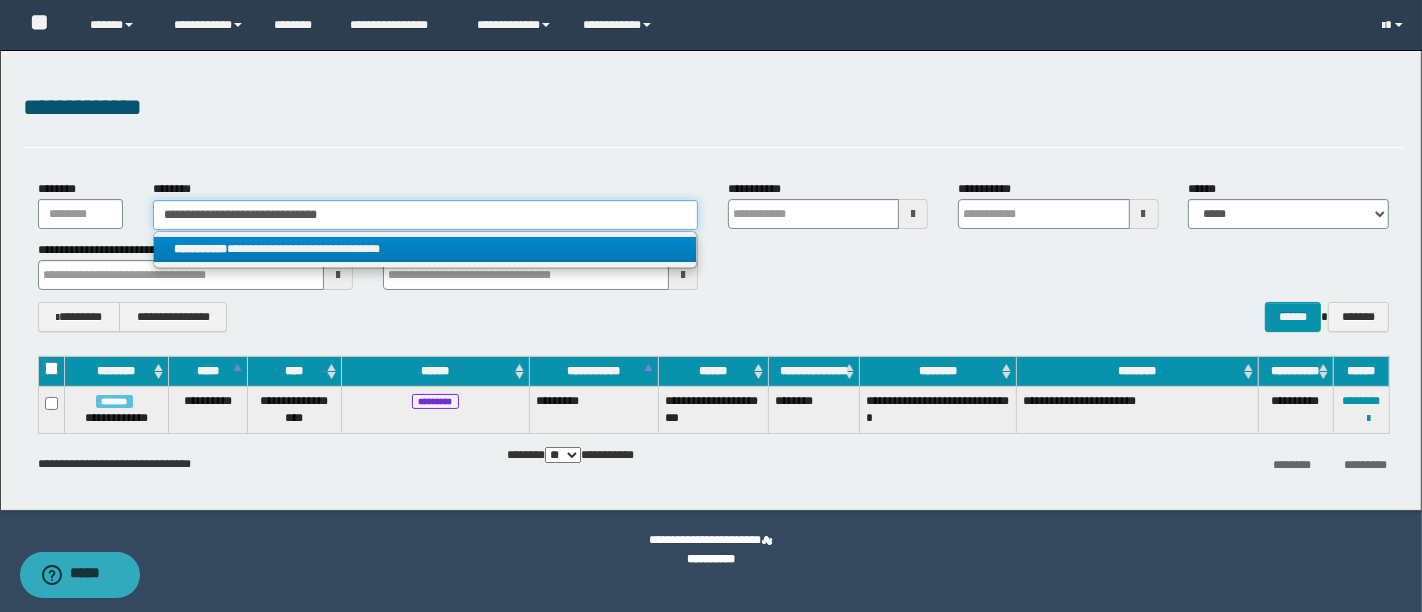 type 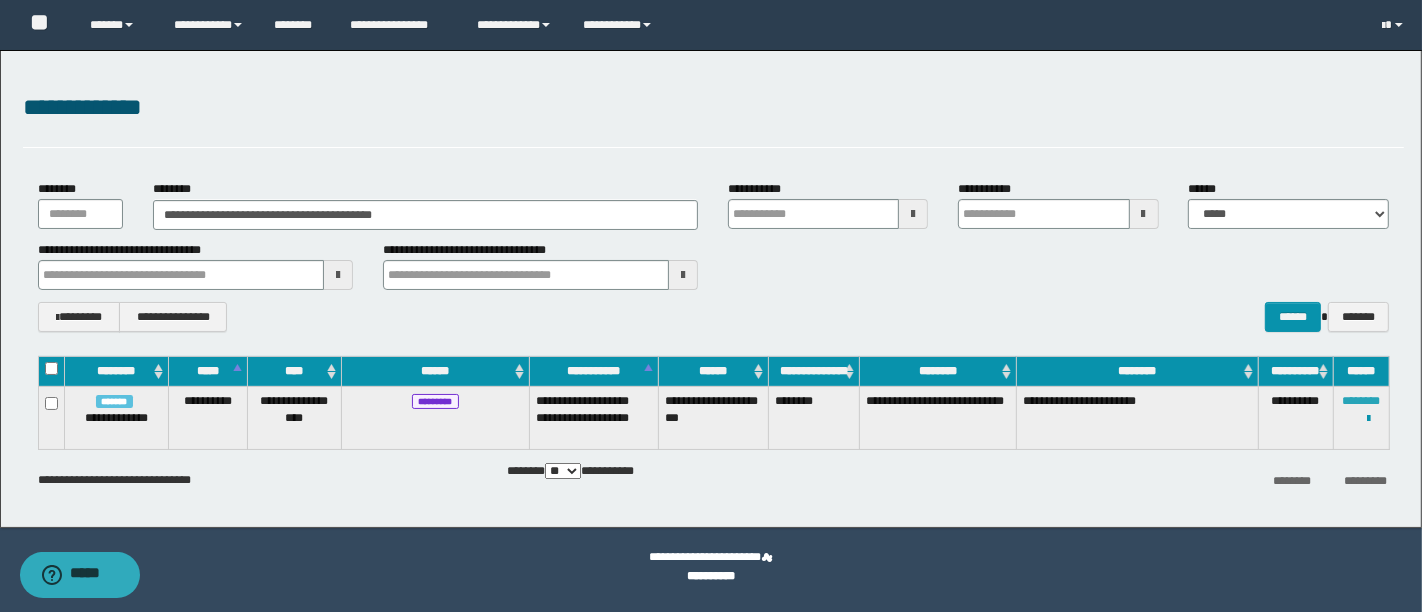 click on "********" at bounding box center (1361, 401) 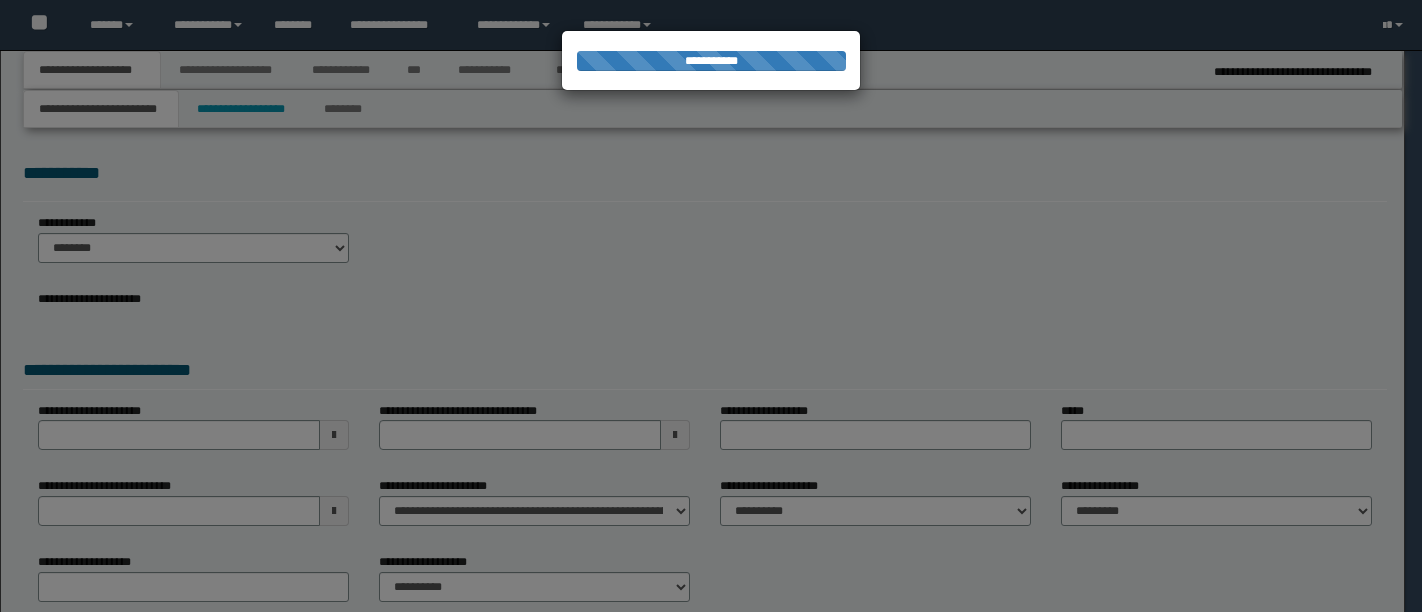 scroll, scrollTop: 0, scrollLeft: 0, axis: both 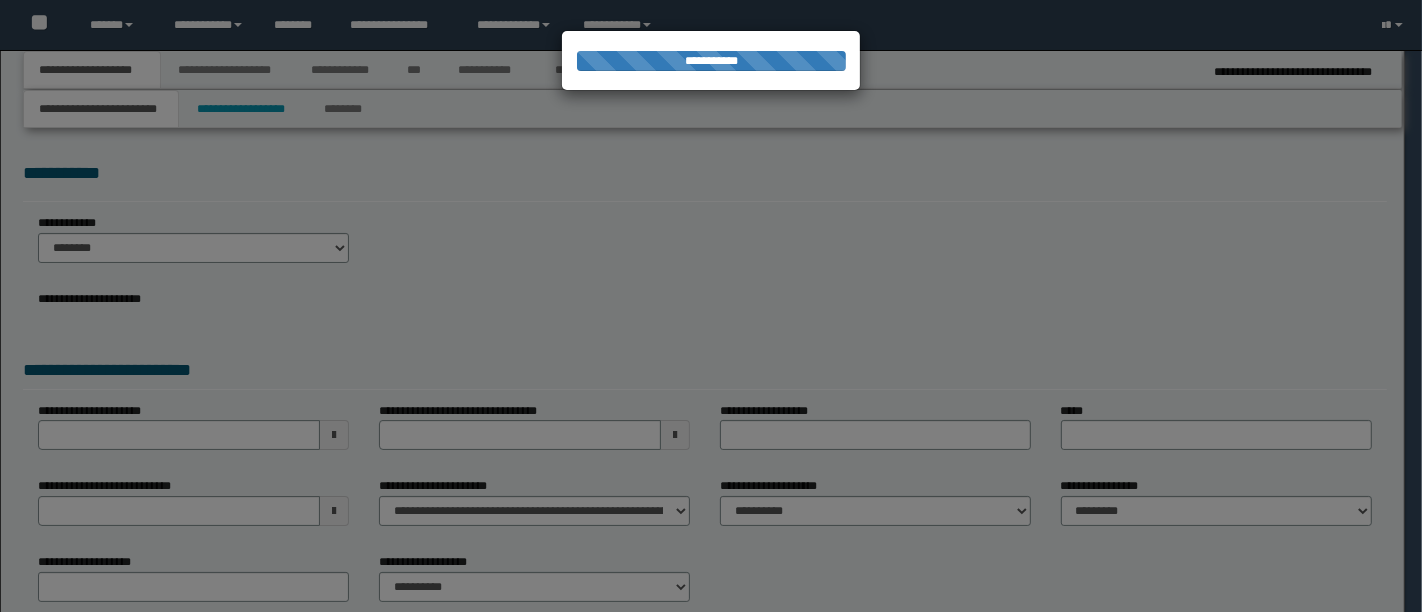 type on "**********" 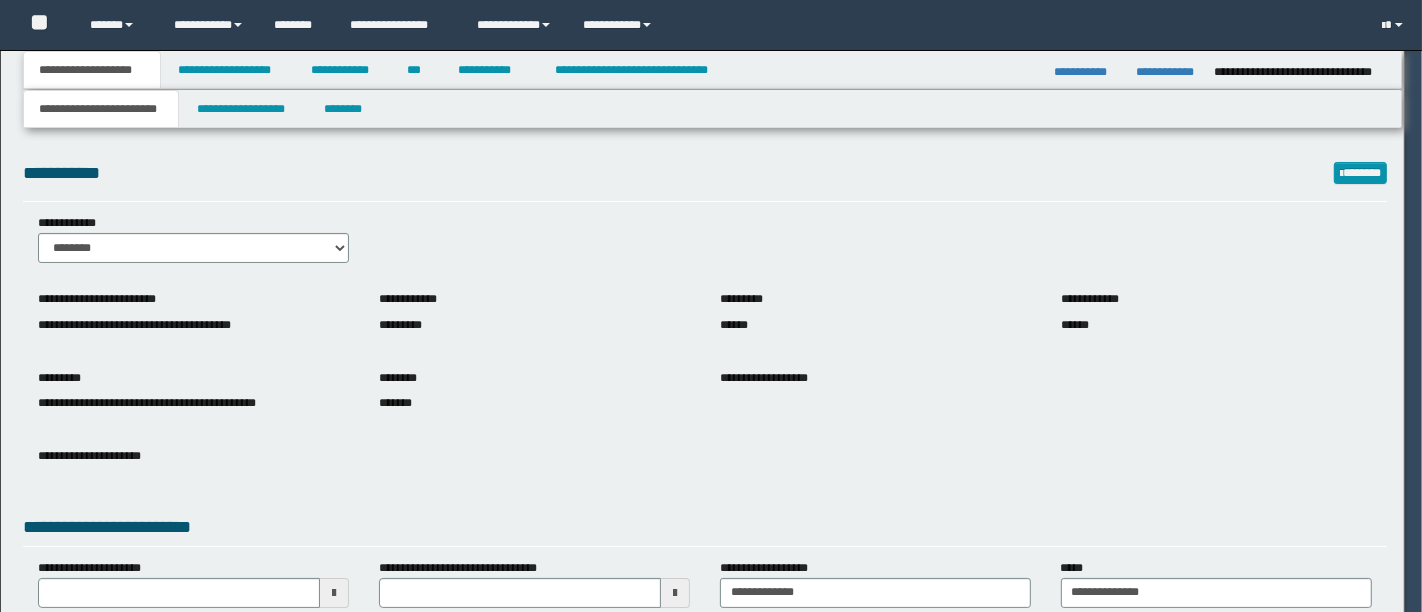 scroll, scrollTop: 0, scrollLeft: 0, axis: both 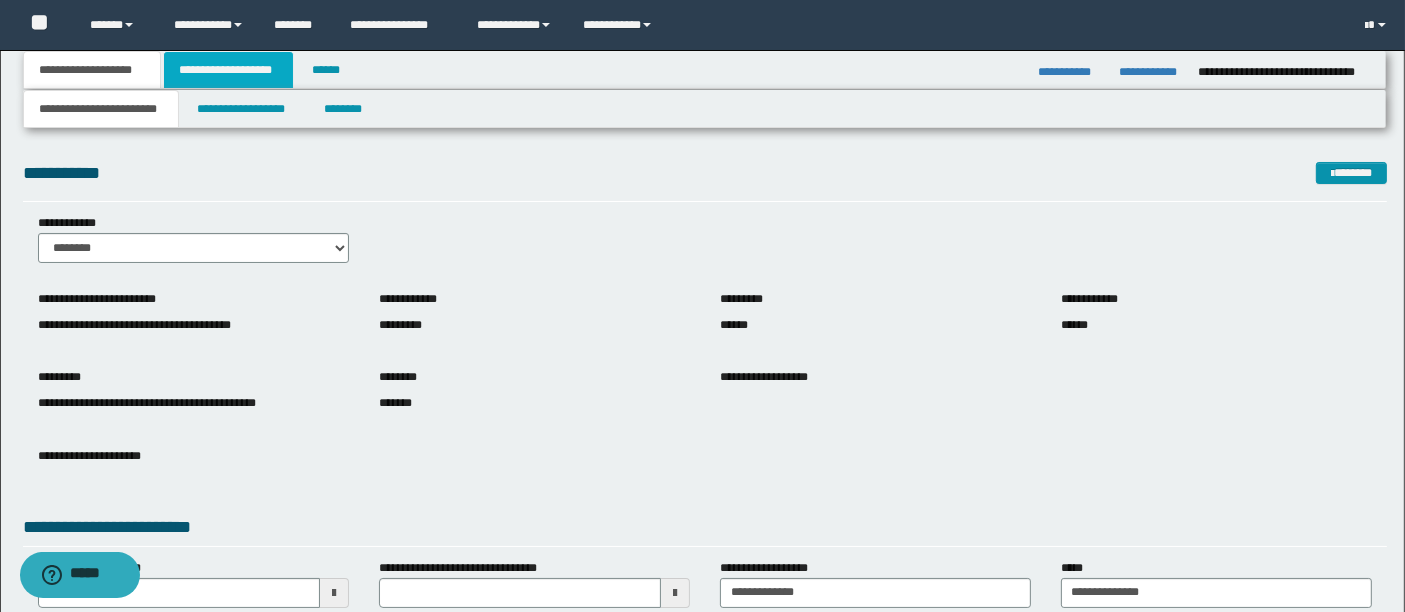 click on "**********" at bounding box center [228, 70] 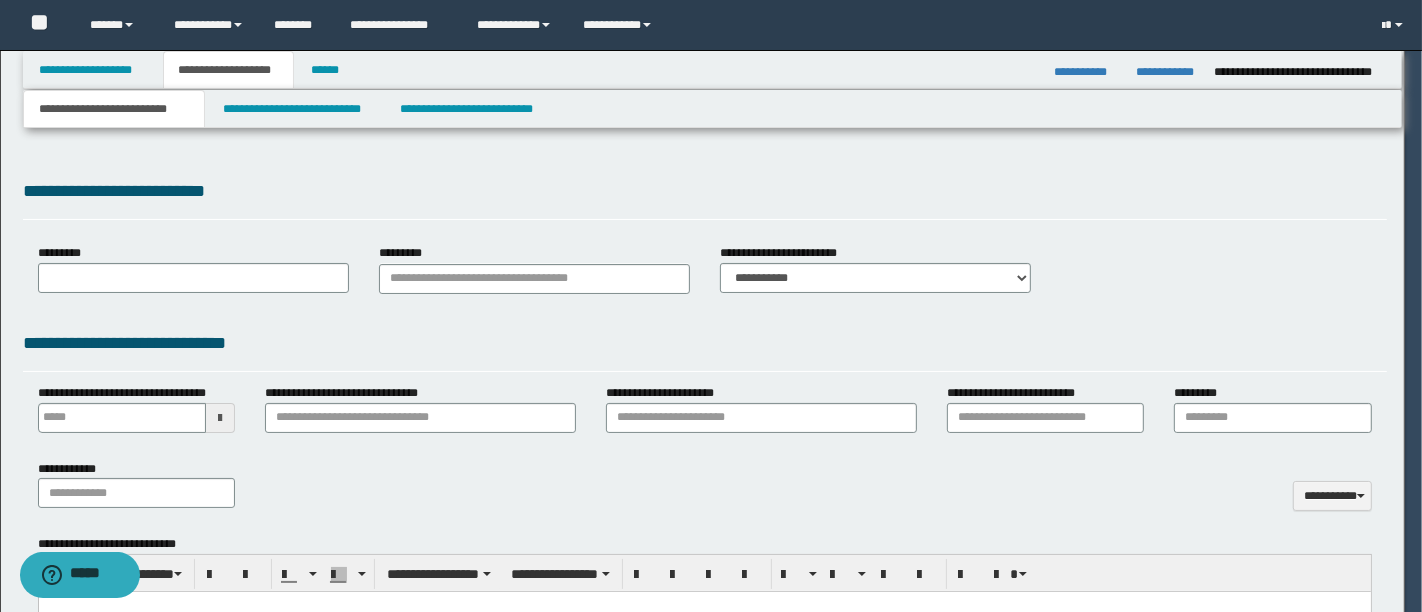 type on "**********" 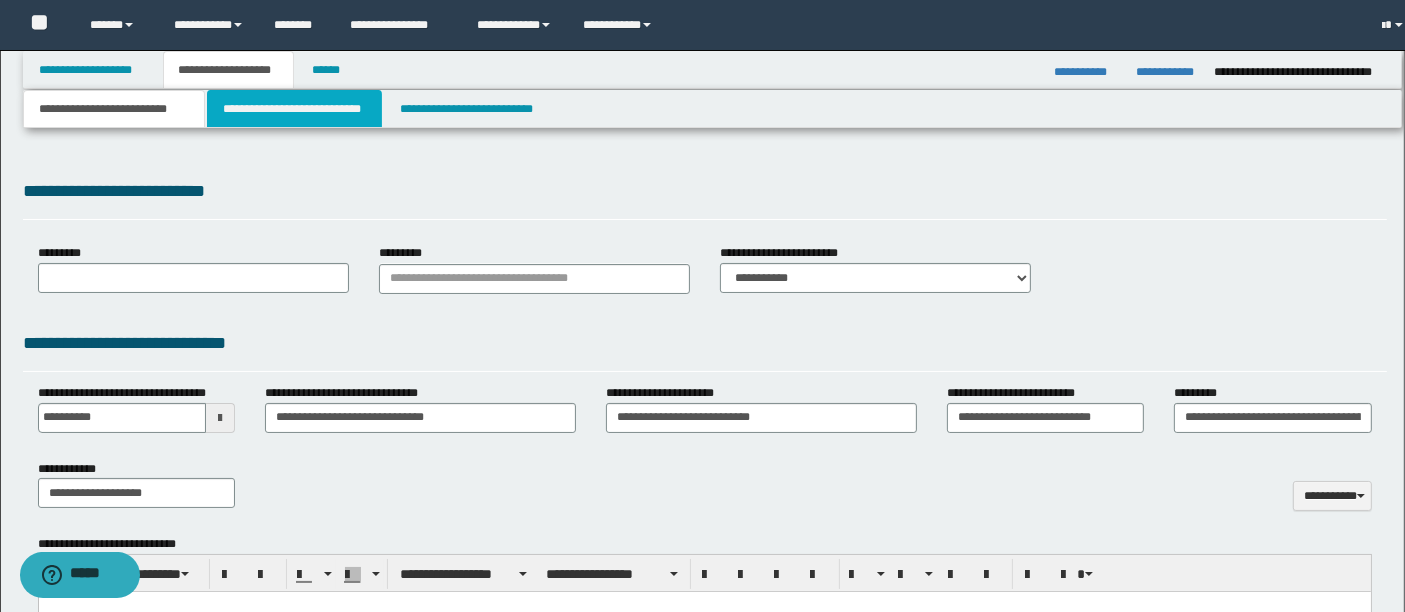 click on "**********" at bounding box center (294, 109) 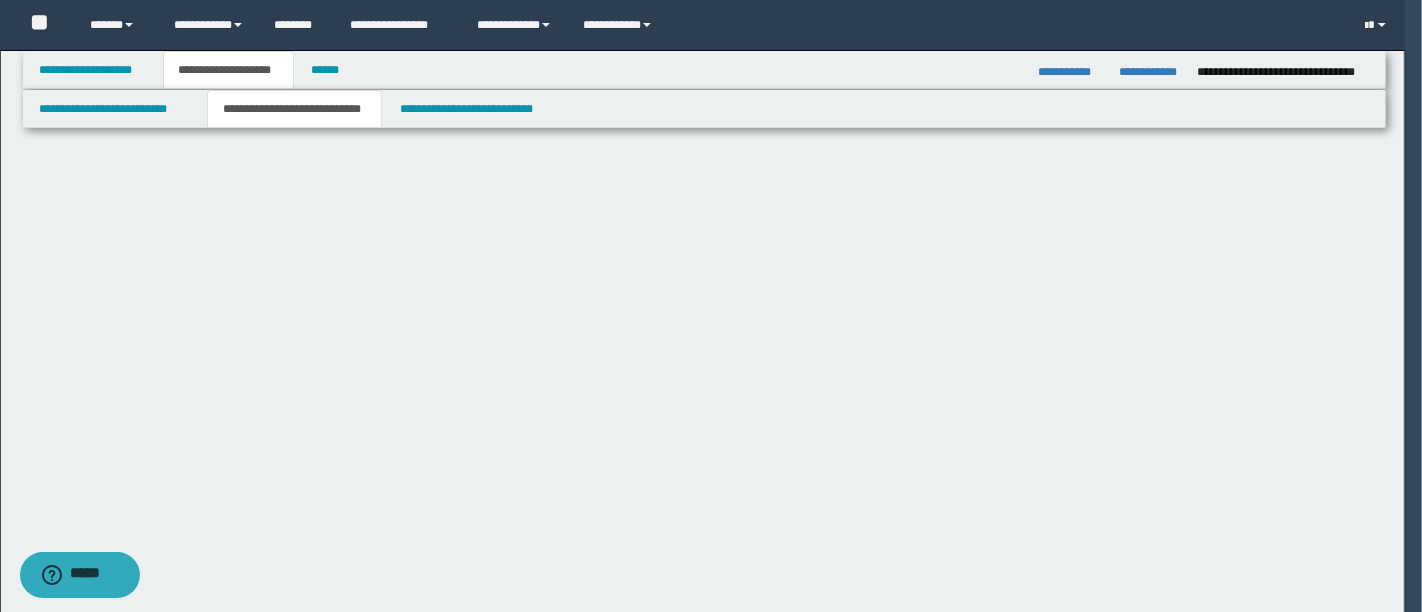 scroll, scrollTop: 0, scrollLeft: 0, axis: both 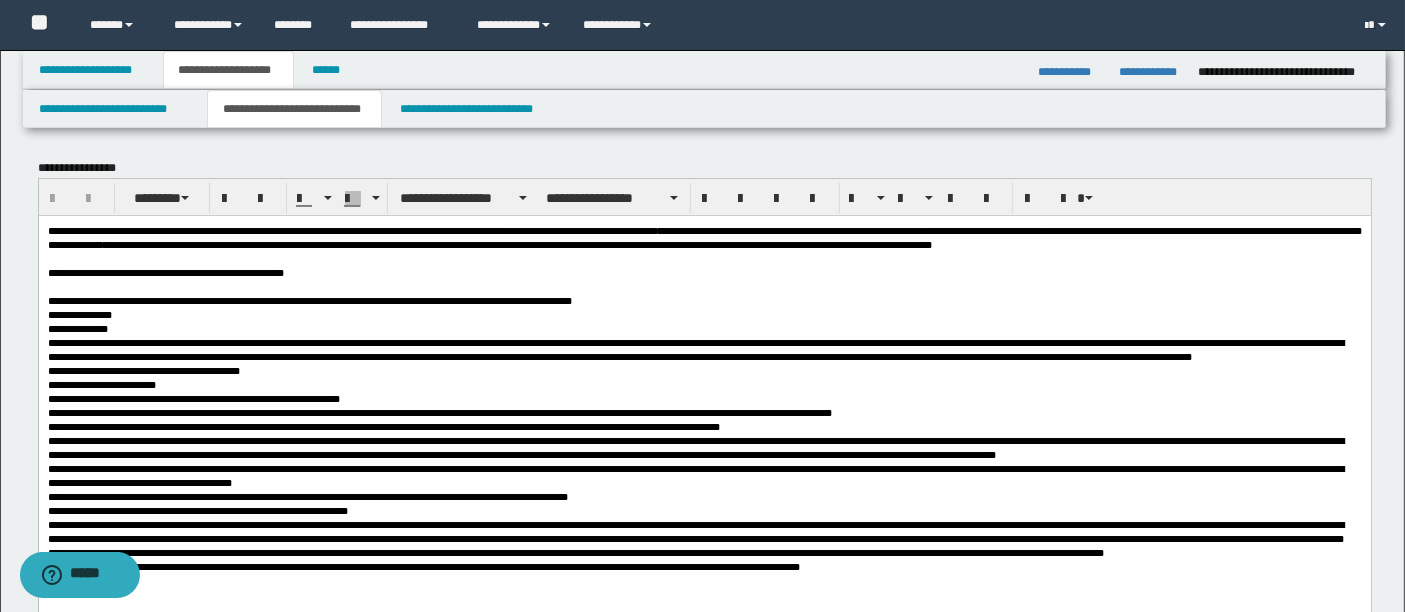 click on "**********" at bounding box center [294, 109] 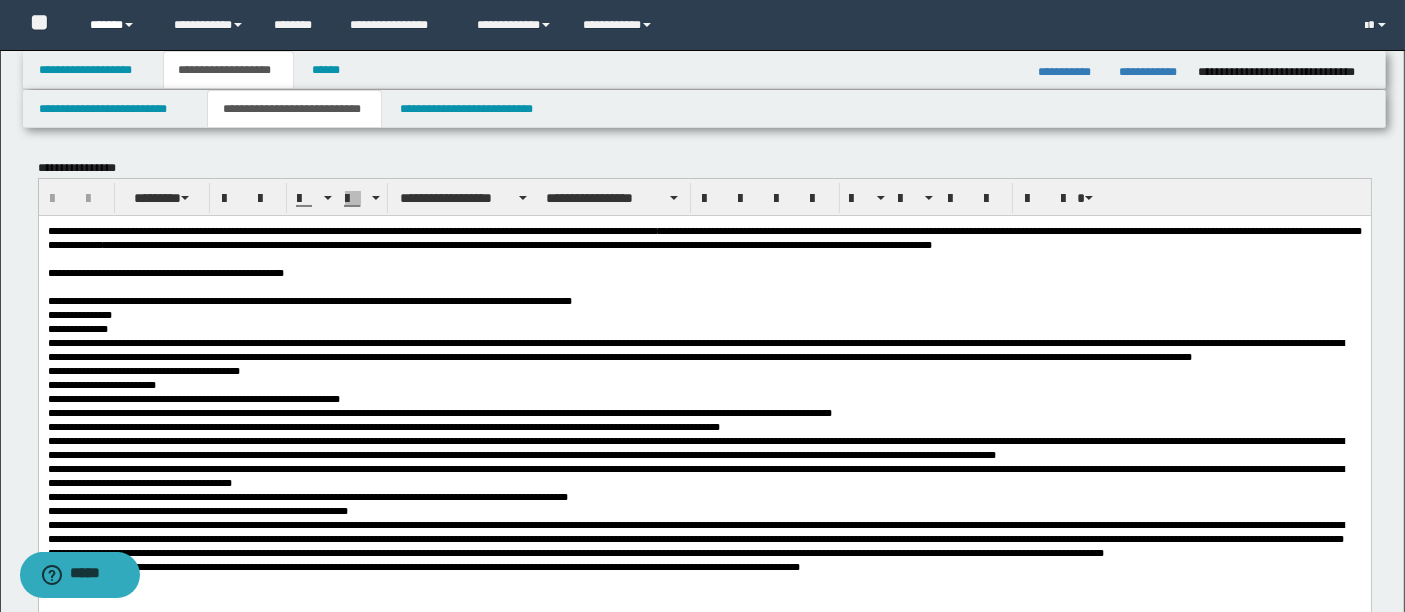 click on "******" at bounding box center [117, 25] 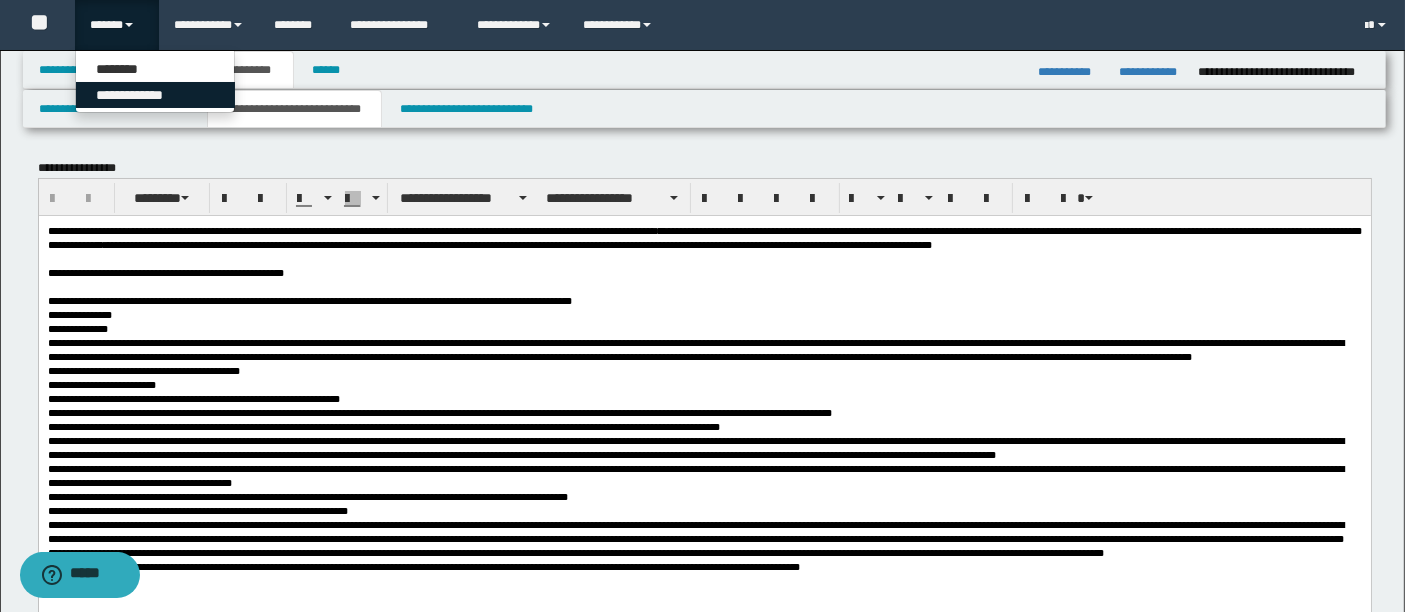 click on "**********" at bounding box center (155, 95) 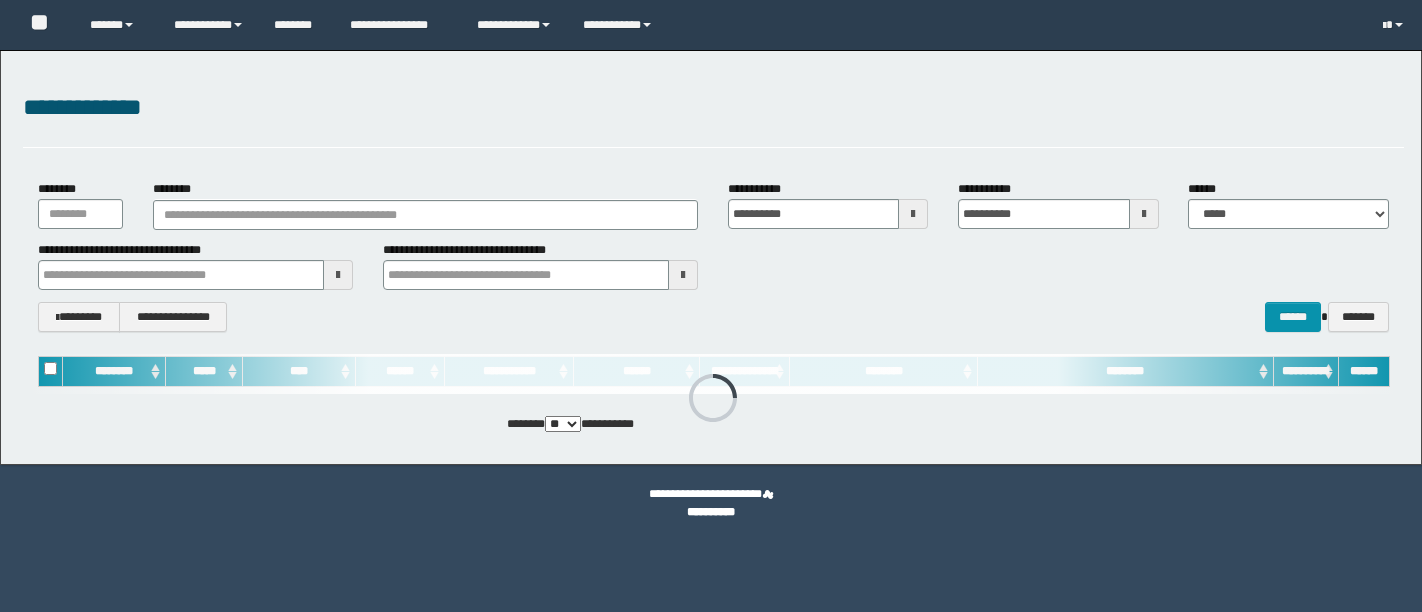 scroll, scrollTop: 0, scrollLeft: 0, axis: both 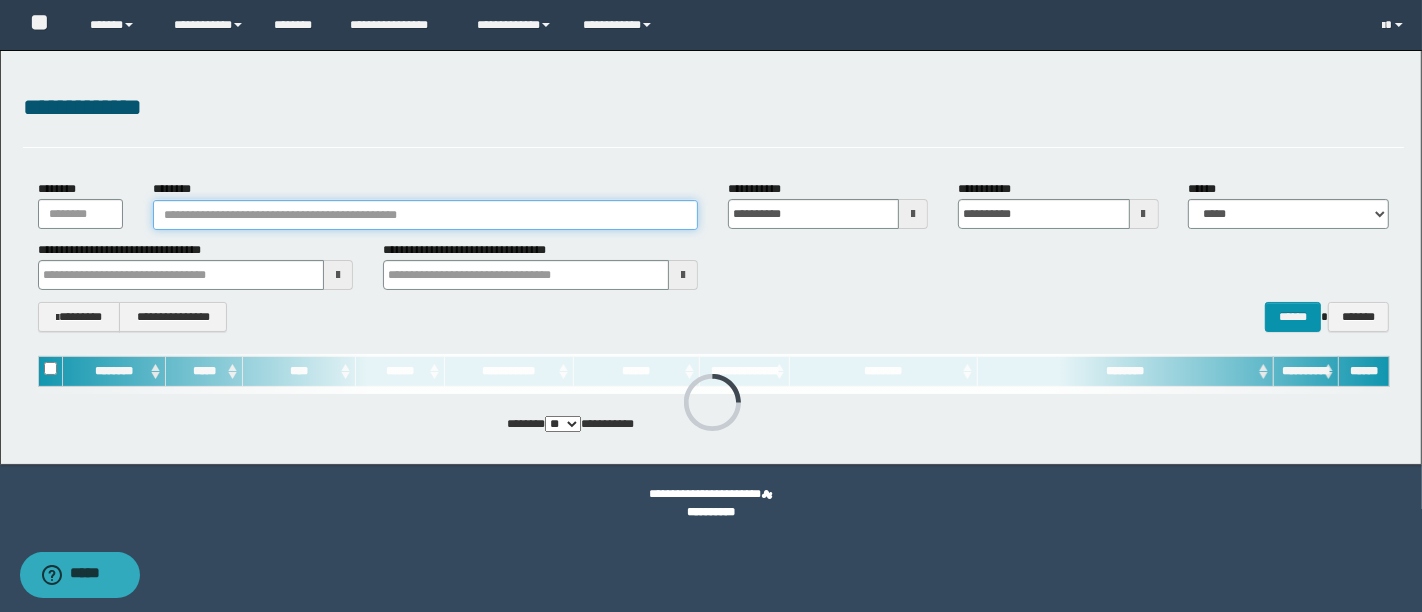 click on "********" at bounding box center [425, 215] 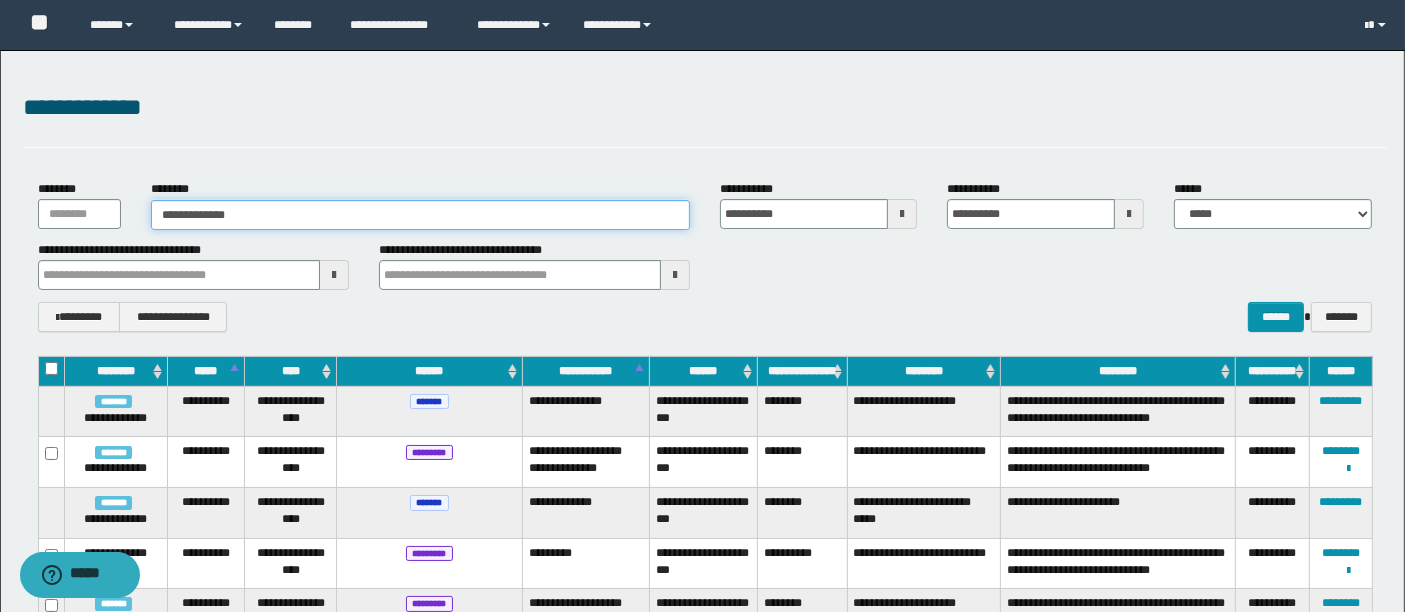 click on "**********" at bounding box center [420, 215] 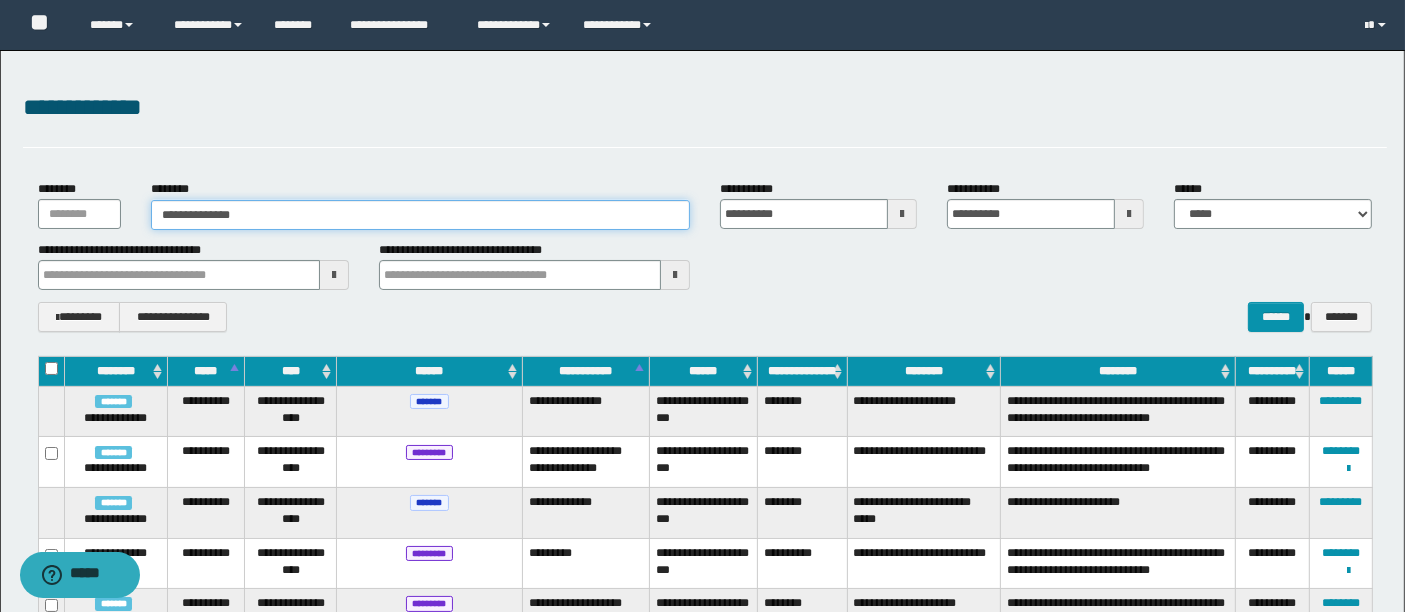 type on "**********" 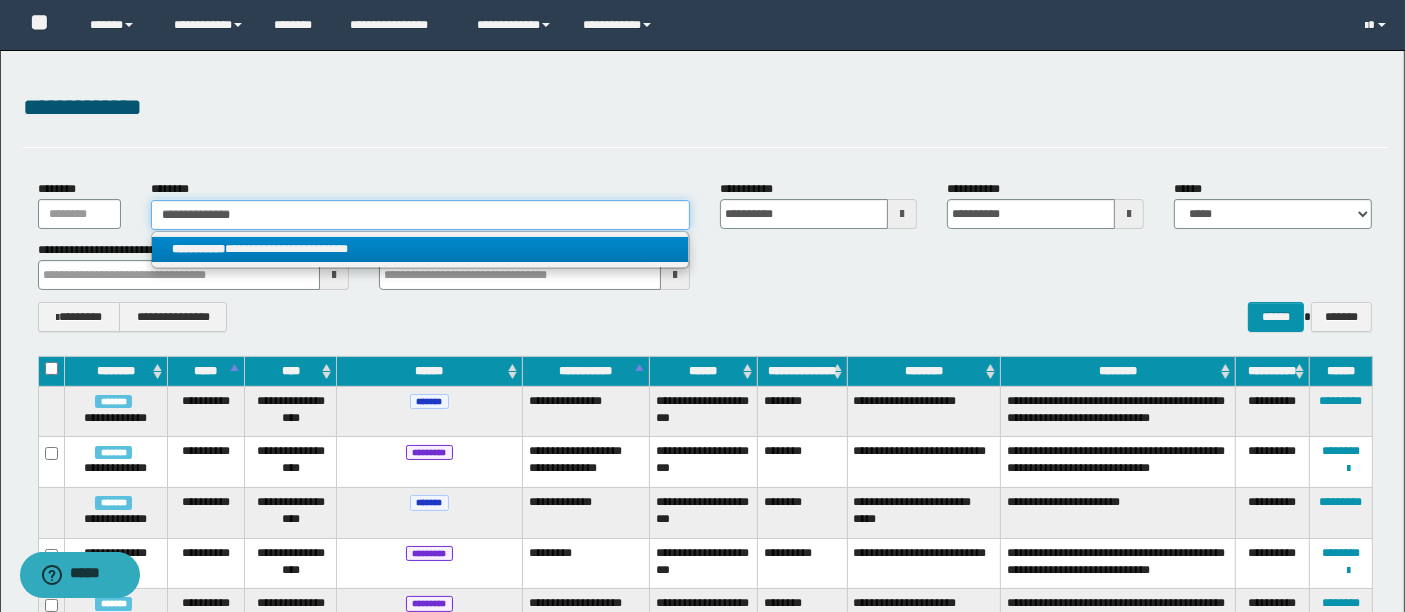 type on "**********" 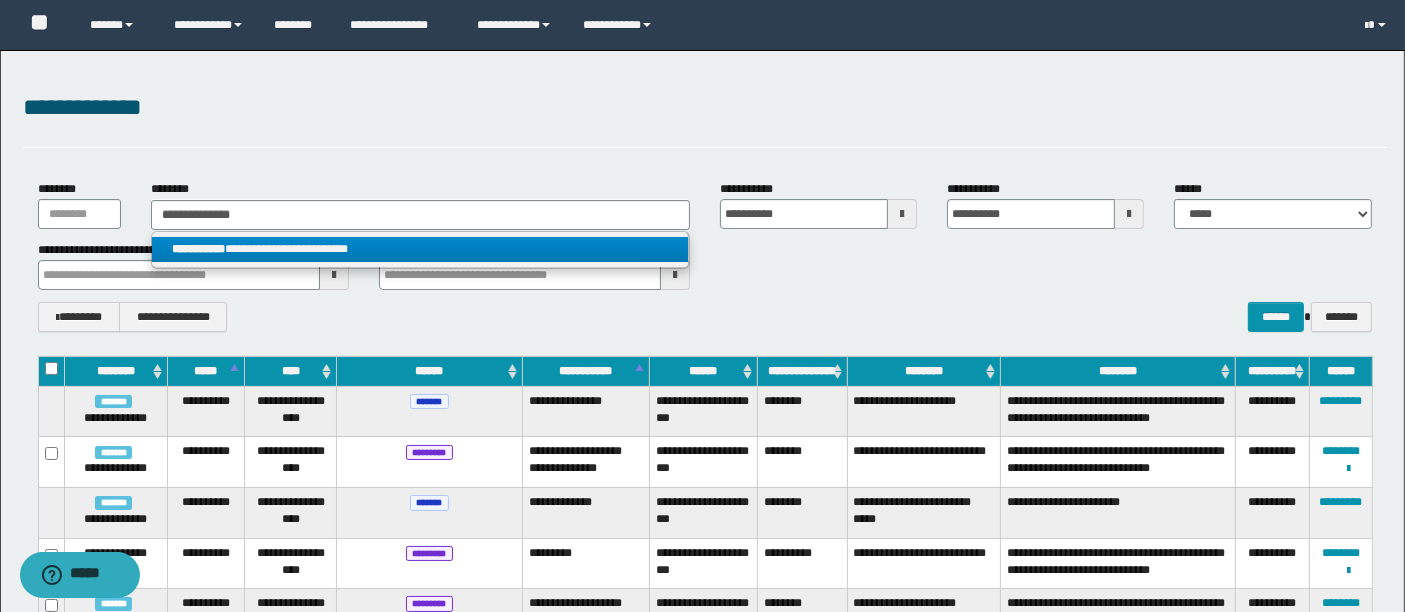 click on "**********" at bounding box center (420, 249) 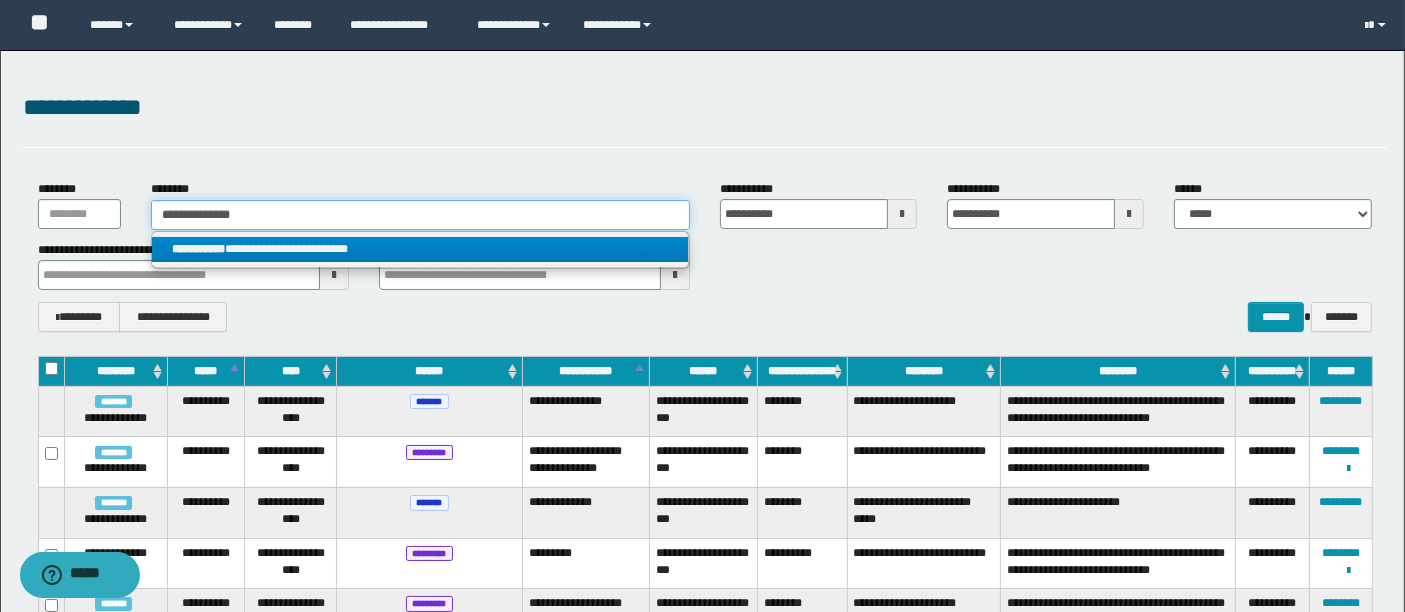 type 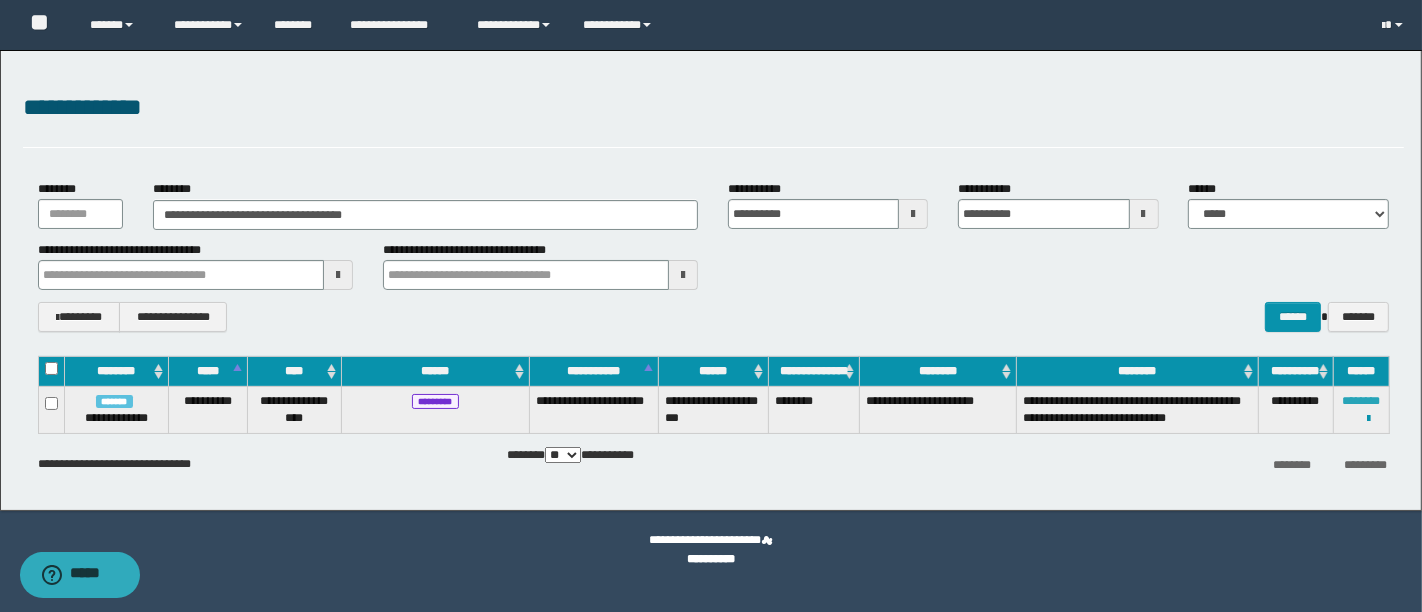 click on "********" at bounding box center (1361, 401) 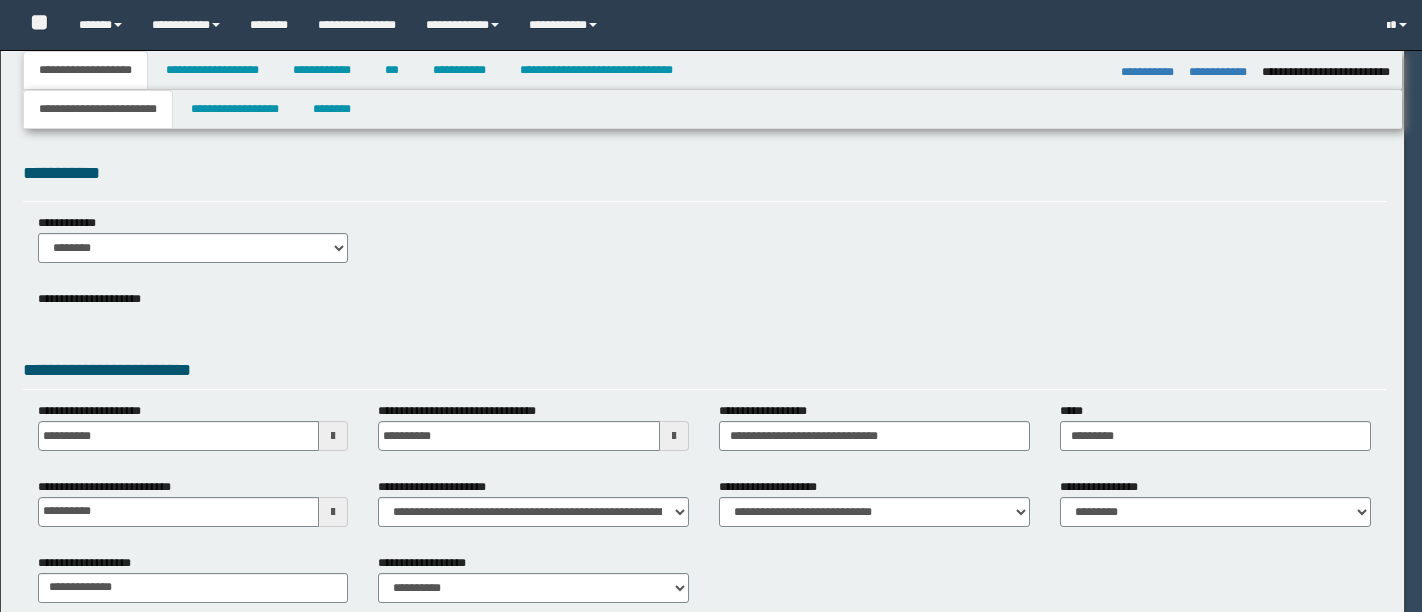 select on "*" 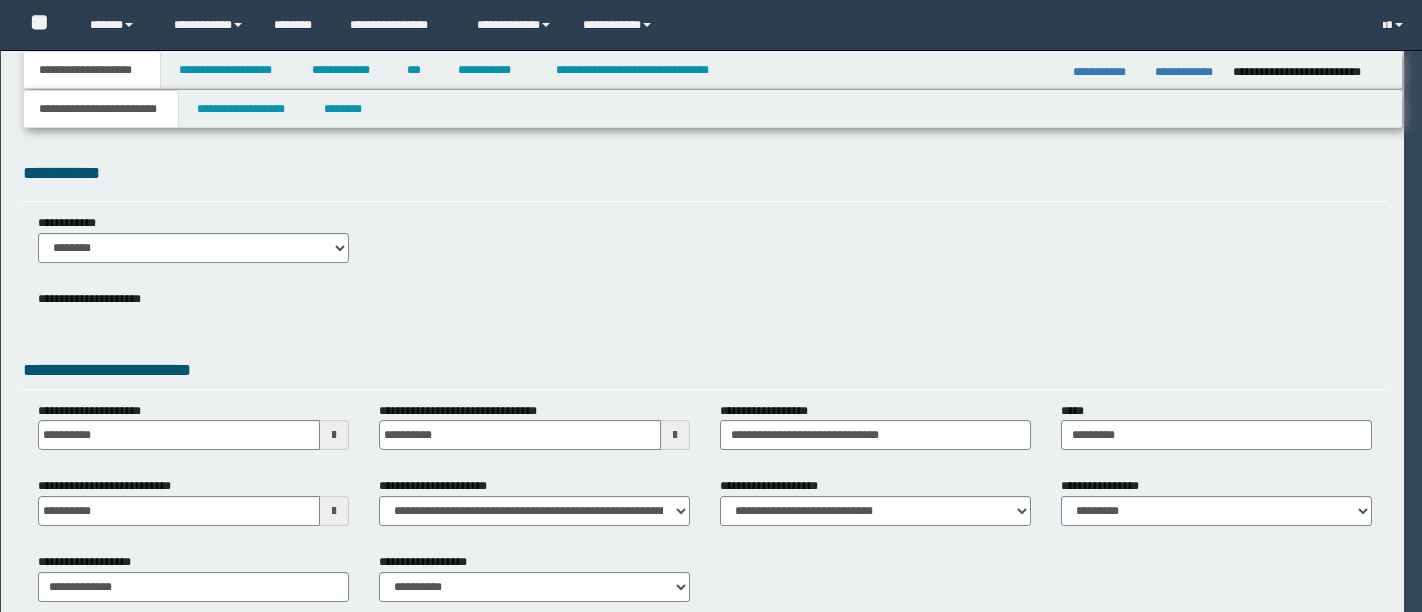 scroll, scrollTop: 0, scrollLeft: 0, axis: both 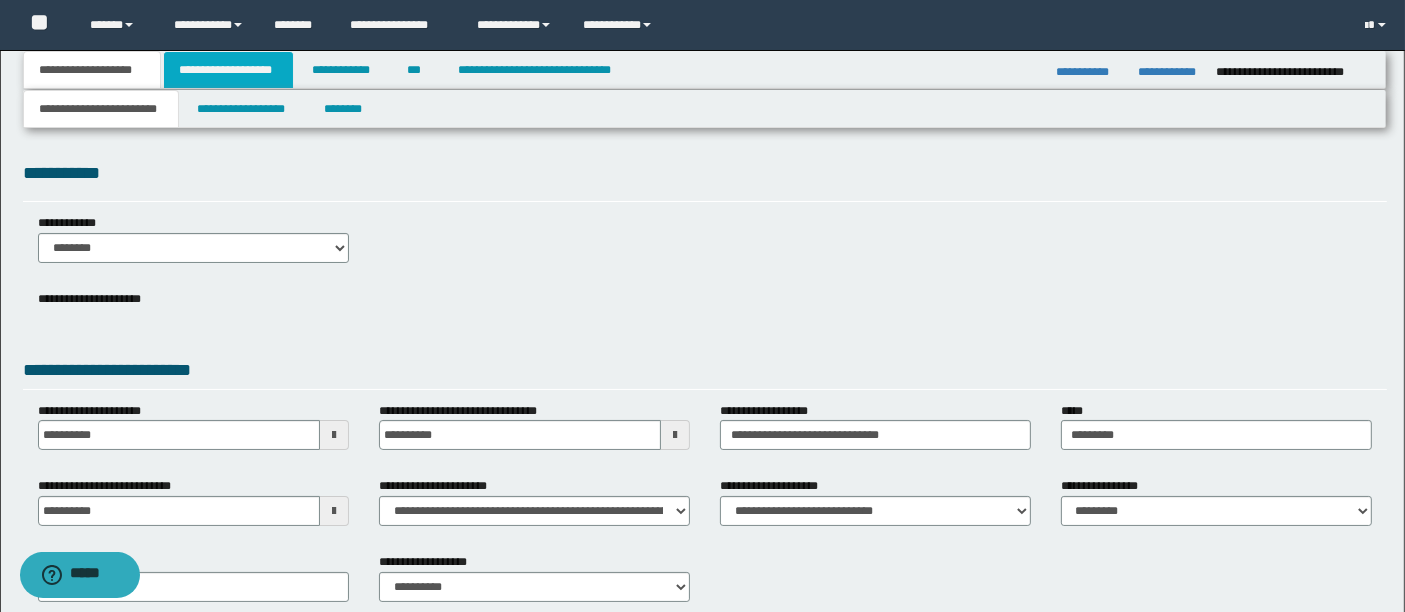 click on "**********" at bounding box center [228, 70] 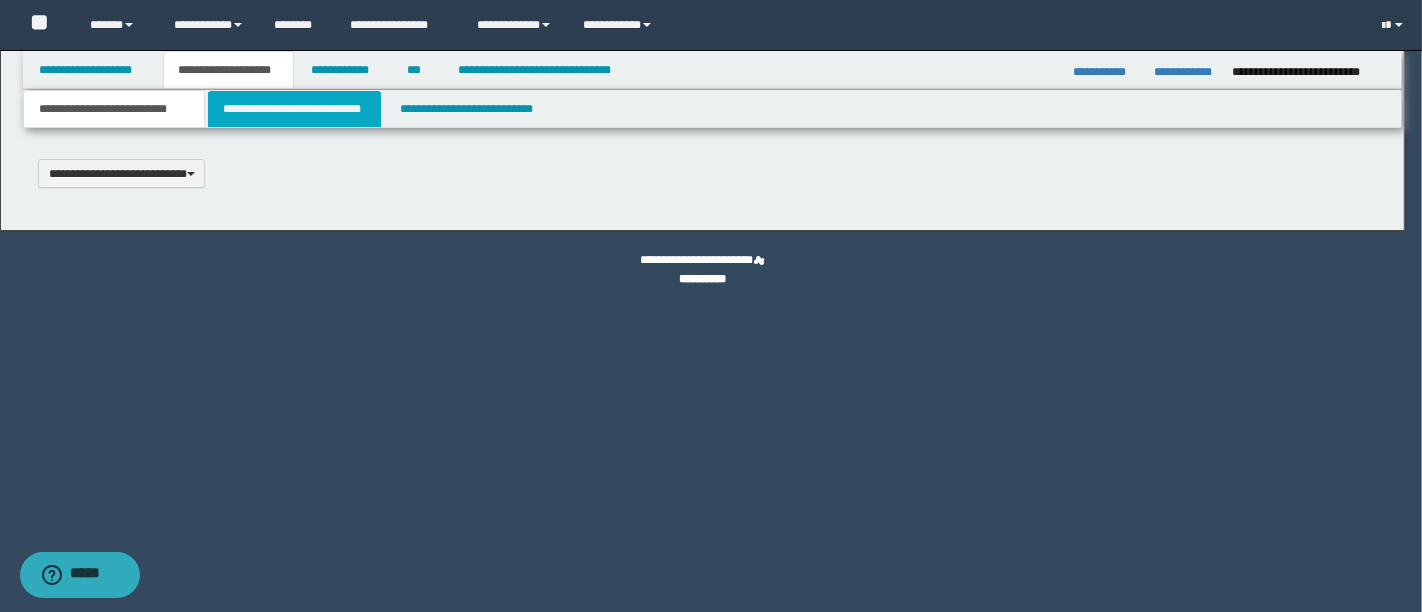 click on "**********" at bounding box center (711, 306) 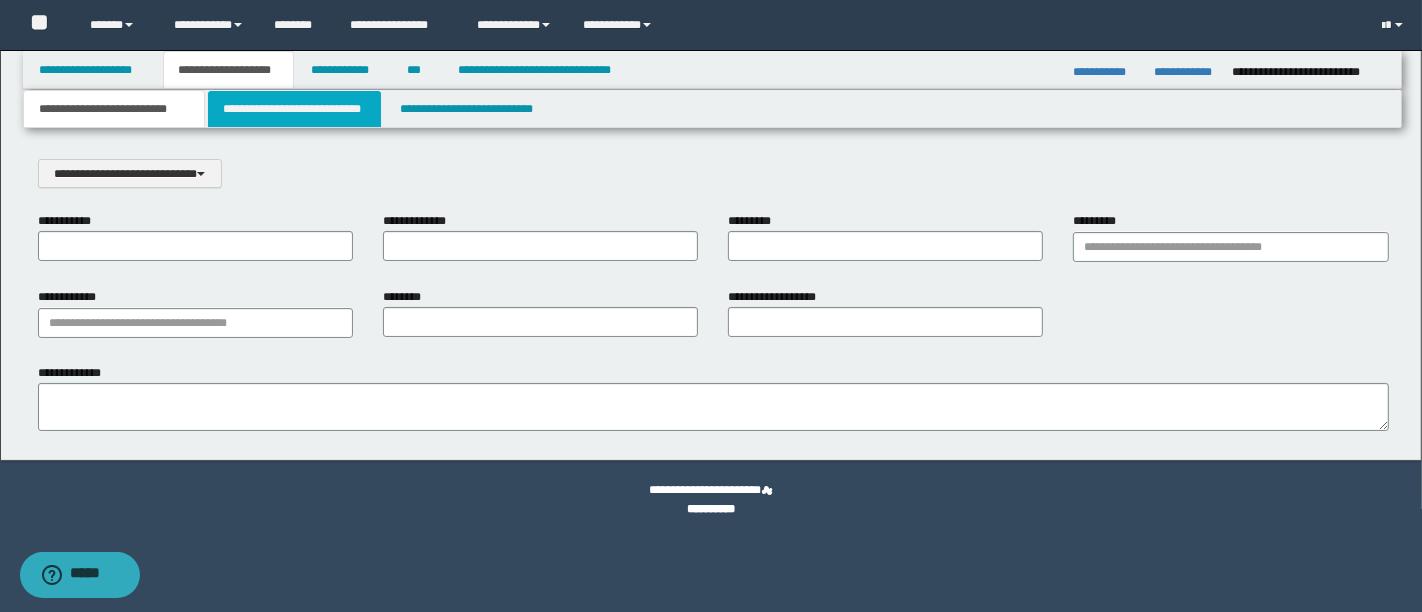 scroll, scrollTop: 0, scrollLeft: 0, axis: both 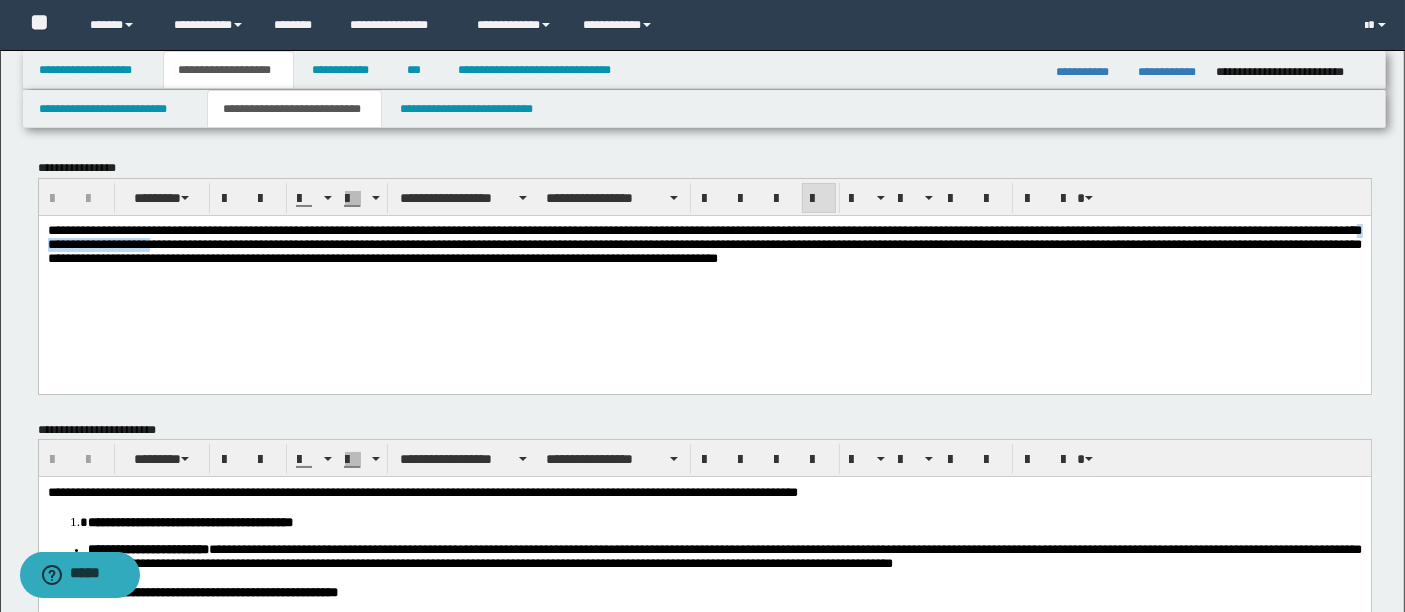 drag, startPoint x: 294, startPoint y: 252, endPoint x: 470, endPoint y: 247, distance: 176.07101 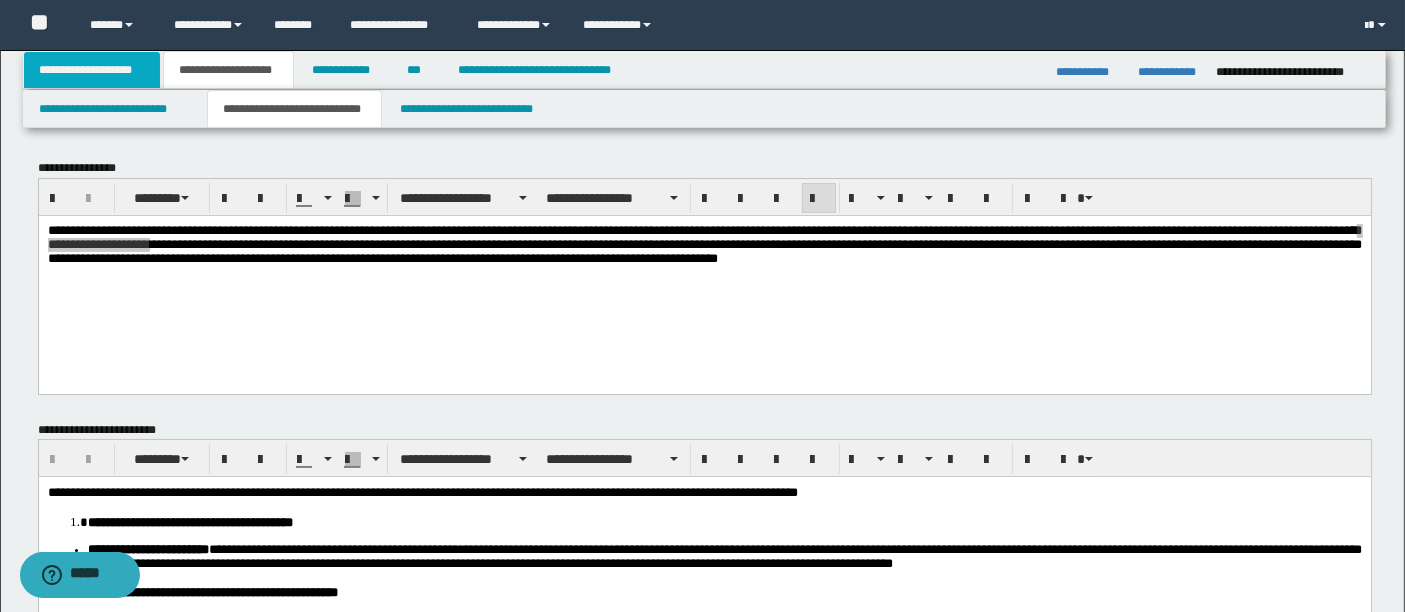 click on "**********" at bounding box center (92, 70) 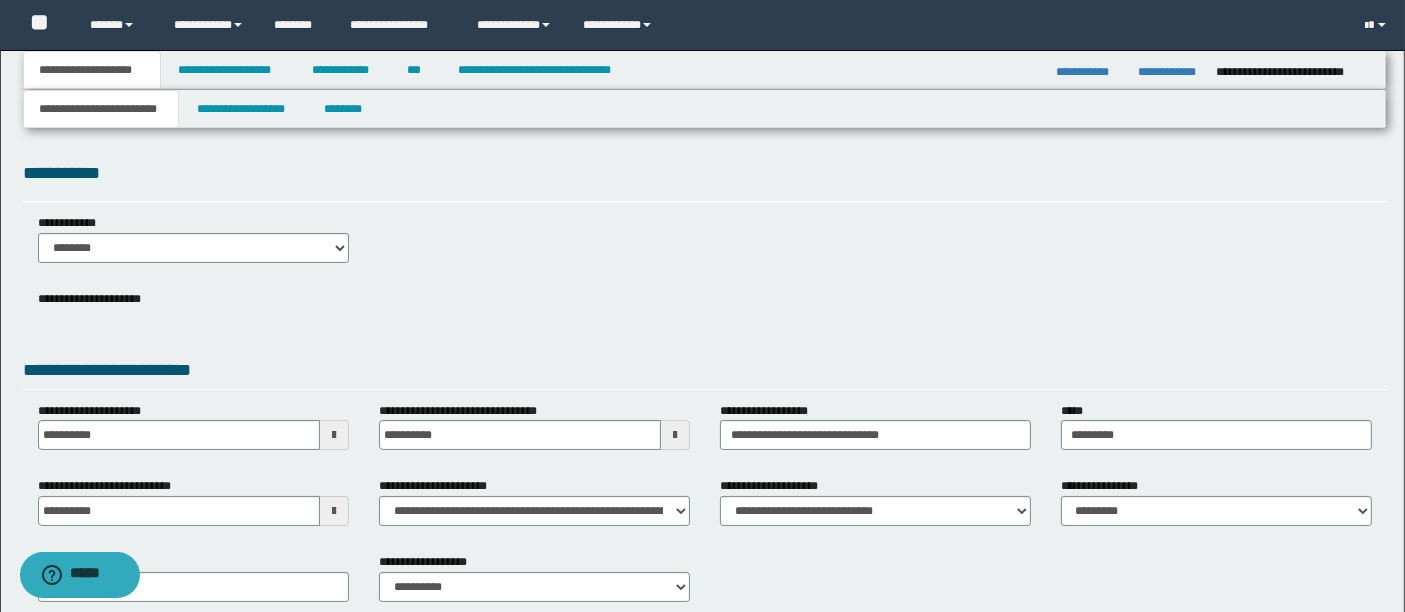 click on "**********" at bounding box center [101, 109] 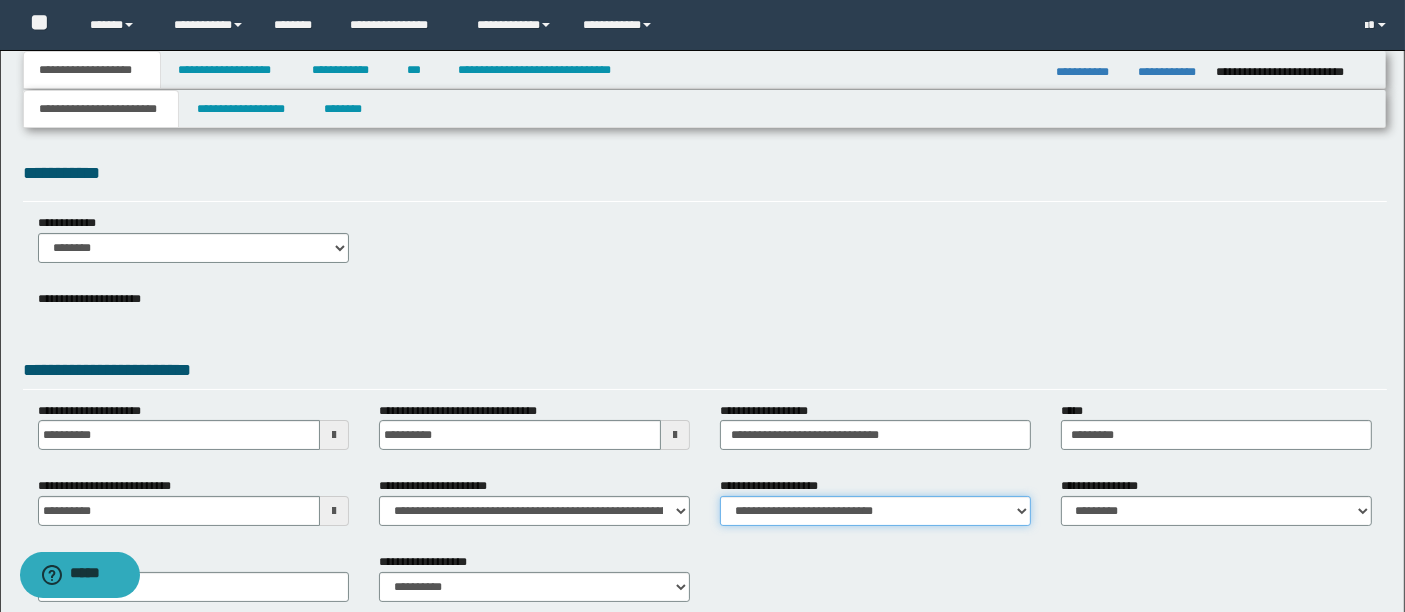 click on "**********" at bounding box center (875, 511) 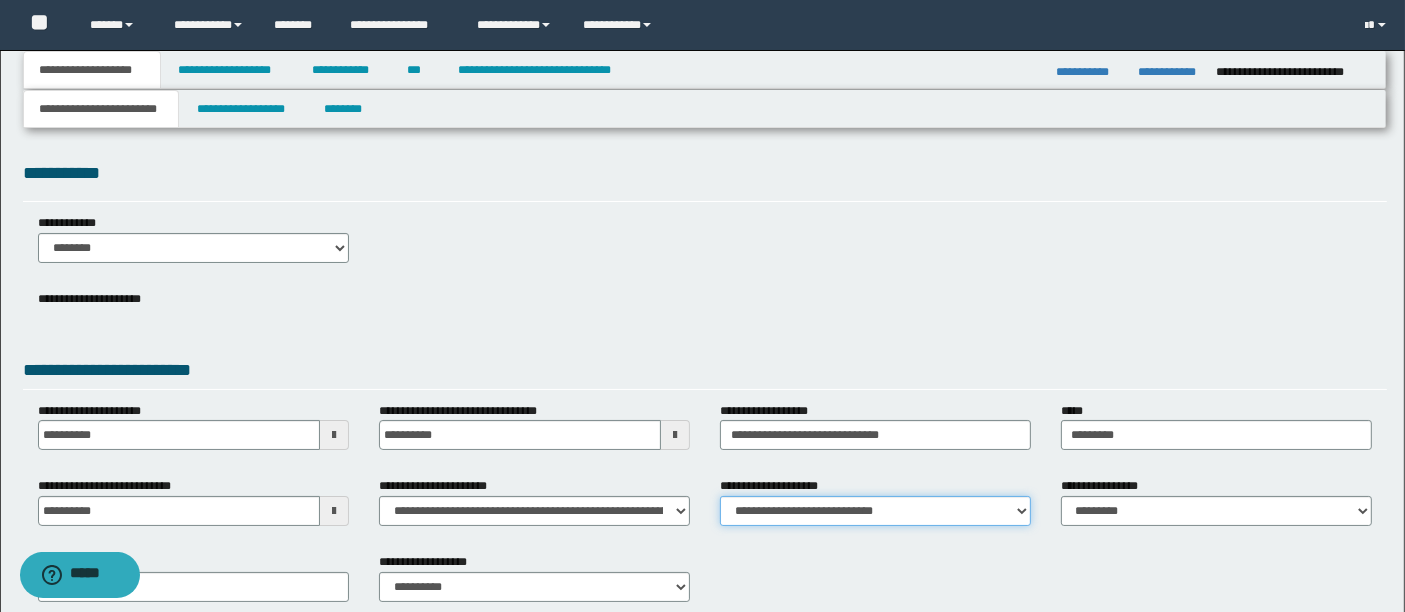 select on "**" 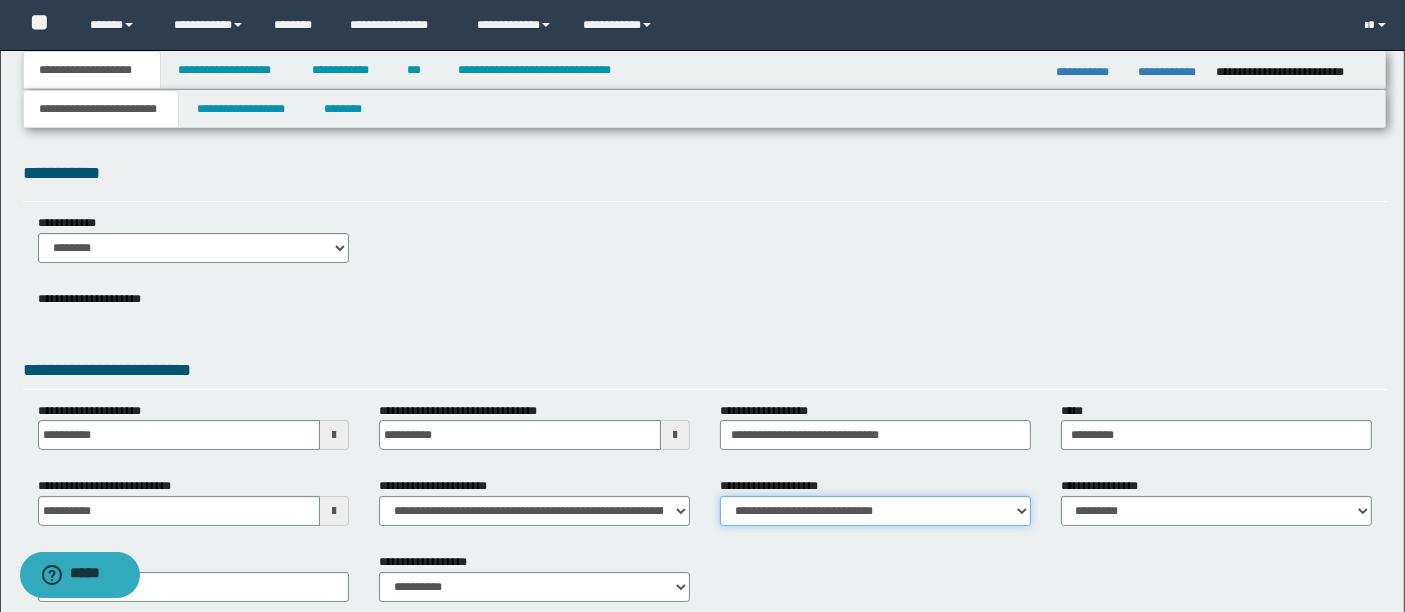 click on "**********" at bounding box center (875, 511) 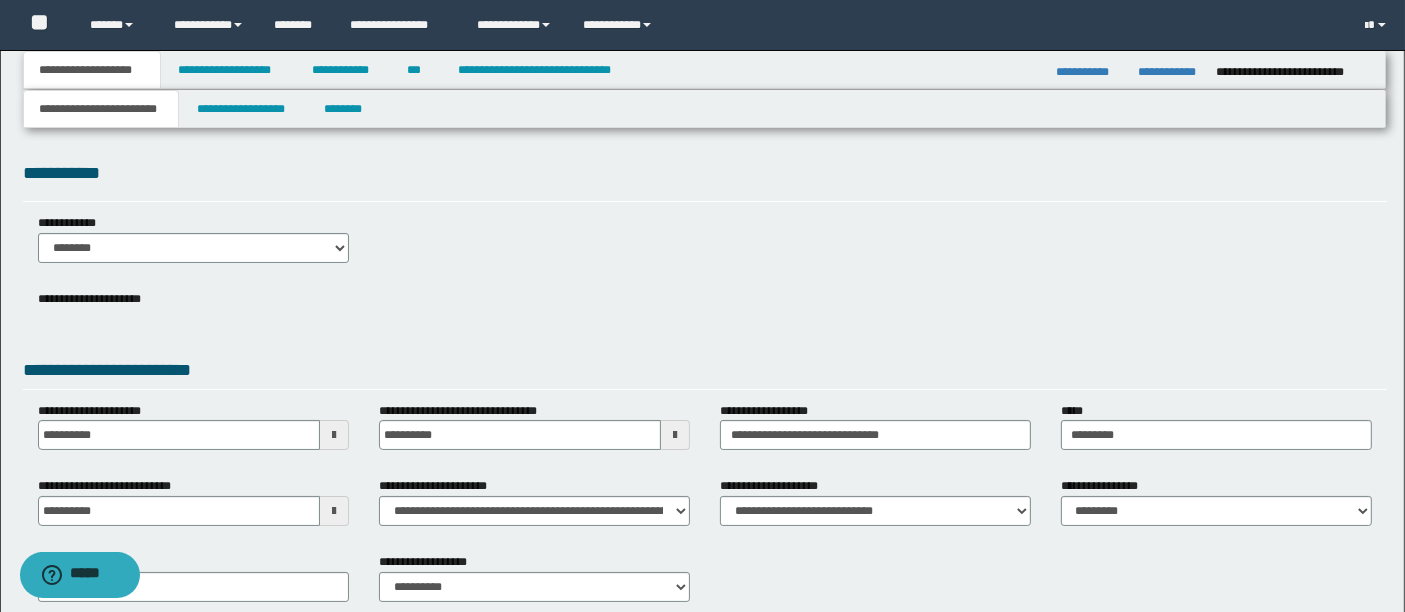 click on "**********" at bounding box center (705, 246) 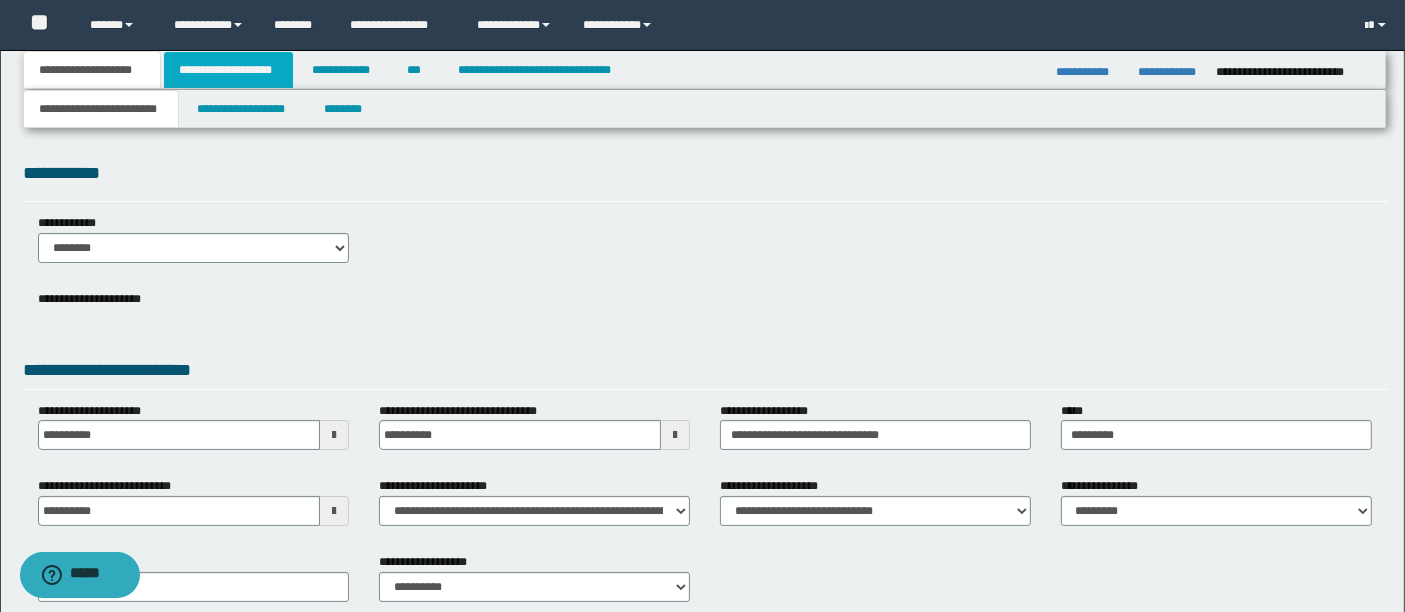 click on "**********" at bounding box center [228, 70] 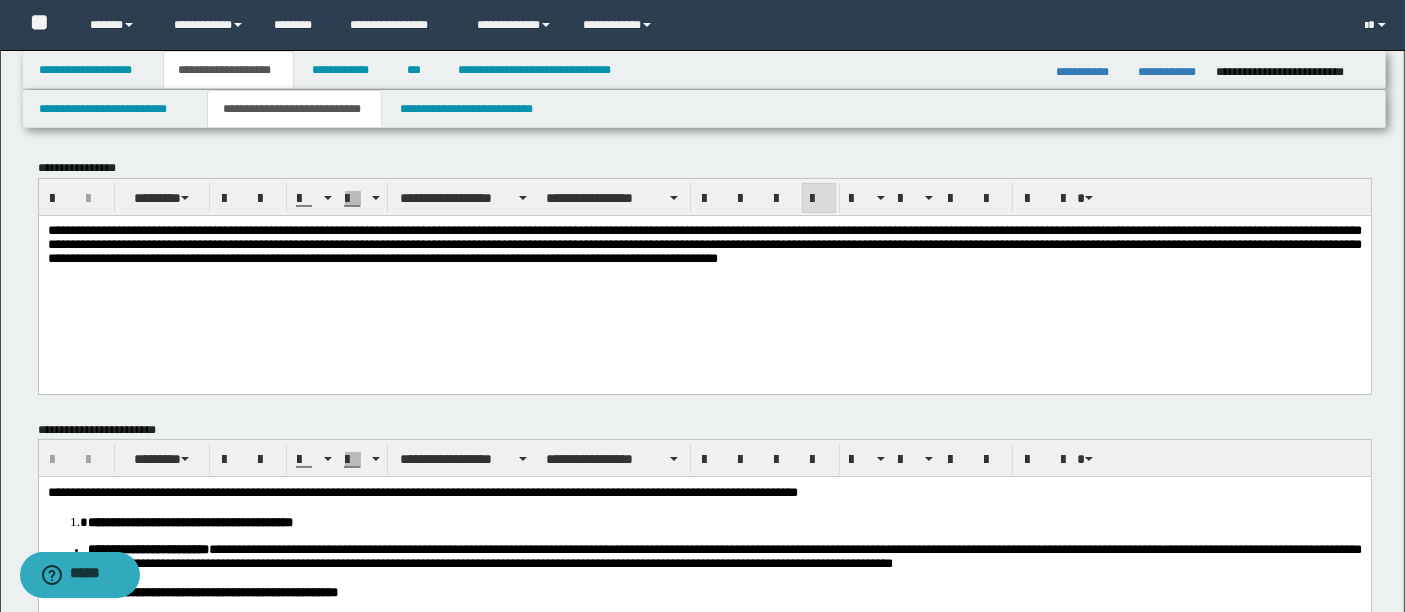 click on "**********" at bounding box center [704, 269] 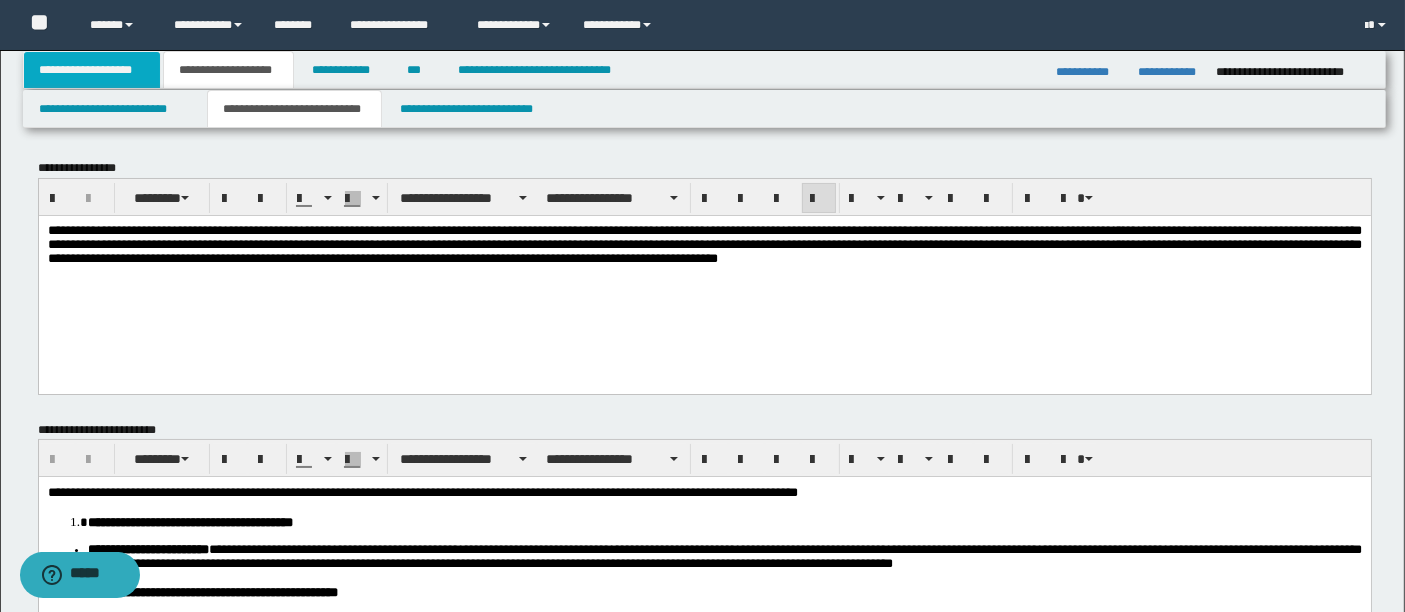 click on "**********" at bounding box center (92, 70) 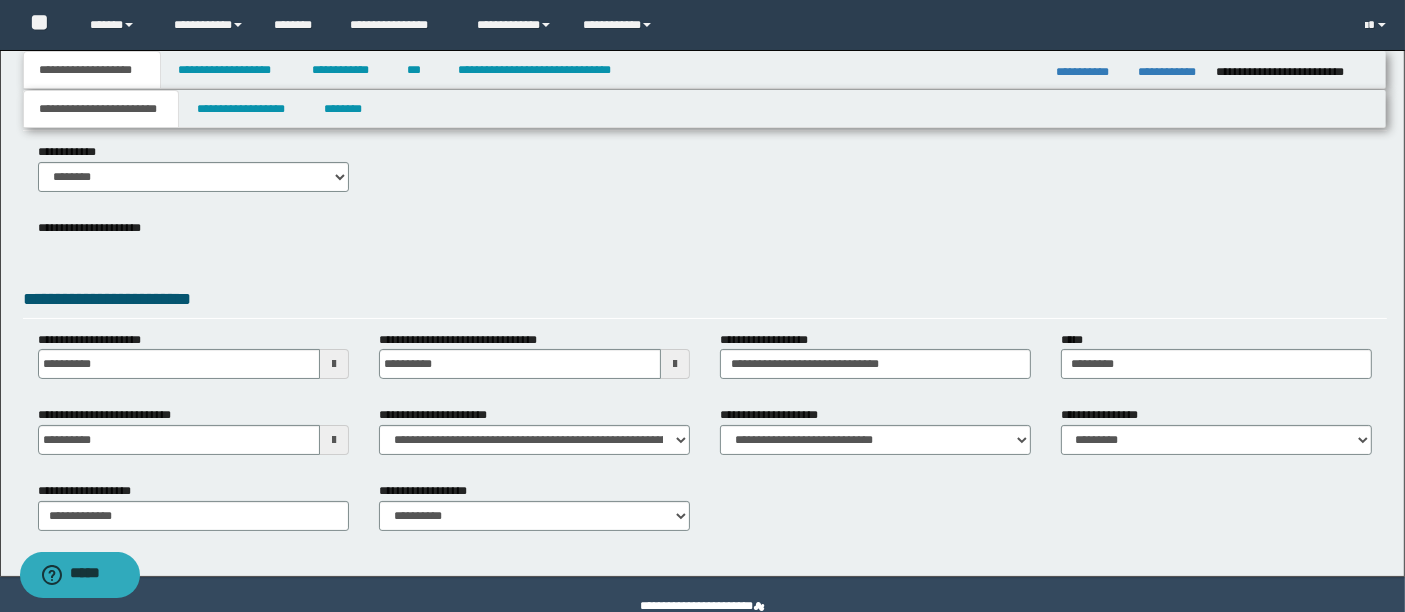 scroll, scrollTop: 64, scrollLeft: 0, axis: vertical 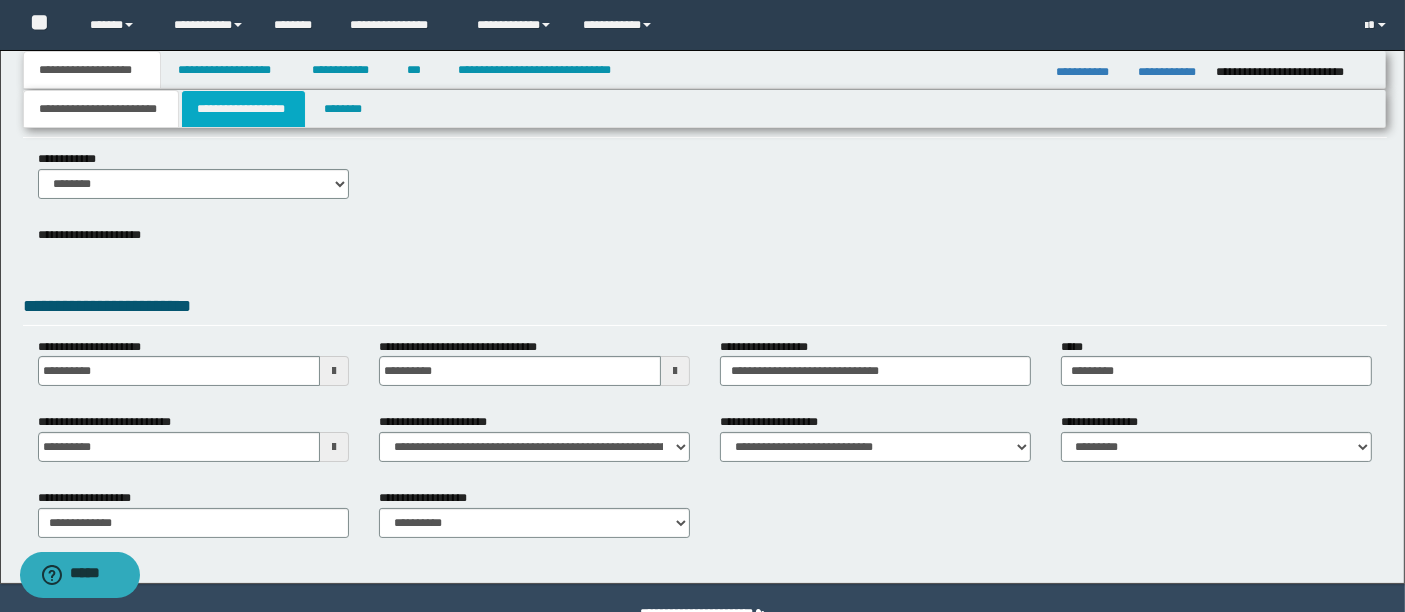 click on "**********" at bounding box center (243, 109) 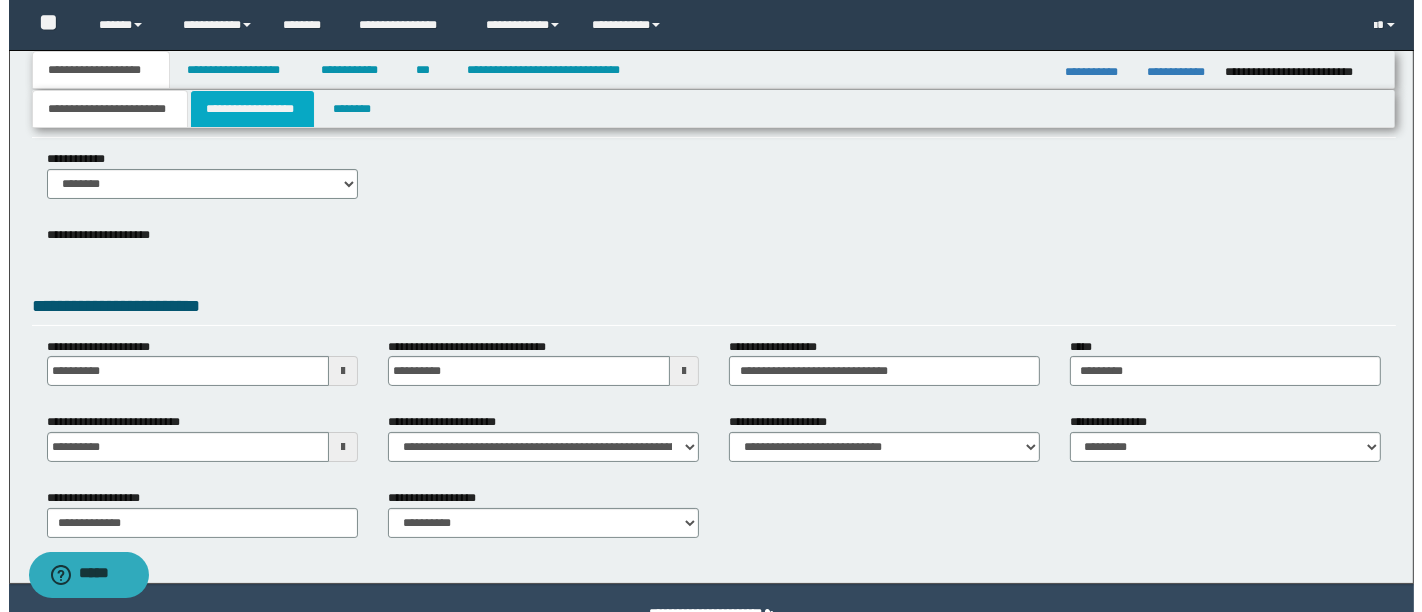 scroll, scrollTop: 0, scrollLeft: 0, axis: both 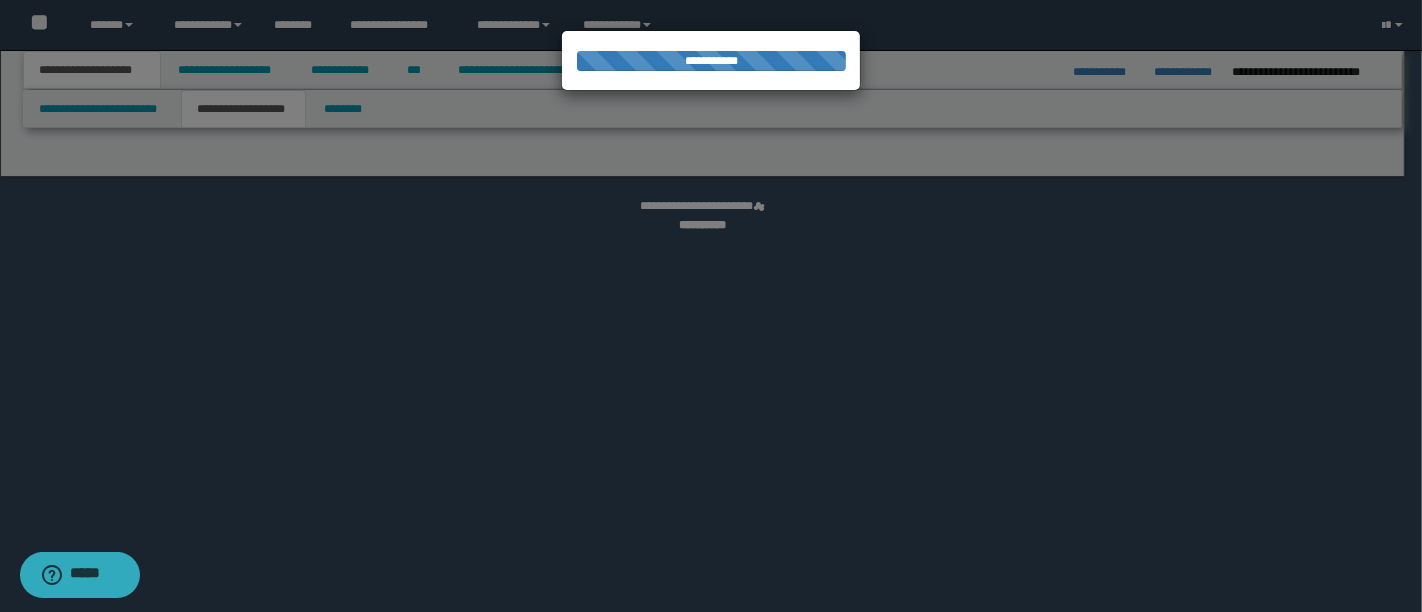 select on "*" 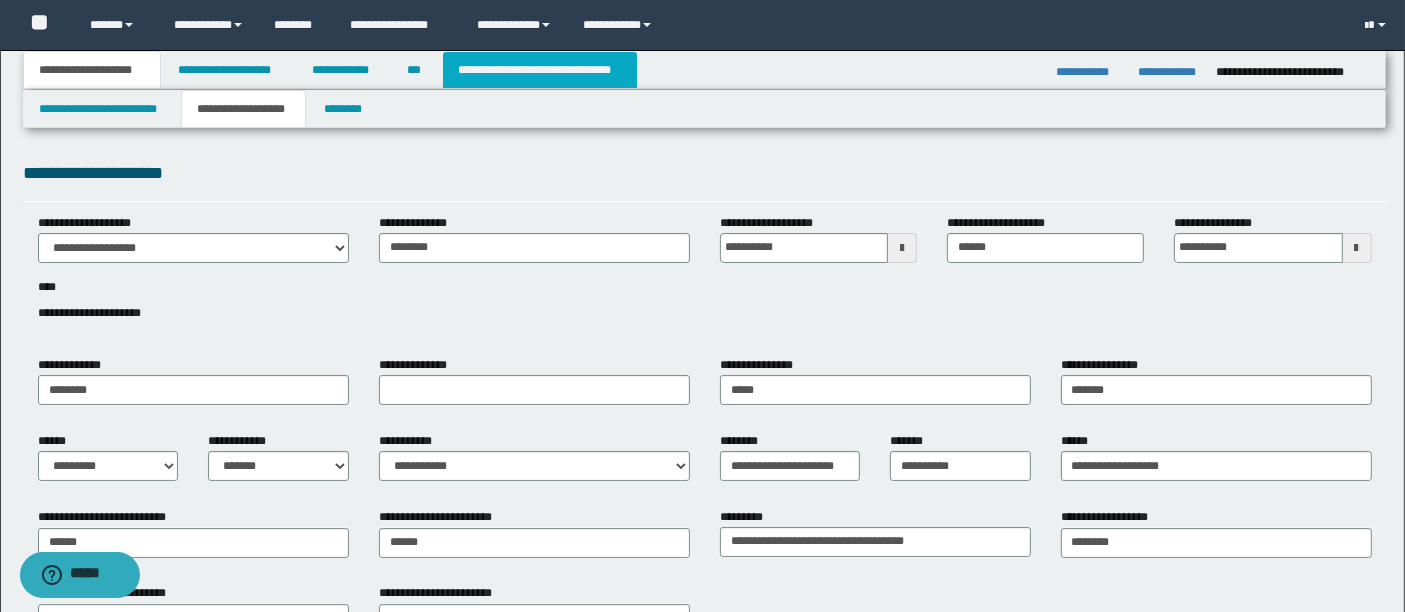 click on "**********" at bounding box center [540, 70] 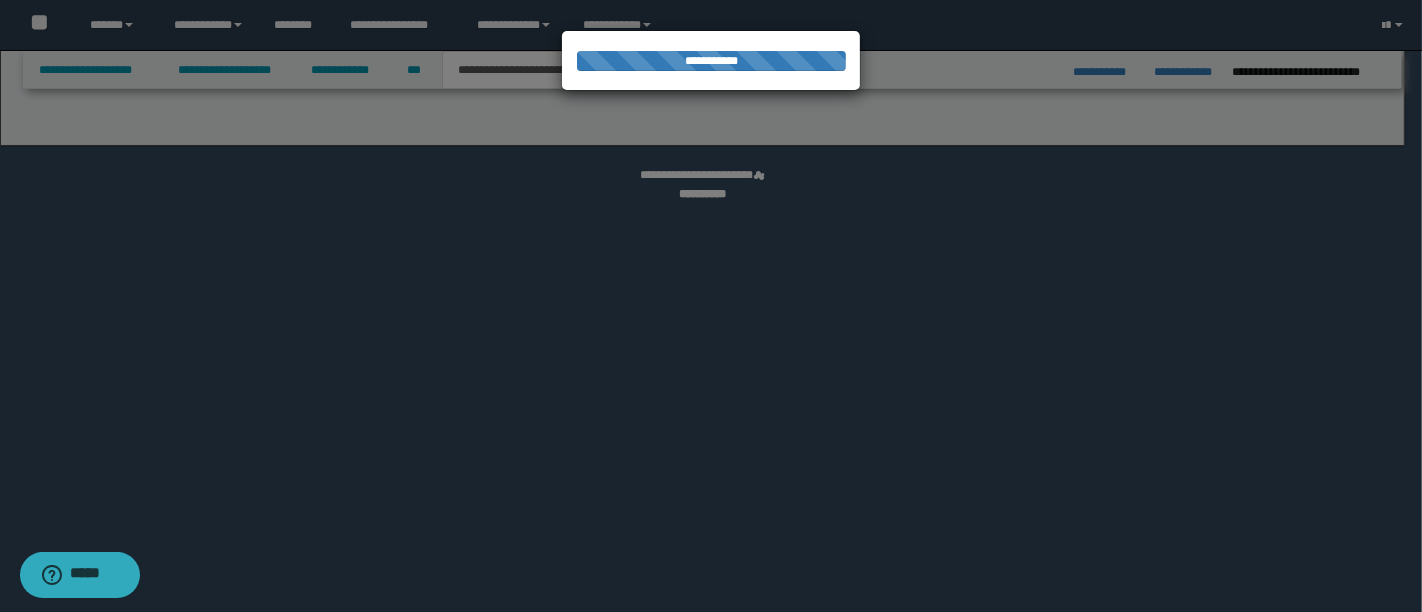 select on "*" 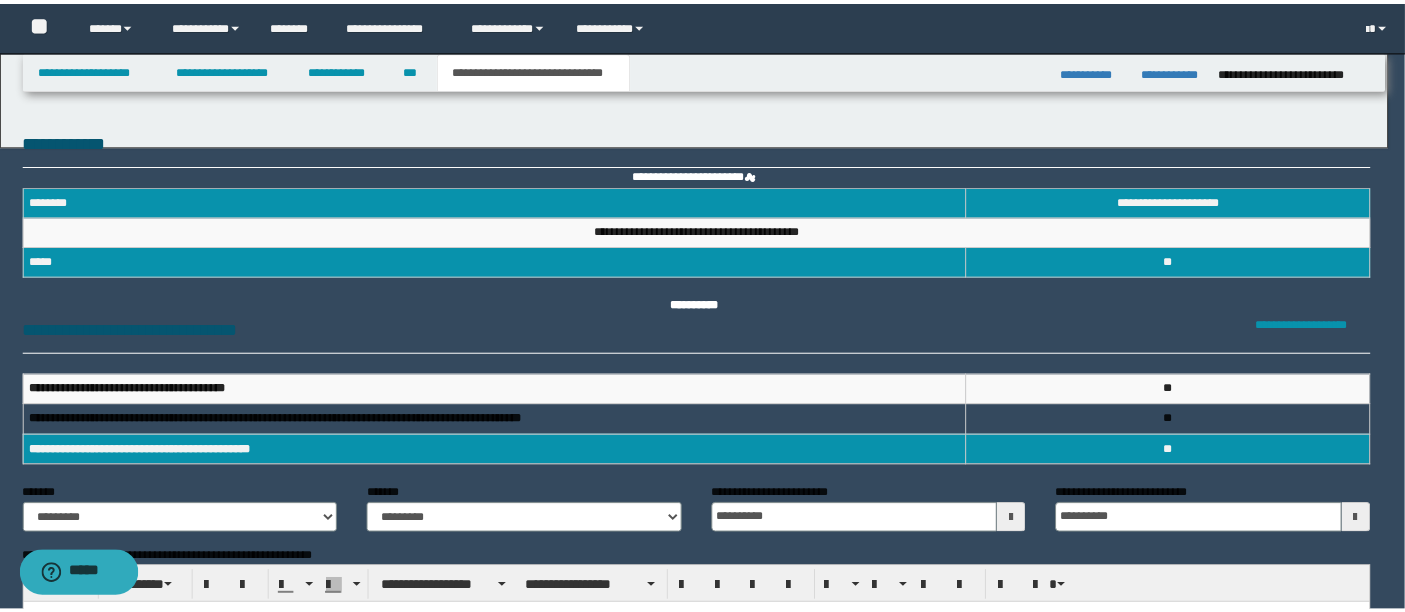 scroll, scrollTop: 0, scrollLeft: 0, axis: both 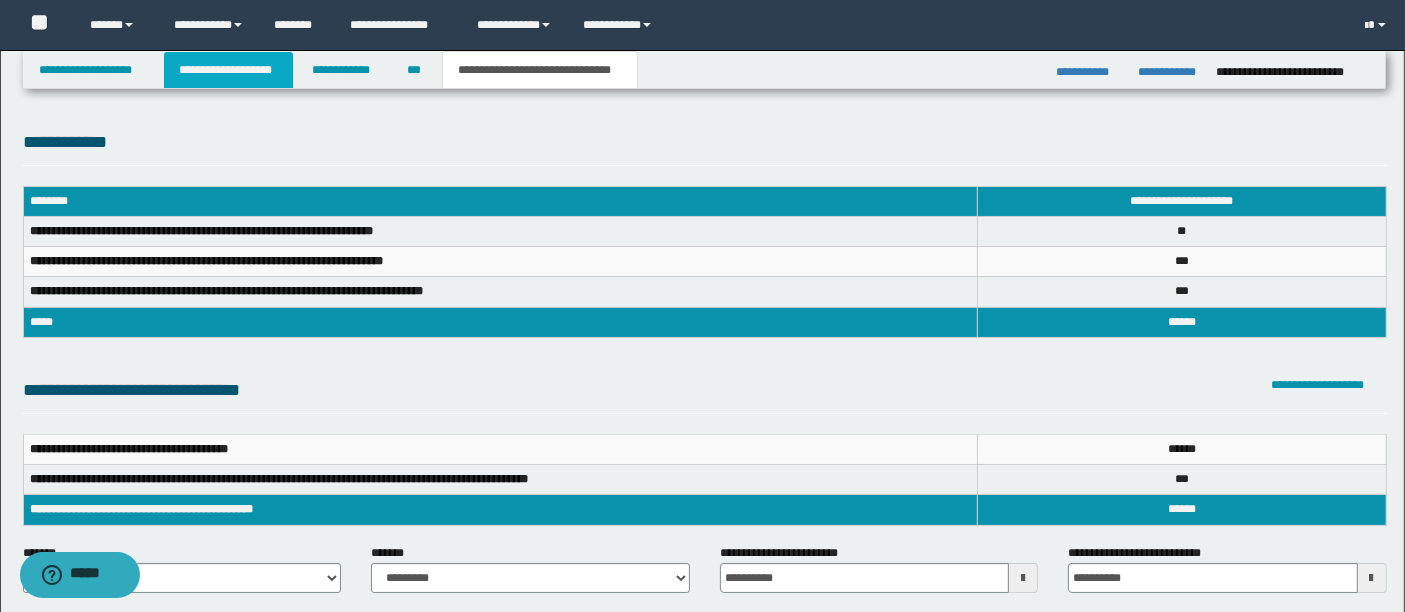 click on "**********" at bounding box center (228, 70) 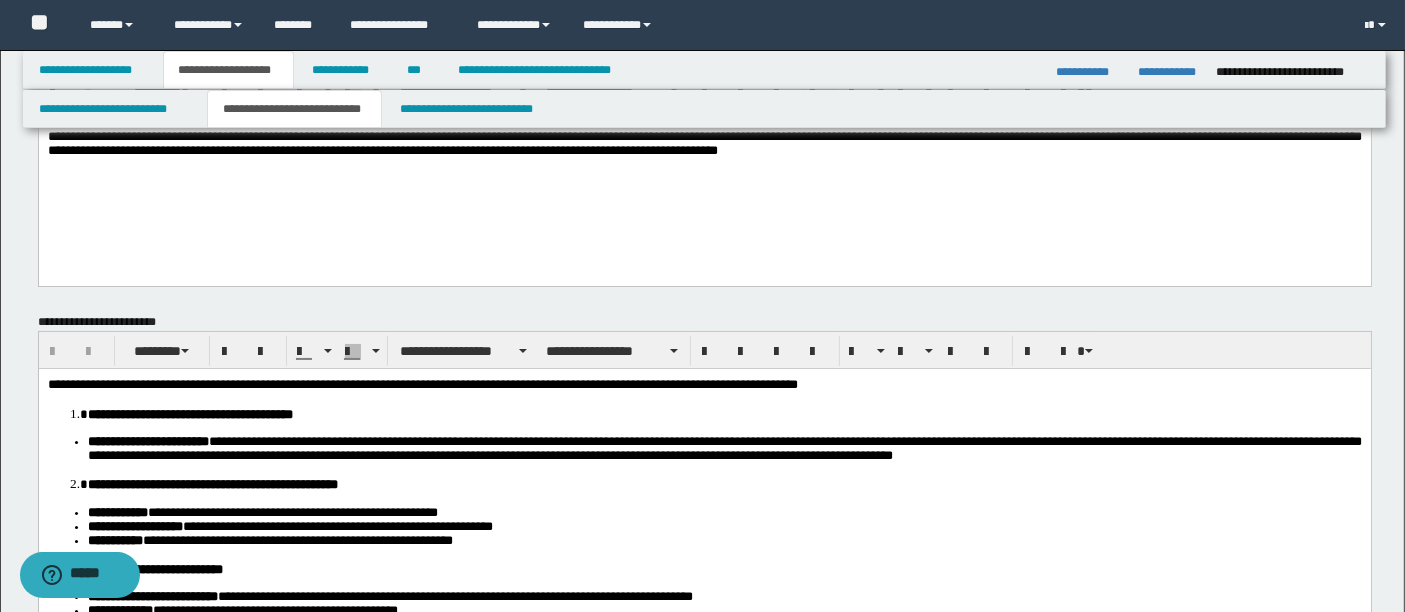 scroll, scrollTop: 108, scrollLeft: 0, axis: vertical 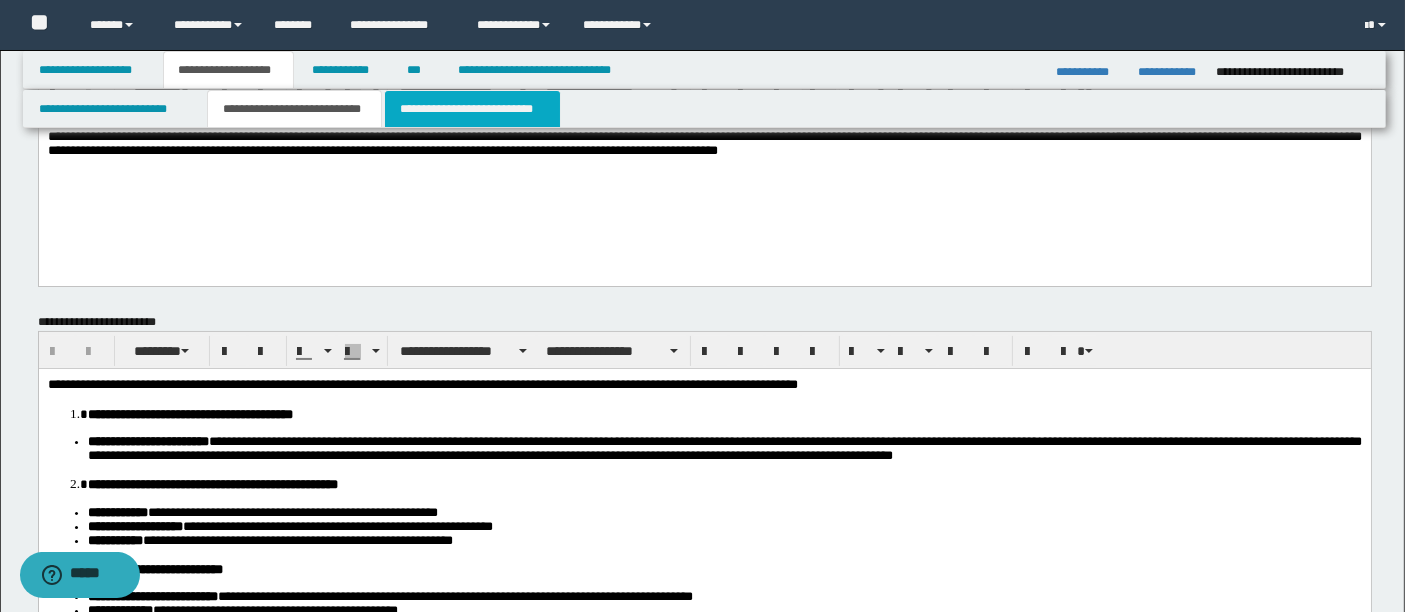 click on "**********" at bounding box center [472, 109] 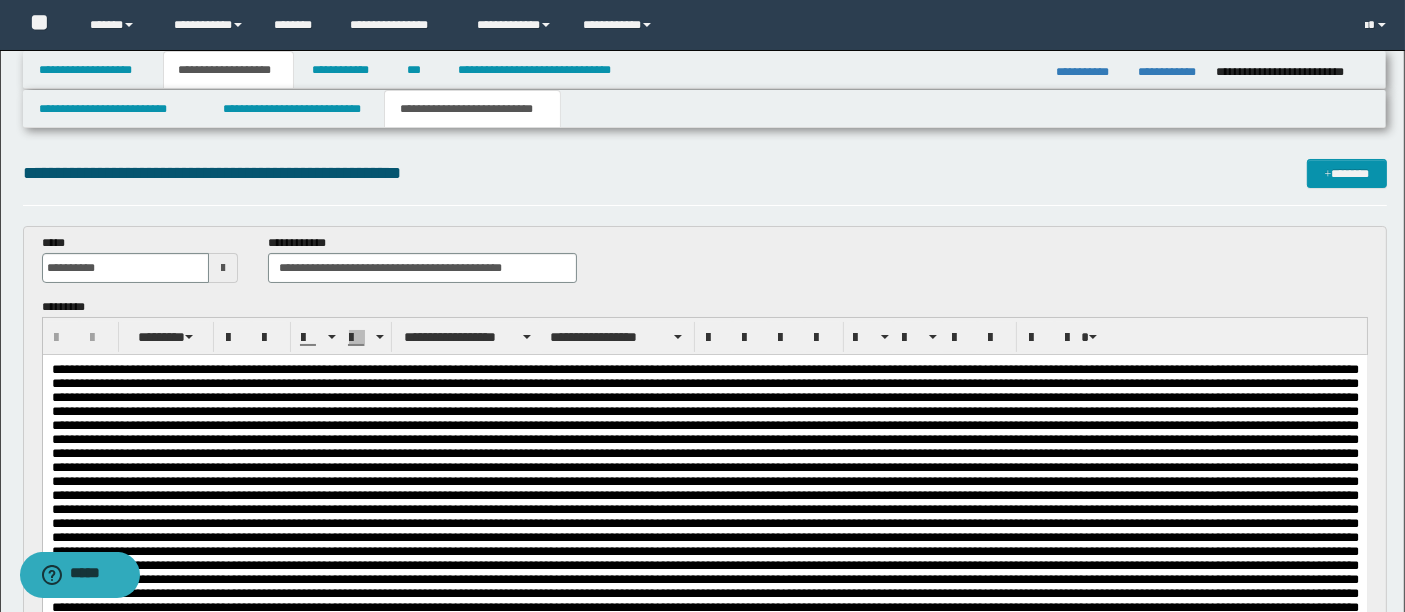 scroll, scrollTop: 0, scrollLeft: 0, axis: both 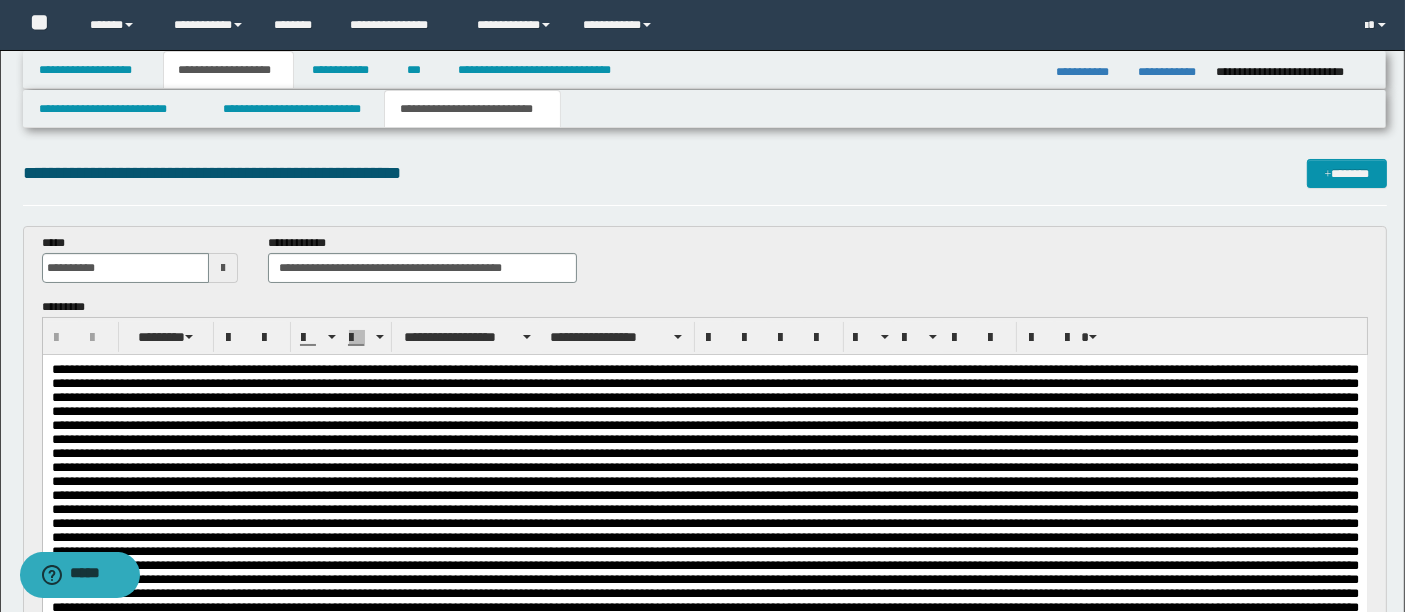 click at bounding box center (704, 494) 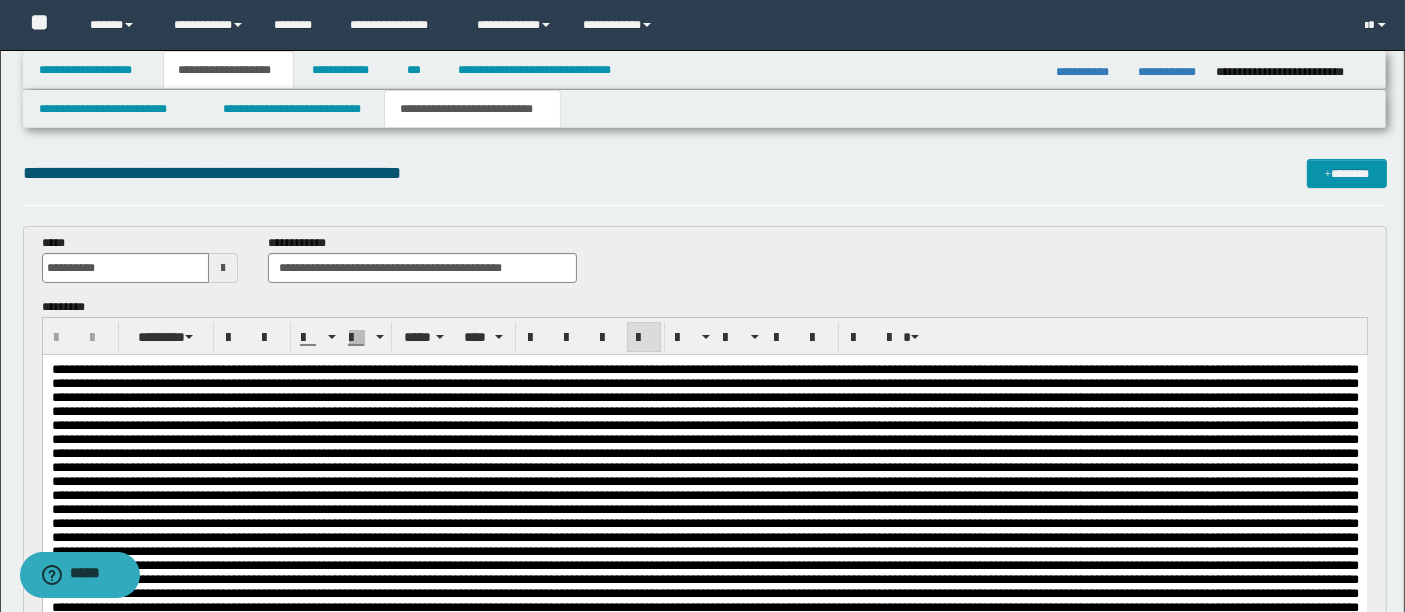 type 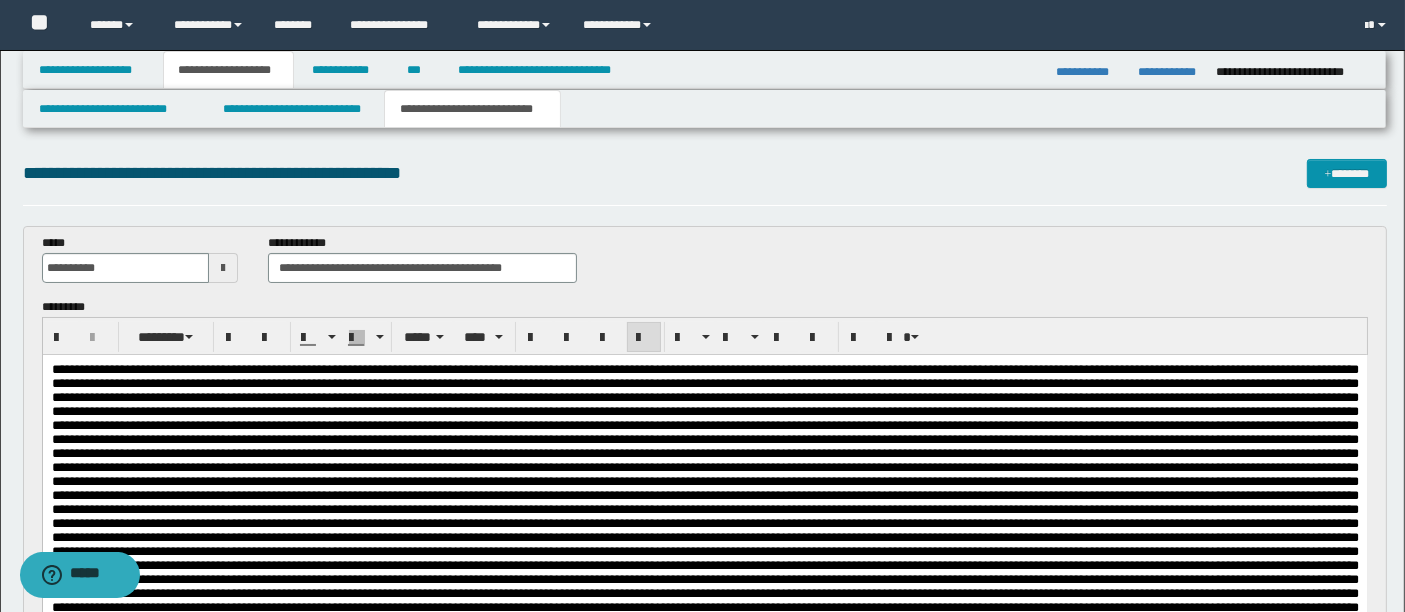 click at bounding box center (704, 494) 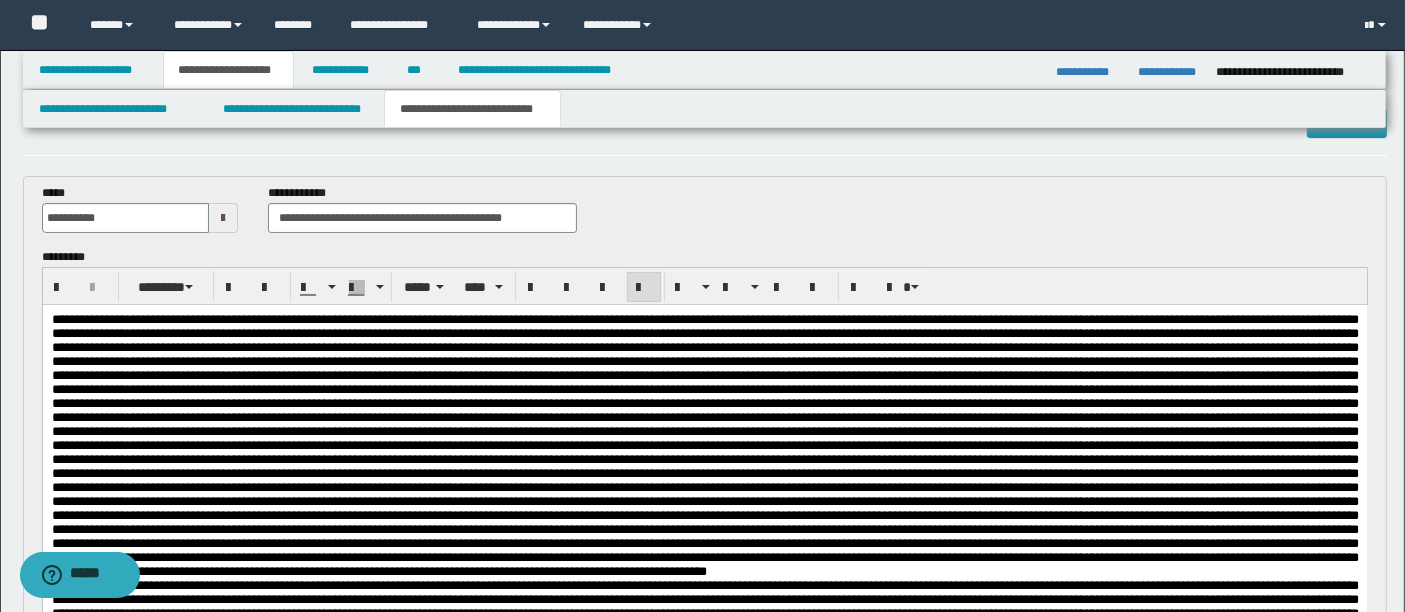 scroll, scrollTop: 51, scrollLeft: 0, axis: vertical 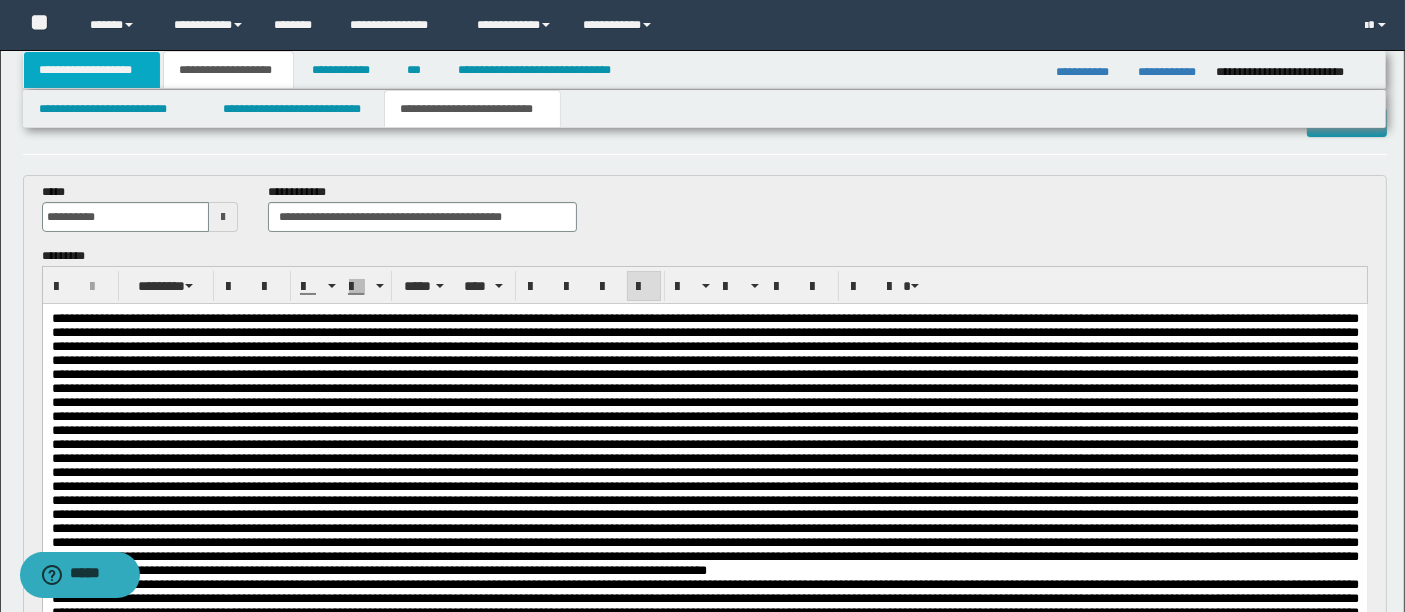 click on "**********" at bounding box center [92, 70] 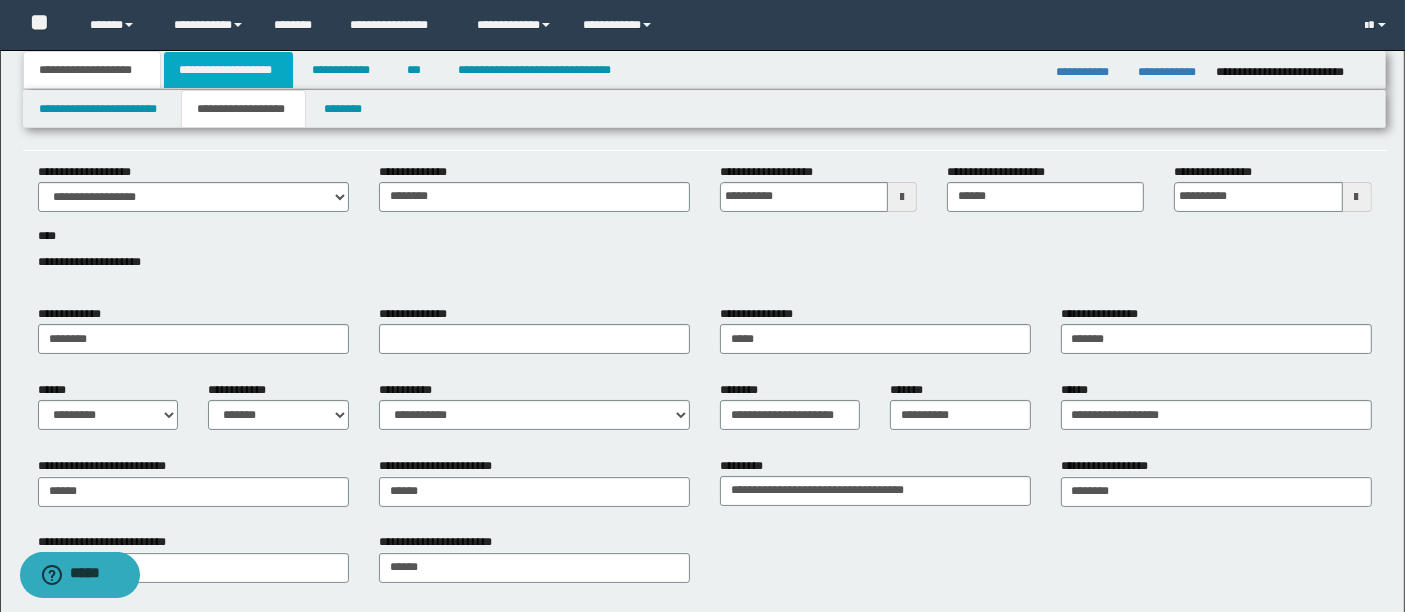 click on "**********" at bounding box center [228, 70] 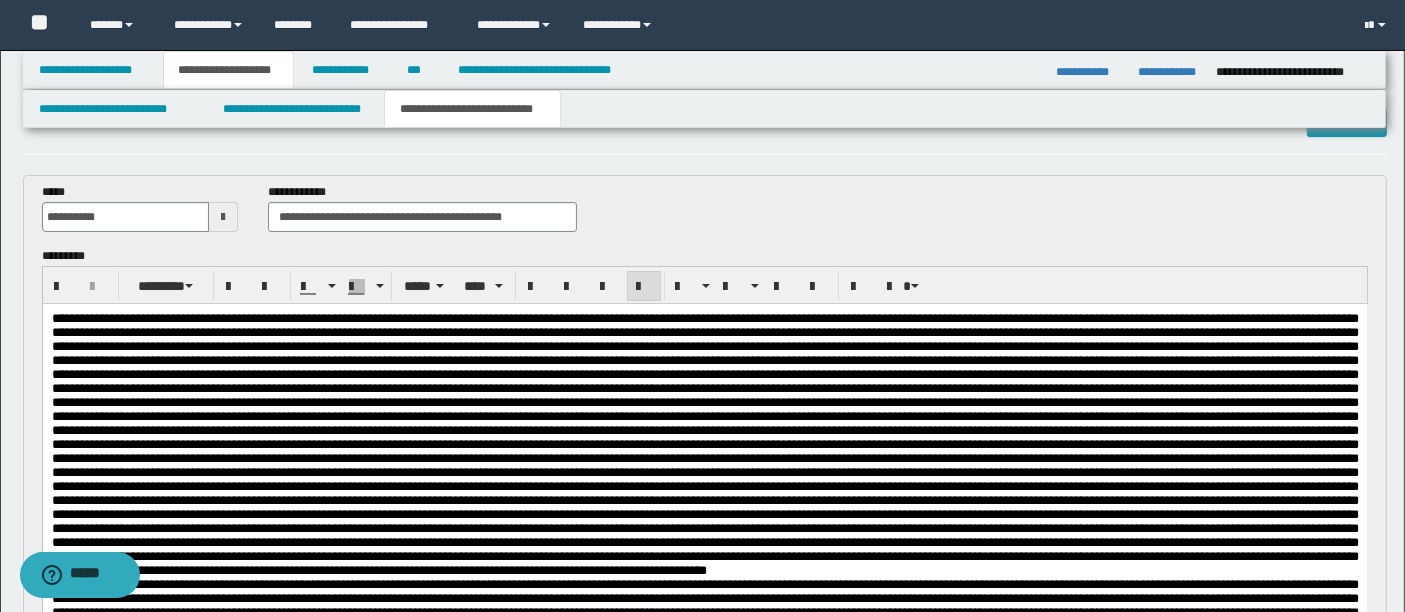 click at bounding box center [704, 443] 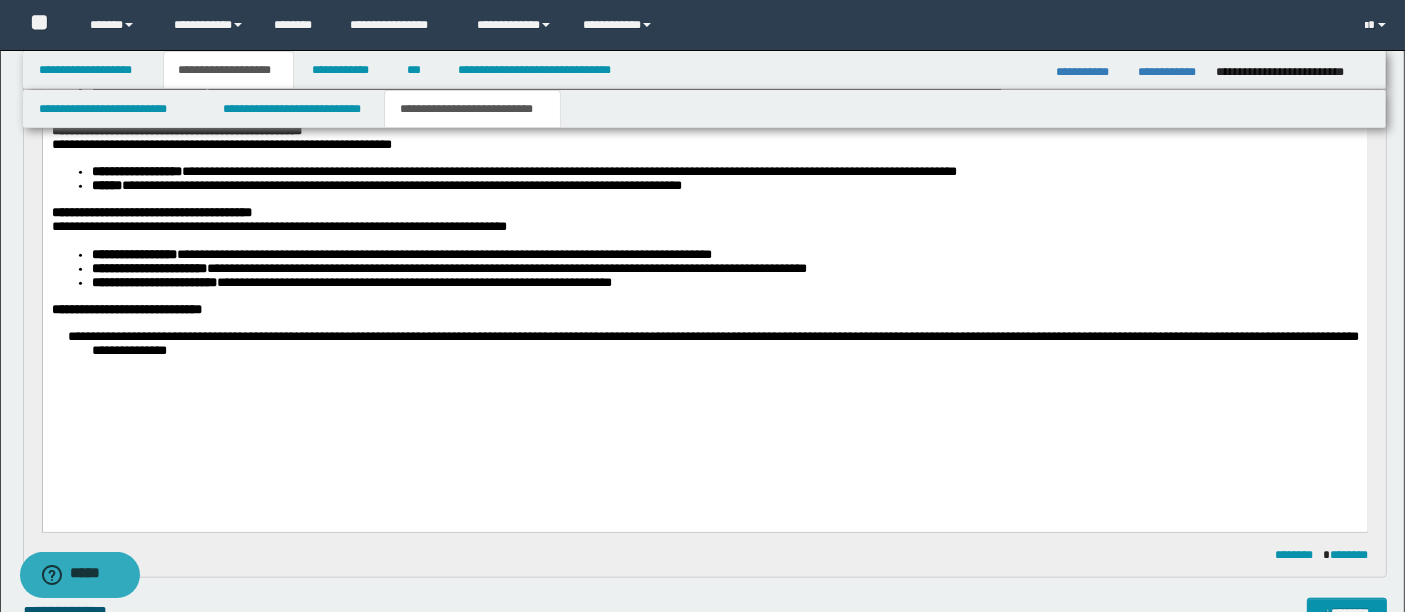 scroll, scrollTop: 1880, scrollLeft: 0, axis: vertical 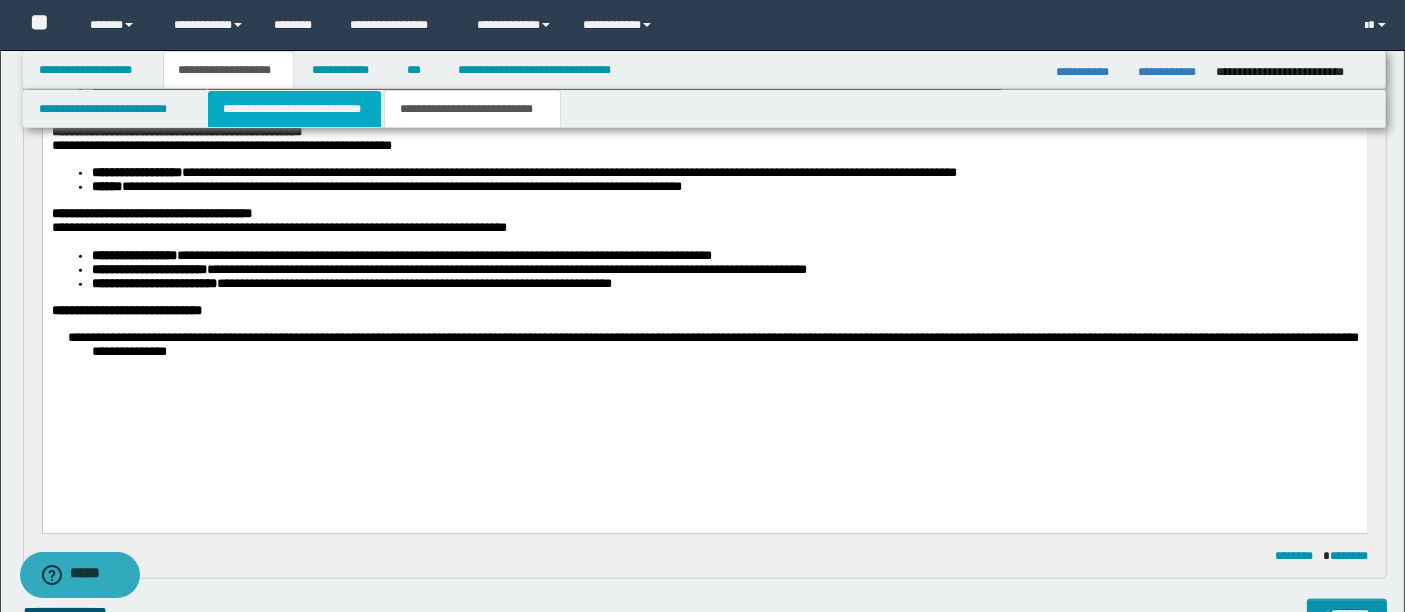 click on "**********" at bounding box center (294, 109) 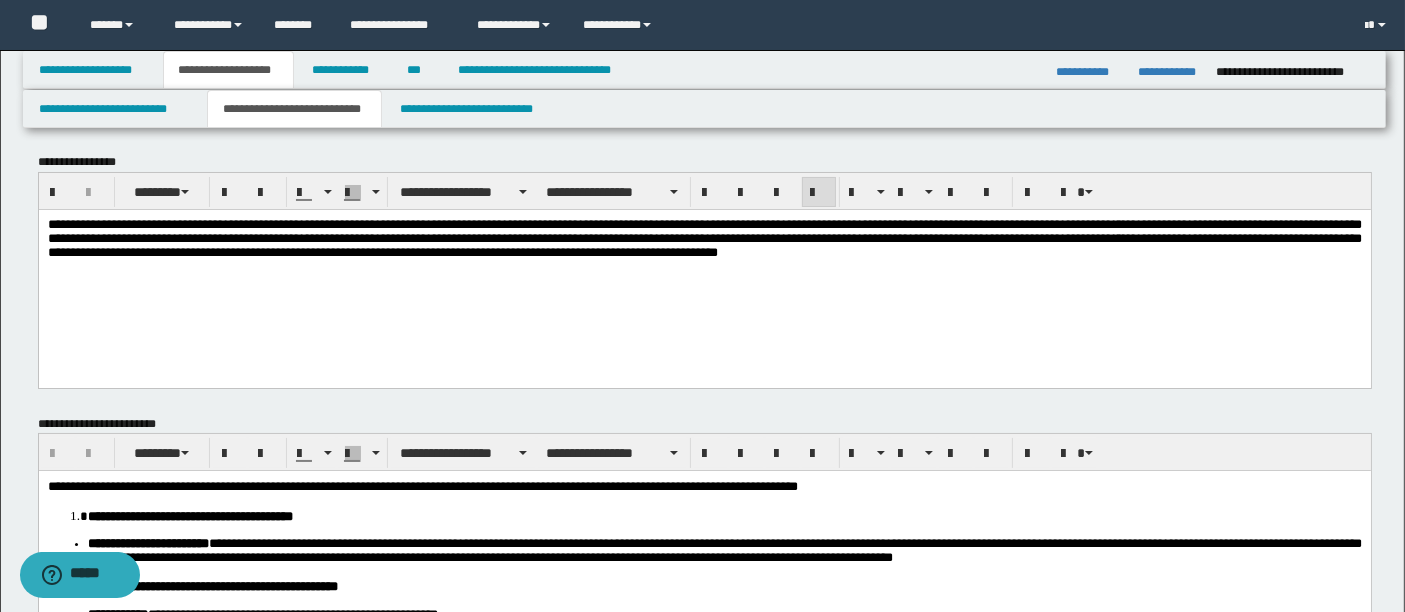 scroll, scrollTop: 0, scrollLeft: 0, axis: both 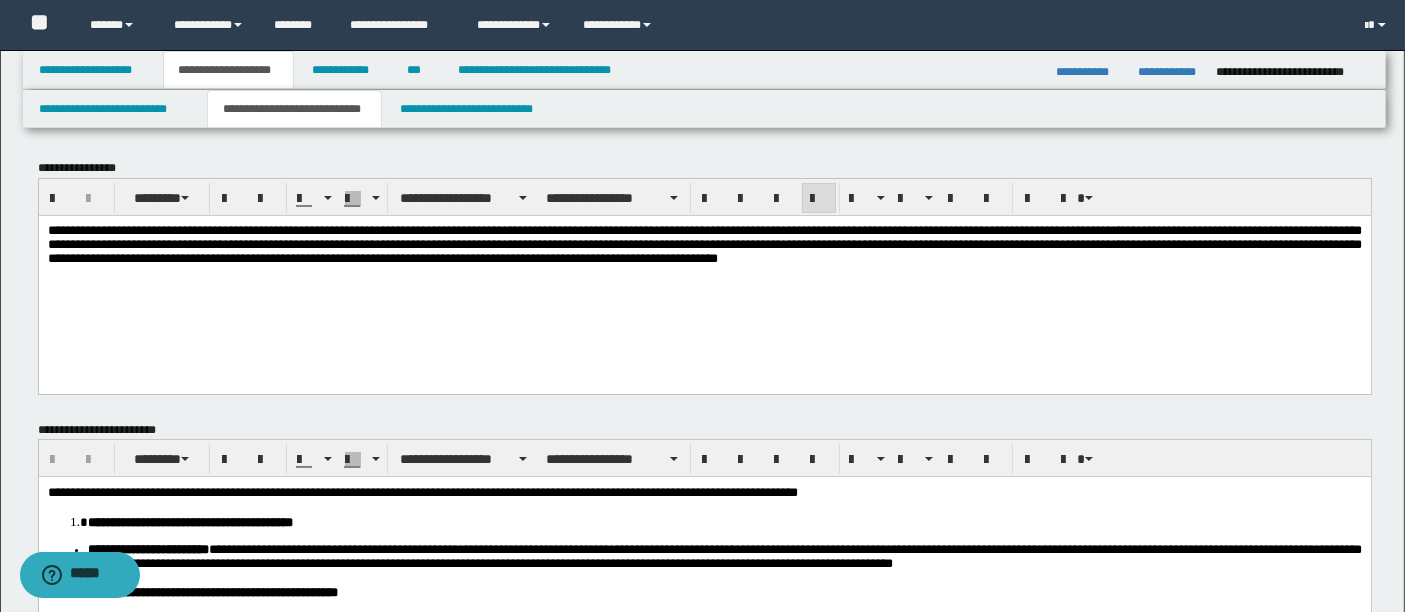 click on "**********" at bounding box center (704, 269) 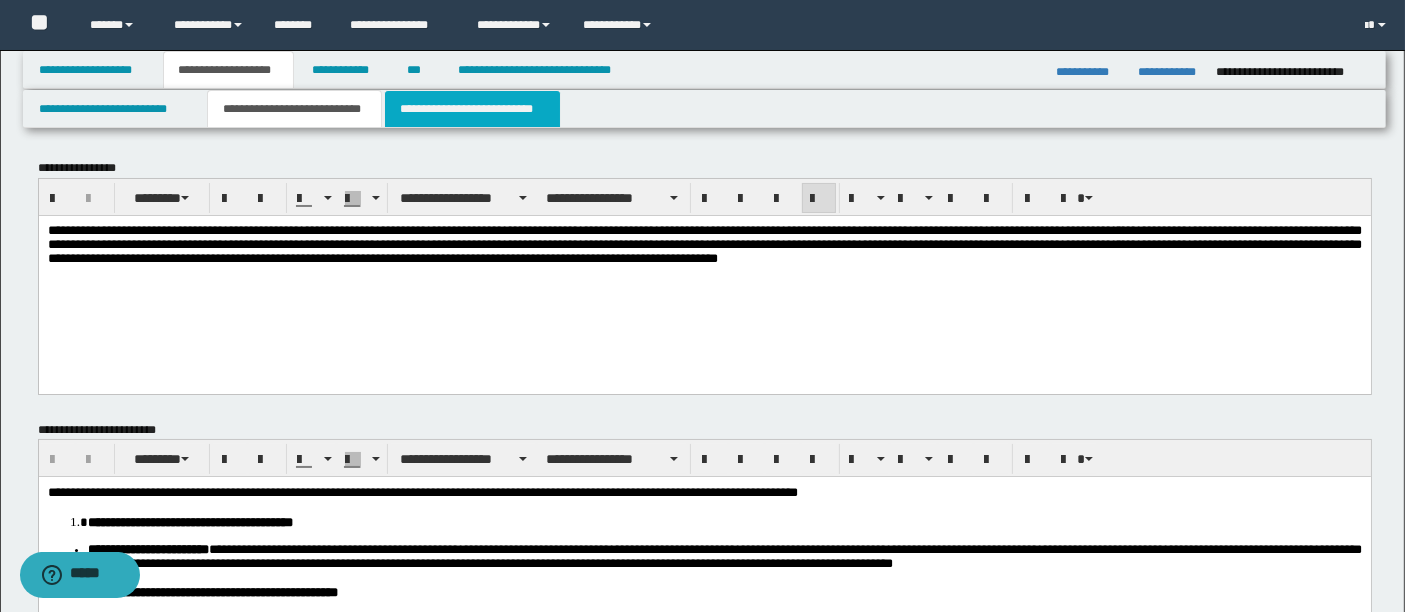 click on "**********" at bounding box center [472, 109] 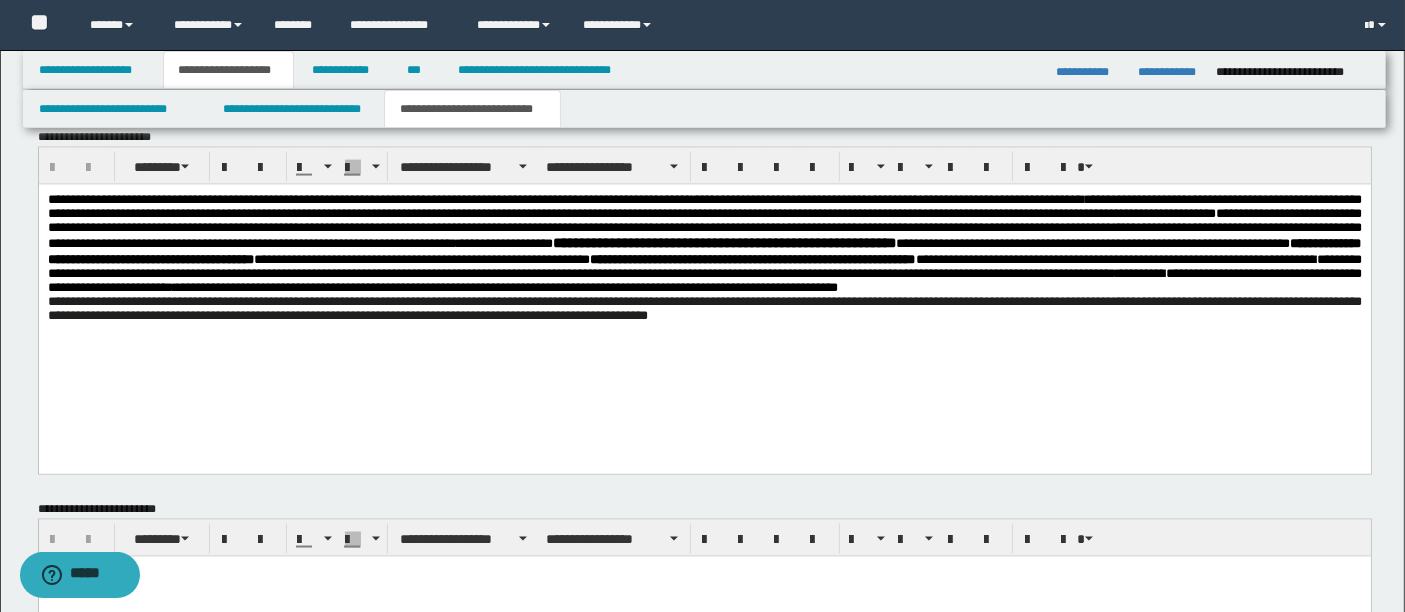 scroll, scrollTop: 3073, scrollLeft: 0, axis: vertical 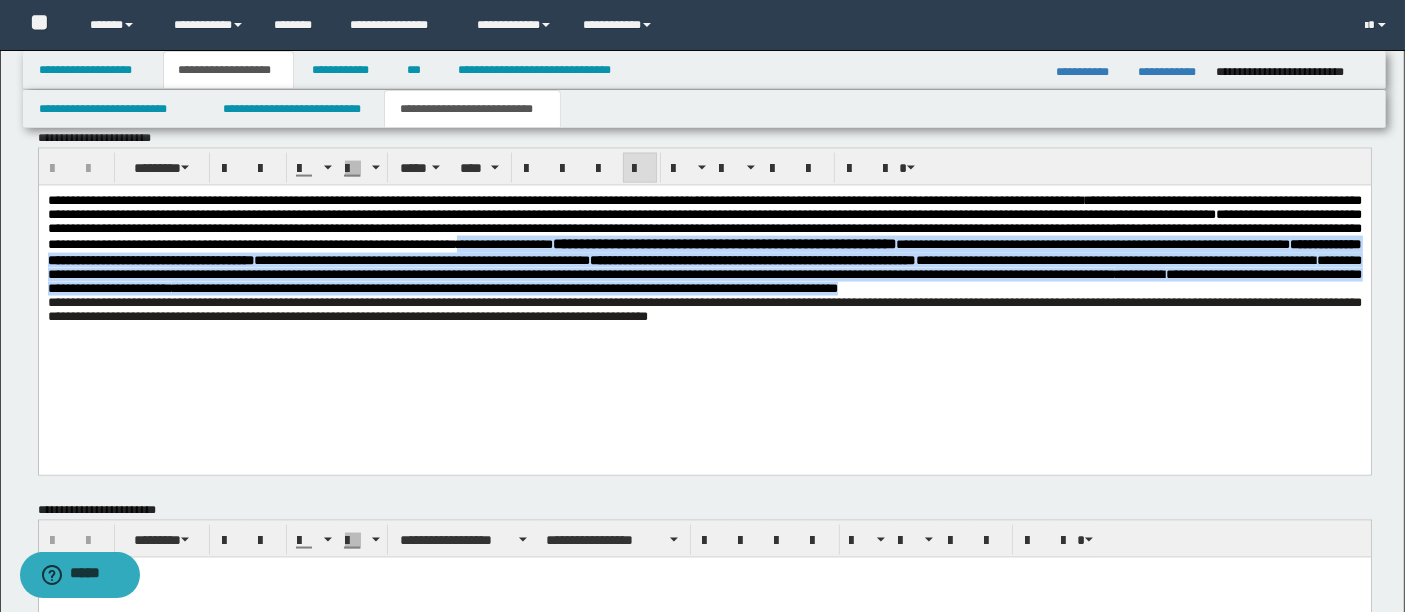 drag, startPoint x: 122, startPoint y: 262, endPoint x: 743, endPoint y: 332, distance: 624.9328 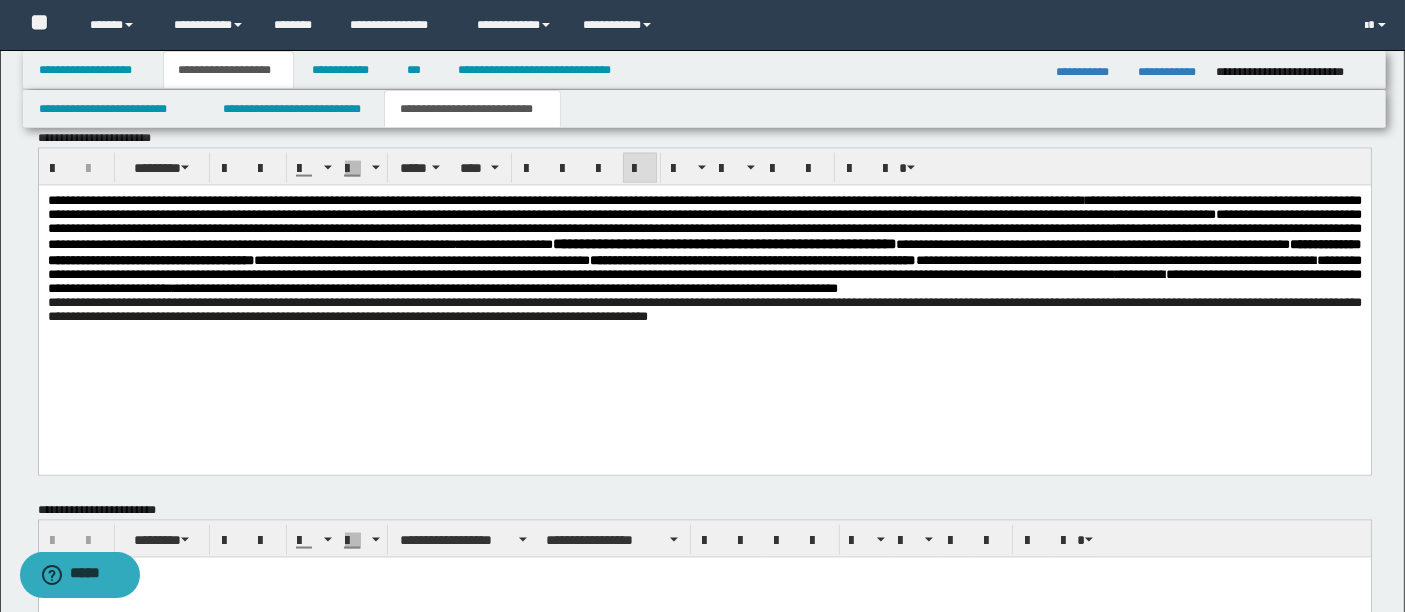 click on "**********" at bounding box center [704, 283] 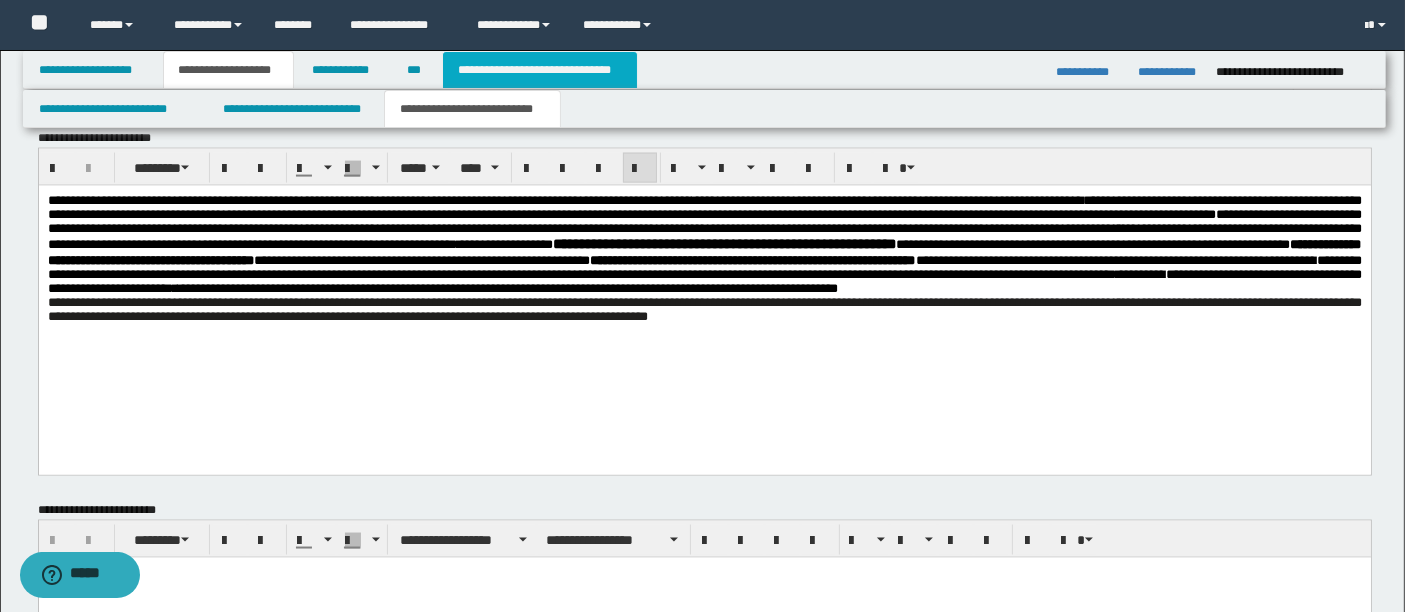 click on "**********" at bounding box center [540, 70] 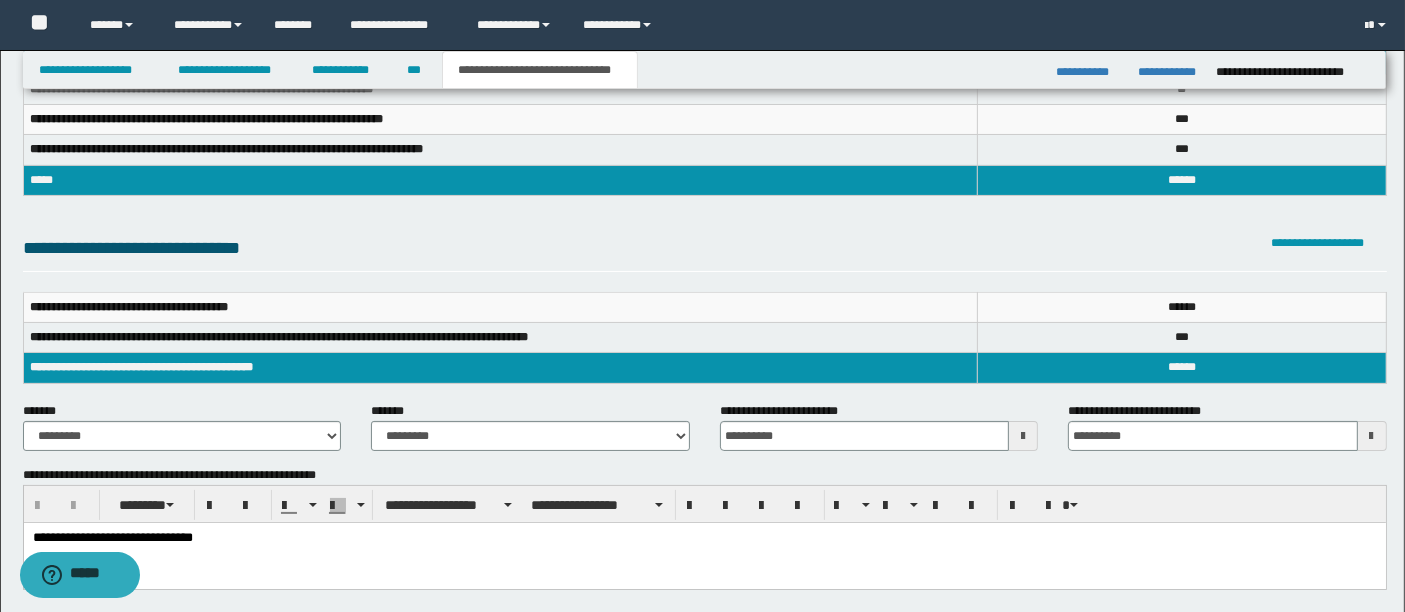 scroll, scrollTop: 140, scrollLeft: 0, axis: vertical 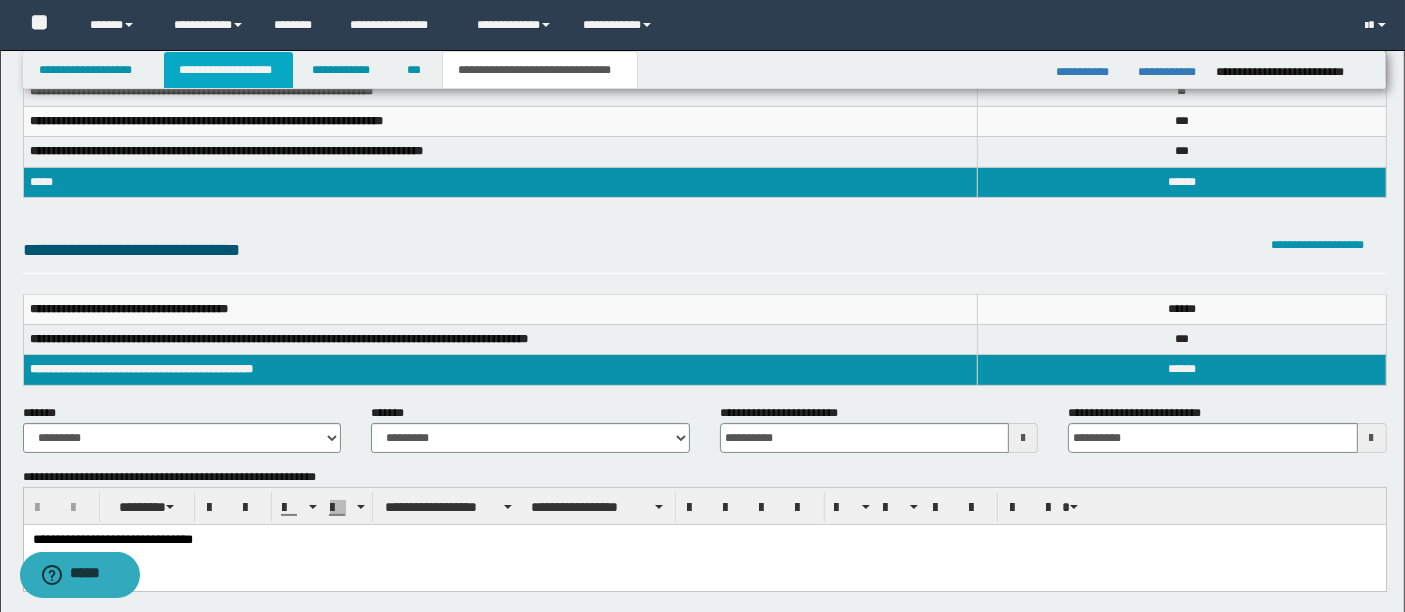 click on "**********" at bounding box center [228, 70] 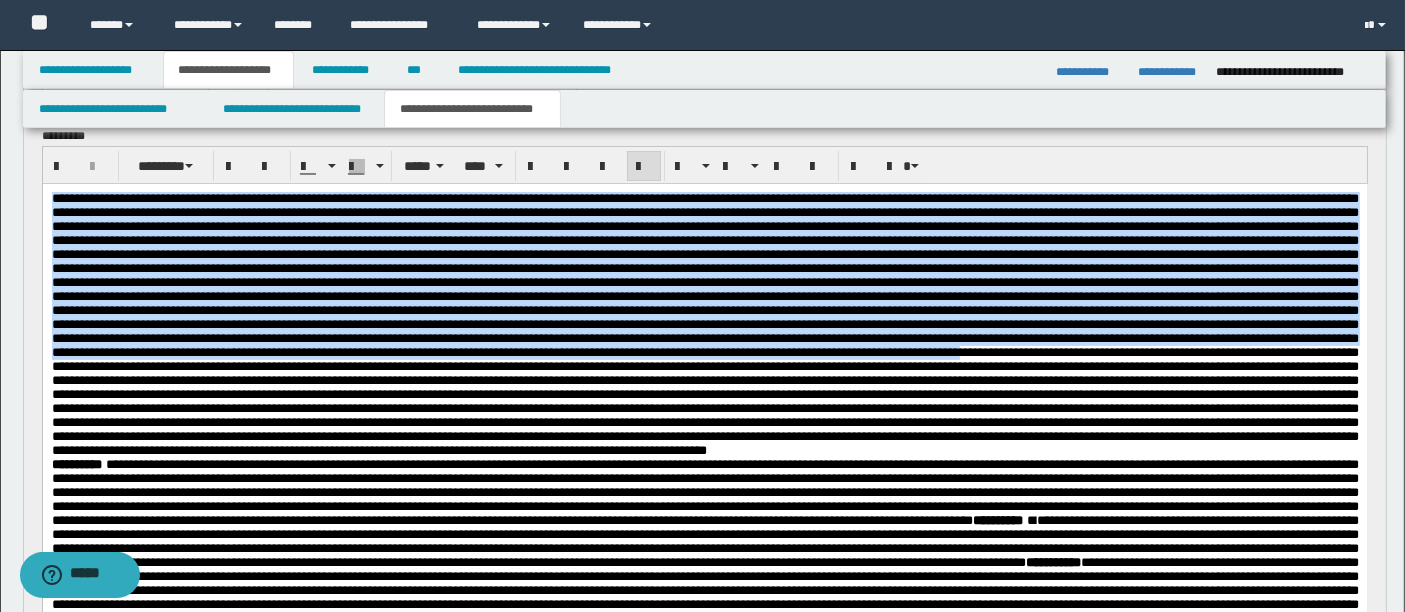 drag, startPoint x: 50, startPoint y: 196, endPoint x: 306, endPoint y: 417, distance: 338.1967 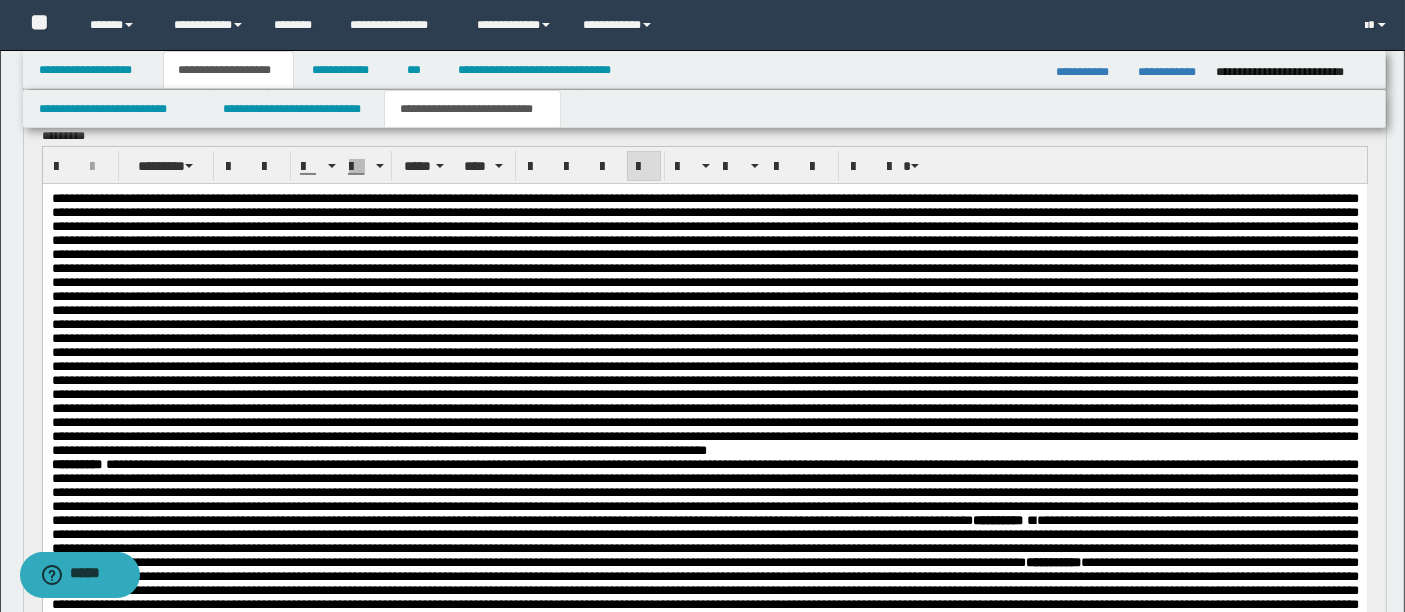 click at bounding box center [704, 323] 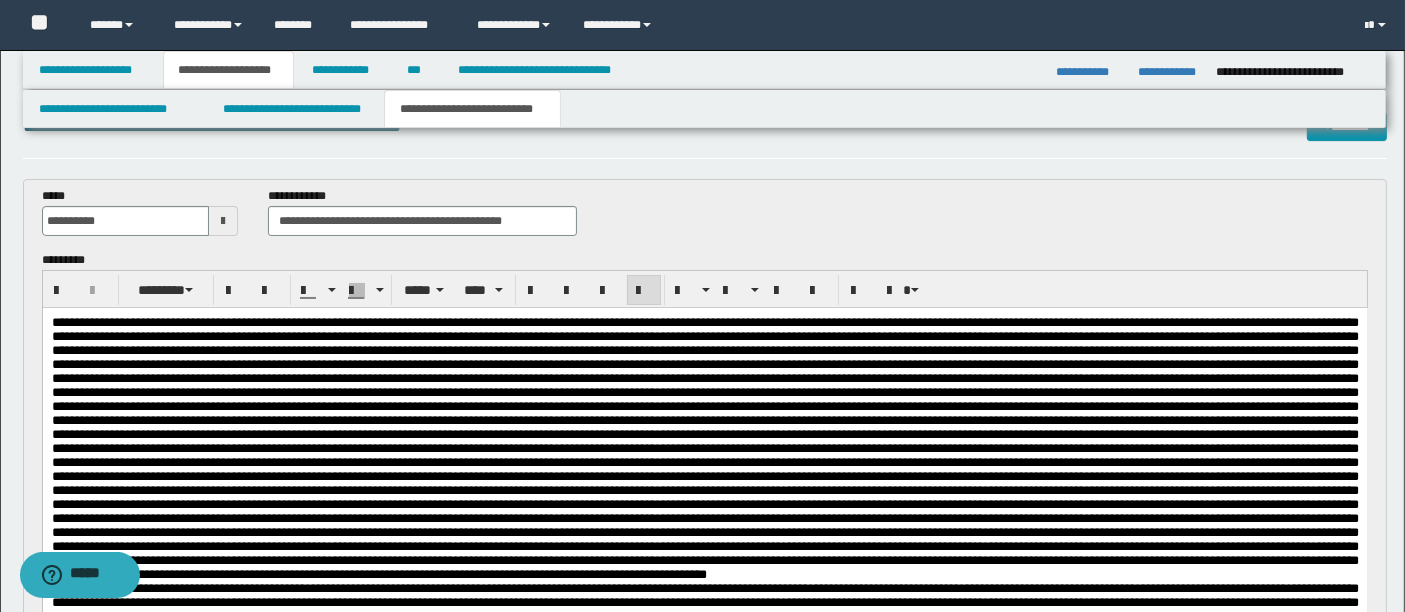 scroll, scrollTop: 0, scrollLeft: 0, axis: both 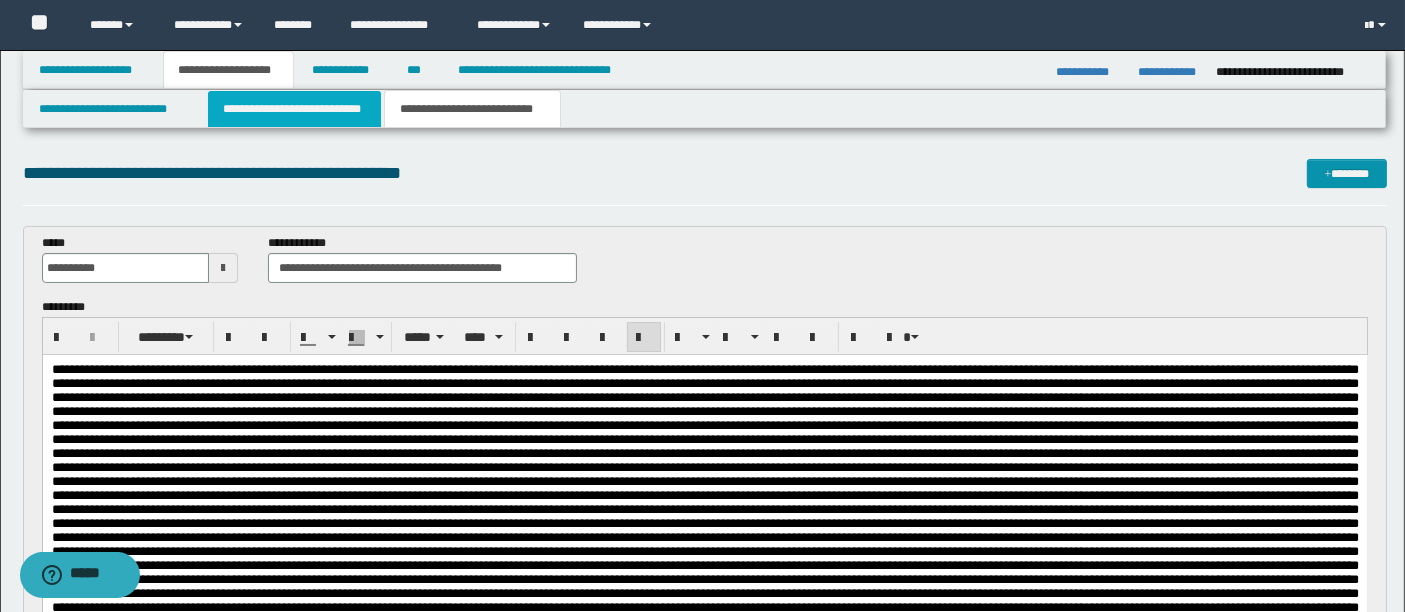 click on "**********" at bounding box center (294, 109) 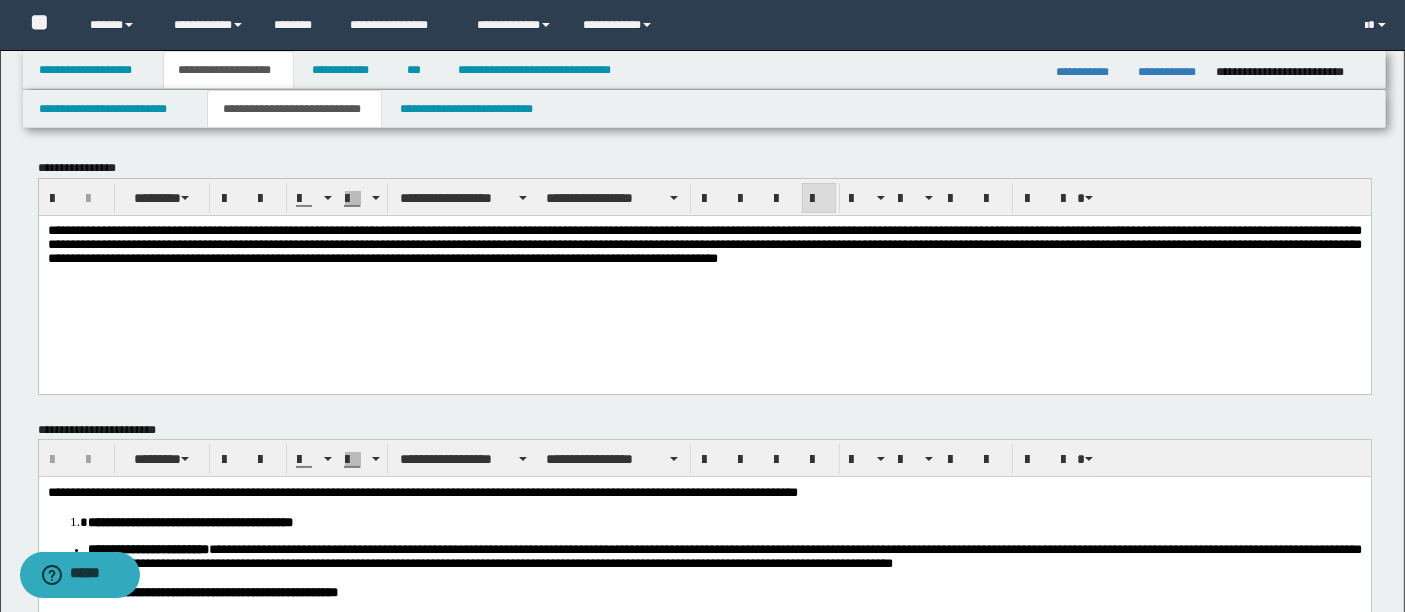 click on "**********" at bounding box center [704, 243] 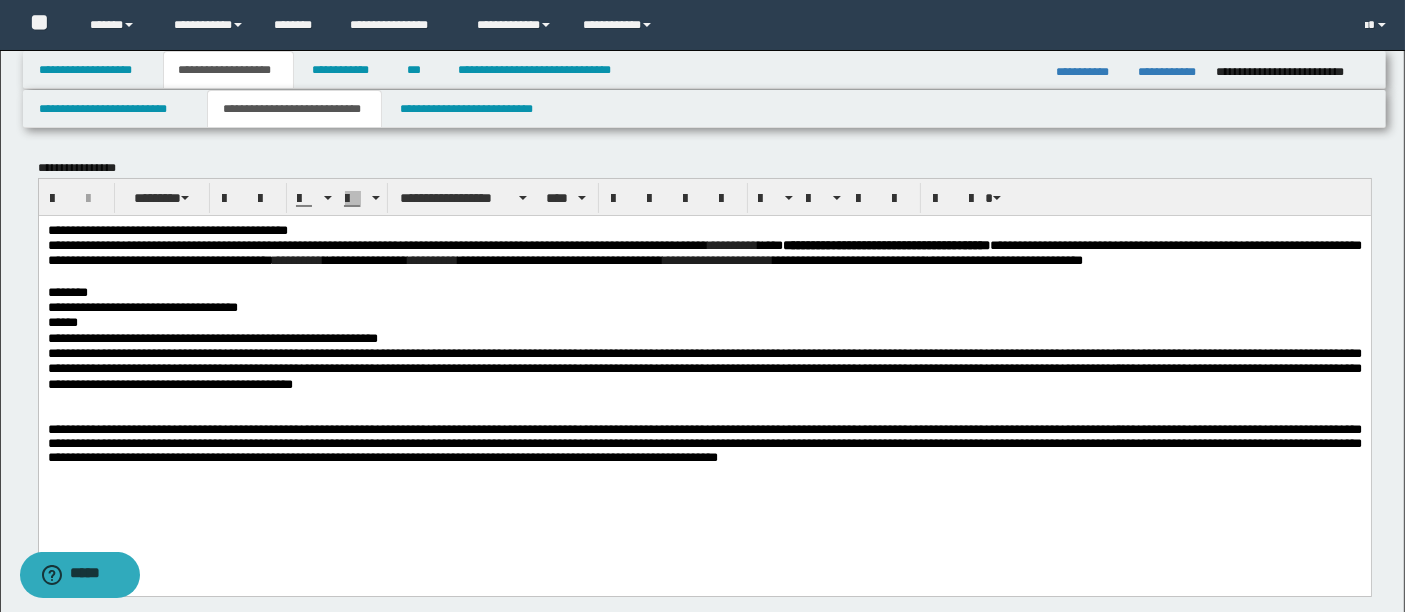 click on "**********" at bounding box center (167, 229) 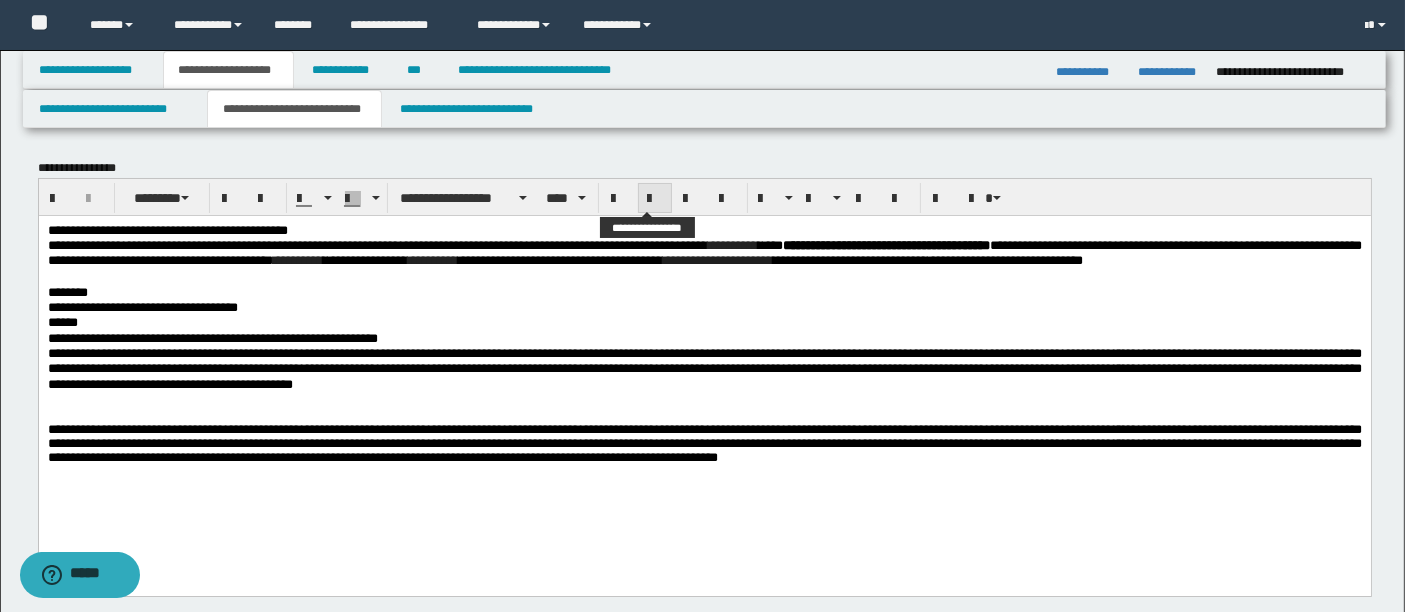 click at bounding box center [655, 199] 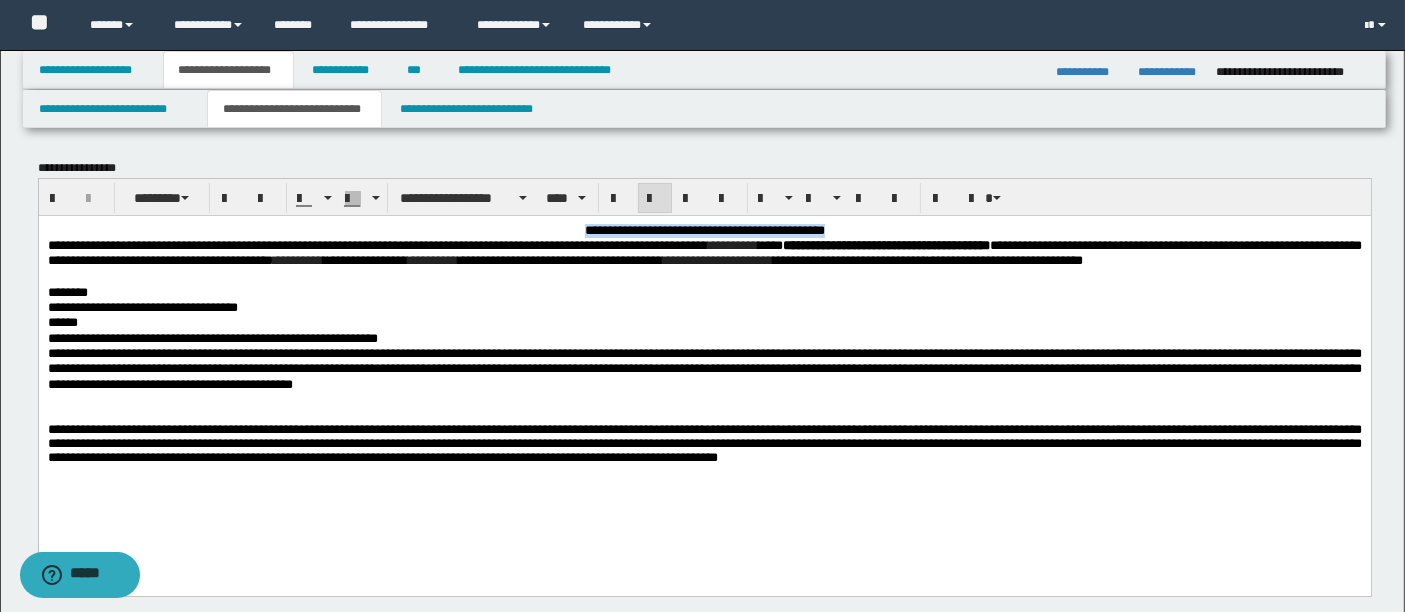 drag, startPoint x: 512, startPoint y: 232, endPoint x: 911, endPoint y: 224, distance: 399.0802 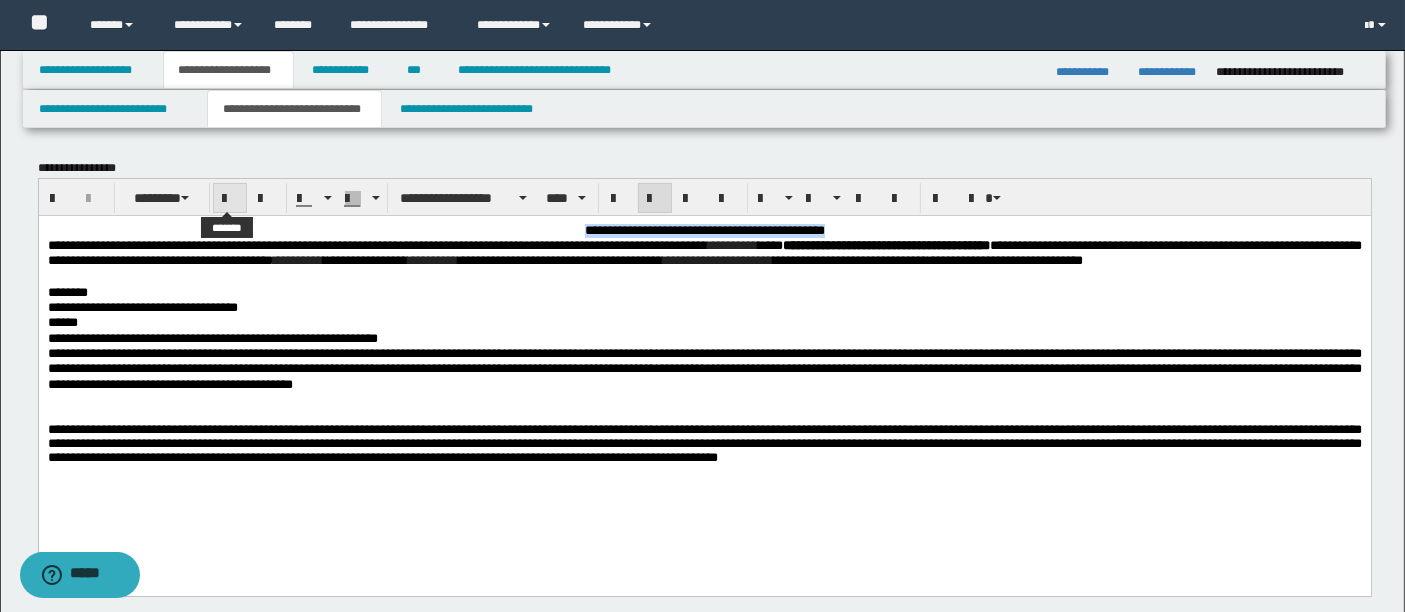 click at bounding box center (230, 199) 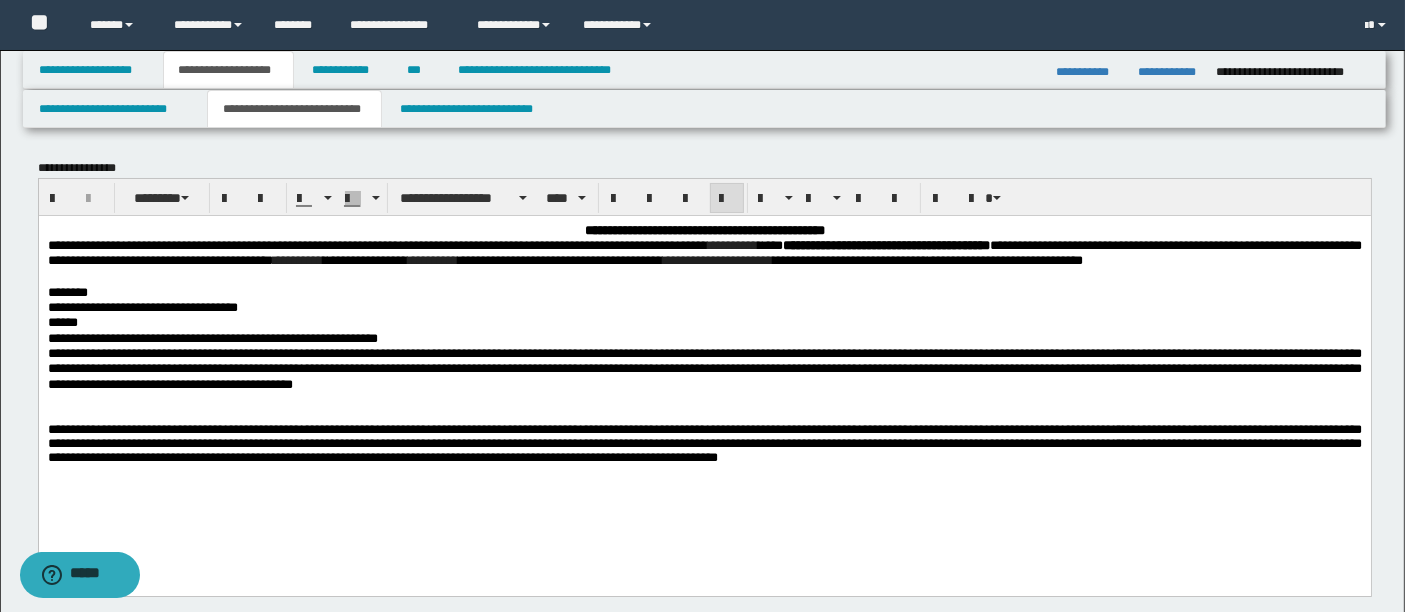 click on "**********" at bounding box center (704, 252) 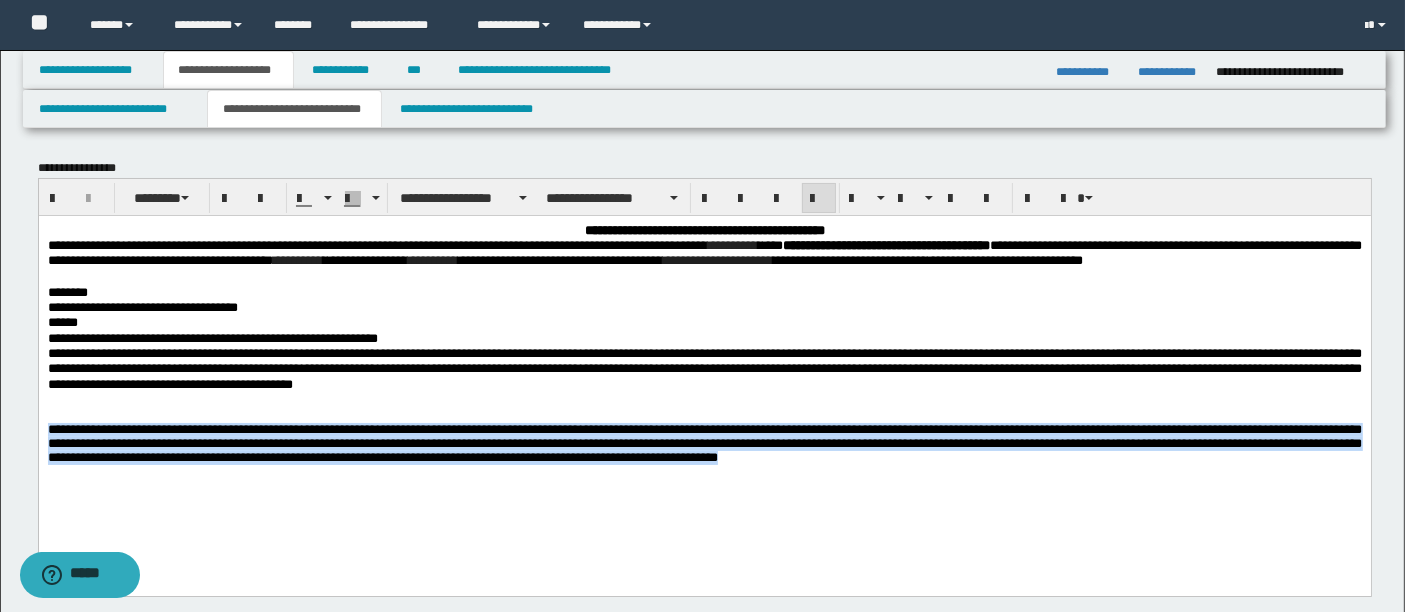 drag, startPoint x: 49, startPoint y: 431, endPoint x: 132, endPoint y: 478, distance: 95.38344 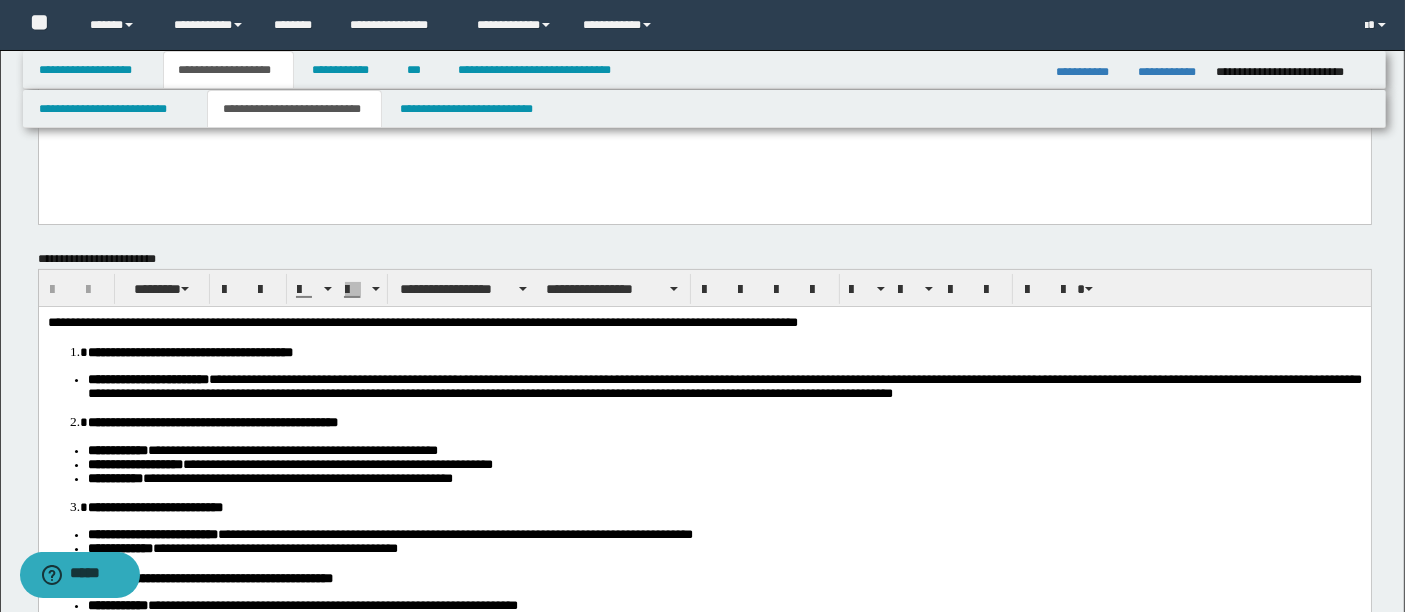 scroll, scrollTop: 348, scrollLeft: 0, axis: vertical 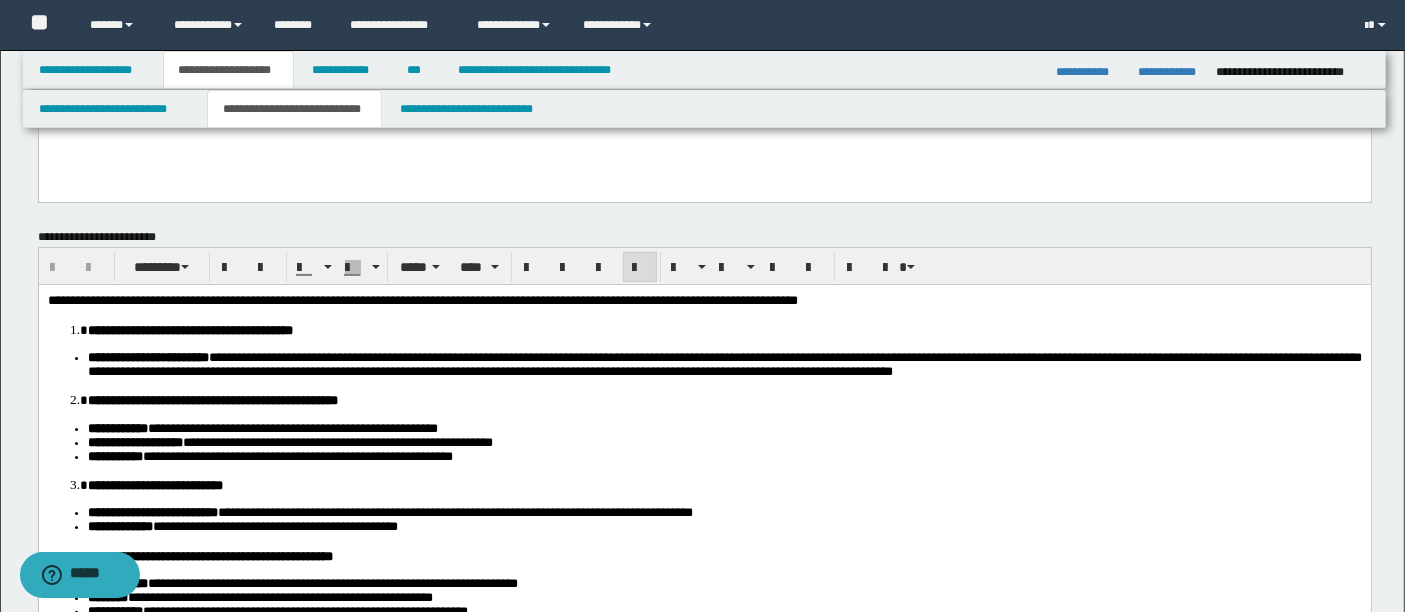 click on "**********" at bounding box center (704, 599) 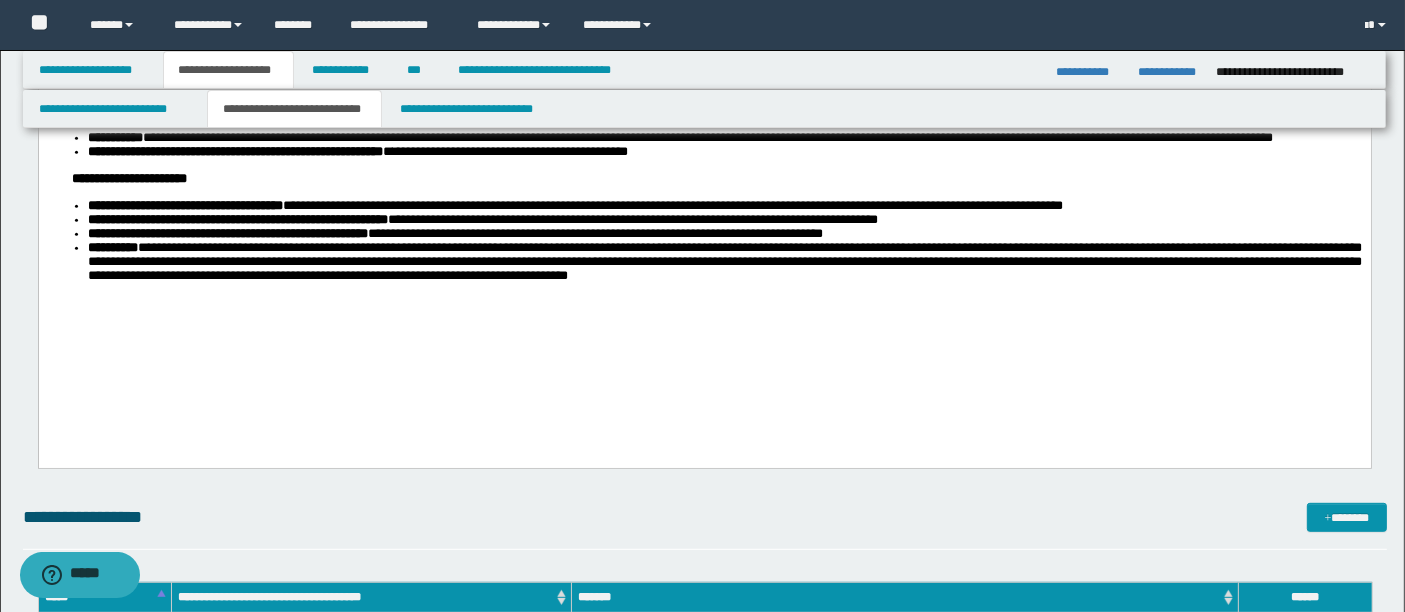 scroll, scrollTop: 1000, scrollLeft: 0, axis: vertical 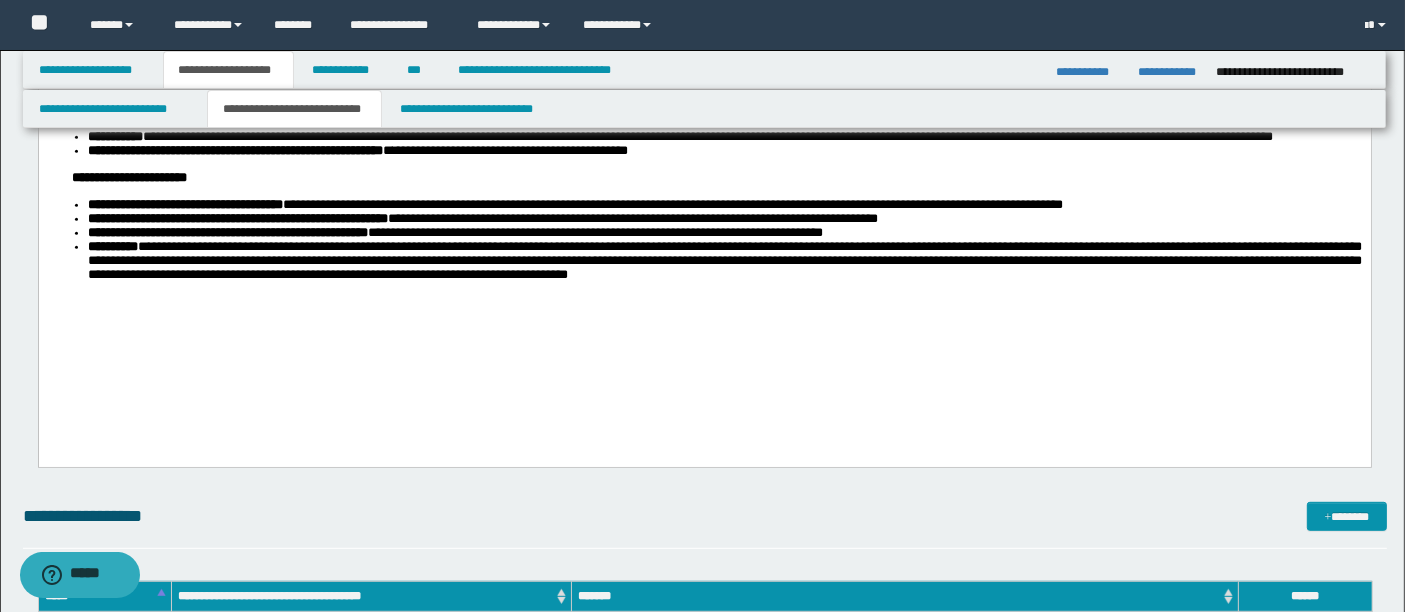 click on "**********" at bounding box center [704, -6] 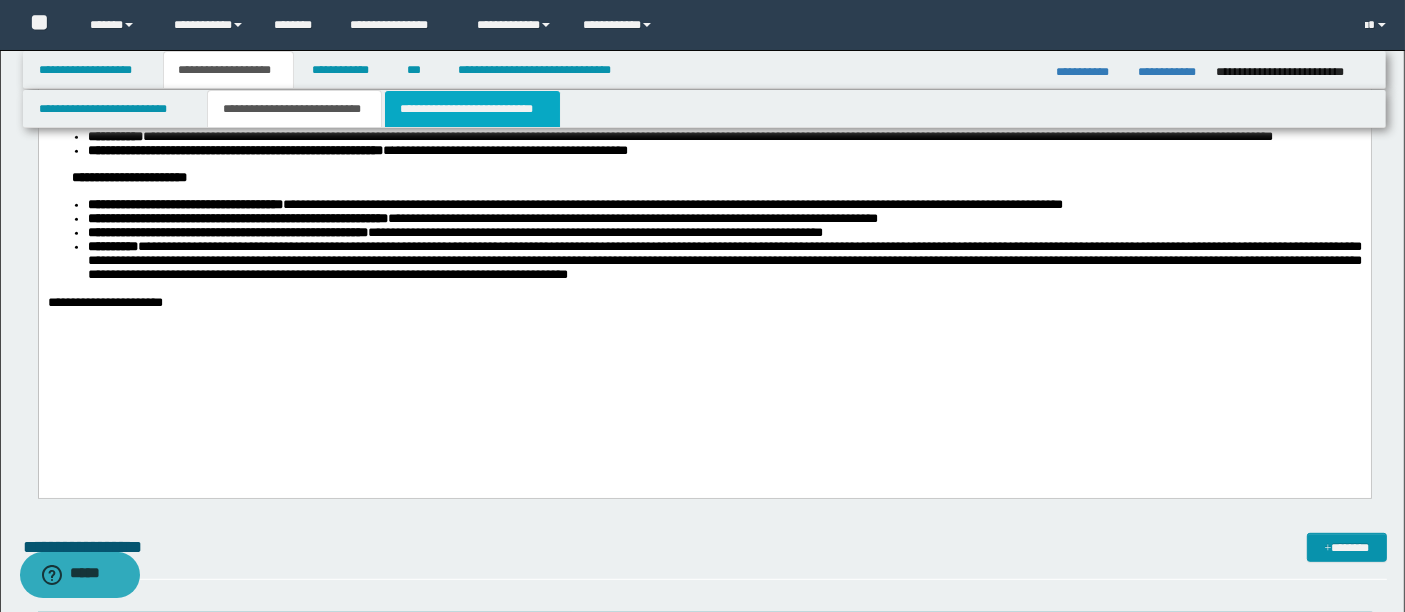 click on "**********" at bounding box center [472, 109] 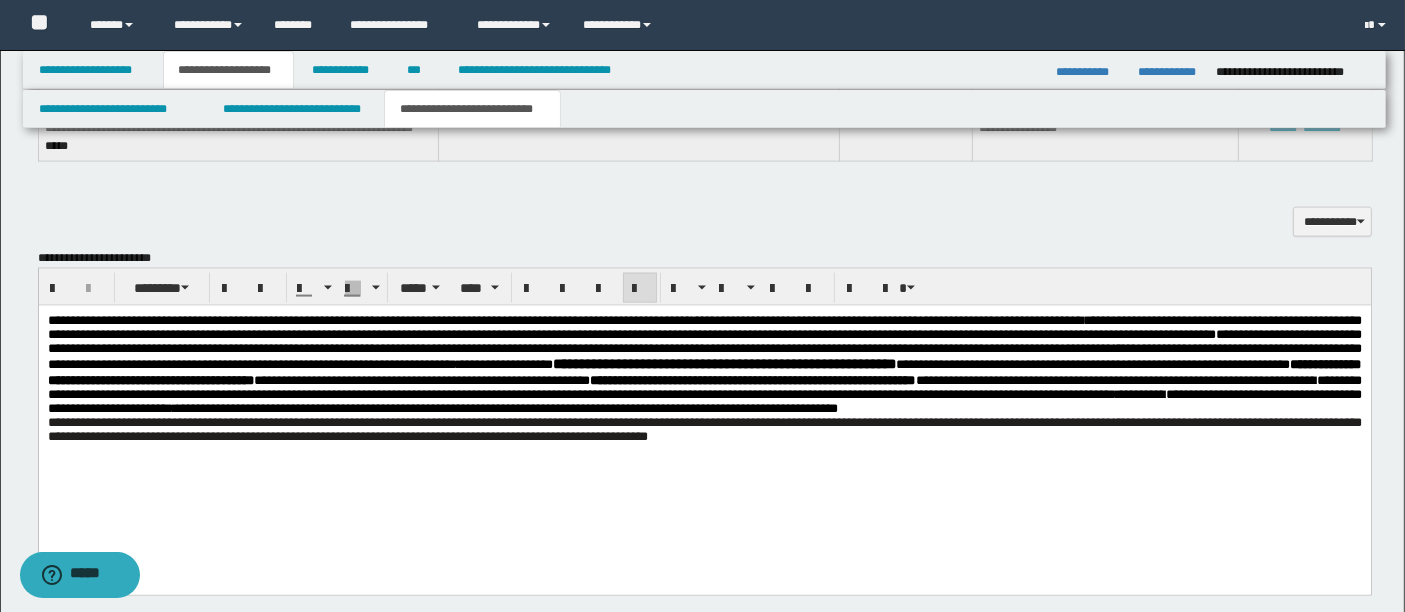 scroll, scrollTop: 2957, scrollLeft: 0, axis: vertical 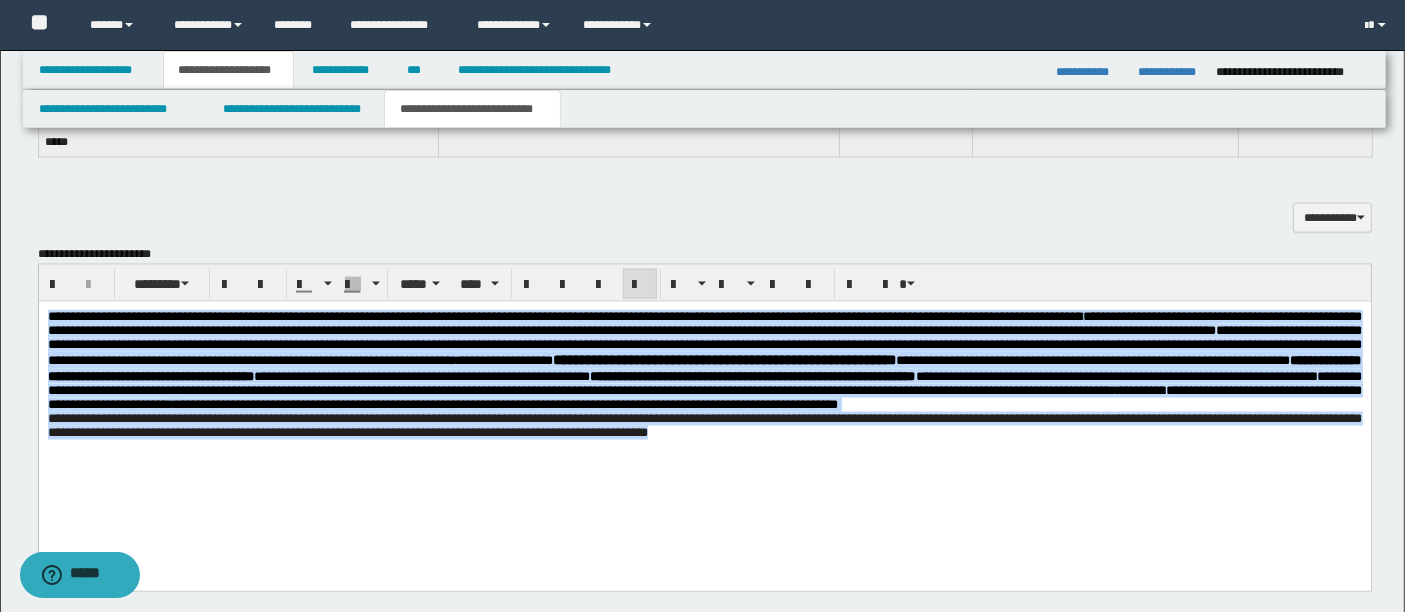 drag, startPoint x: 974, startPoint y: 478, endPoint x: 25, endPoint y: 308, distance: 964.1063 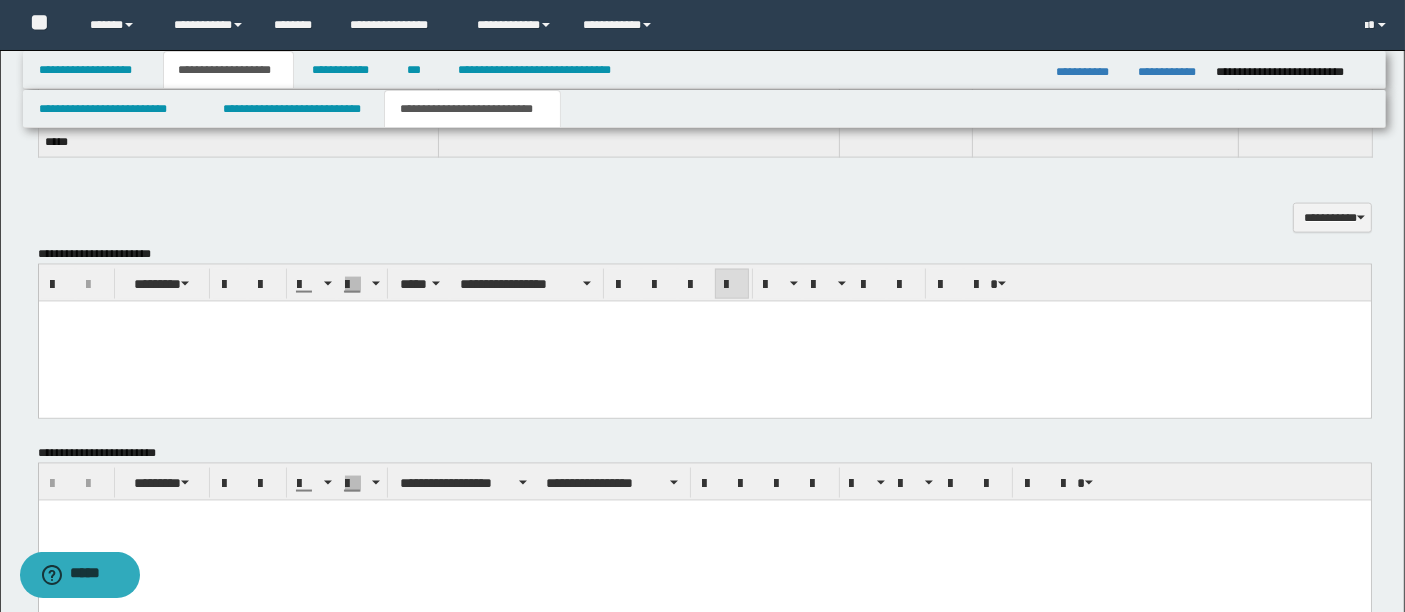 click at bounding box center (704, 334) 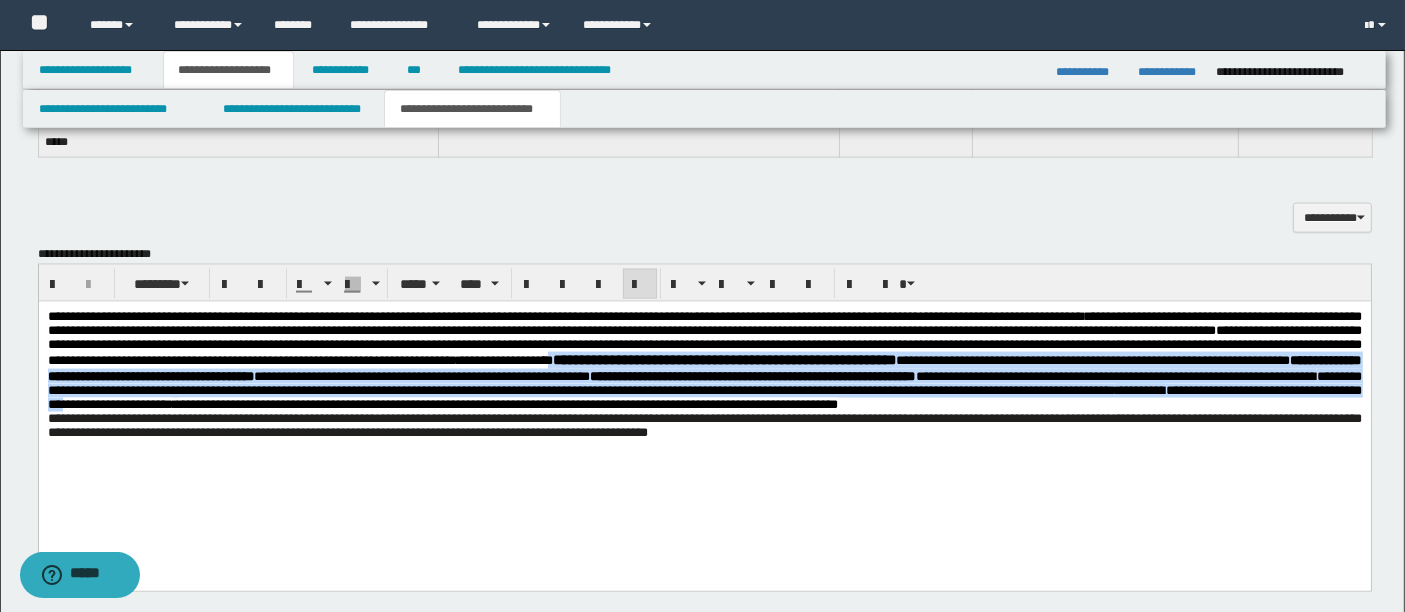 drag, startPoint x: 223, startPoint y: 375, endPoint x: 503, endPoint y: 428, distance: 284.97192 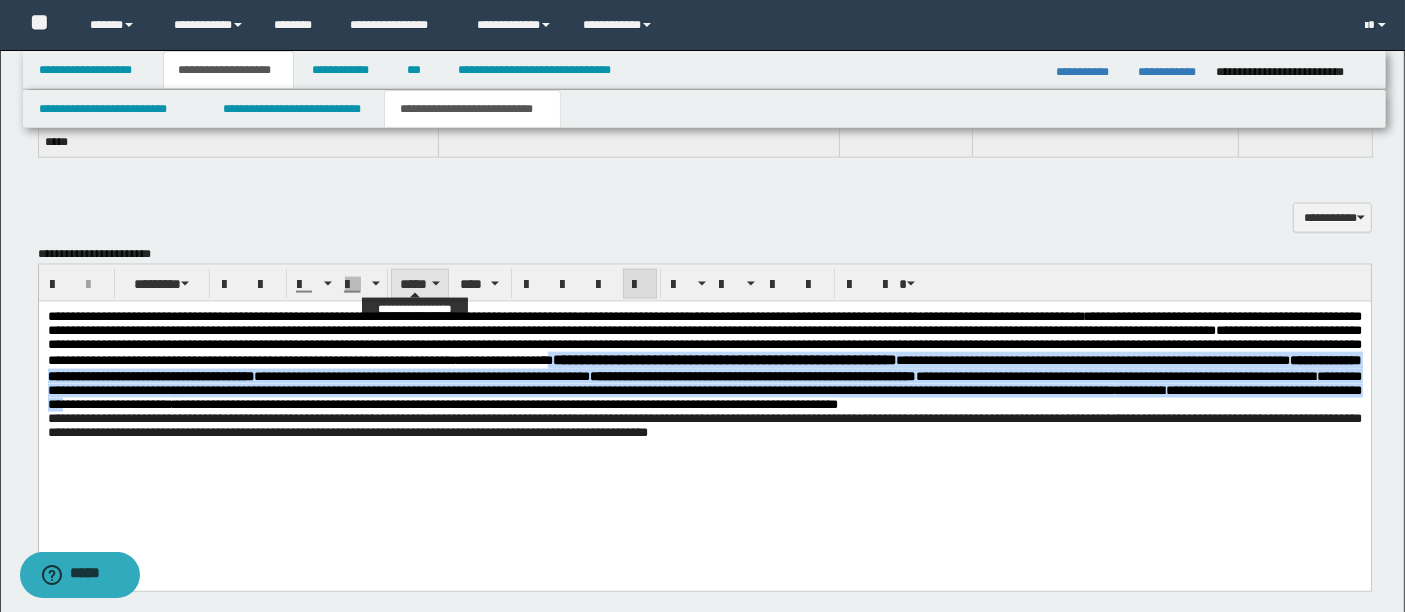 click on "*****" at bounding box center [420, 284] 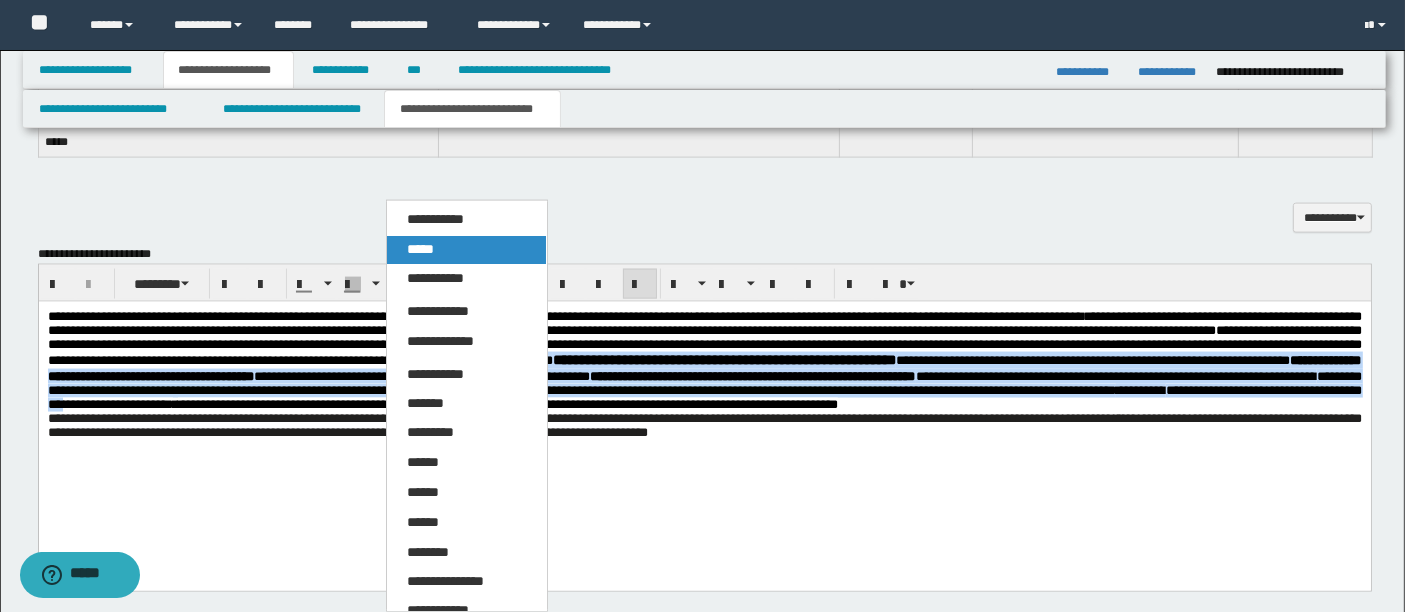 click on "*****" at bounding box center [466, 250] 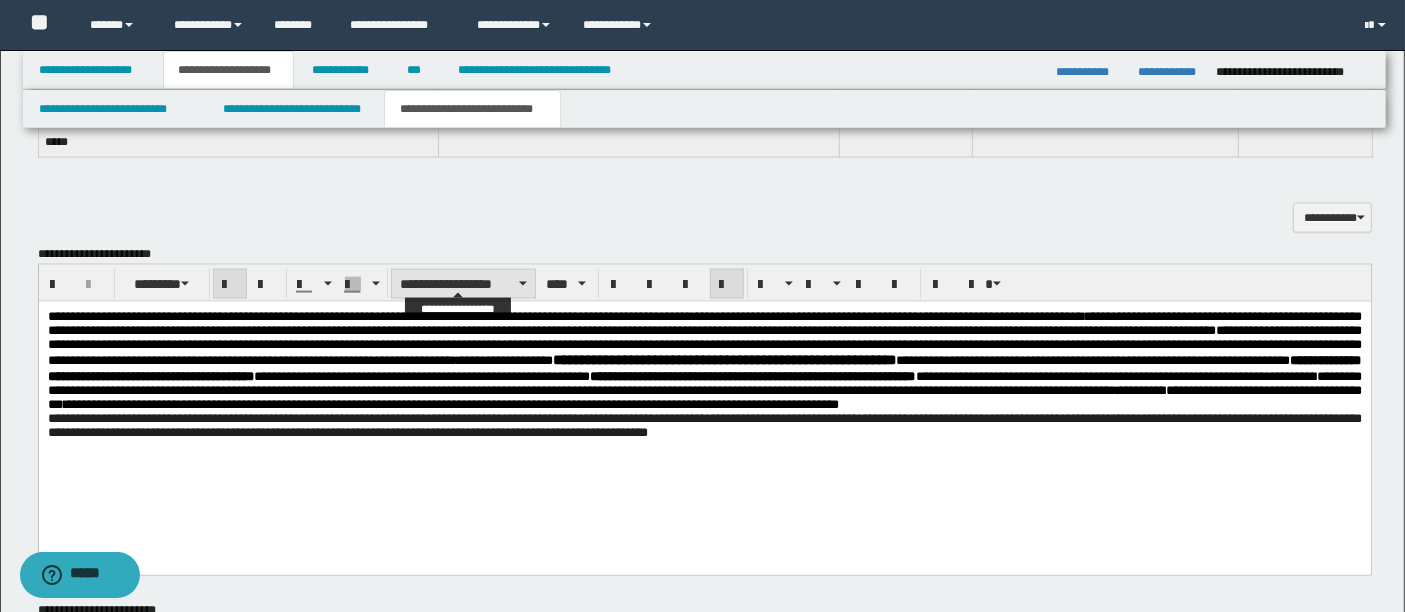 click on "**********" at bounding box center (463, 284) 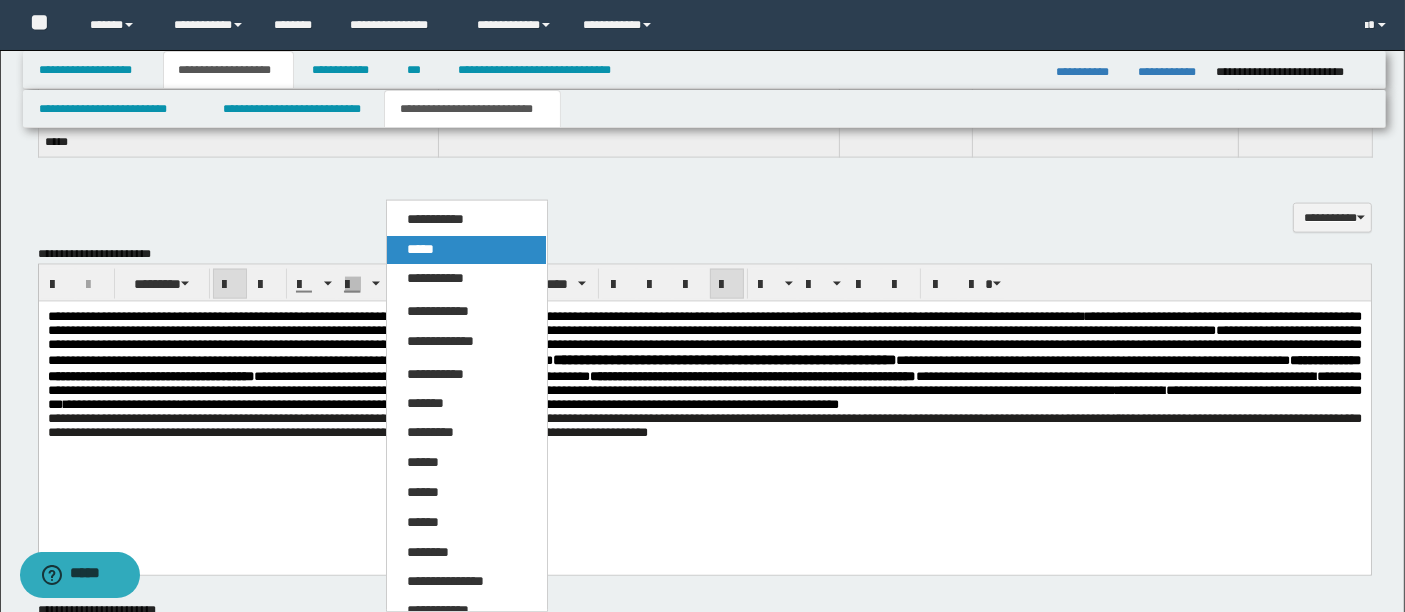 click on "*****" at bounding box center (466, 250) 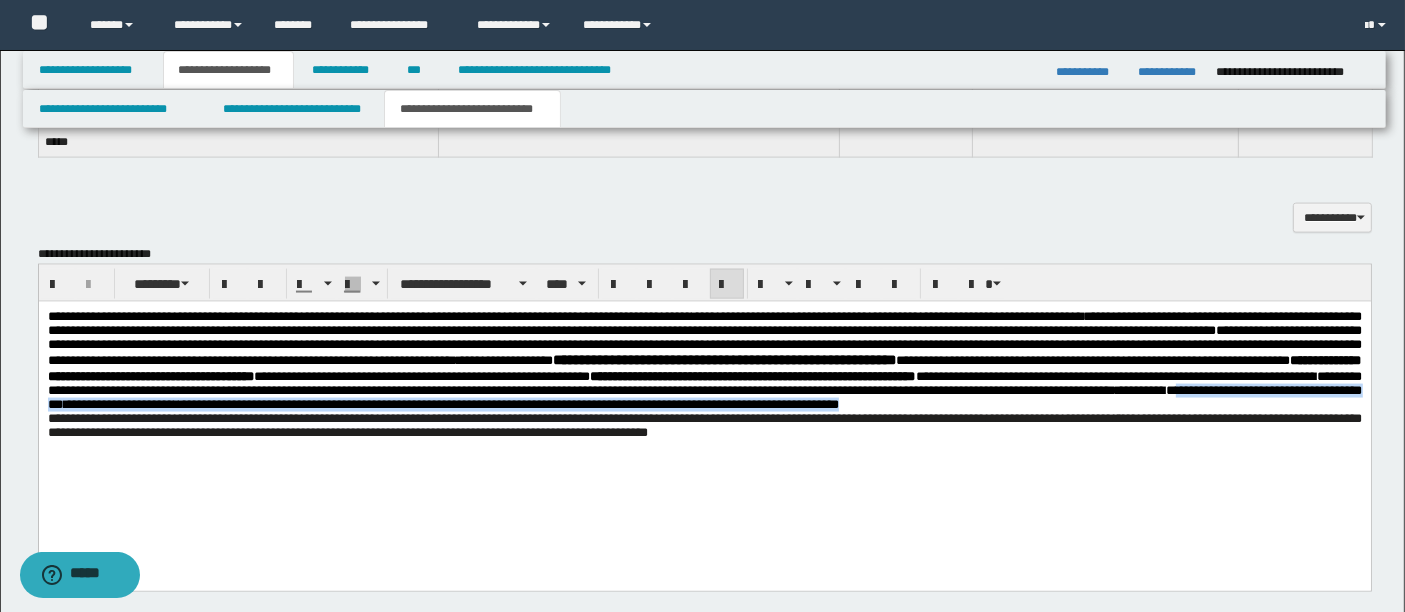 drag, startPoint x: 254, startPoint y: 432, endPoint x: 261, endPoint y: 440, distance: 10.630146 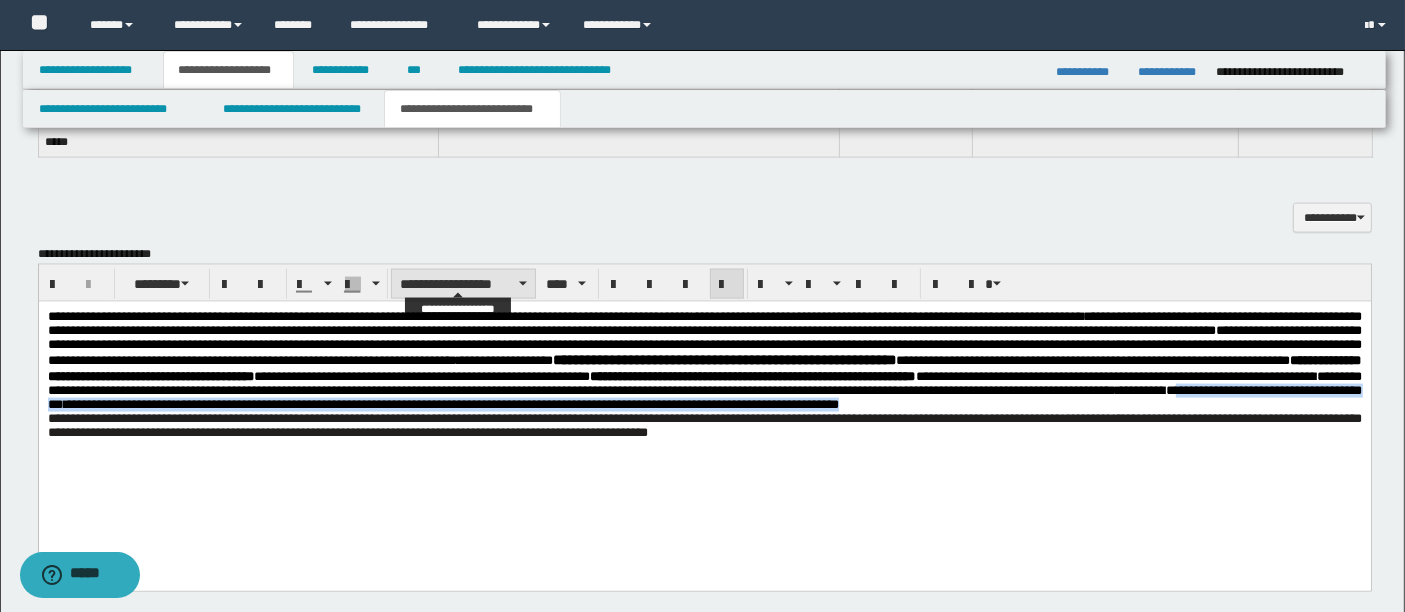 click on "**********" at bounding box center (463, 284) 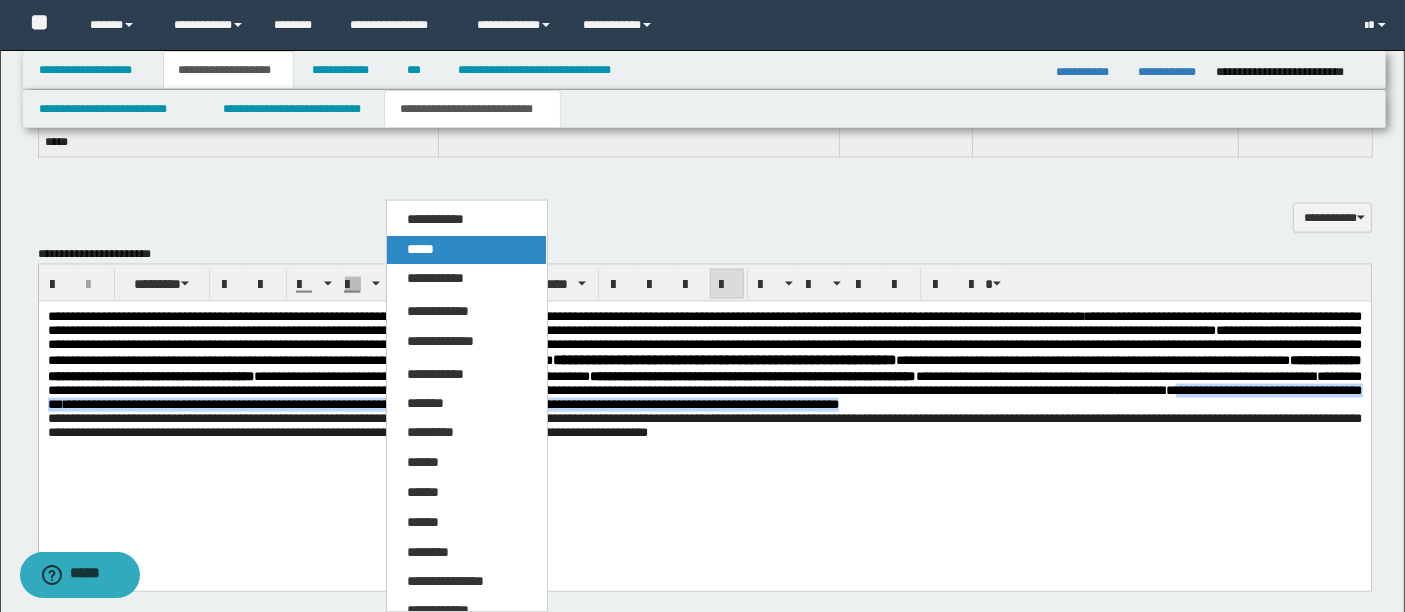 click on "*****" at bounding box center (466, 250) 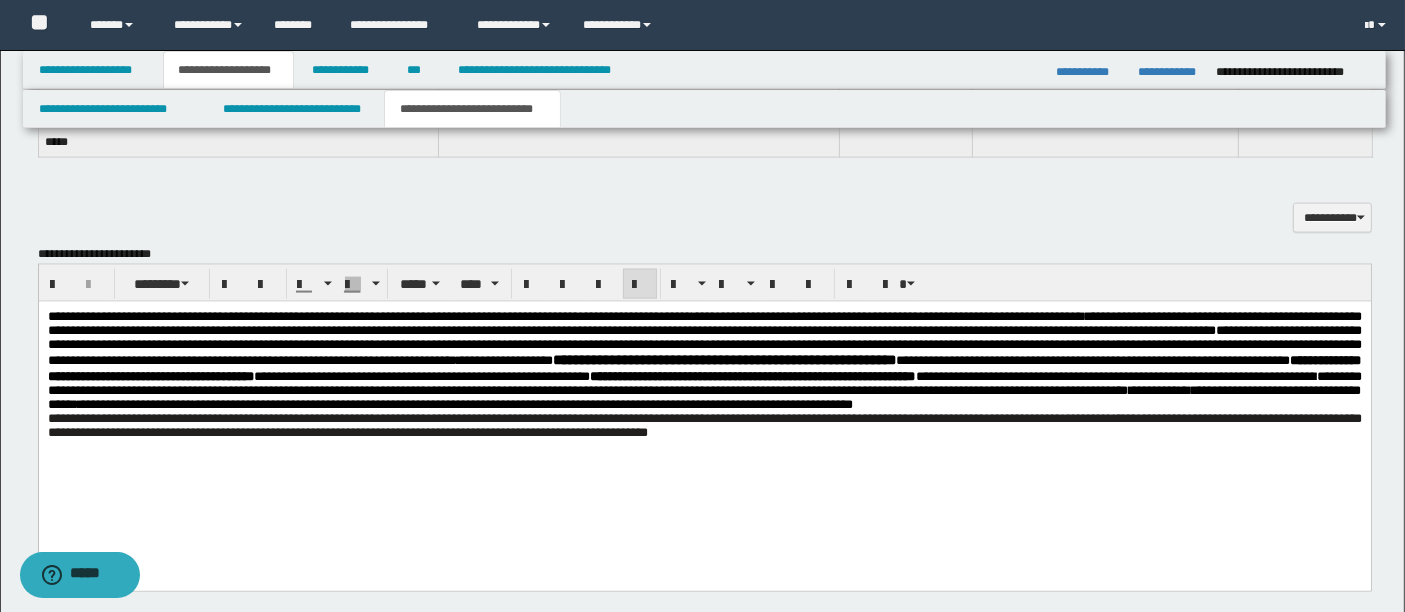 click on "**********" at bounding box center (704, 424) 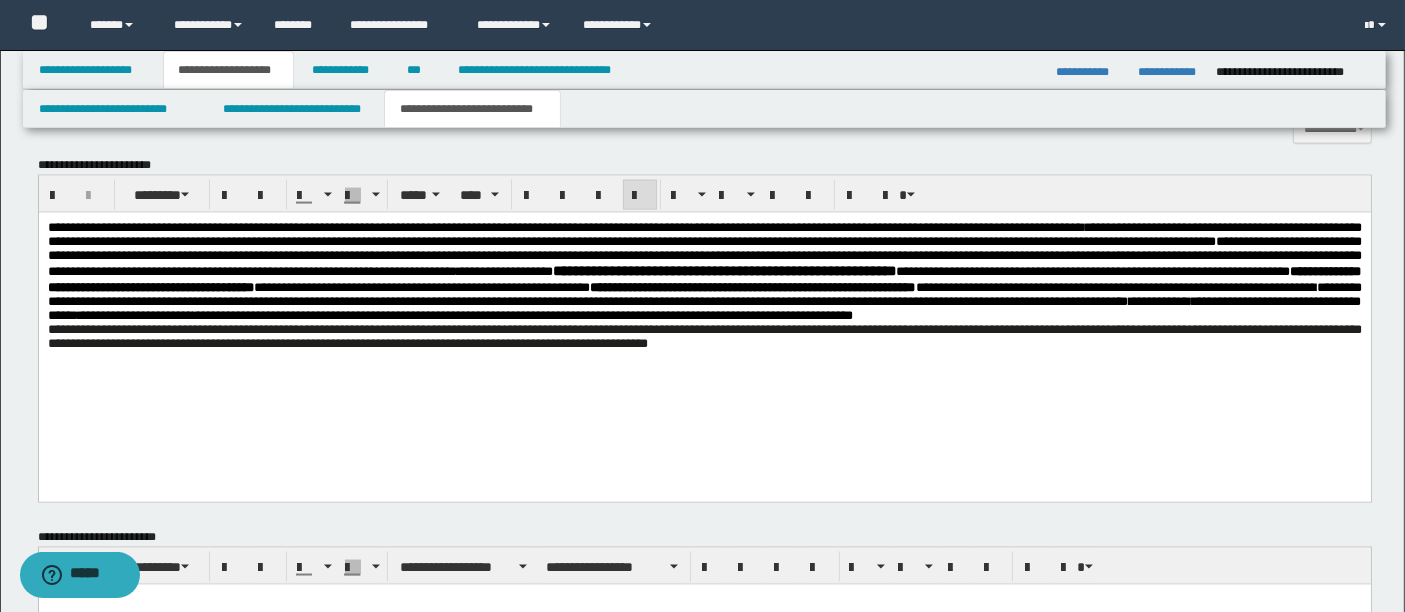 scroll, scrollTop: 3045, scrollLeft: 0, axis: vertical 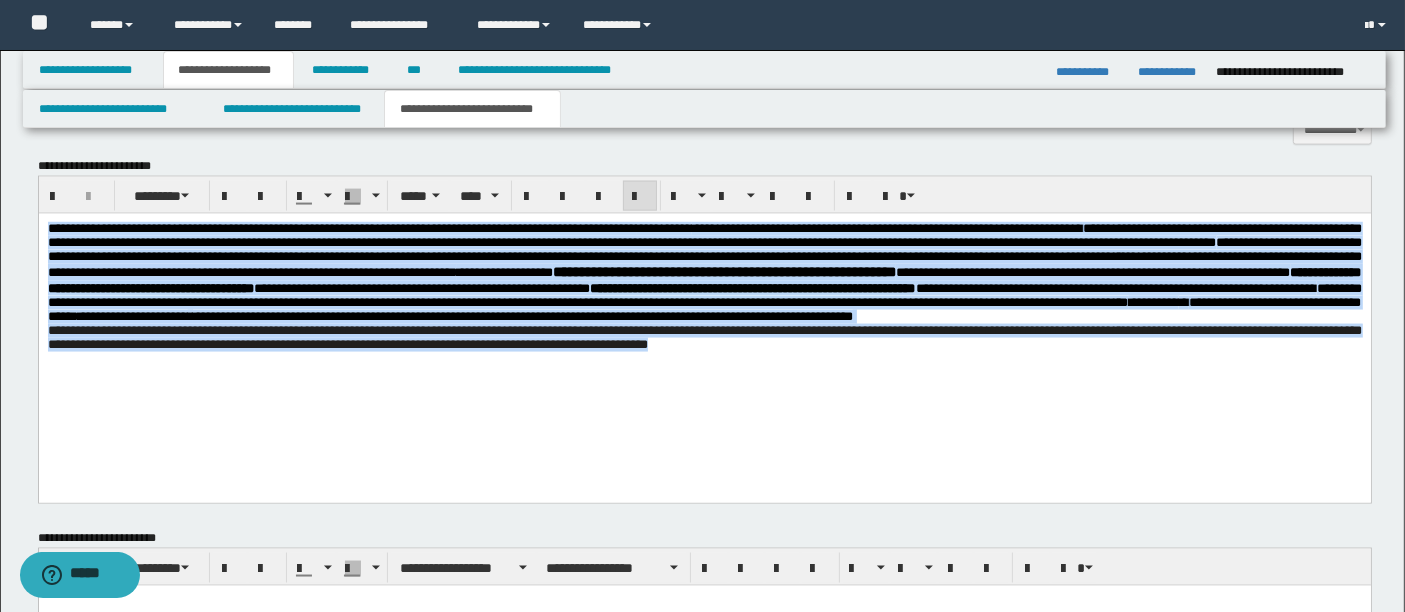 drag, startPoint x: 969, startPoint y: 388, endPoint x: 15, endPoint y: 204, distance: 971.5822 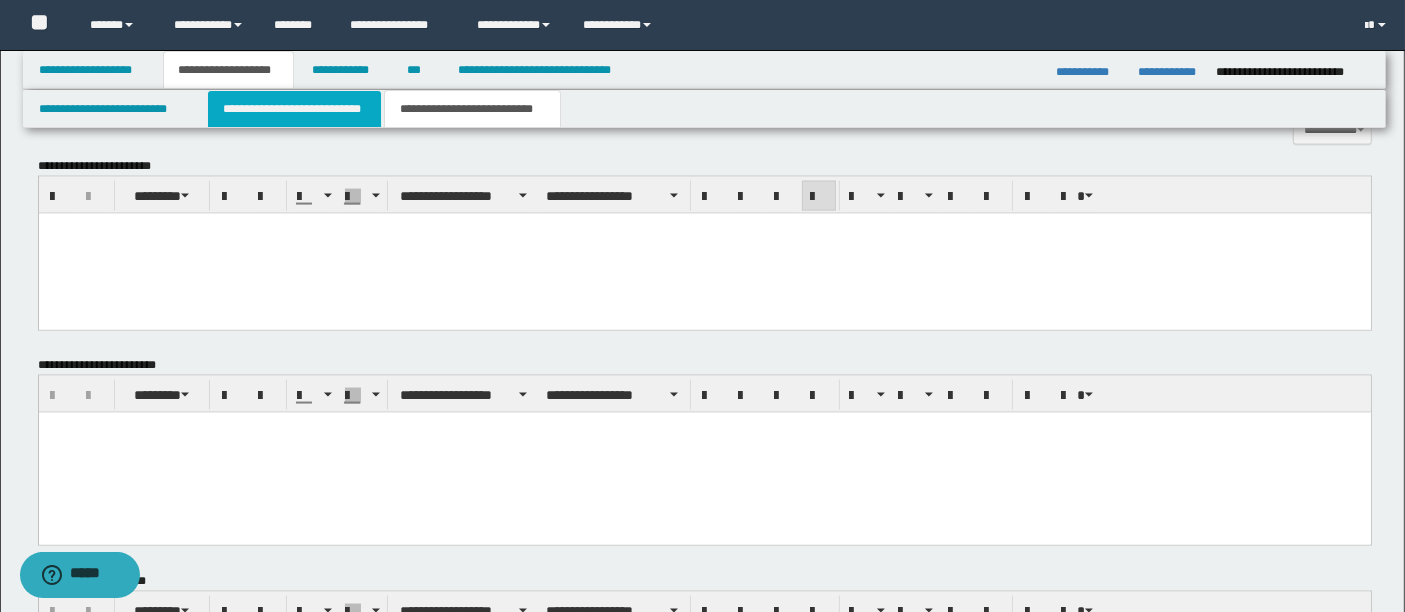 click on "**********" at bounding box center [294, 109] 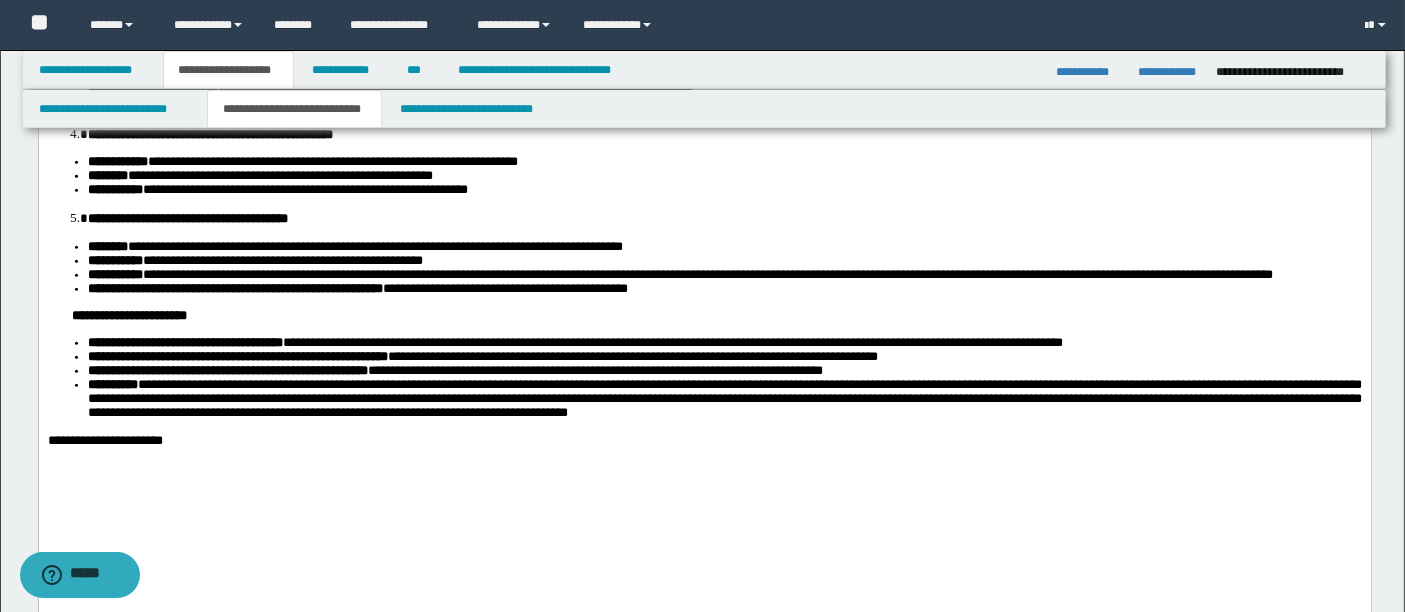 scroll, scrollTop: 930, scrollLeft: 0, axis: vertical 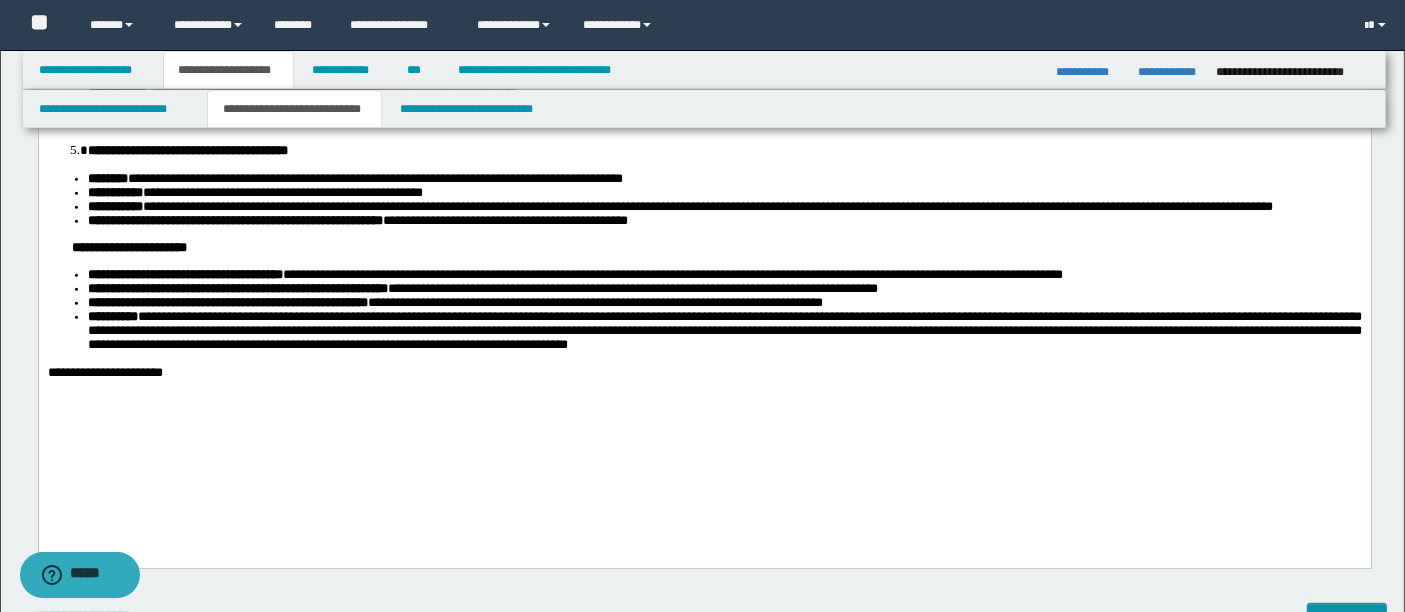 click on "**********" at bounding box center [704, 78] 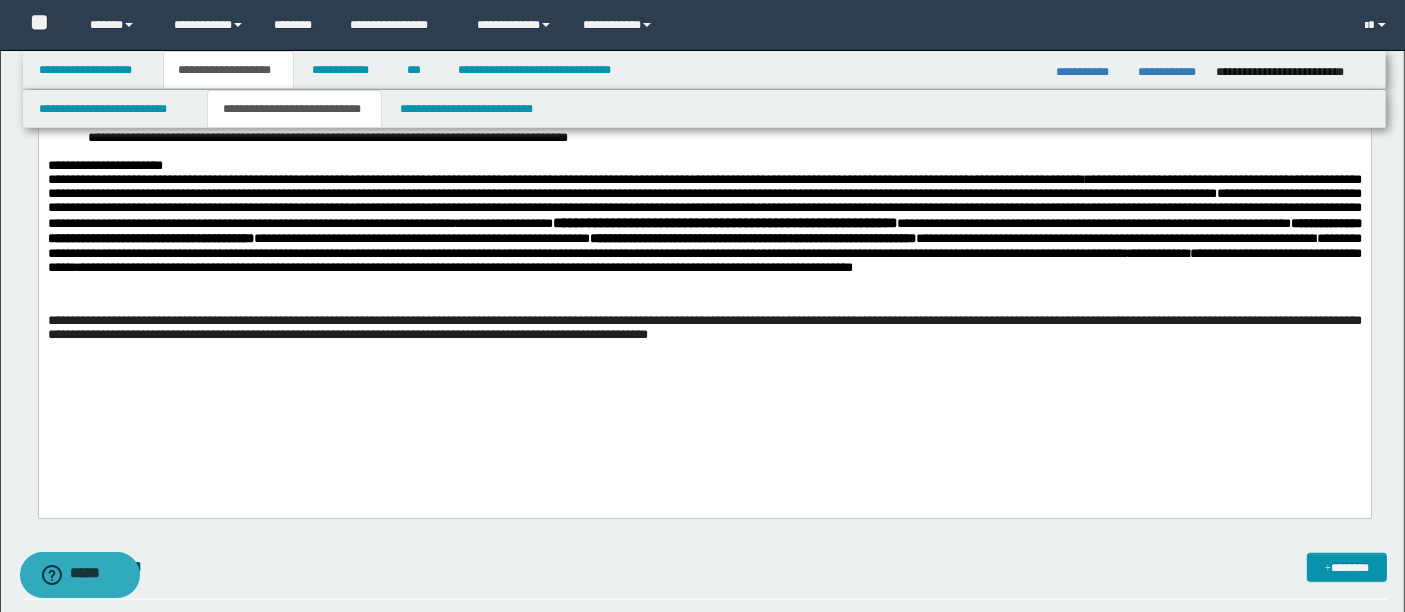 scroll, scrollTop: 1137, scrollLeft: 0, axis: vertical 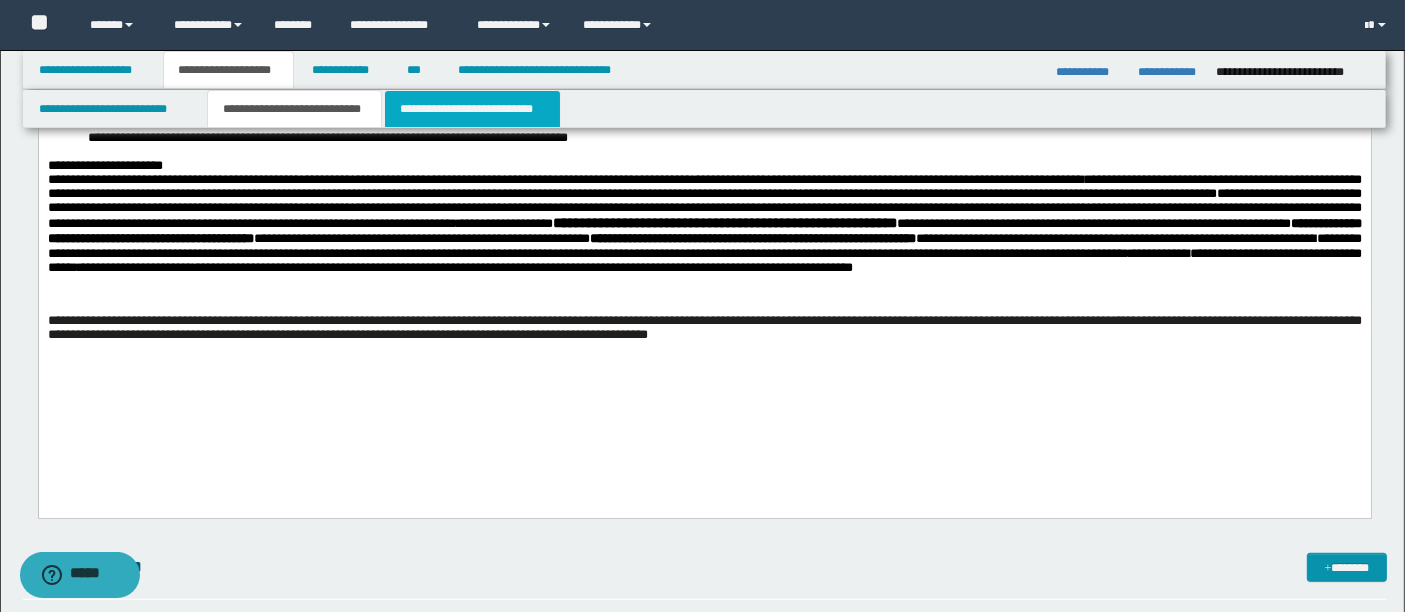 click on "**********" at bounding box center (472, 109) 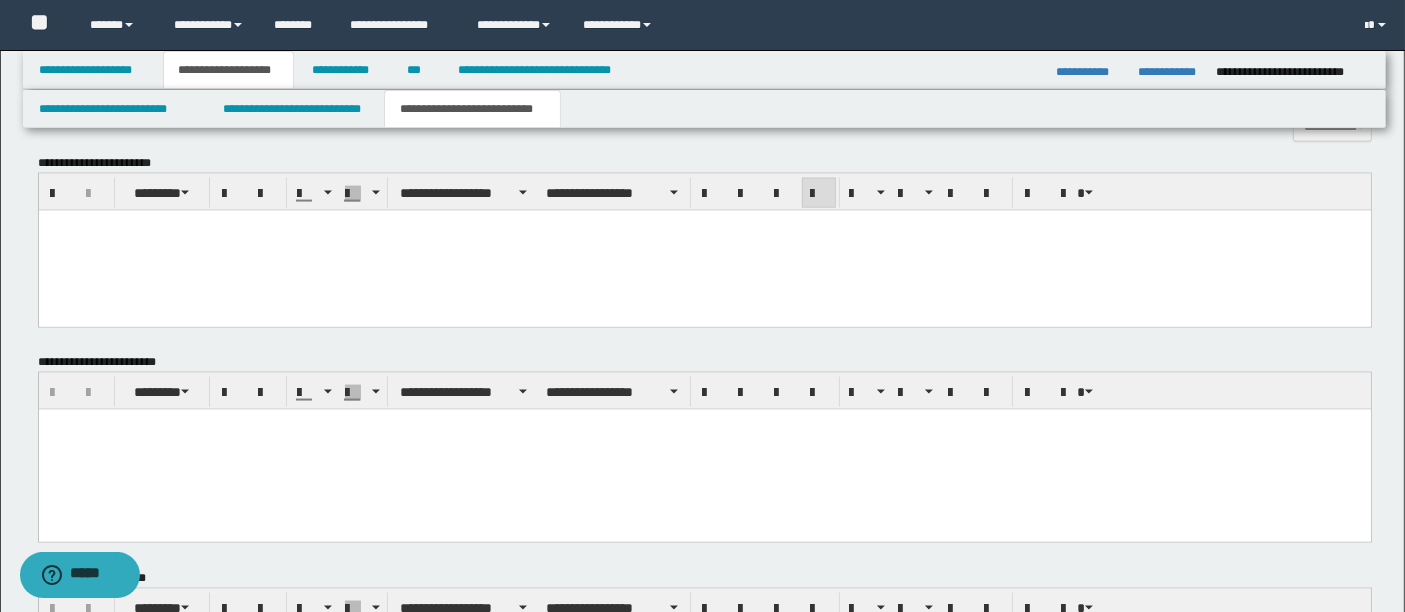 scroll, scrollTop: 3045, scrollLeft: 0, axis: vertical 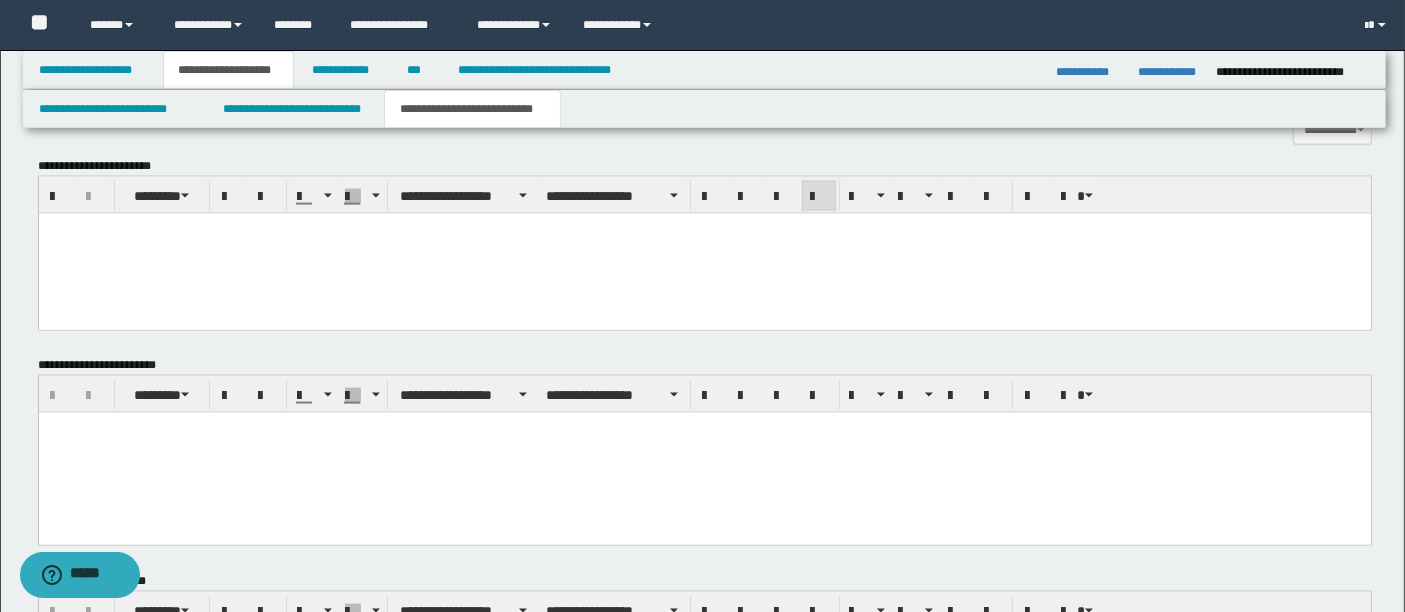 click at bounding box center (704, 246) 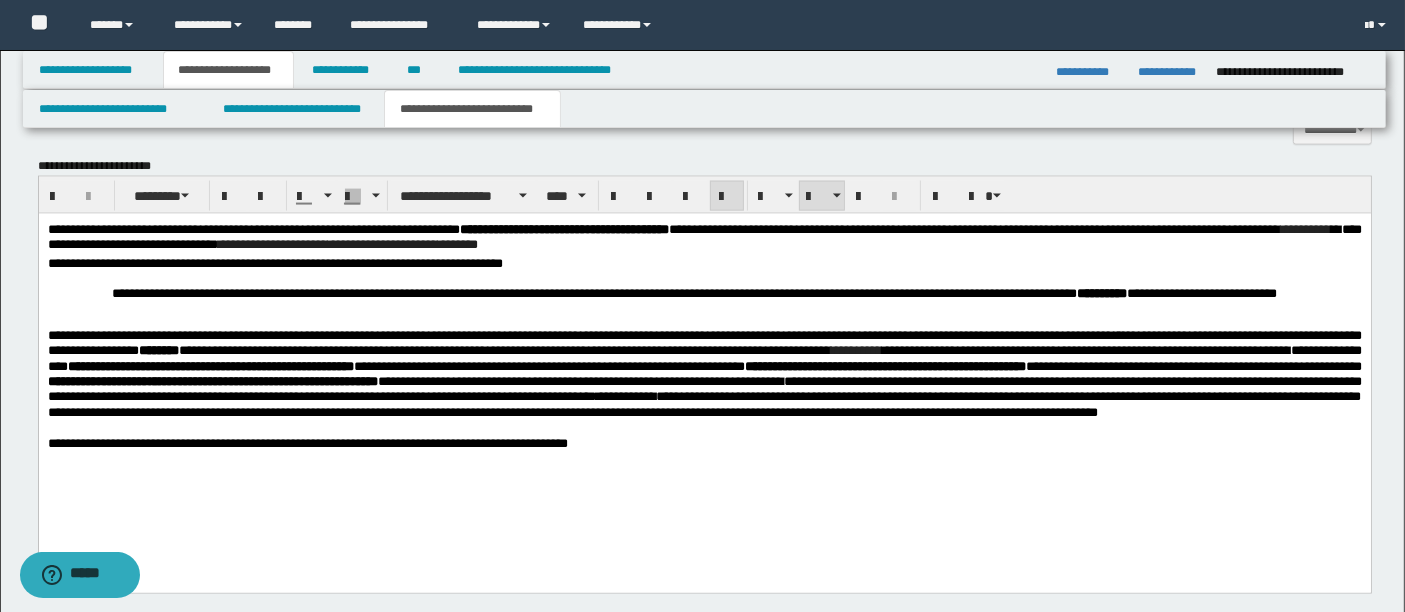 click on "**********" at bounding box center (704, 292) 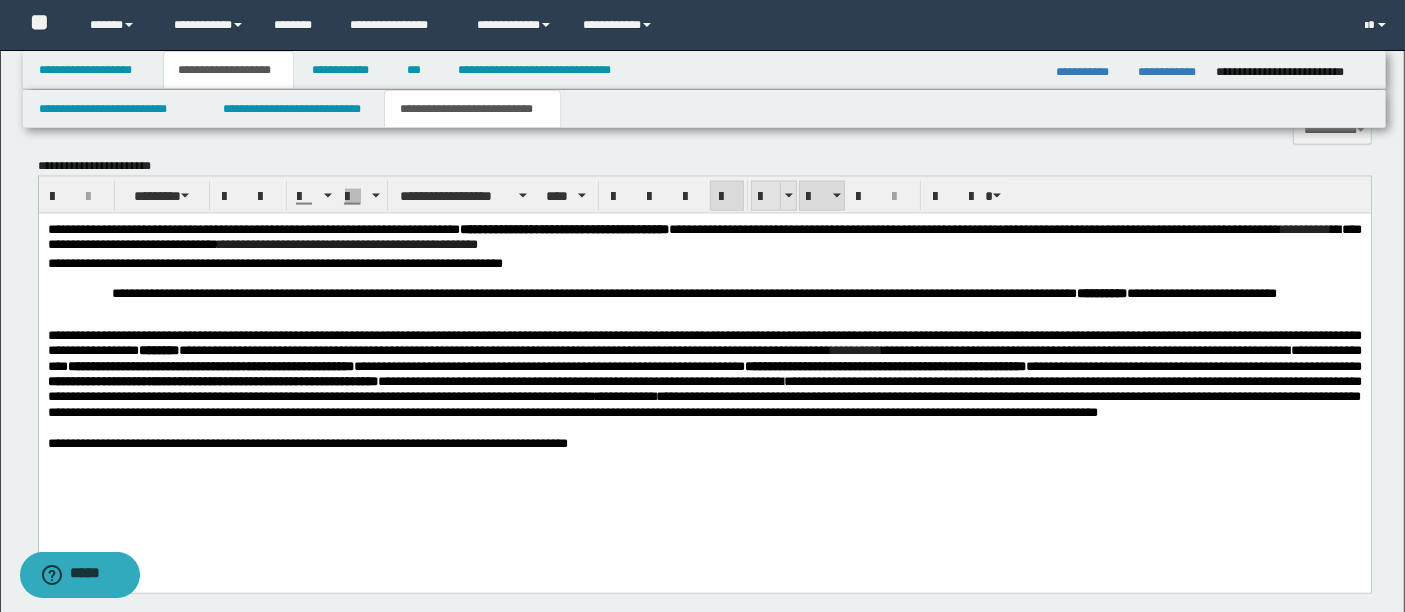 click at bounding box center (766, 197) 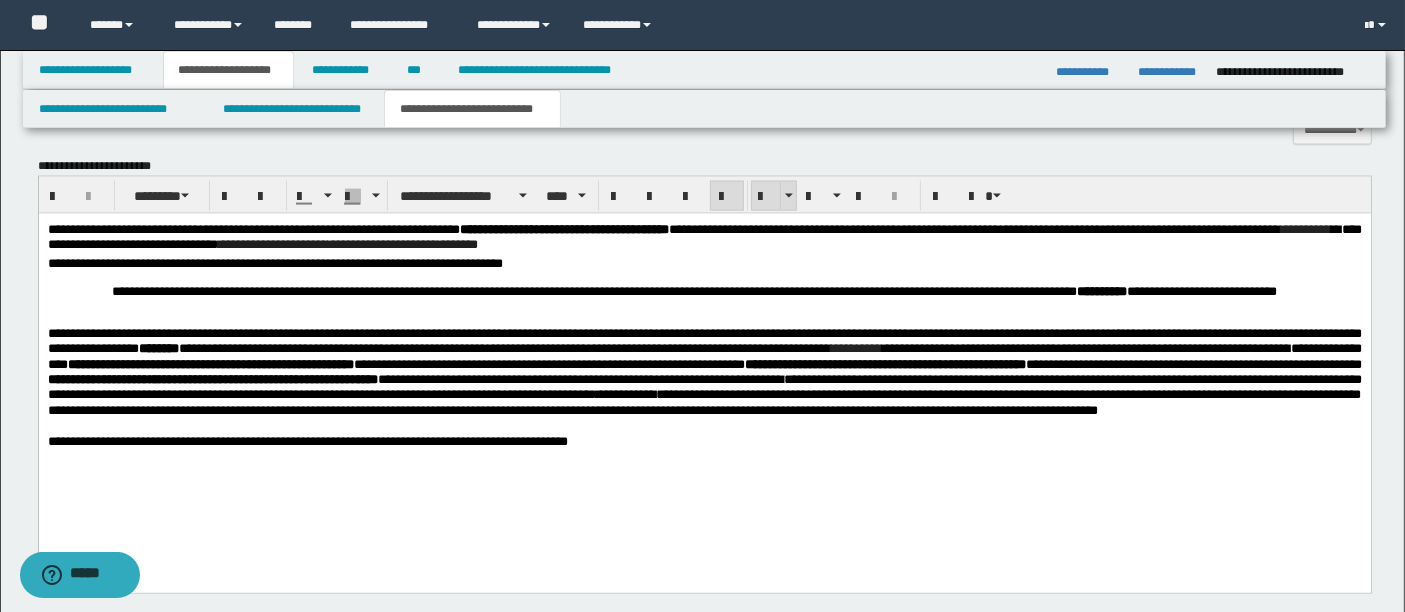click at bounding box center [766, 197] 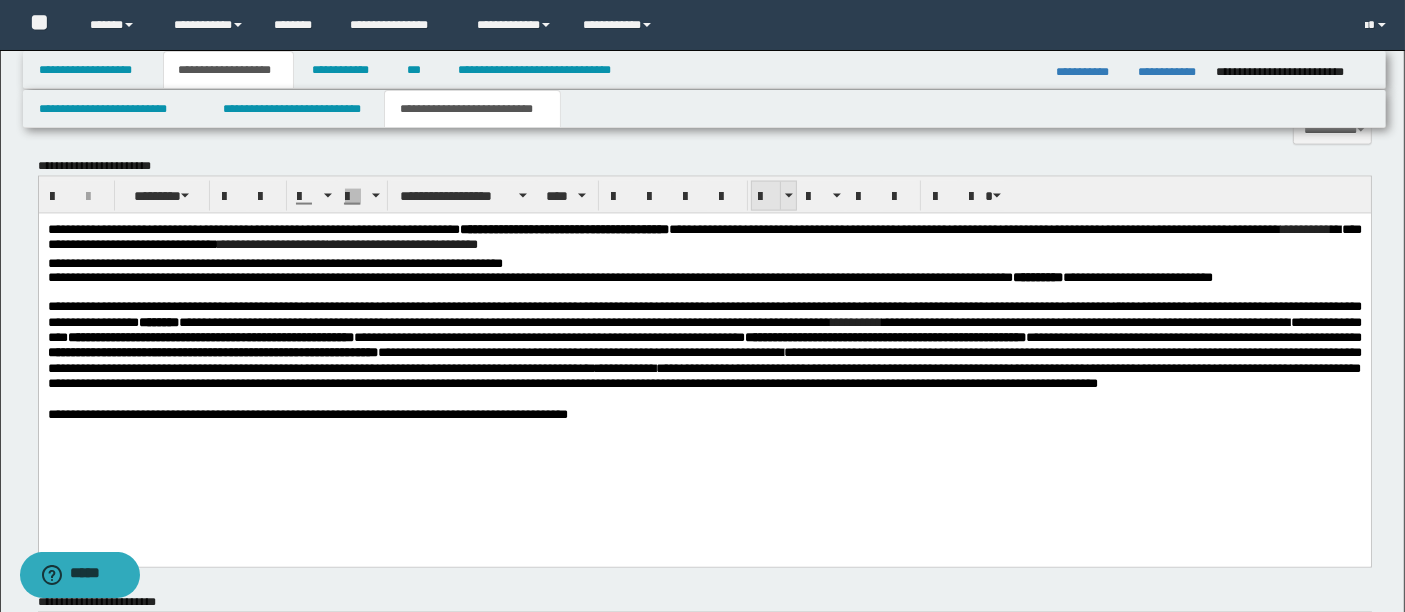 click at bounding box center [766, 197] 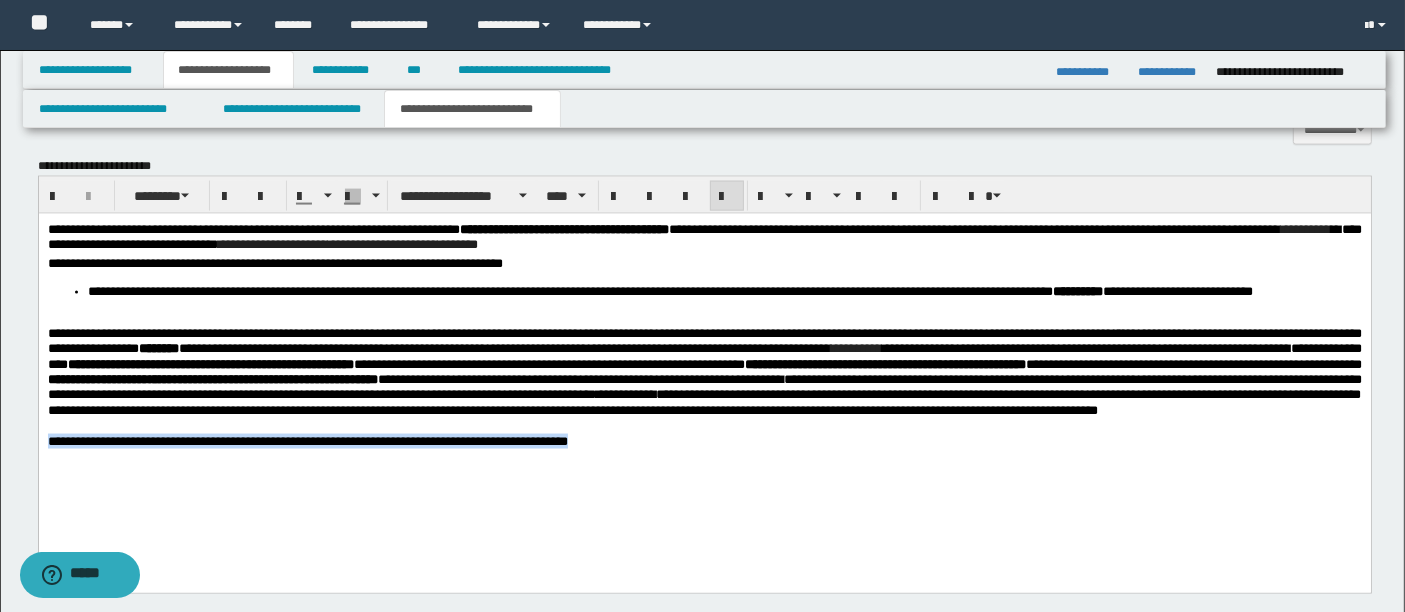 drag, startPoint x: 648, startPoint y: 481, endPoint x: -1, endPoint y: 473, distance: 649.0493 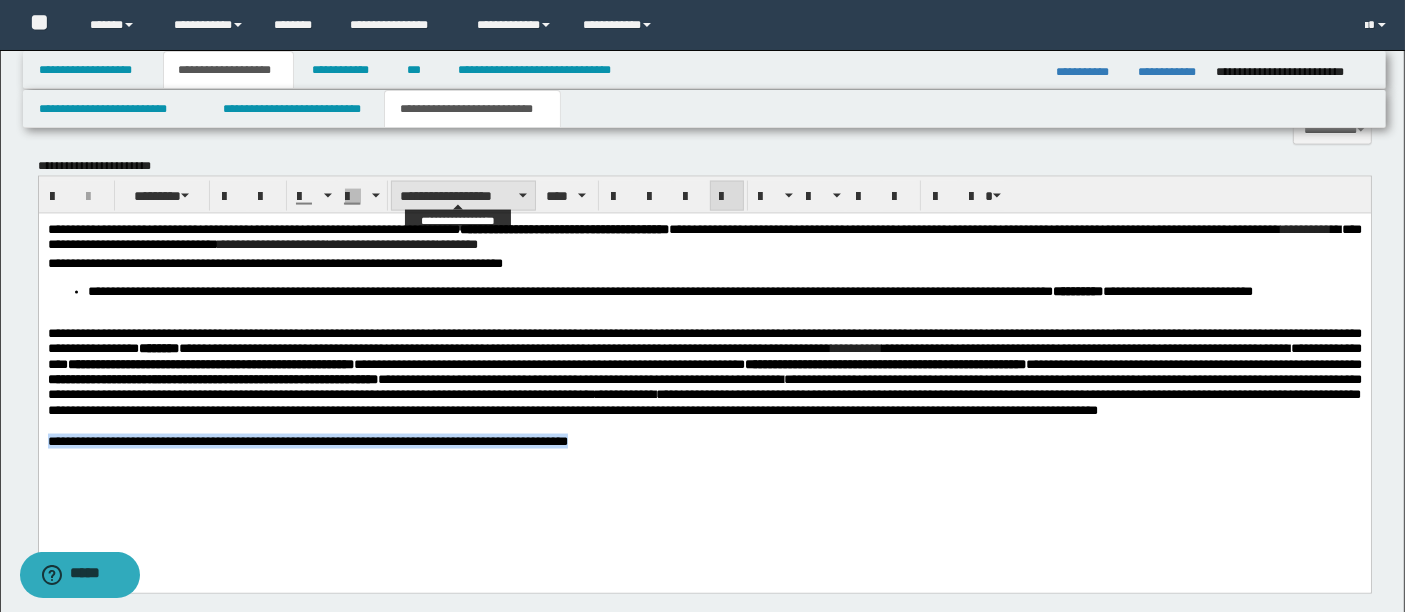 click on "**********" at bounding box center (463, 196) 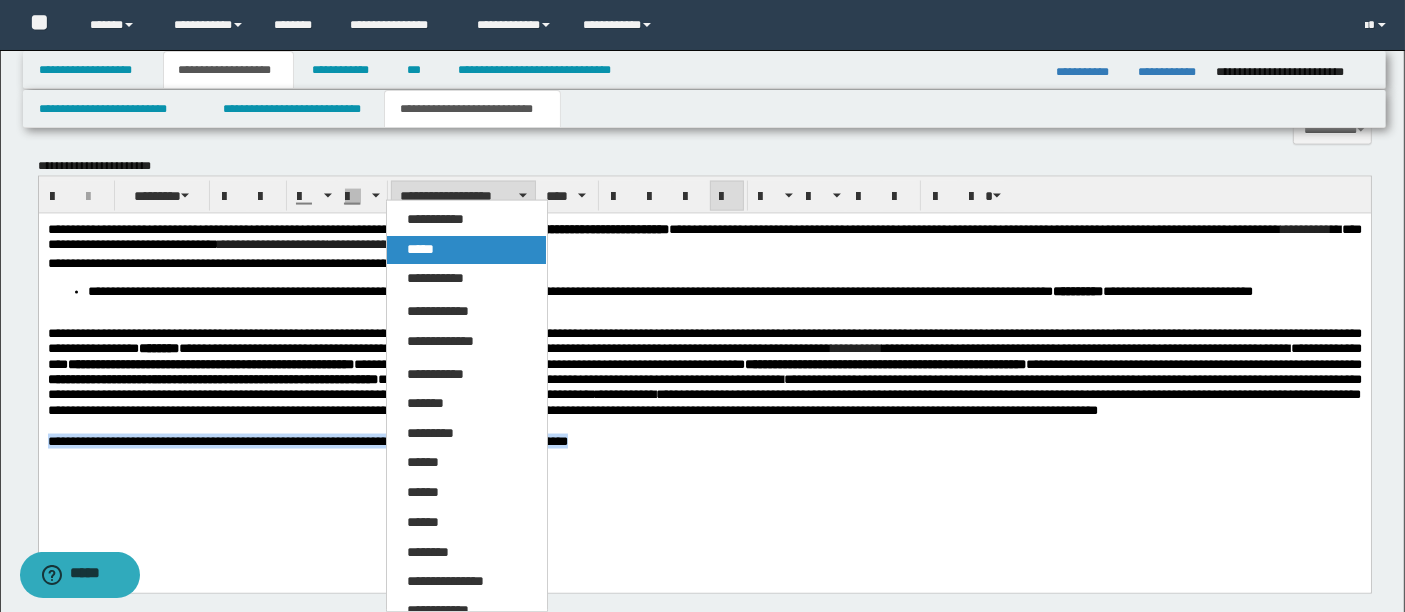 click on "*****" at bounding box center [466, 250] 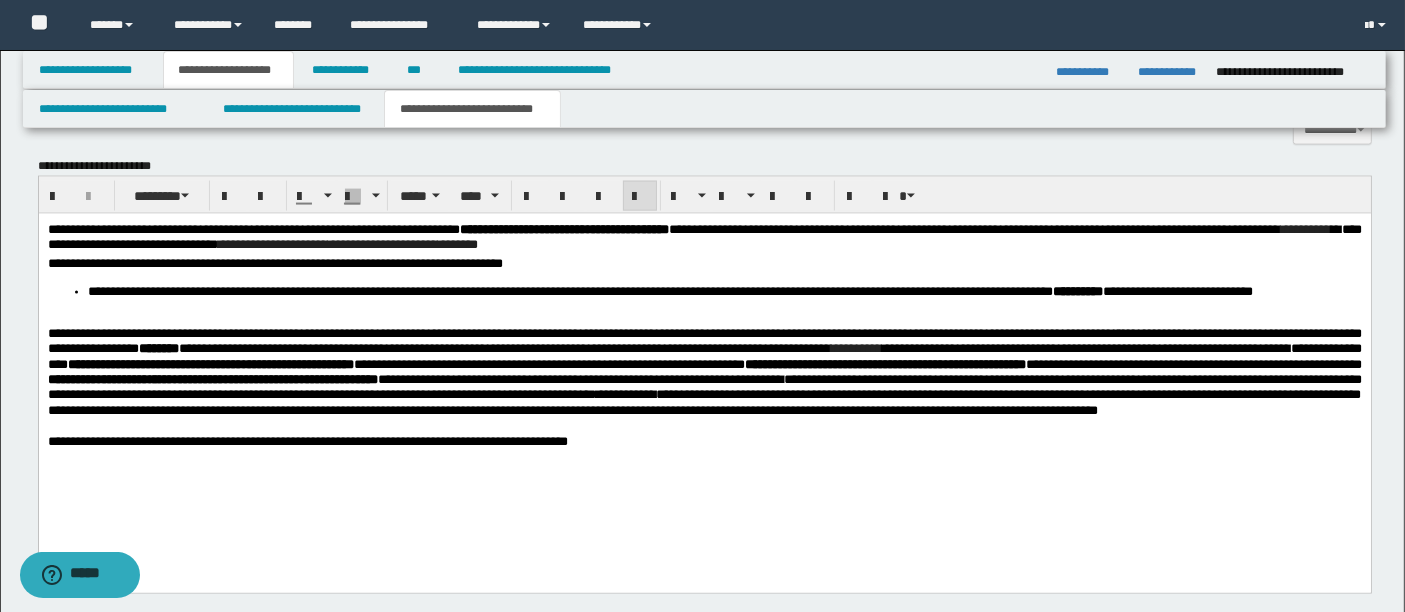 click on "**********" at bounding box center (704, 359) 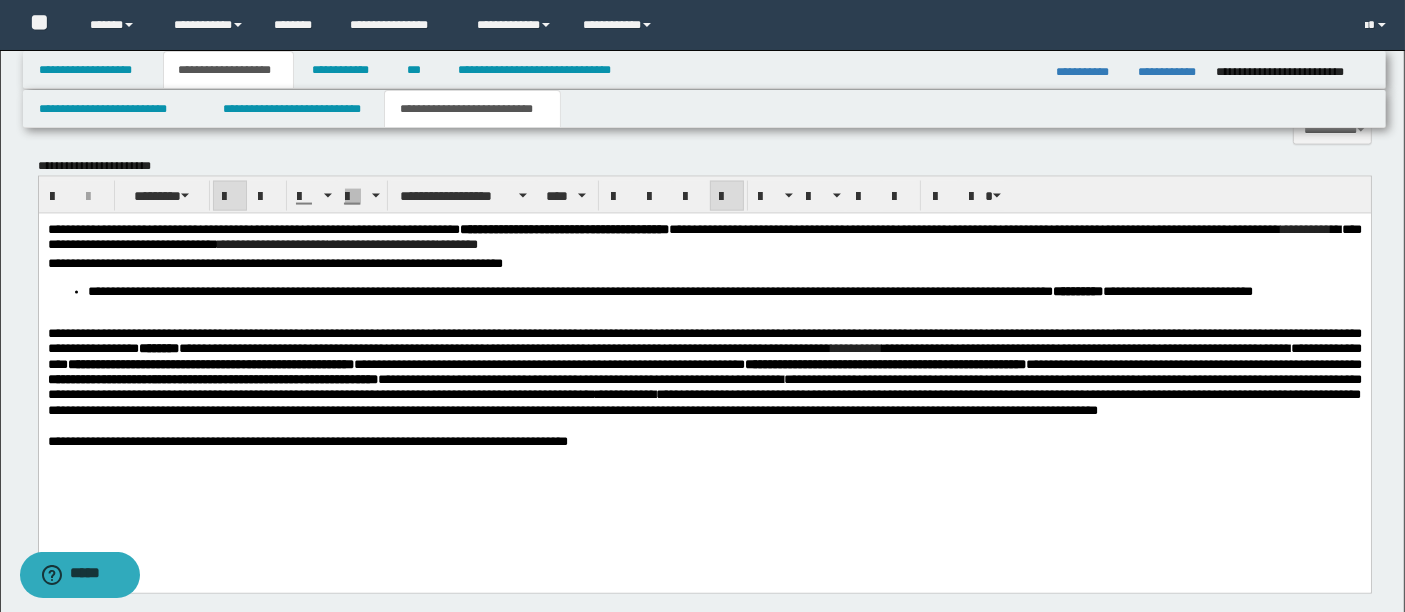 click on "**********" at bounding box center [563, 228] 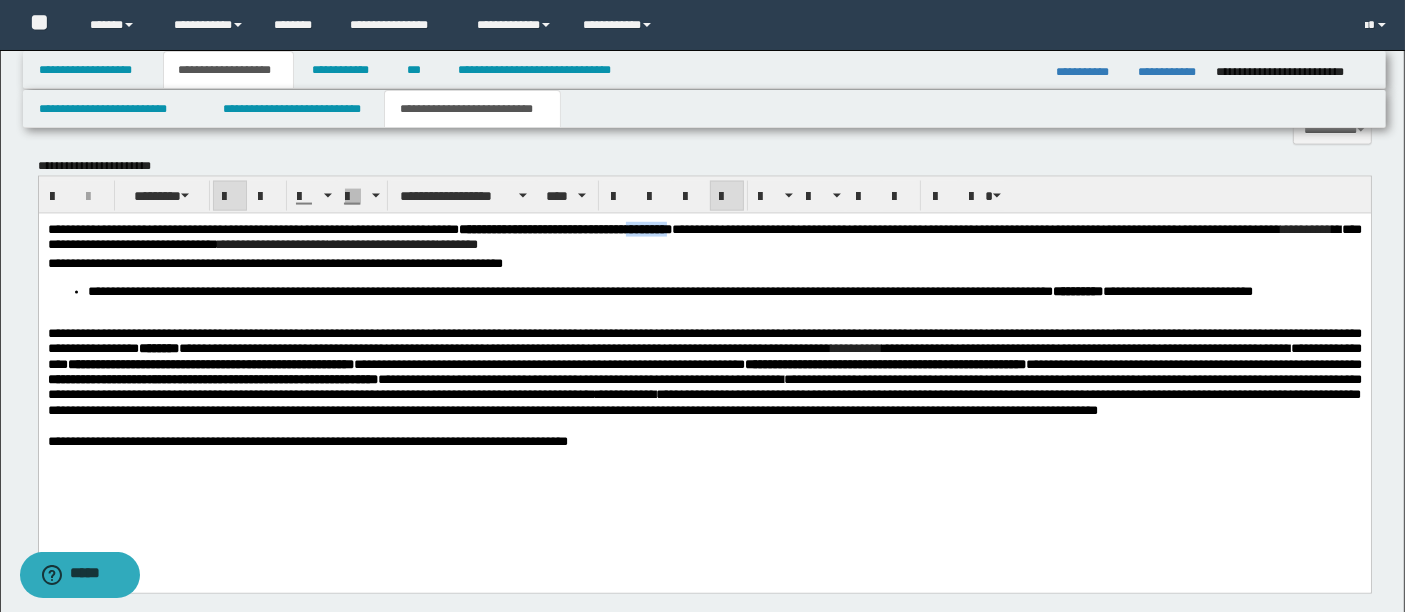 drag, startPoint x: 798, startPoint y: 228, endPoint x: 868, endPoint y: 228, distance: 70 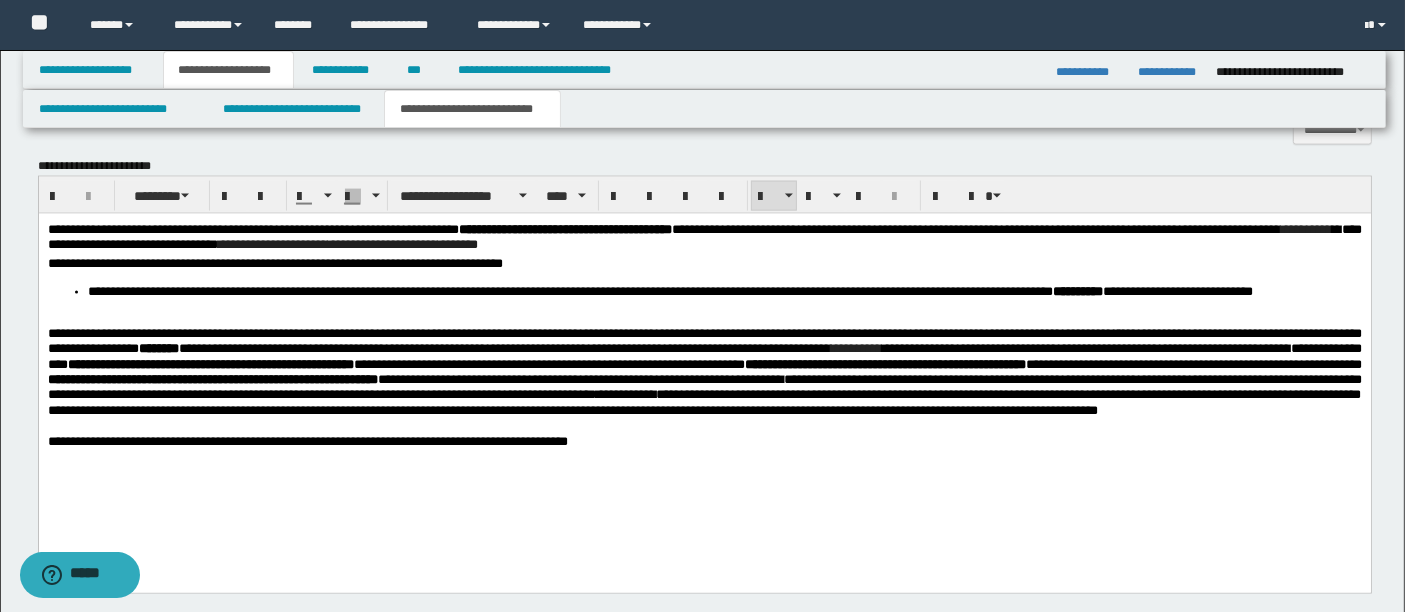 click on "**********" at bounding box center [669, 290] 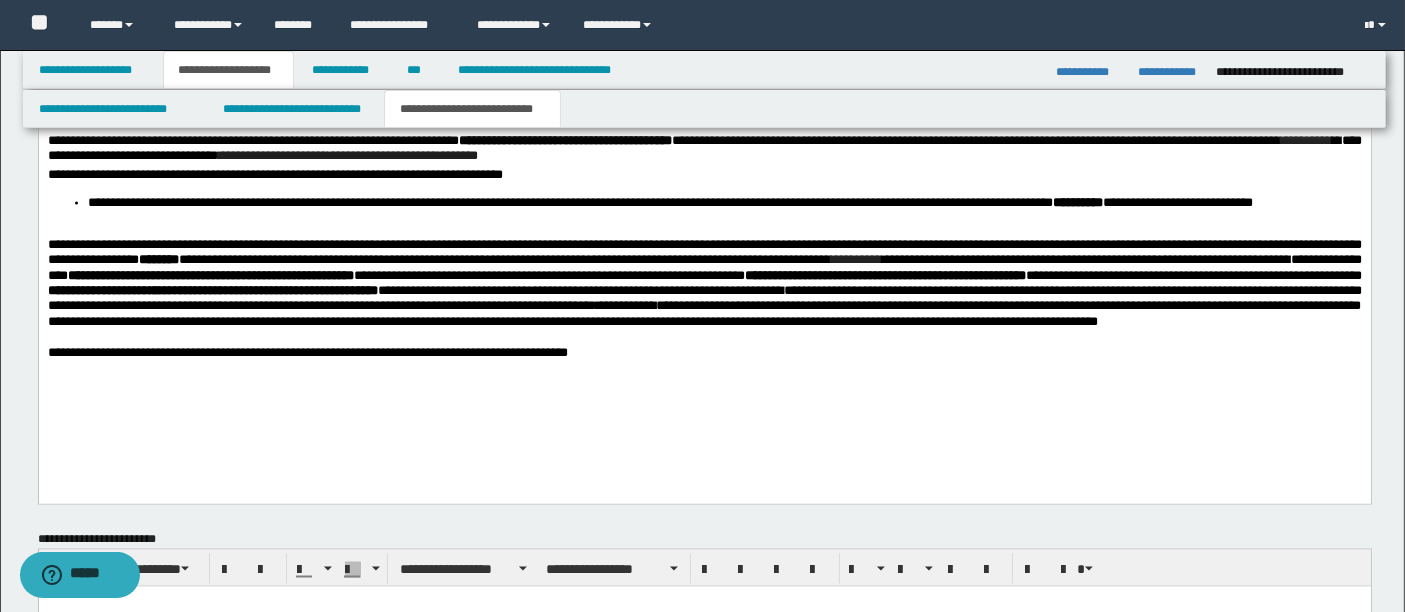 scroll, scrollTop: 3106, scrollLeft: 0, axis: vertical 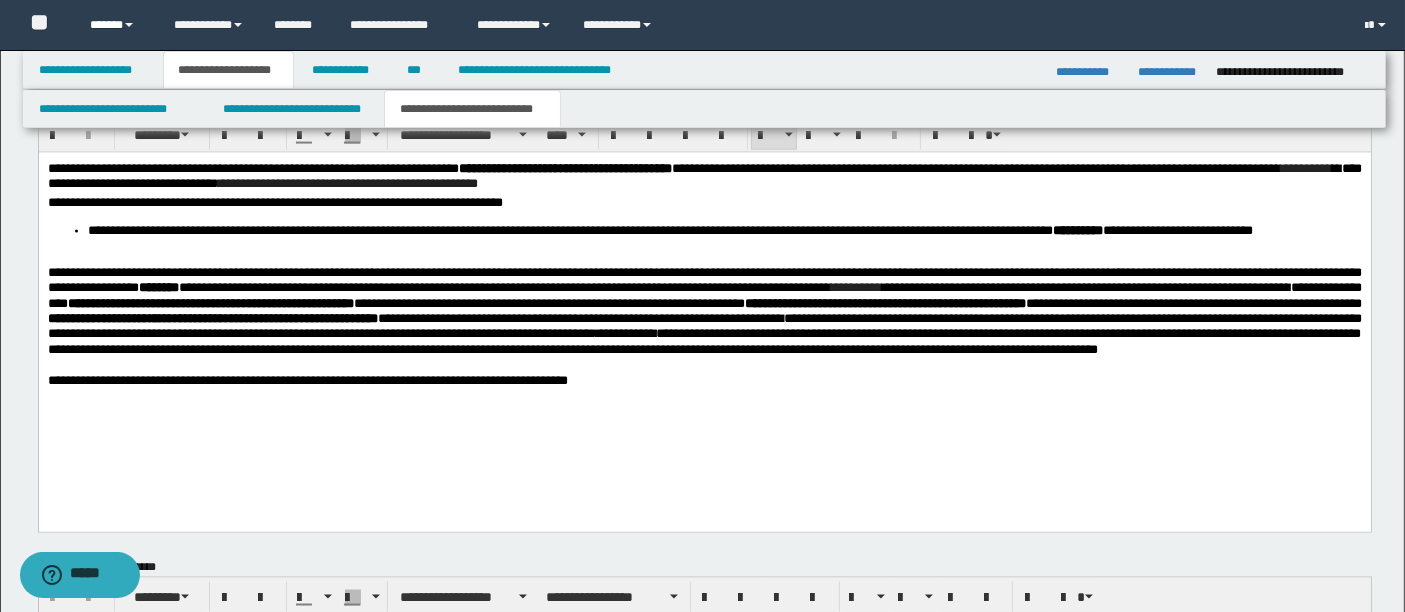 click on "******" at bounding box center [117, 25] 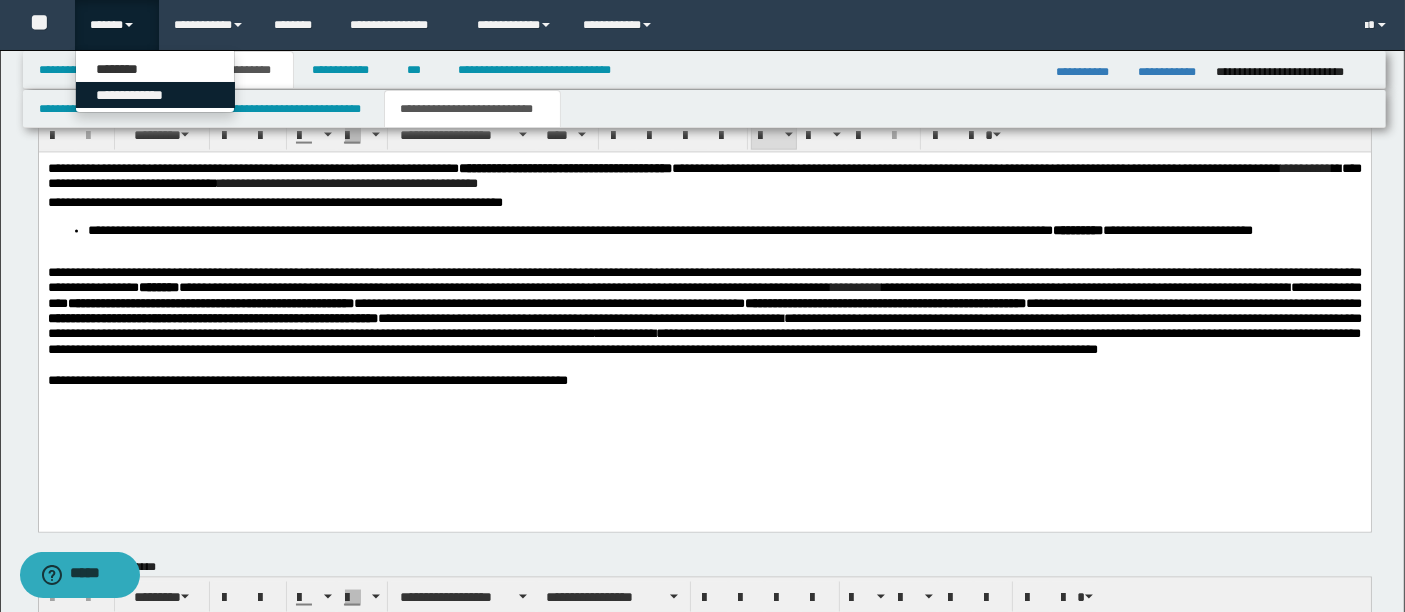 click on "**********" at bounding box center [155, 95] 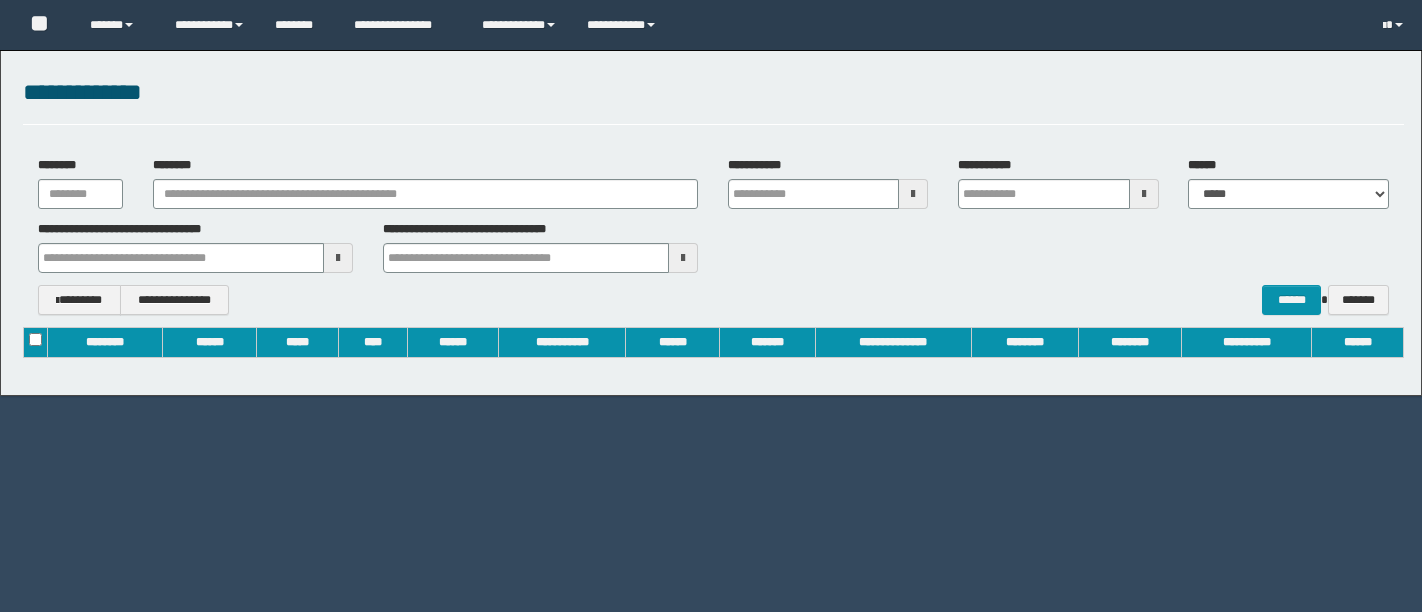 scroll, scrollTop: 0, scrollLeft: 0, axis: both 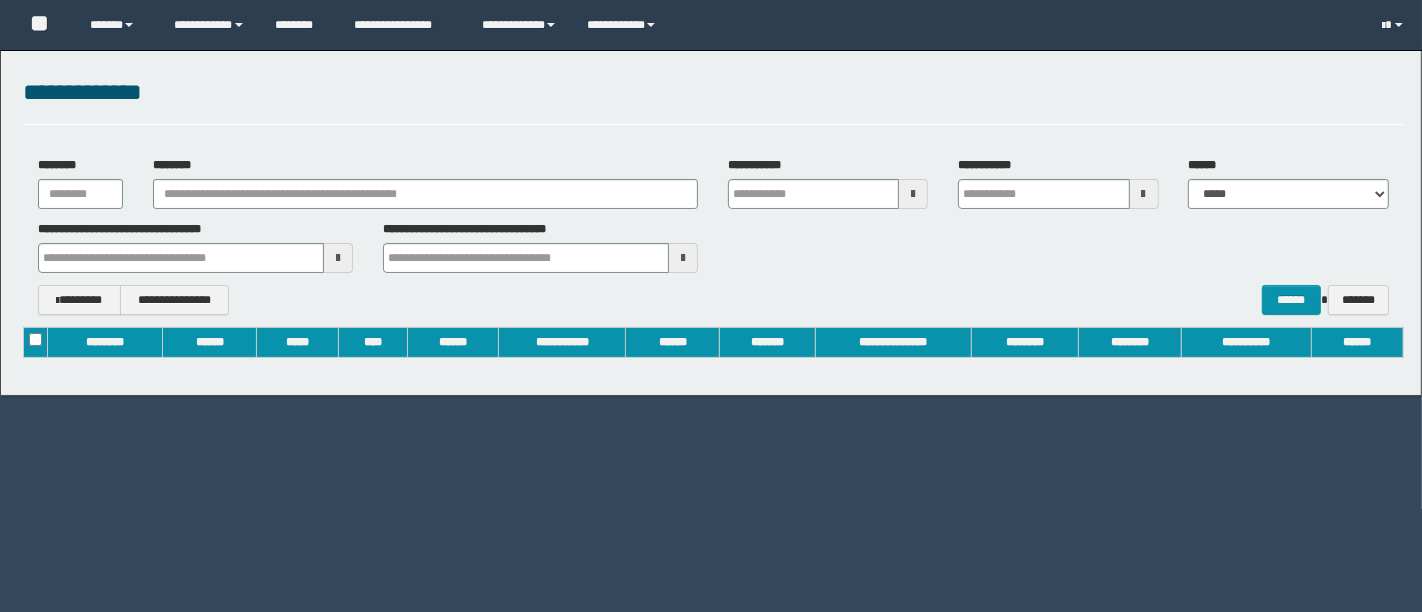 type on "**********" 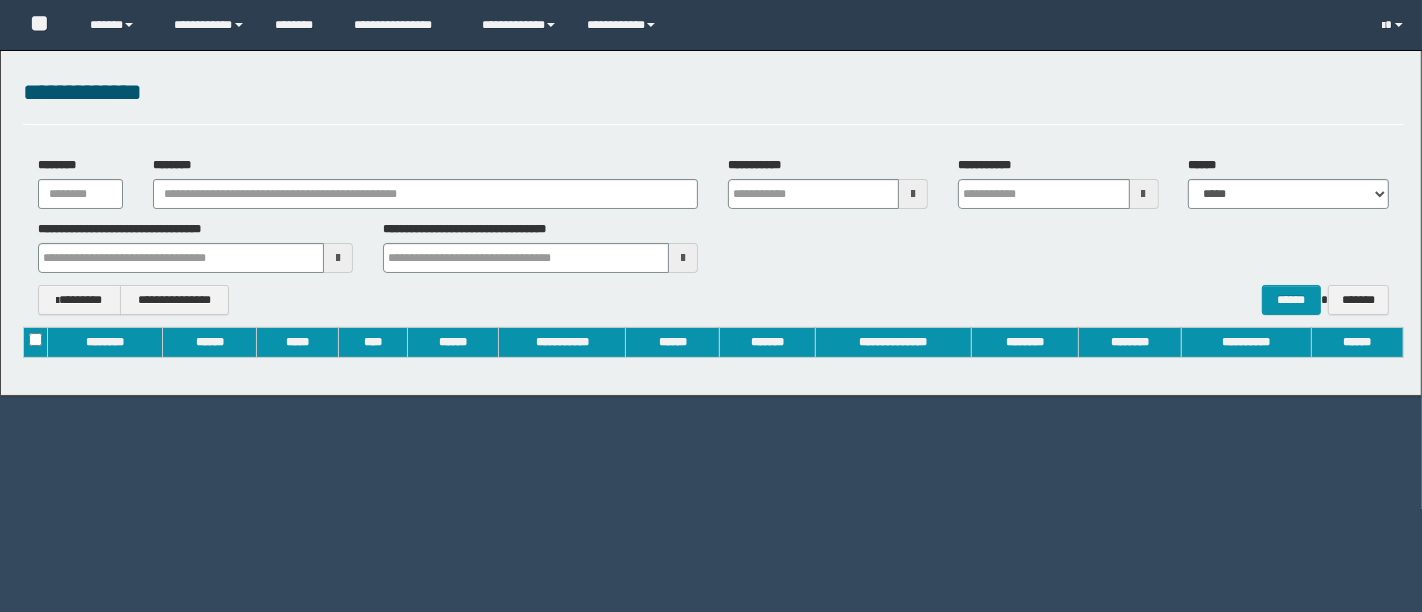 type on "**********" 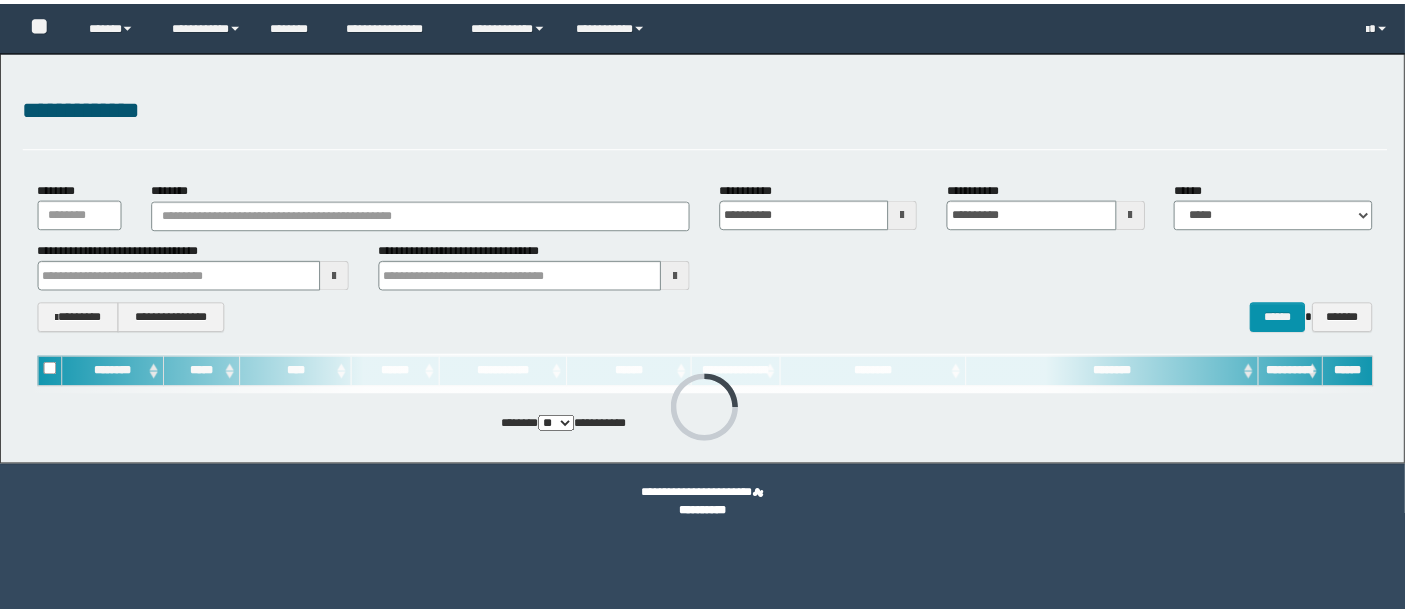 scroll, scrollTop: 0, scrollLeft: 0, axis: both 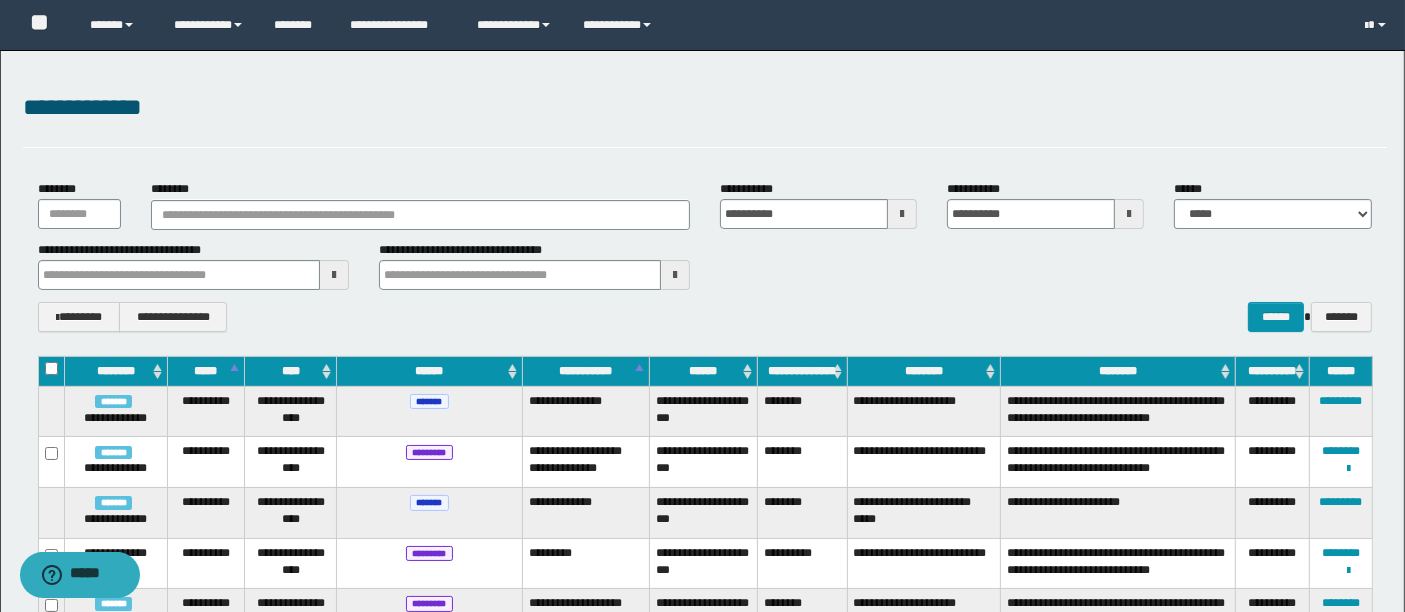 type 